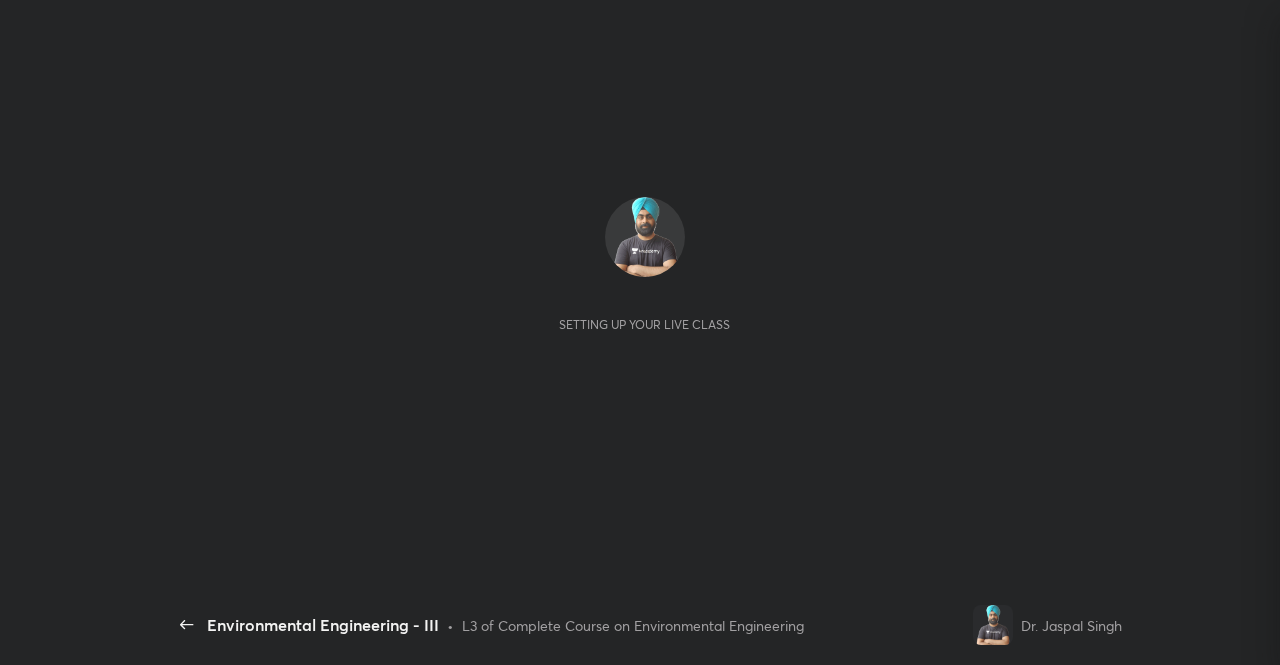 scroll, scrollTop: 0, scrollLeft: 0, axis: both 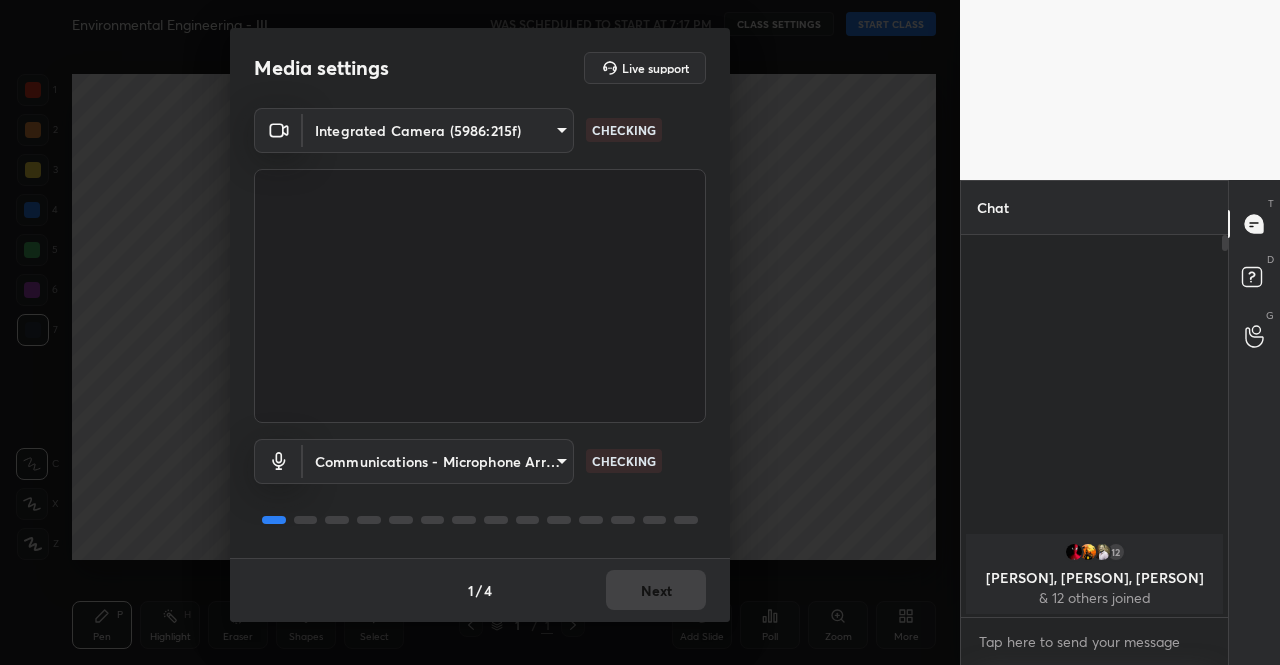 click on "1 / 4 Next" at bounding box center (480, 590) 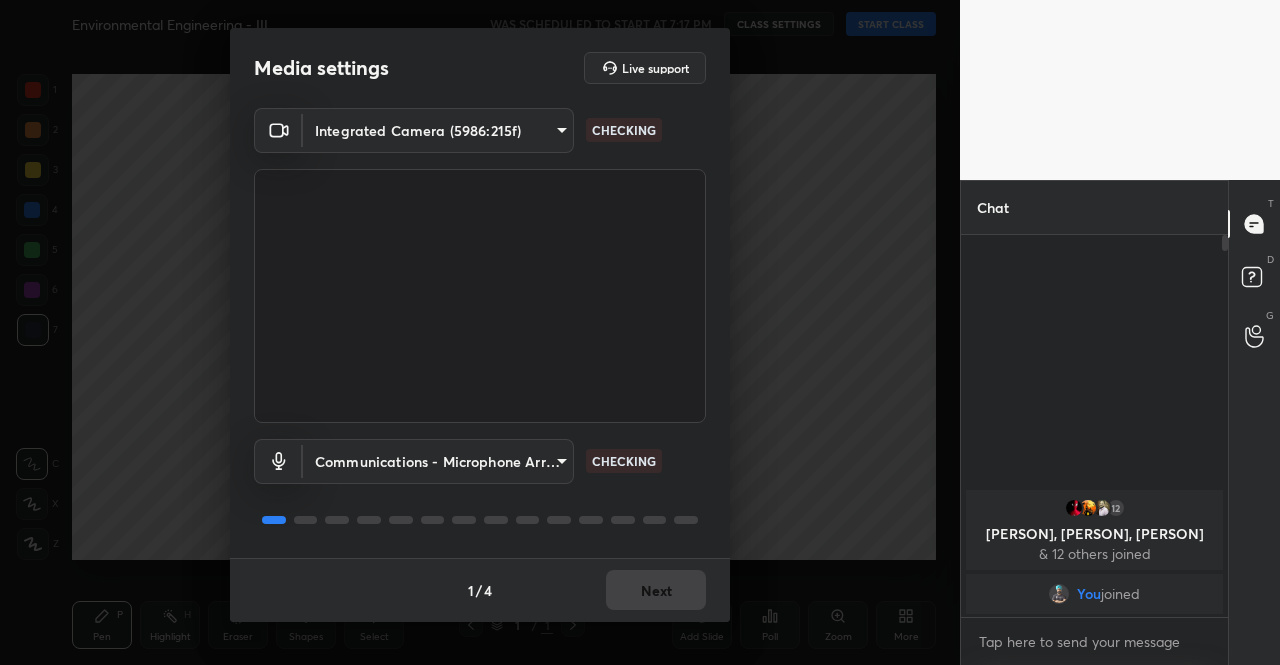 click on "Next" at bounding box center [656, 590] 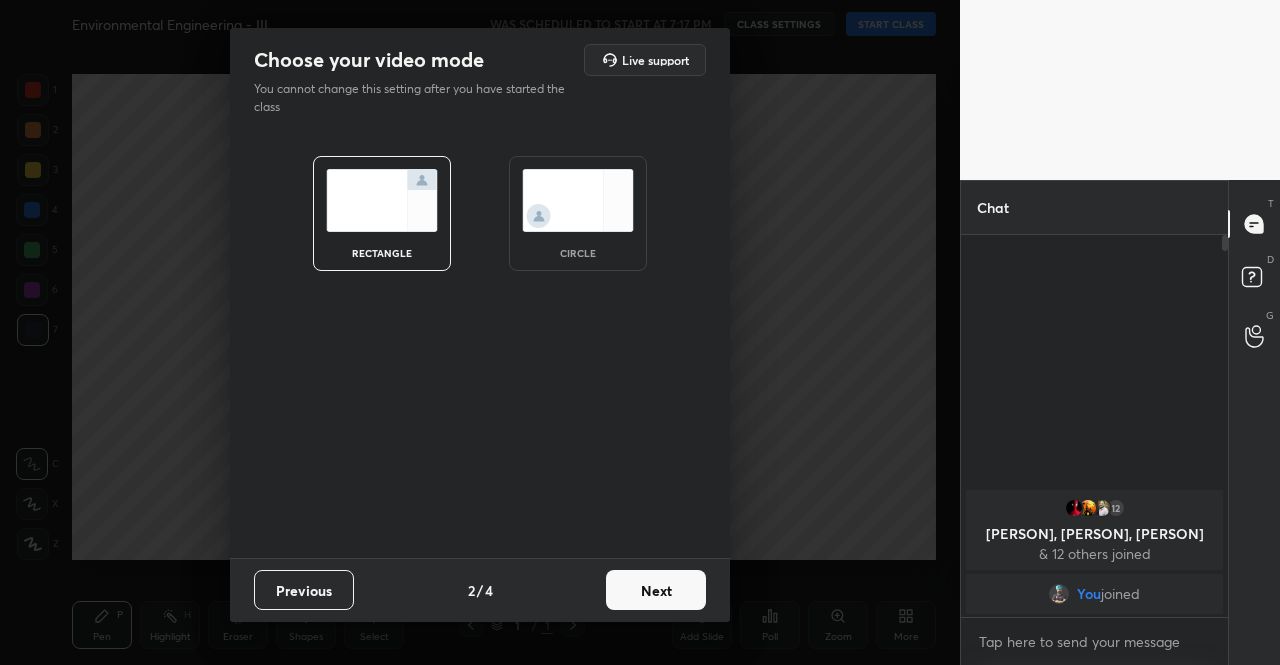 click on "Next" at bounding box center [656, 590] 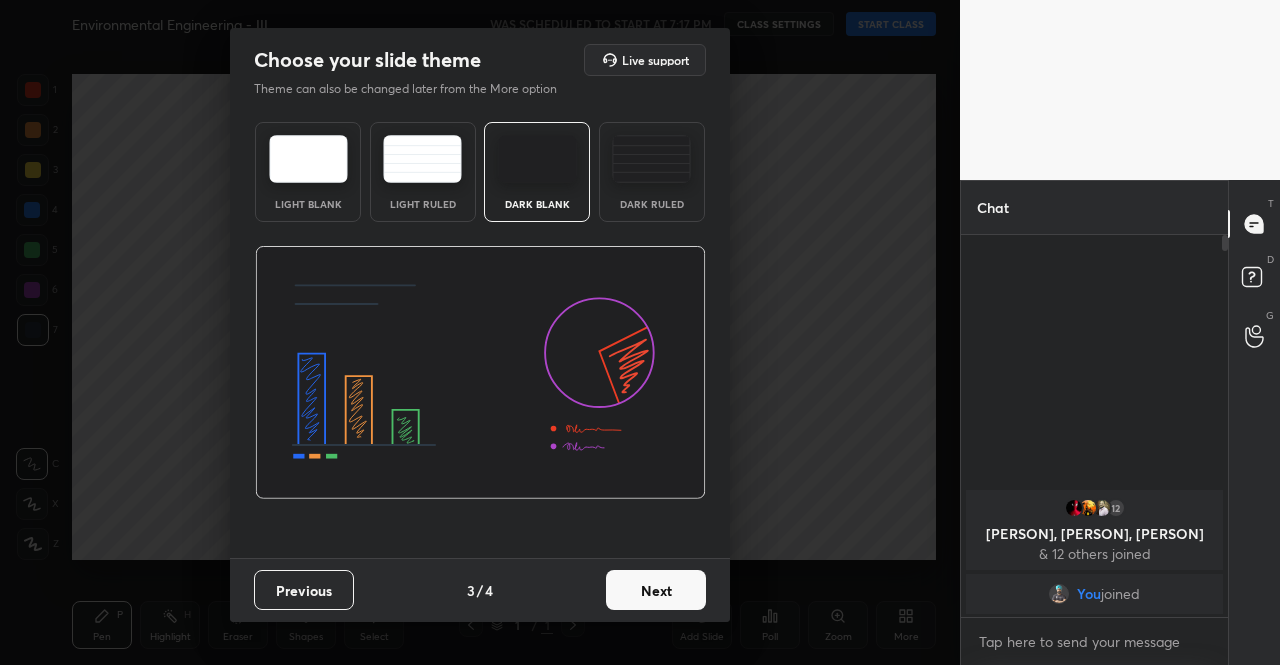 click on "Next" at bounding box center (656, 590) 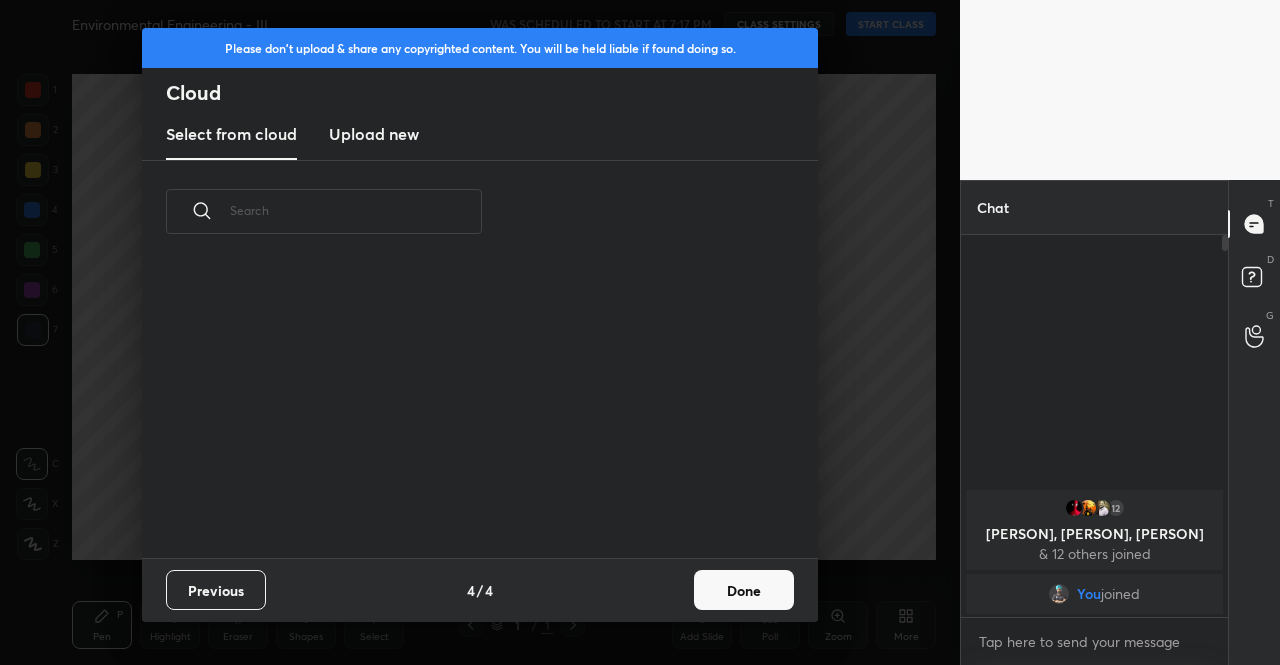 click on "Done" at bounding box center [744, 590] 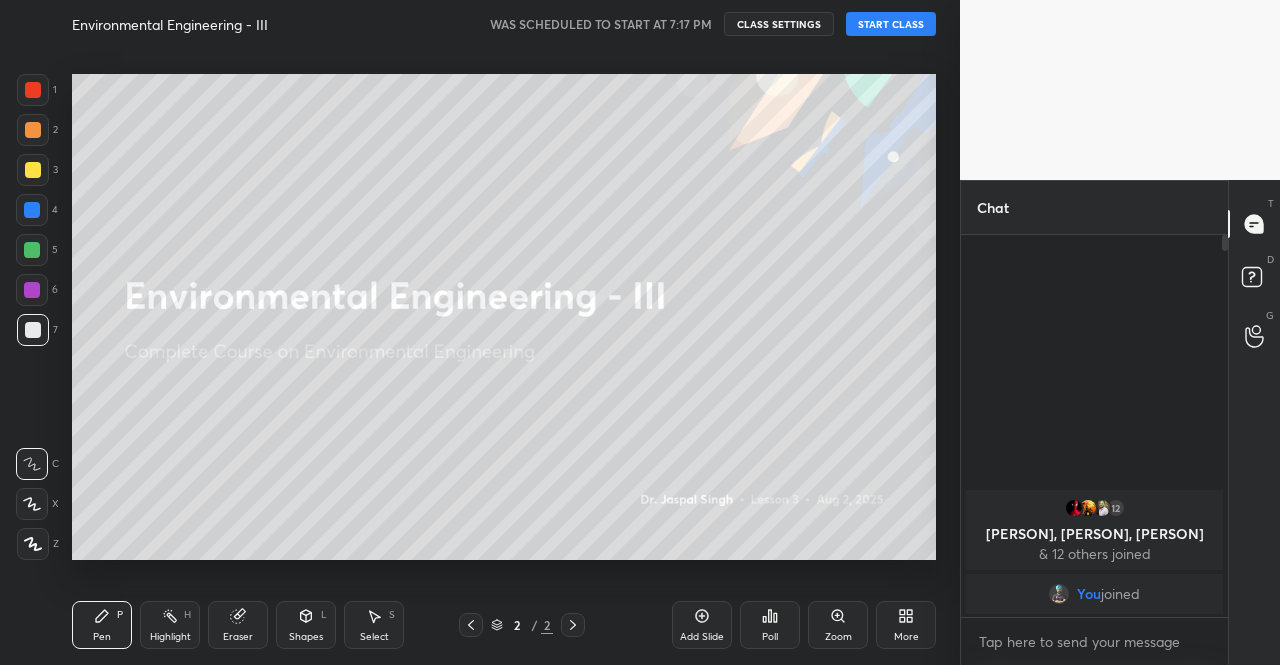 click 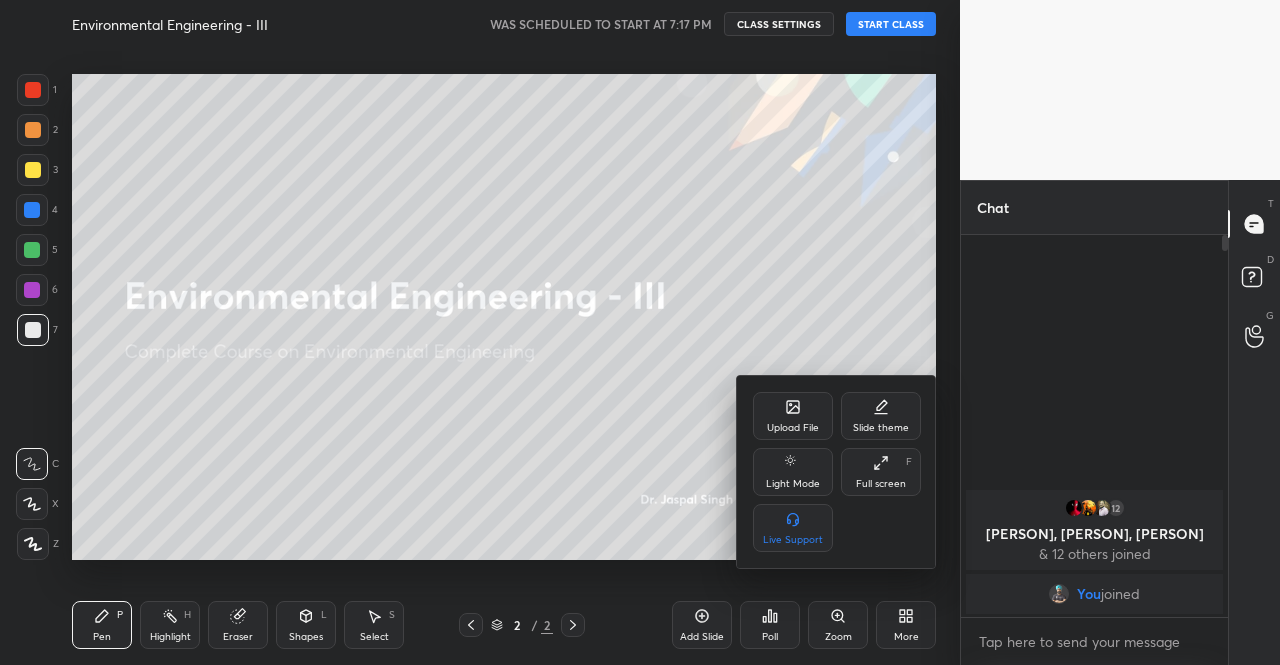 click on "Upload File" at bounding box center (793, 416) 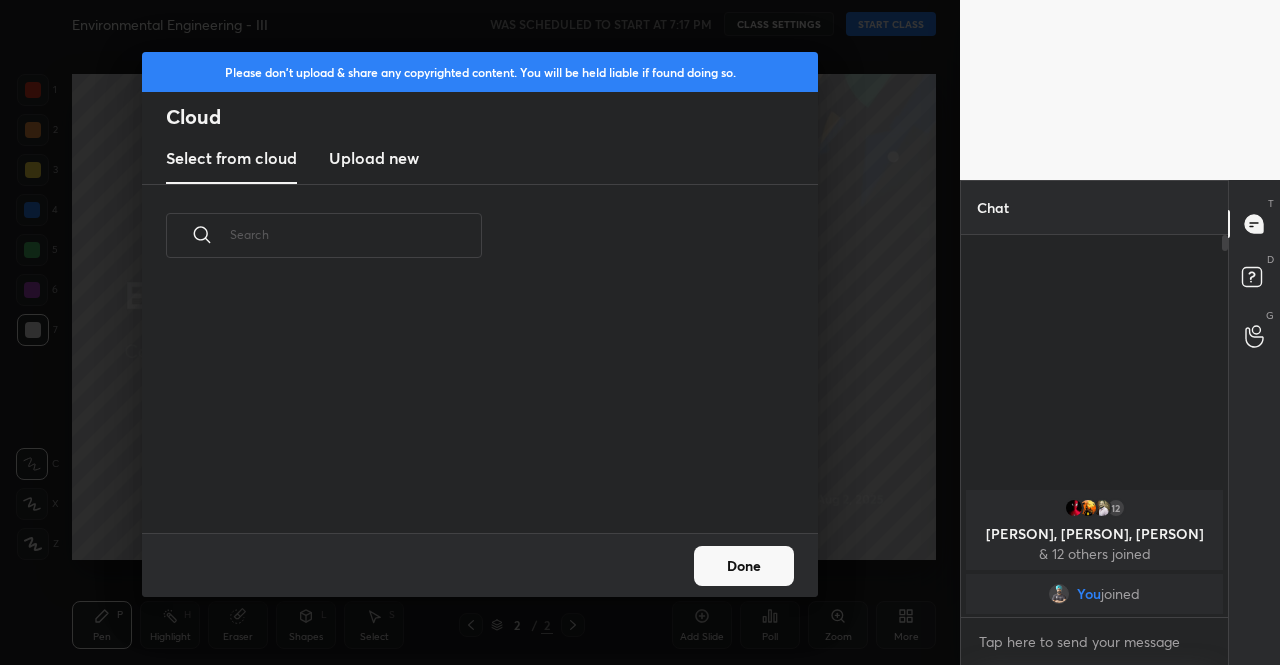 scroll, scrollTop: 246, scrollLeft: 642, axis: both 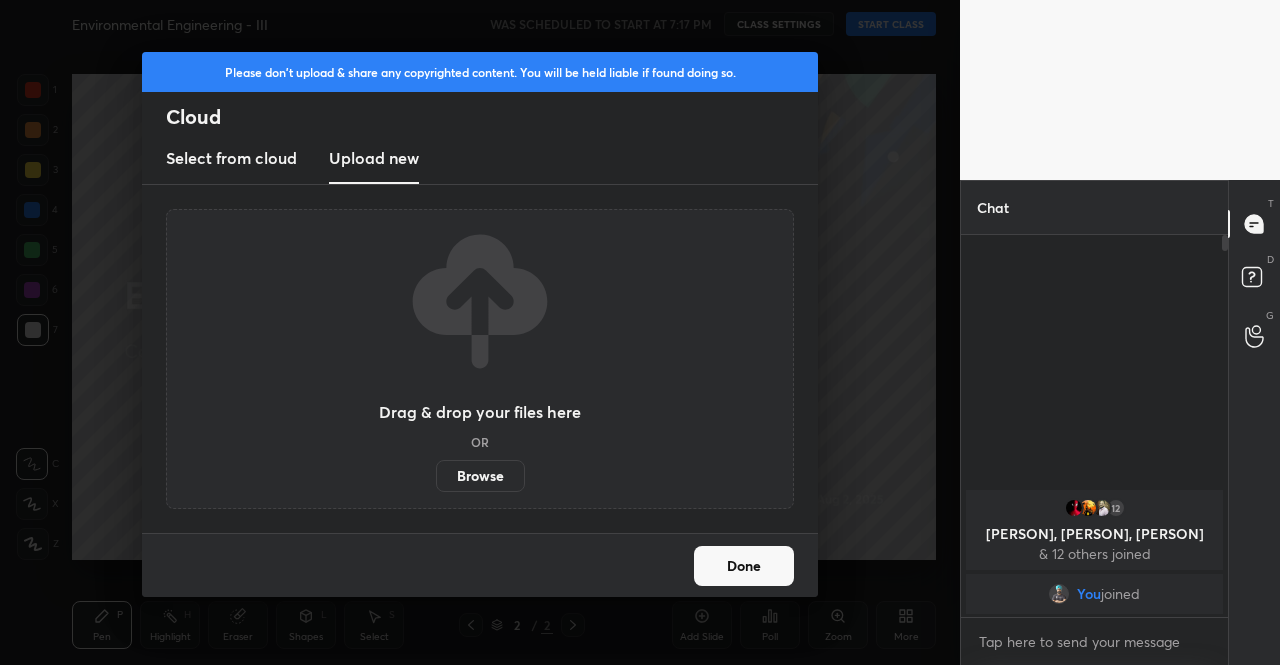 click on "Browse" at bounding box center (480, 476) 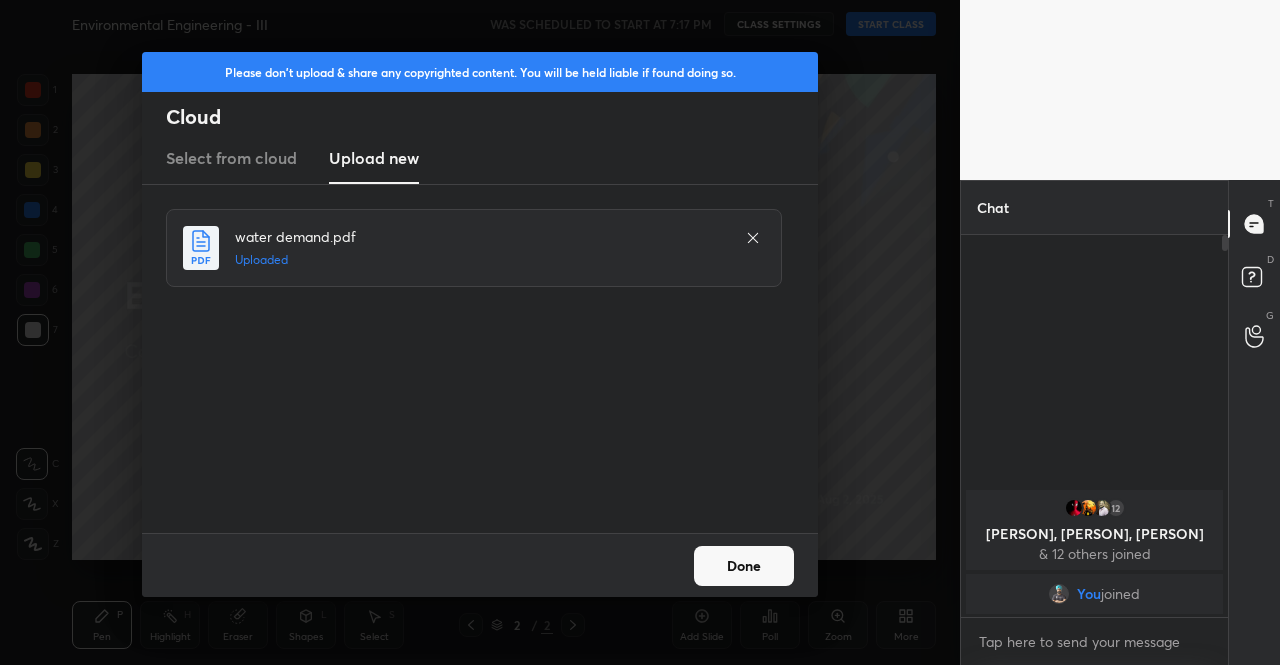 click on "Done" at bounding box center [744, 566] 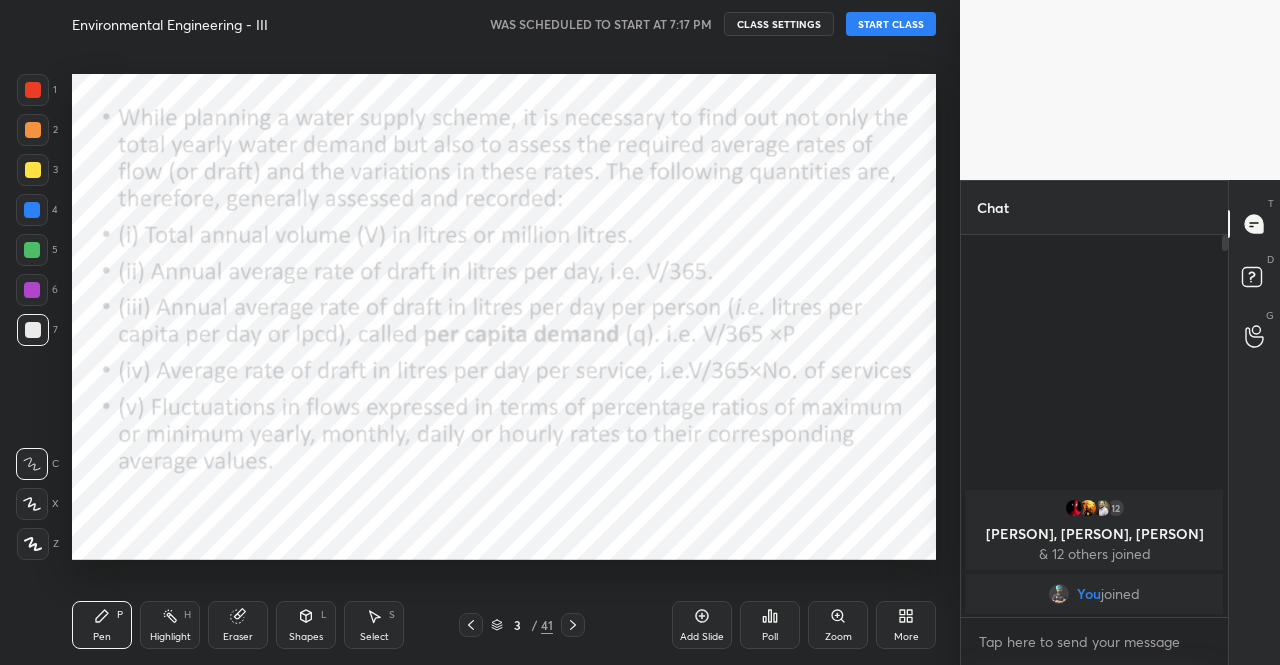 click 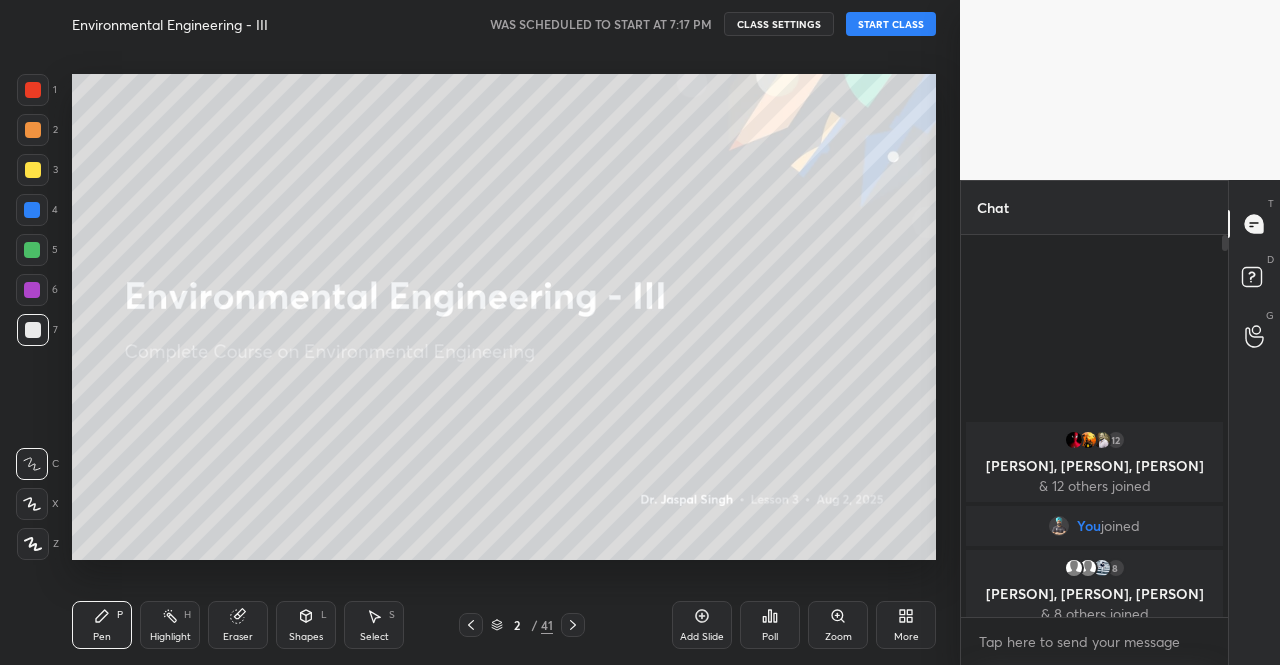 click on "START CLASS" at bounding box center [891, 24] 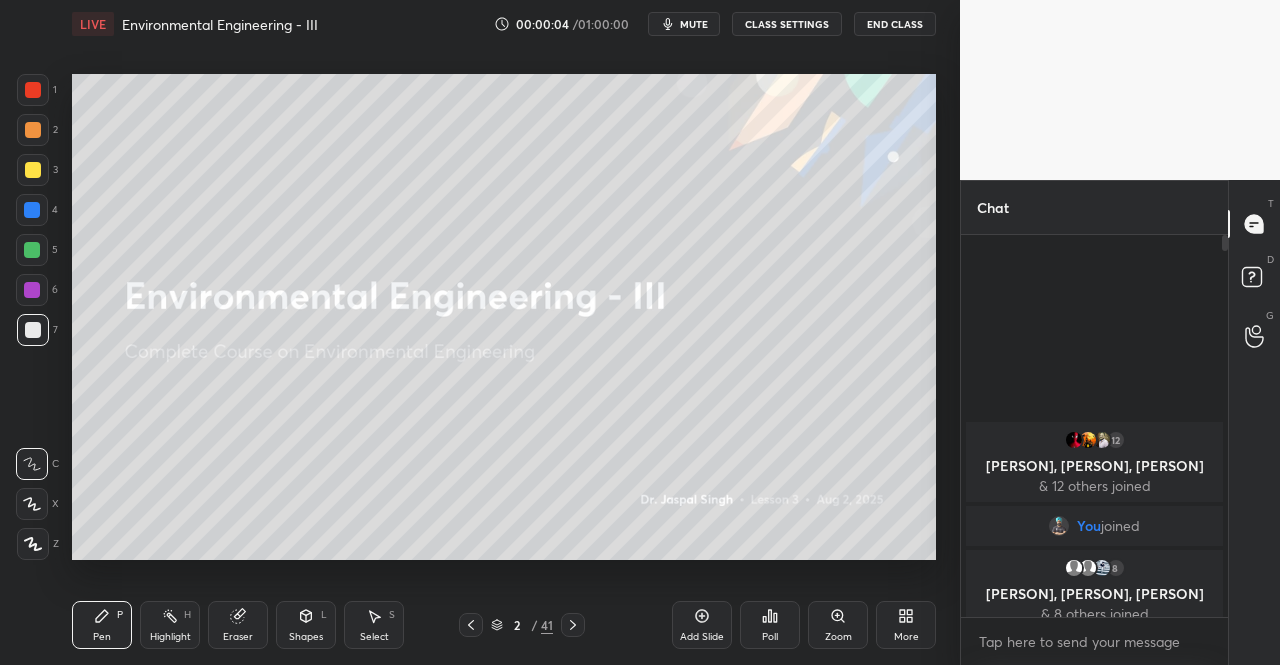 click 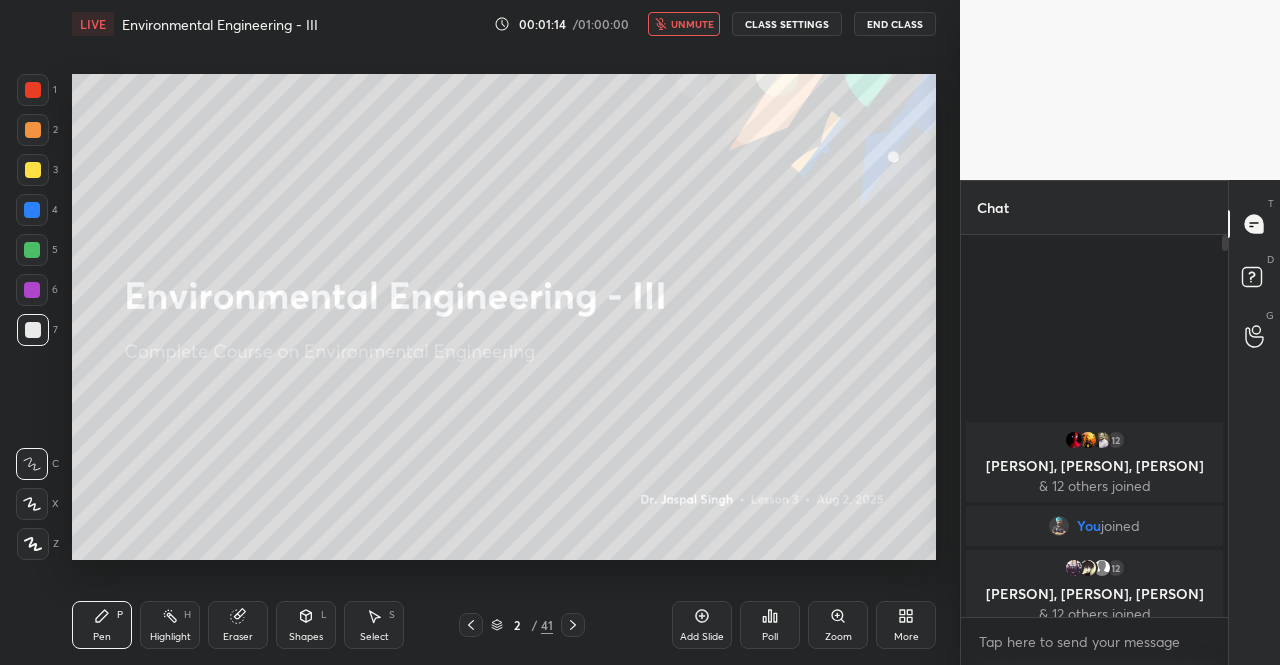 scroll, scrollTop: 335, scrollLeft: 261, axis: both 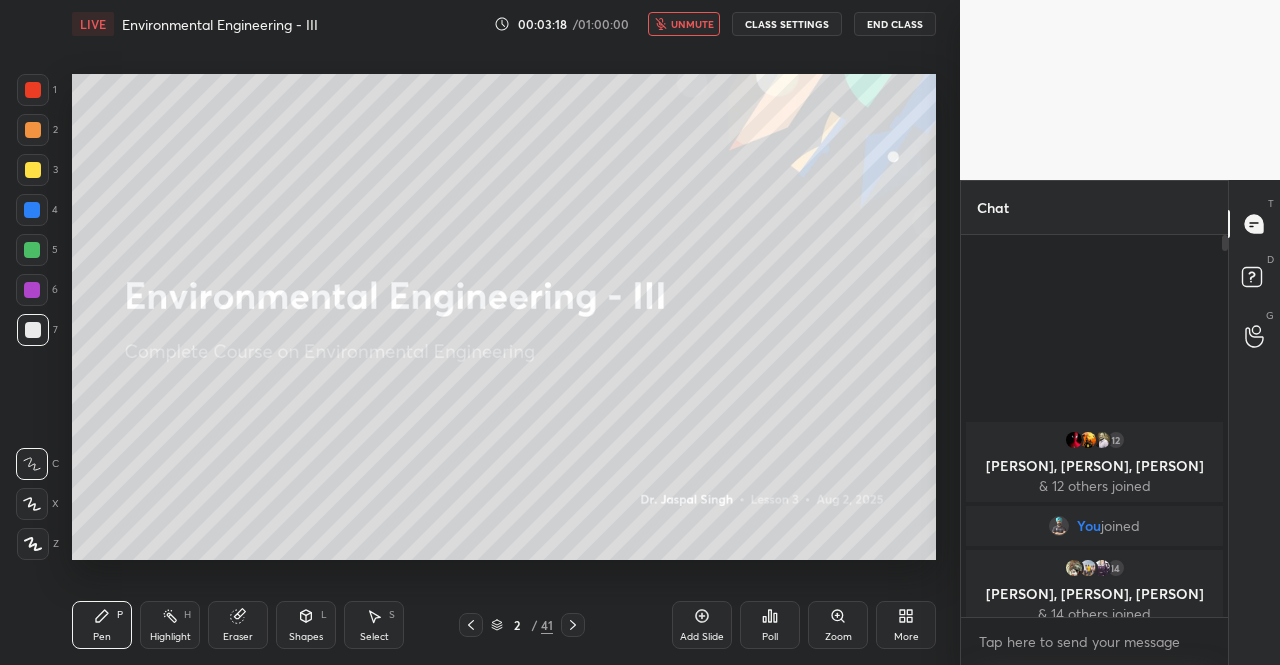 click at bounding box center [33, 170] 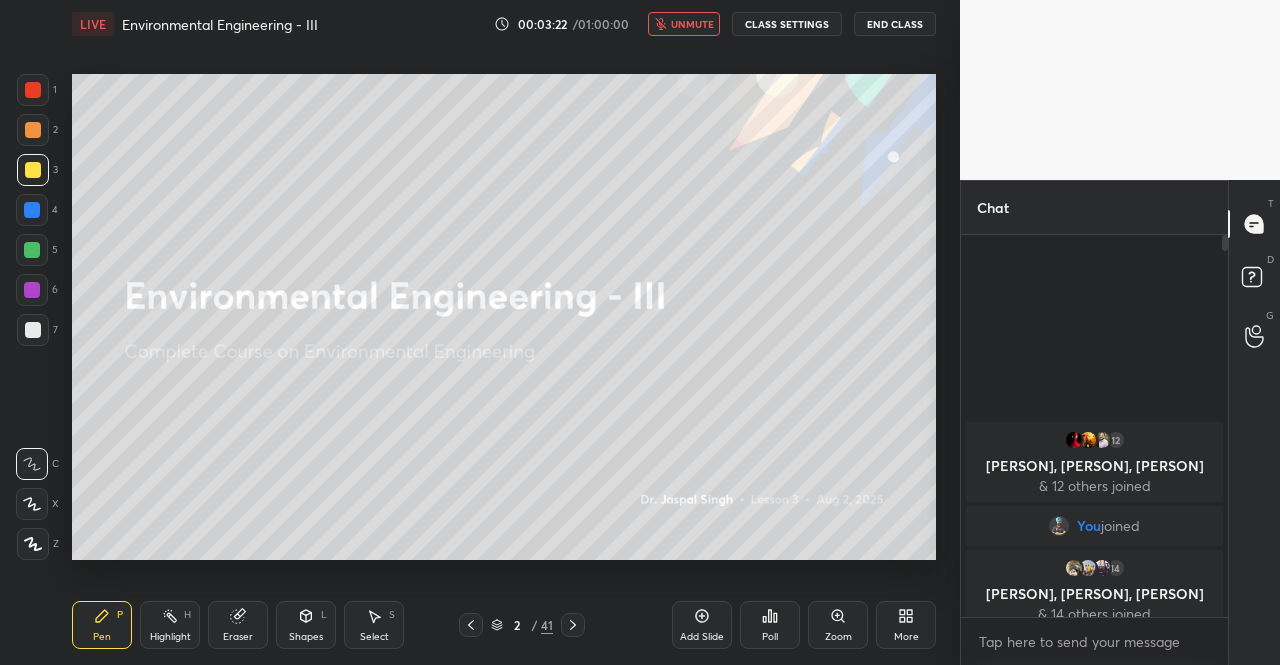 click 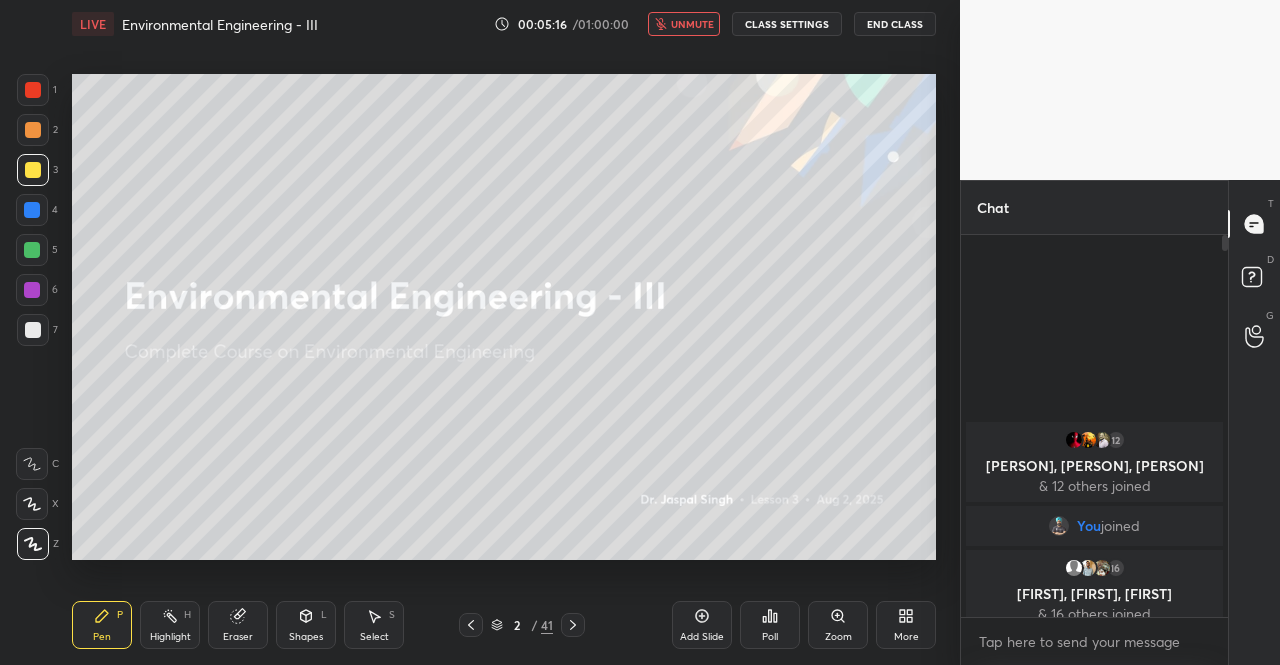click on "unmute" at bounding box center [684, 24] 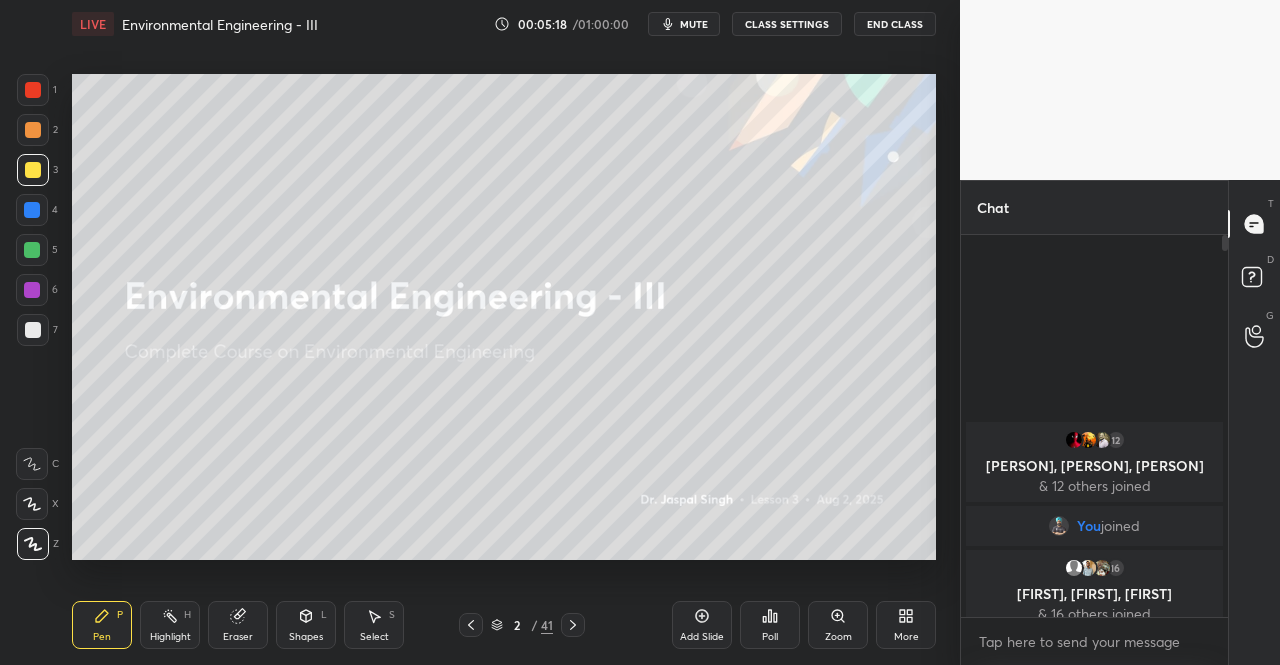 click at bounding box center [32, 210] 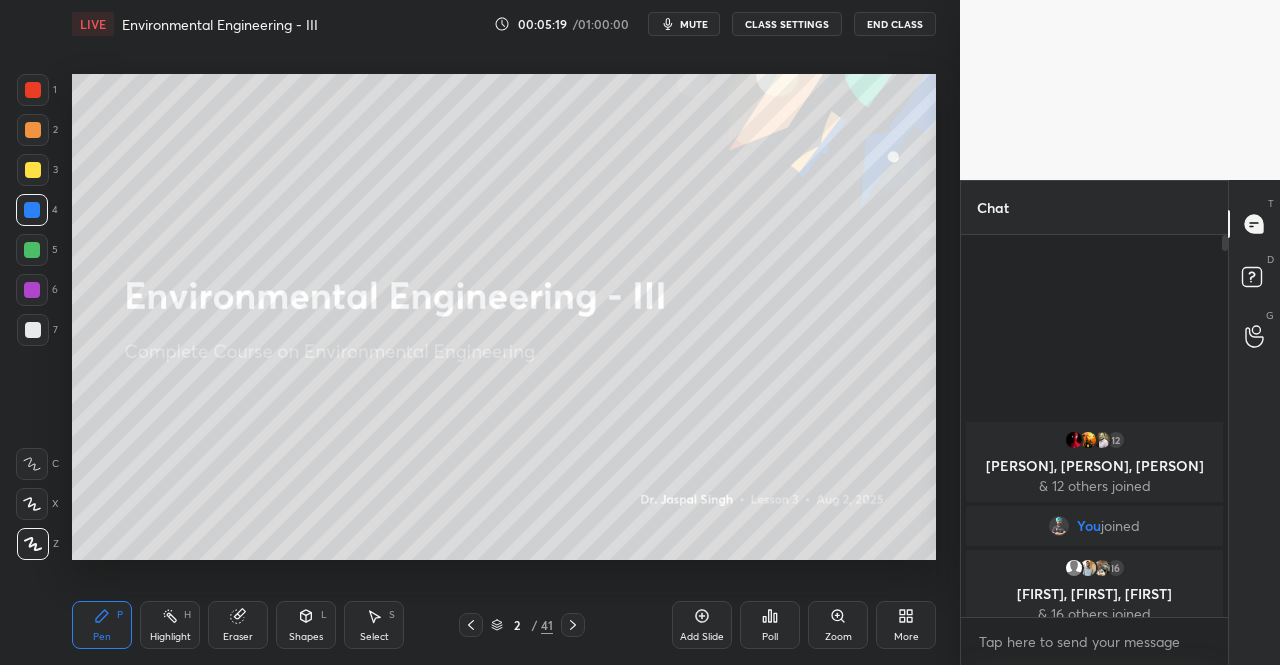 click at bounding box center [33, 544] 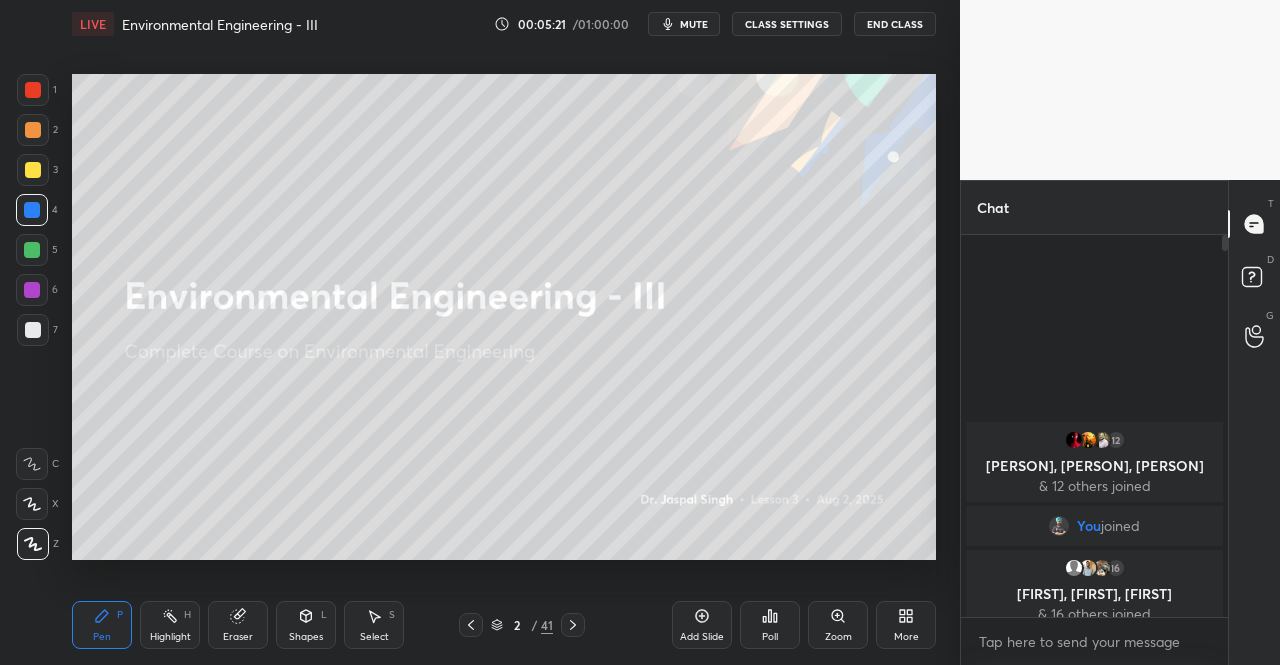 click at bounding box center (33, 170) 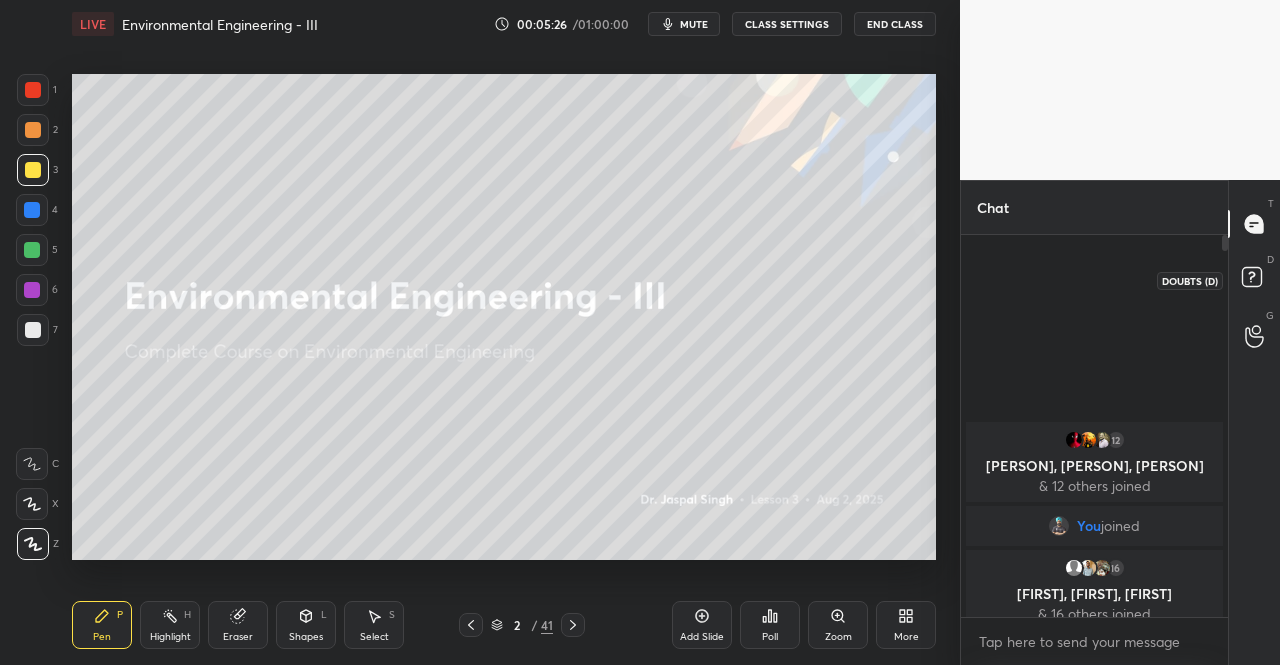 click 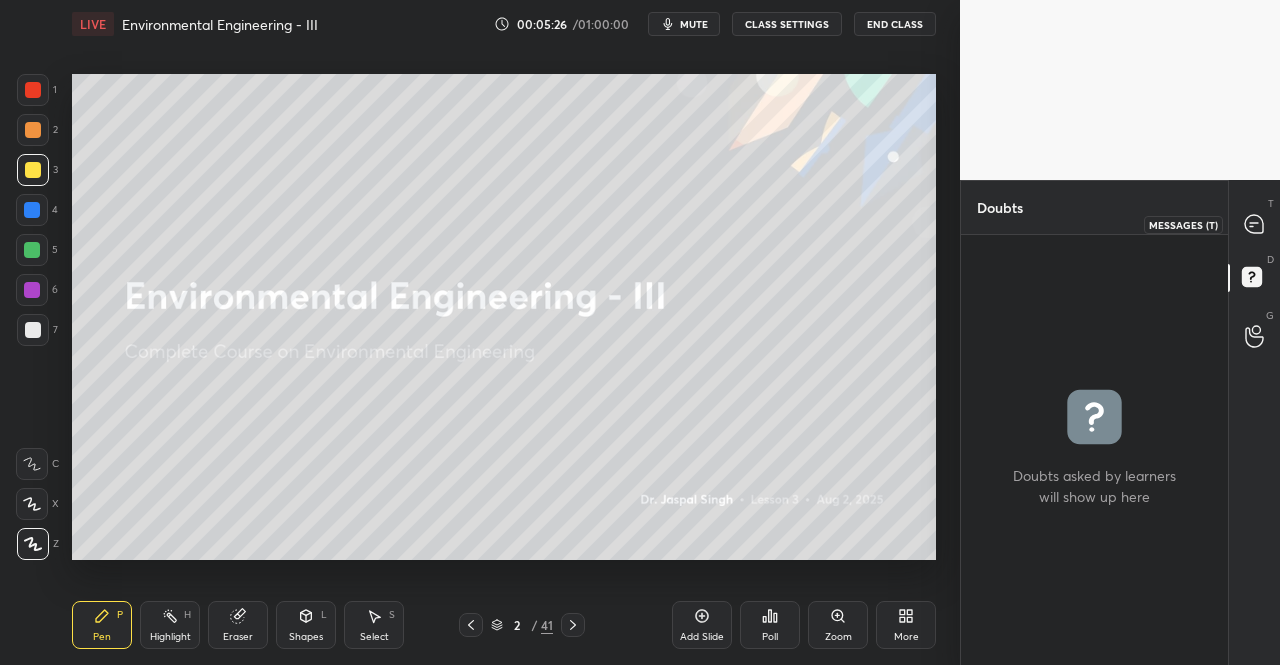 click 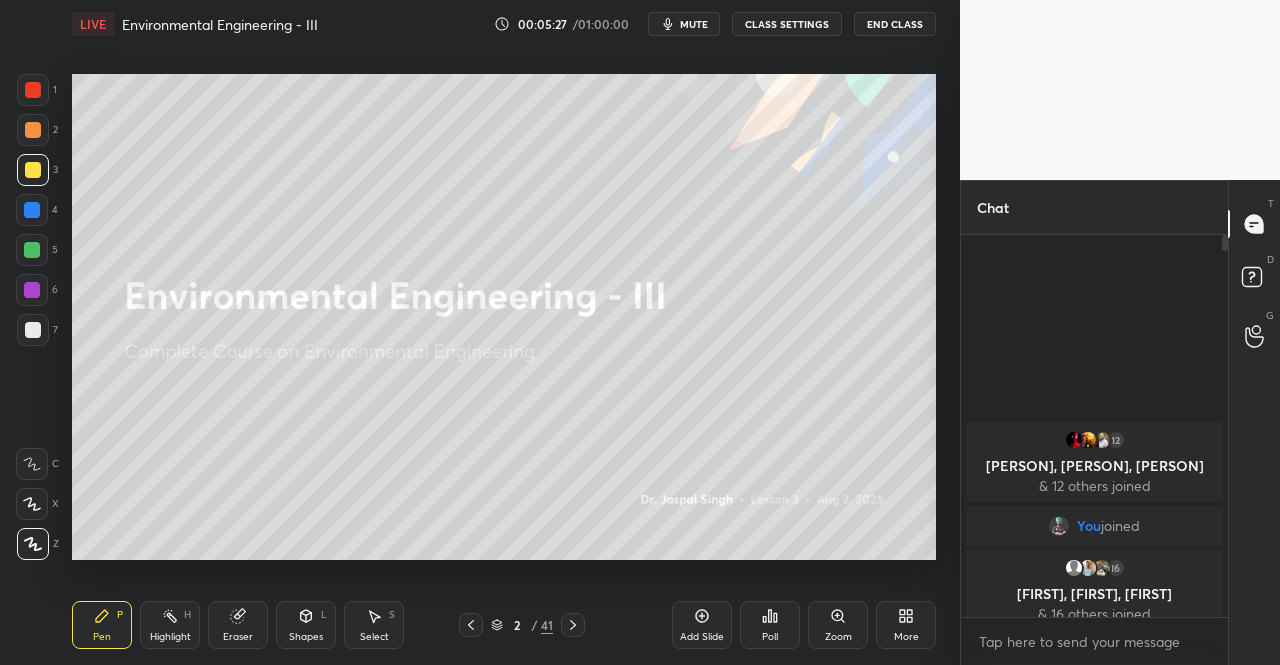 scroll, scrollTop: 7, scrollLeft: 6, axis: both 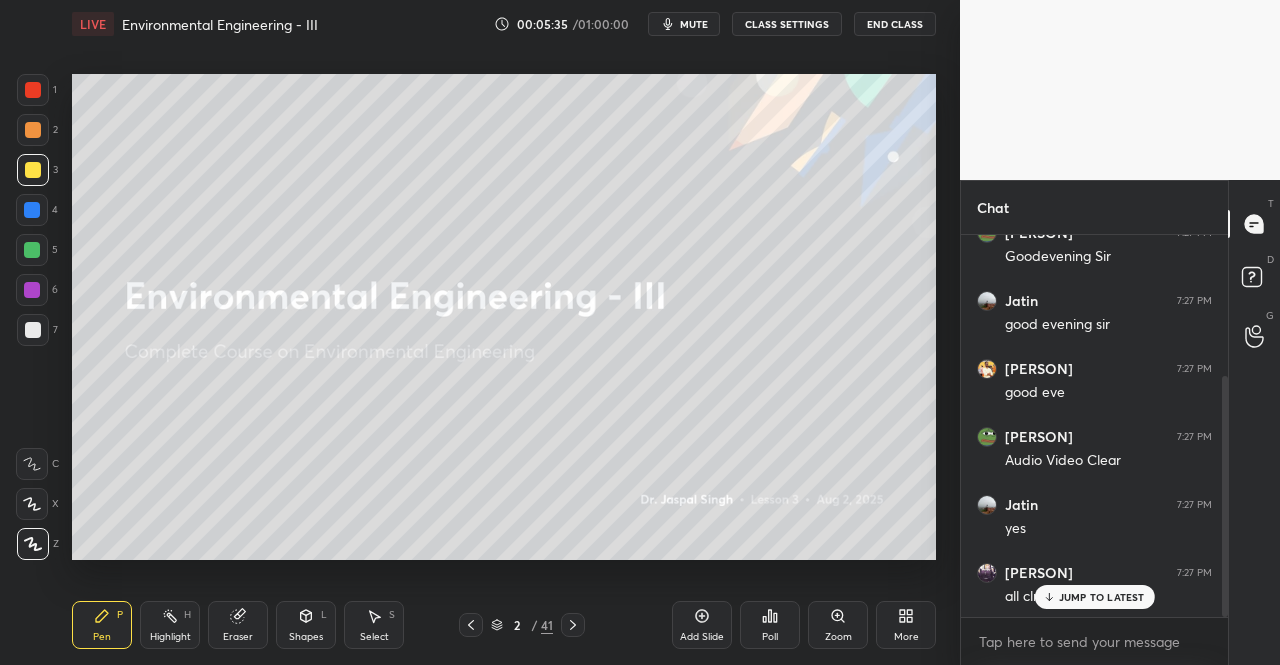 click on "JUMP TO LATEST" at bounding box center [1102, 597] 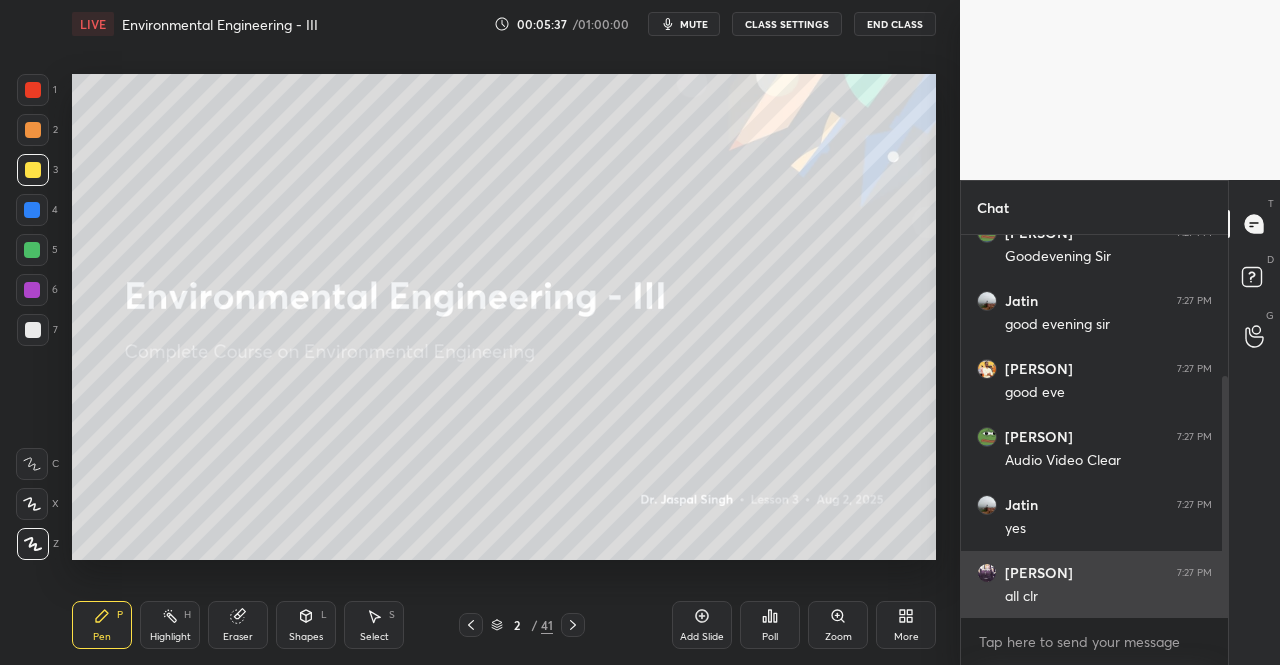 scroll, scrollTop: 360, scrollLeft: 0, axis: vertical 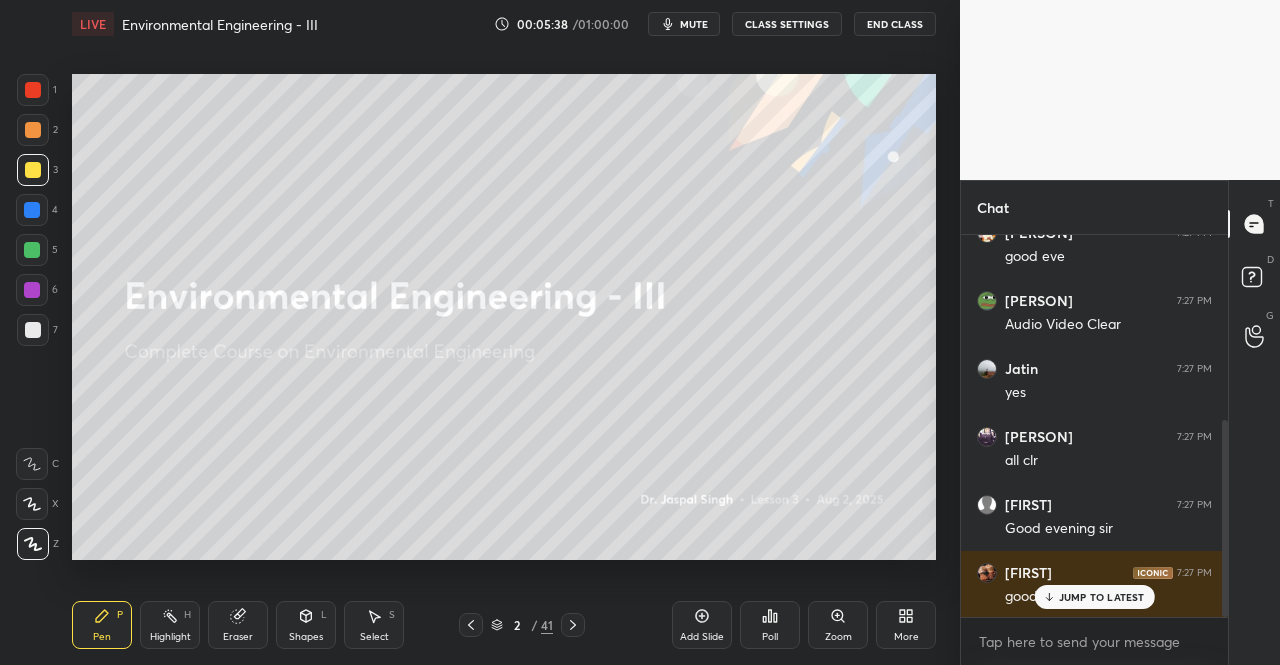 click on "JUMP TO LATEST" at bounding box center [1094, 597] 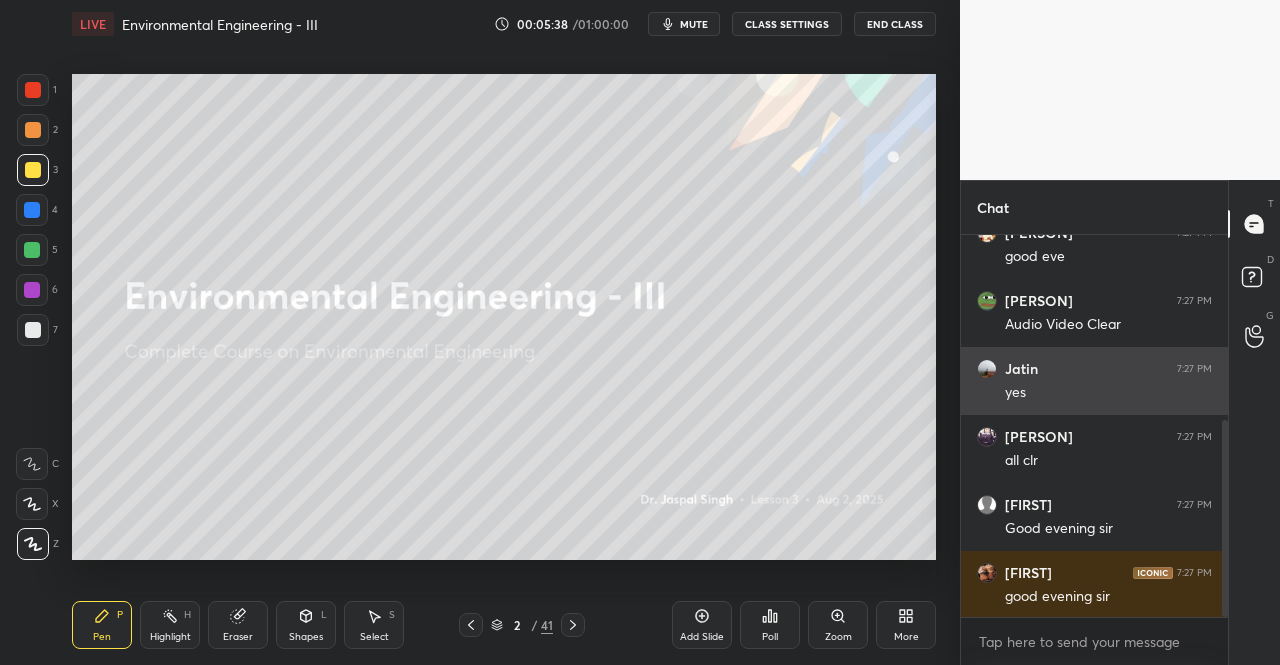 scroll, scrollTop: 428, scrollLeft: 0, axis: vertical 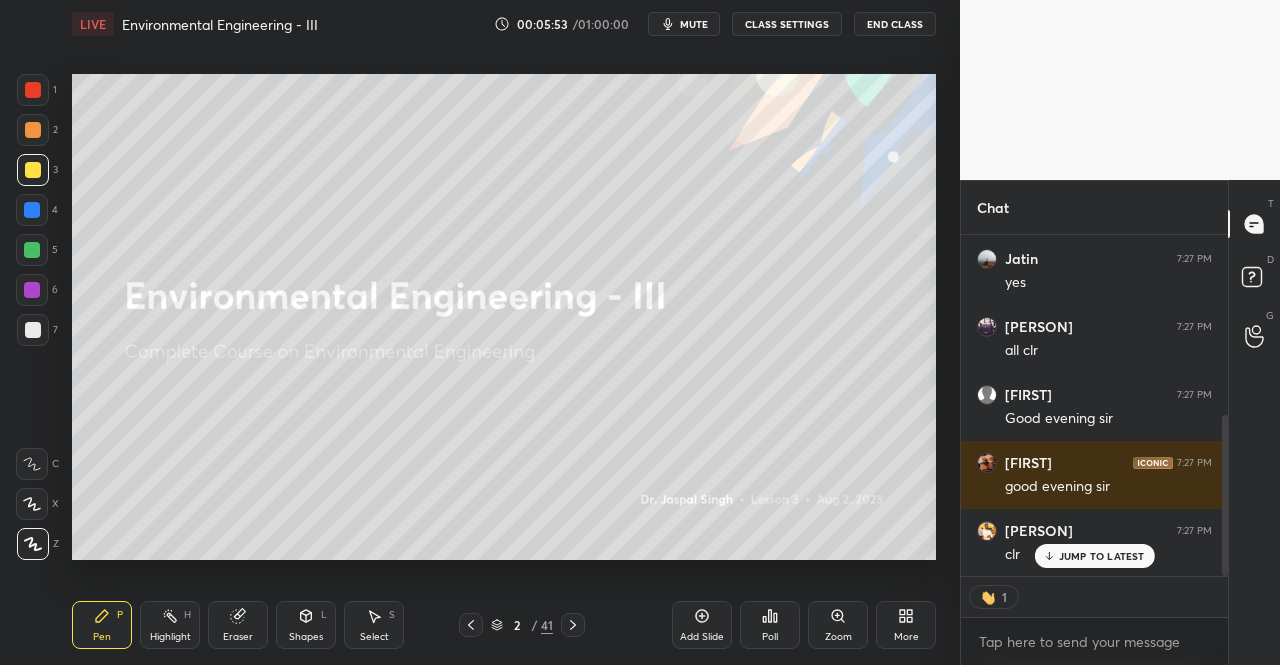 click on "[FIRST], [FIRST], [FIRST] joined You joined [FIRST], [FIRST], [FIRST] joined Girgit 7:27 PM Goodevening Sir [FIRST] 7:27 PM good evening sir [FIRST] 7:27 PM good eve Girgit 7:27 PM Audio Video Clear [FIRST] 7:27 PM yes [FIRST] 7:27 PM all clr [FIRST] 7:27 PM Good evening sir [FIRST] 7:27 PM good evening sir [FIRST] 7:27 PM clr JUMP TO LATEST" at bounding box center [1094, 405] 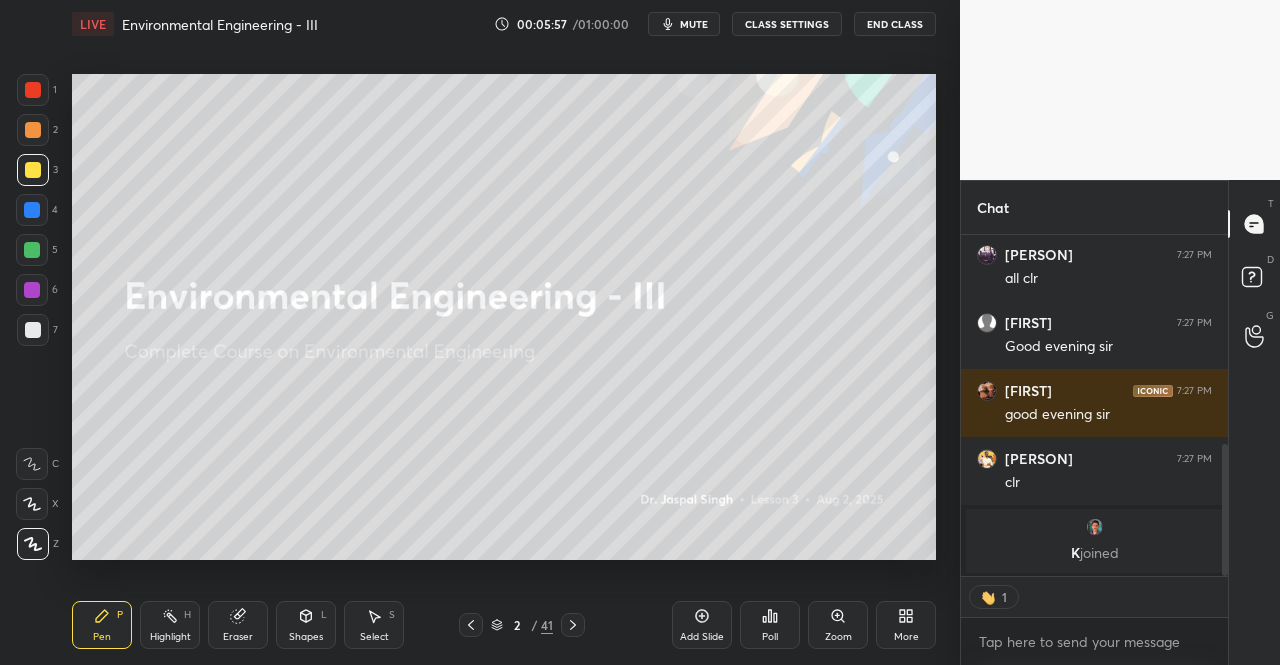 scroll, scrollTop: 7, scrollLeft: 6, axis: both 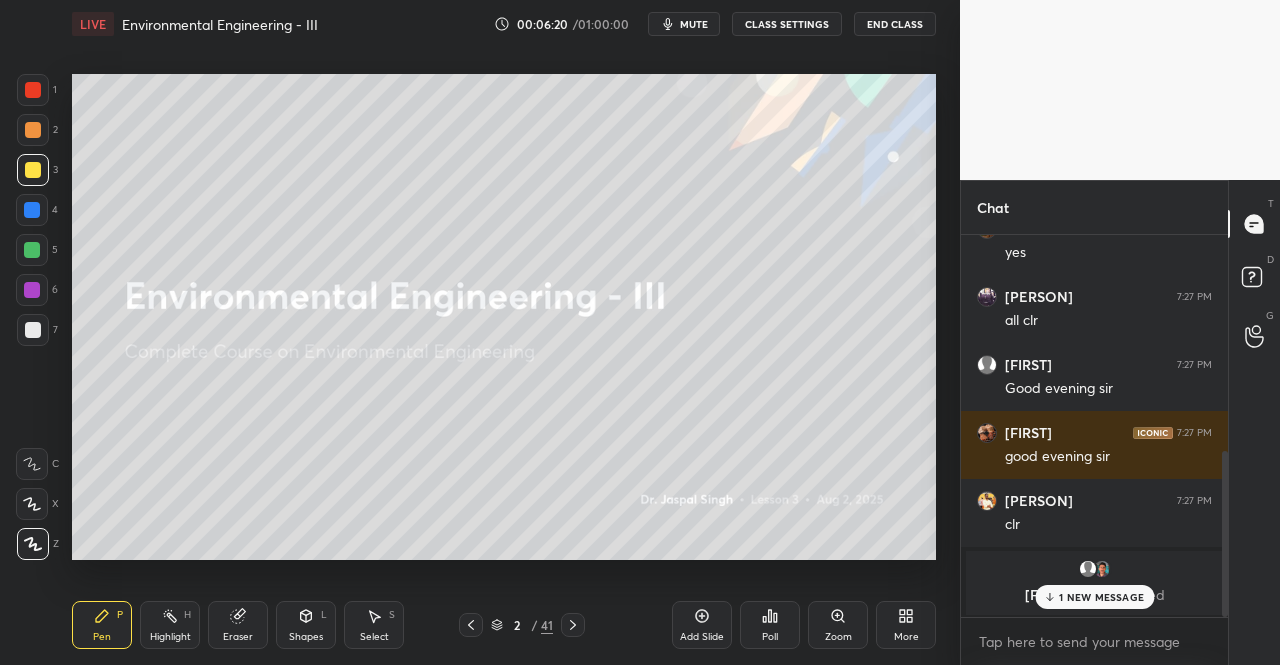 click 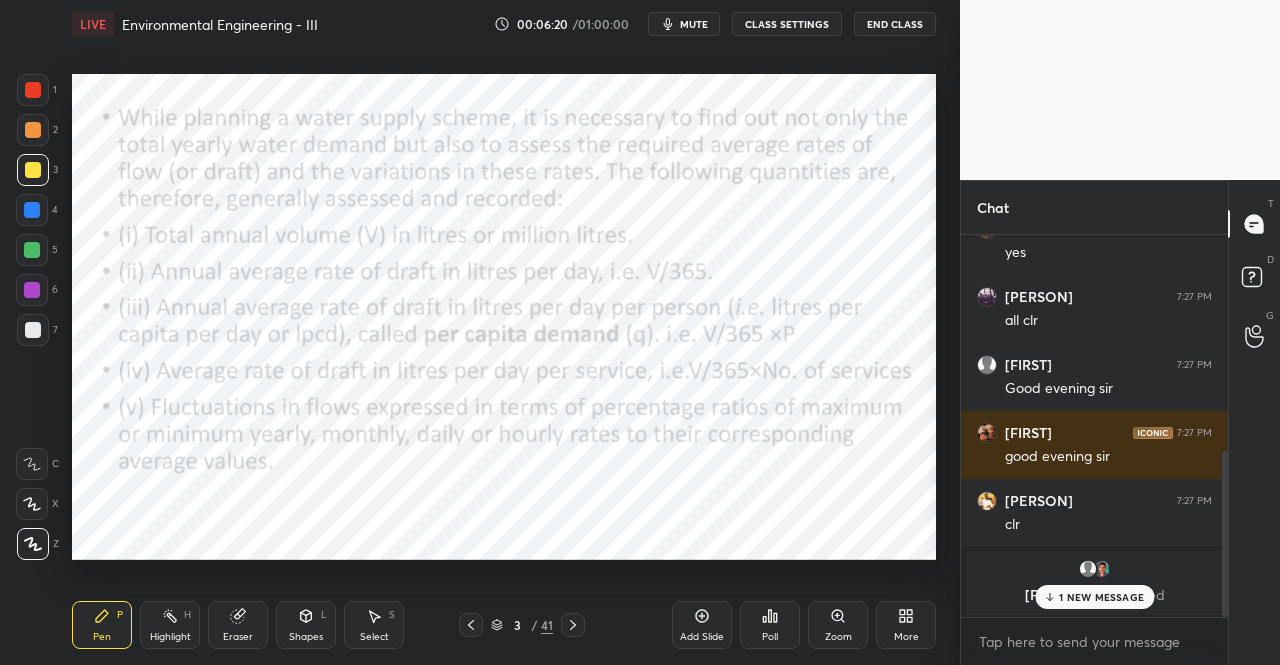 click 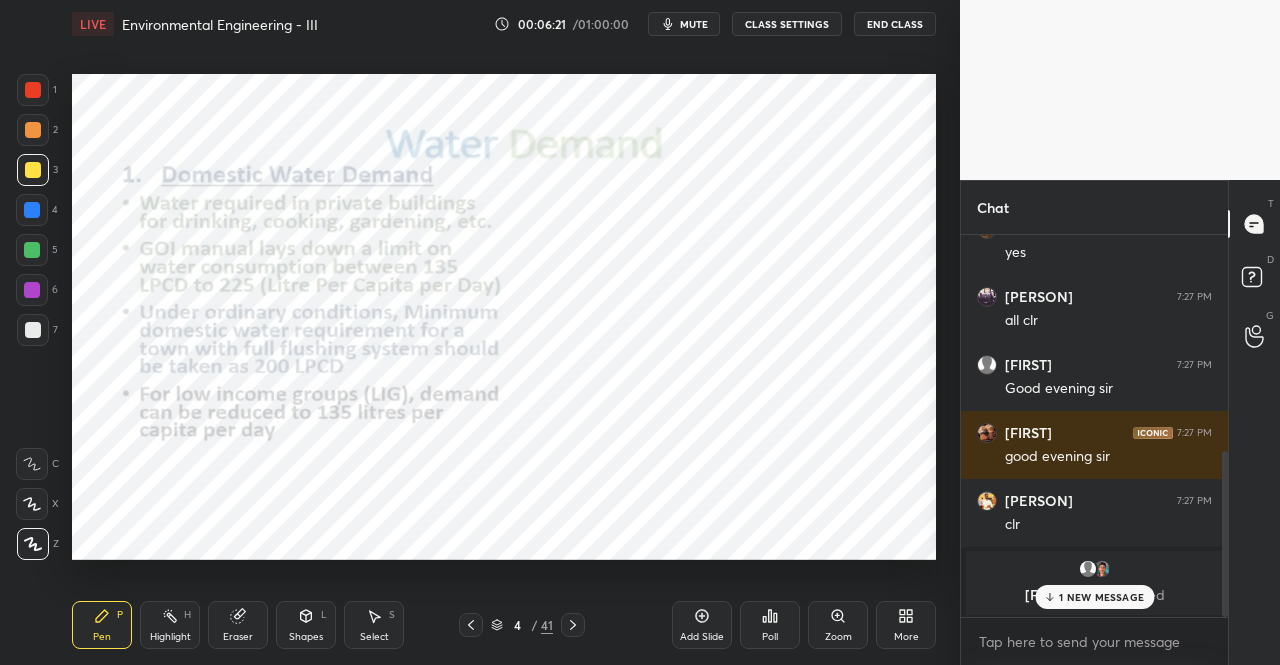click 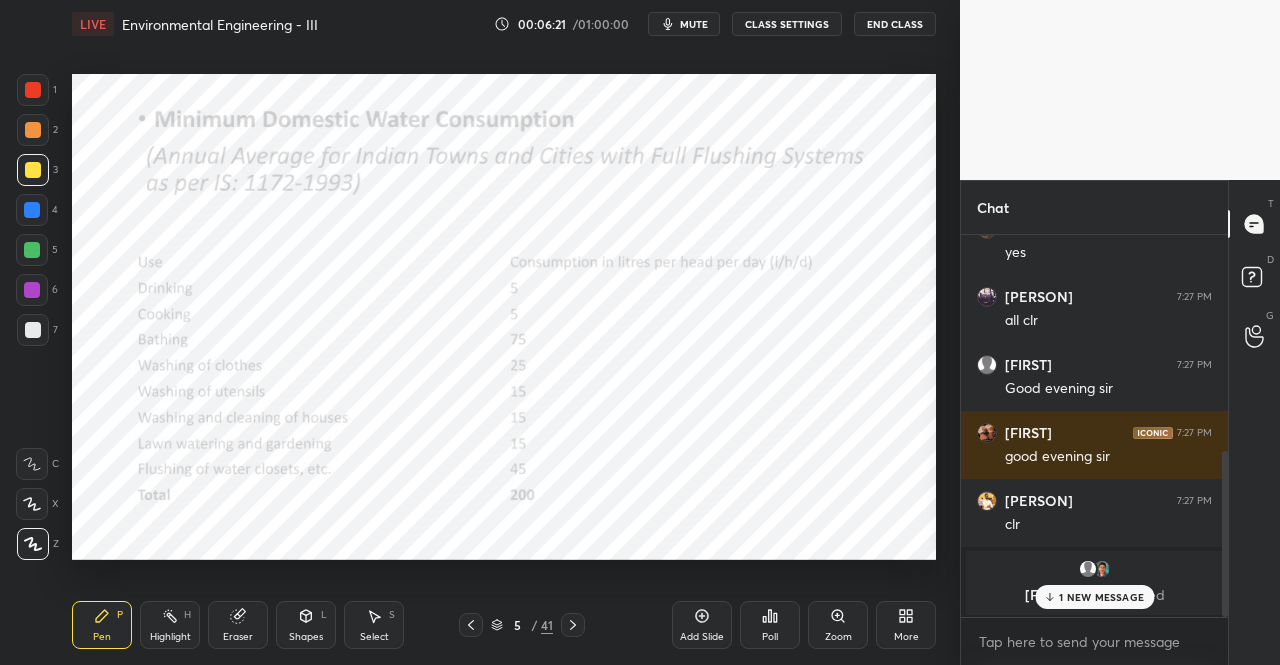 click 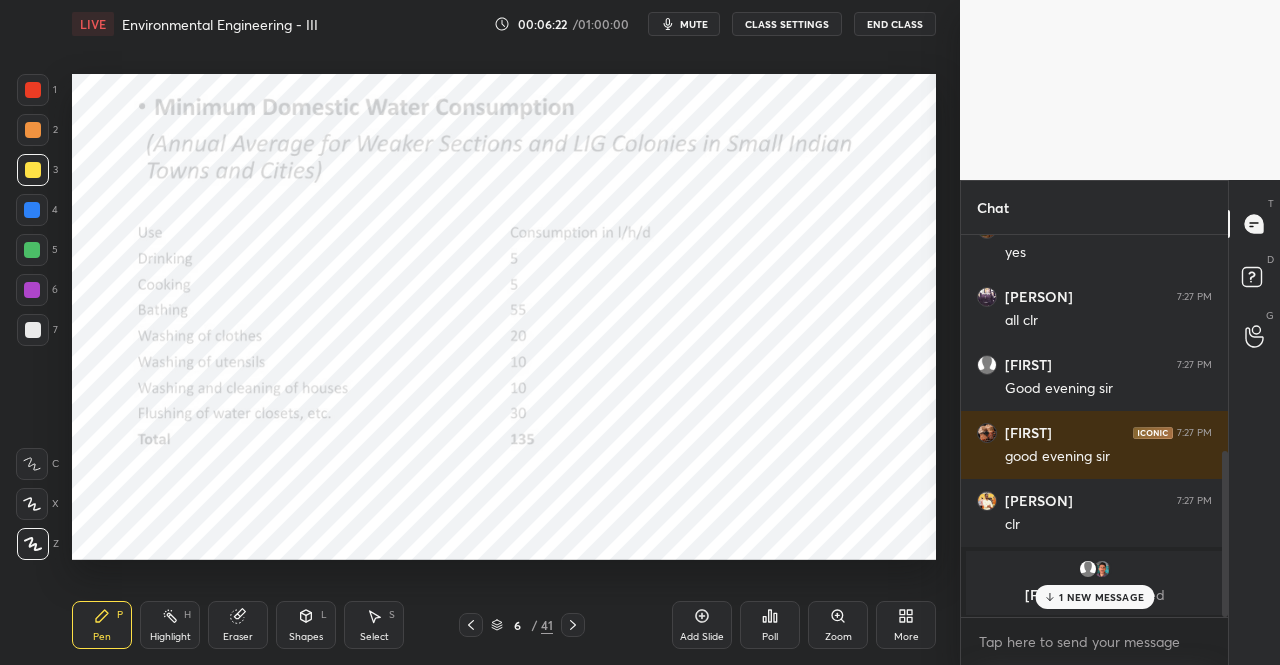 click 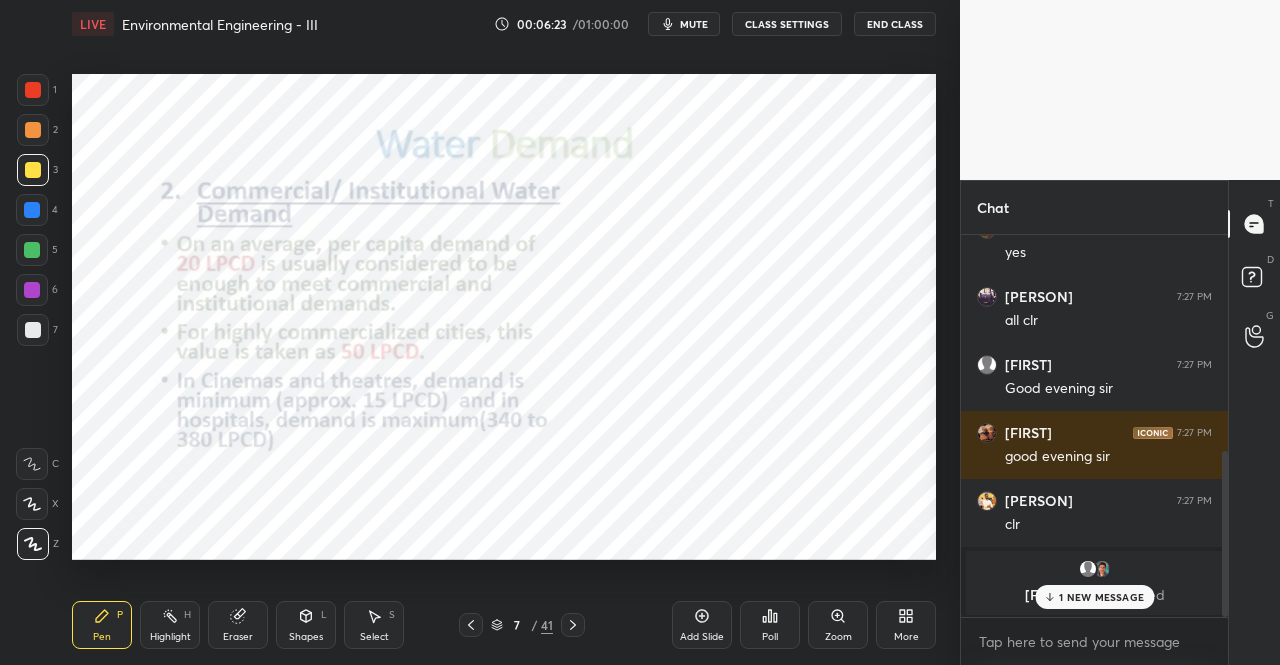 click 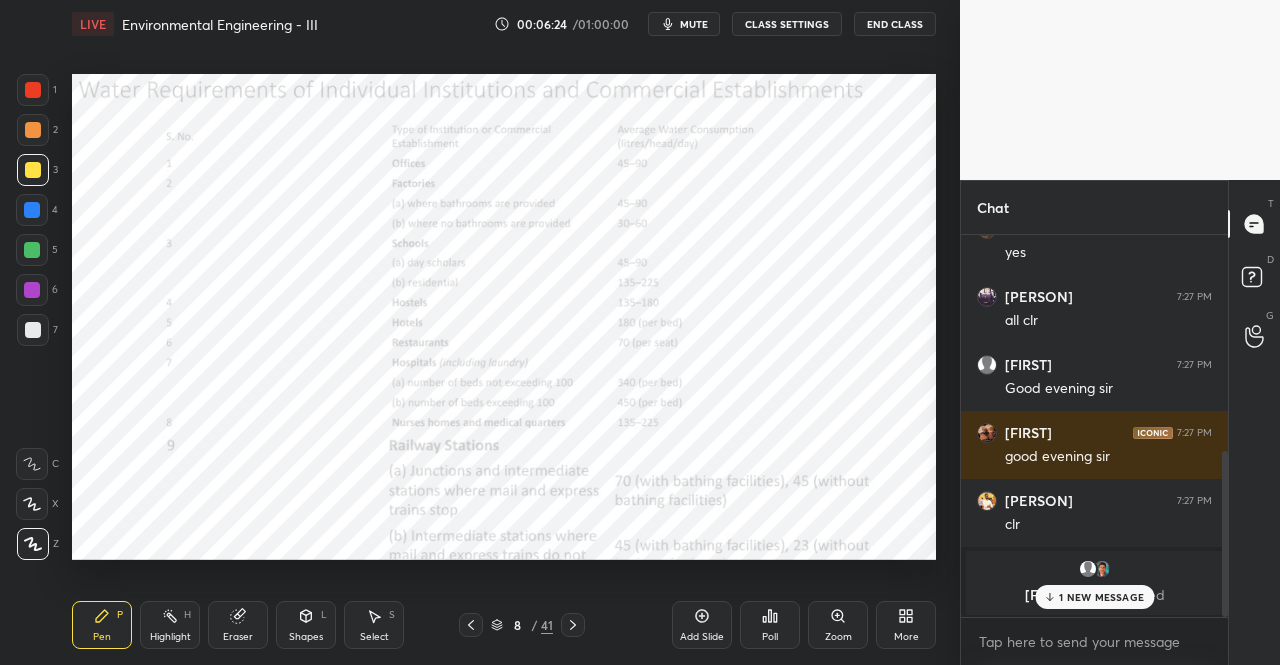 click 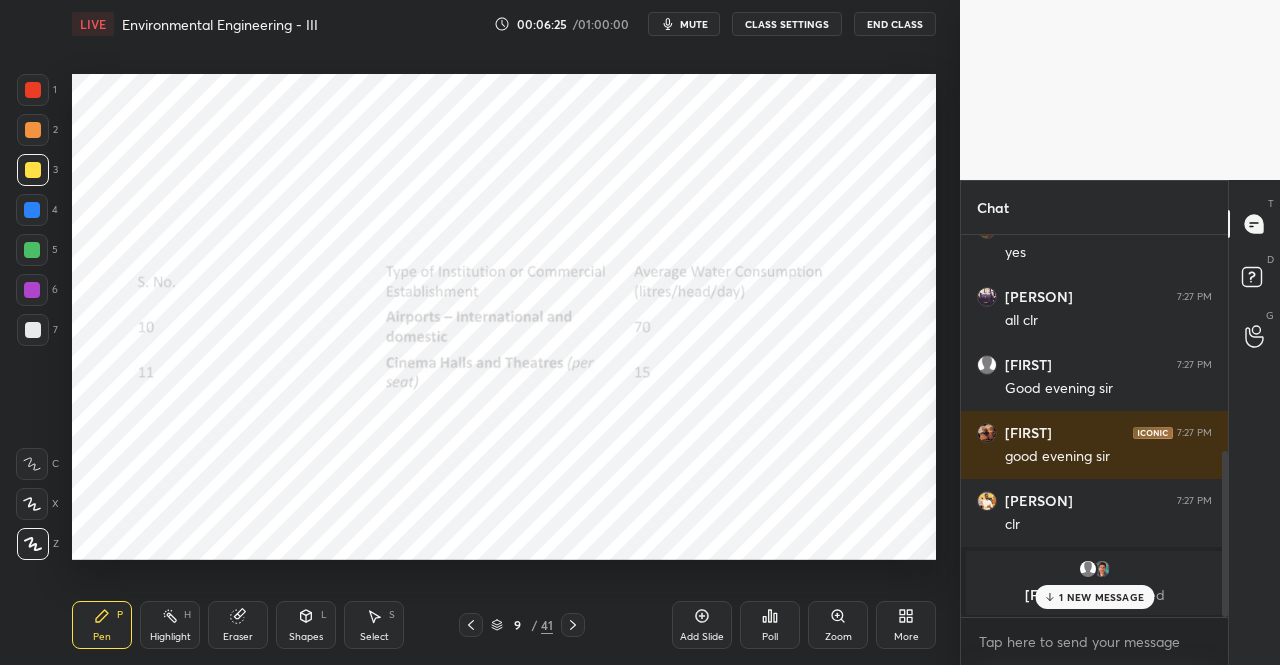 click 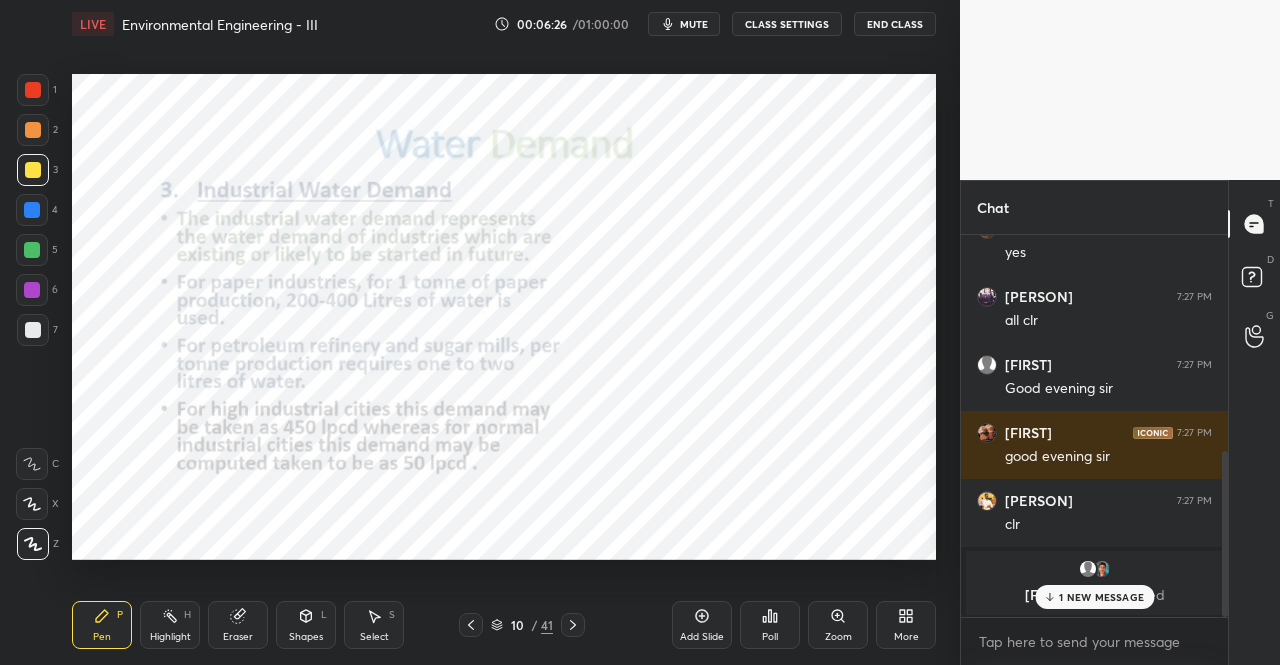 click 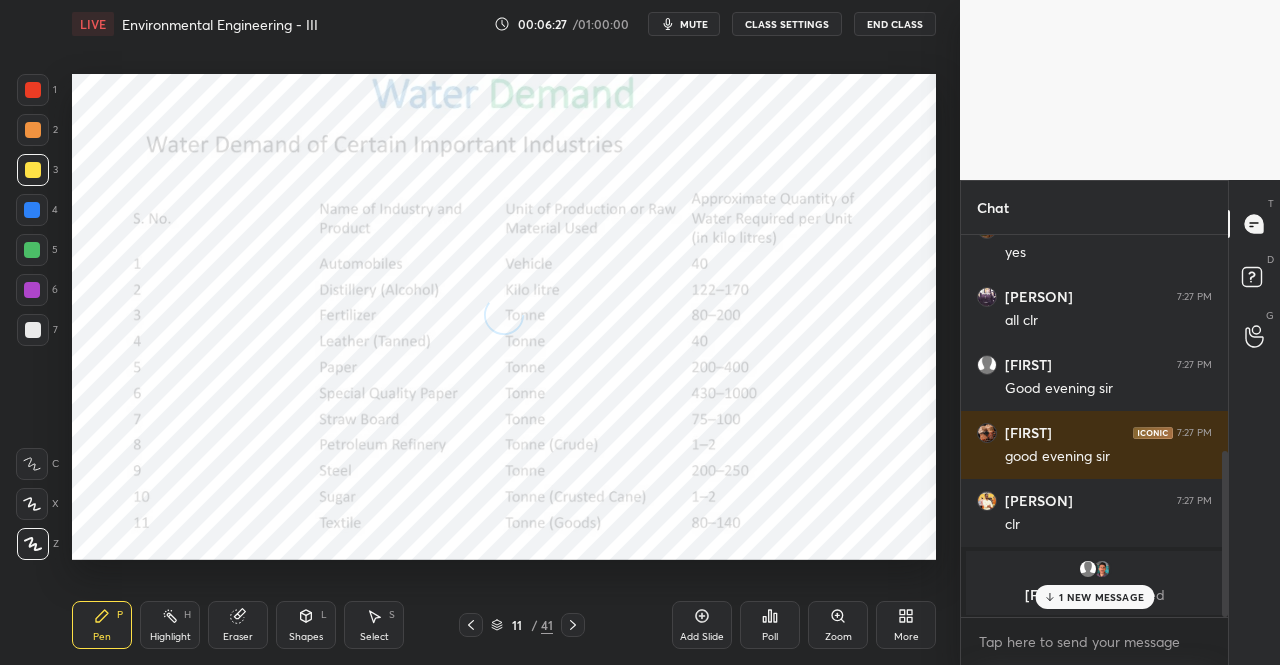 click 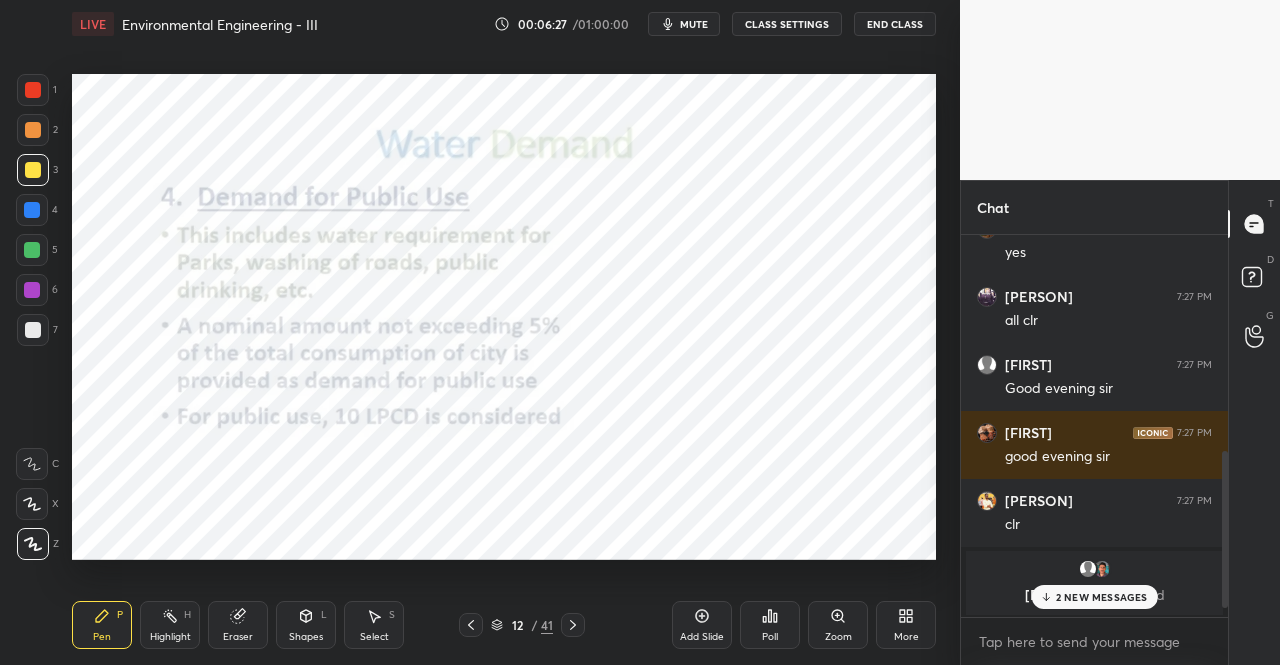 scroll, scrollTop: 604, scrollLeft: 0, axis: vertical 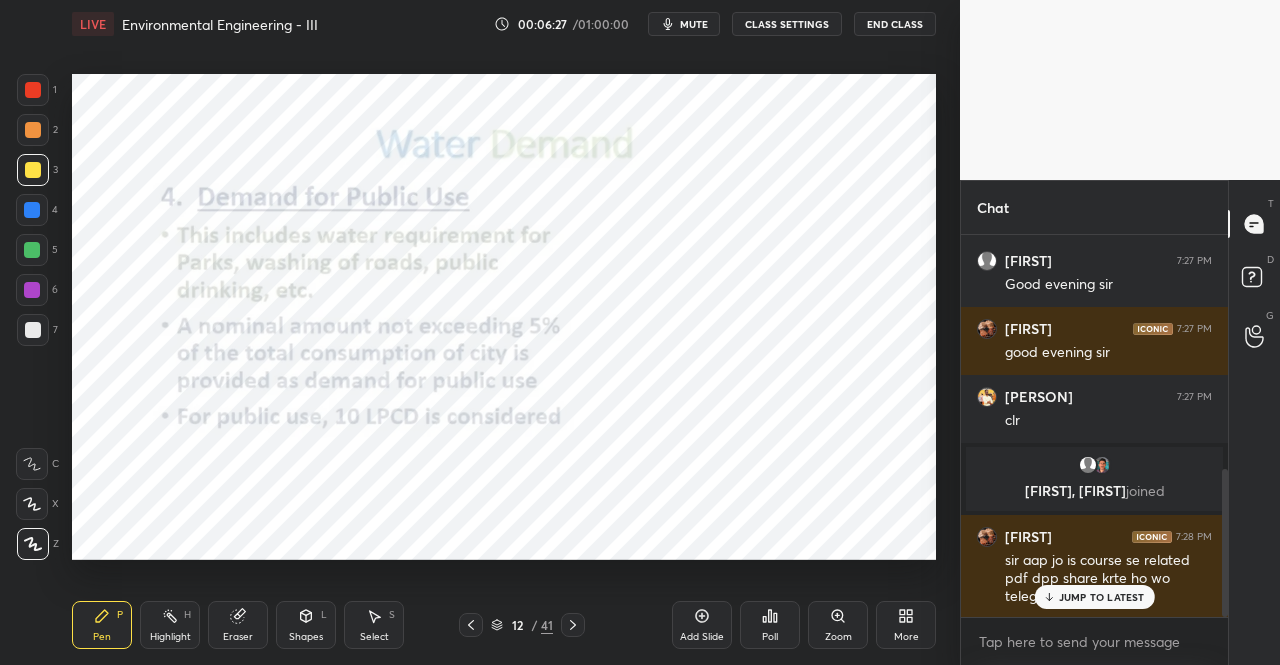 click 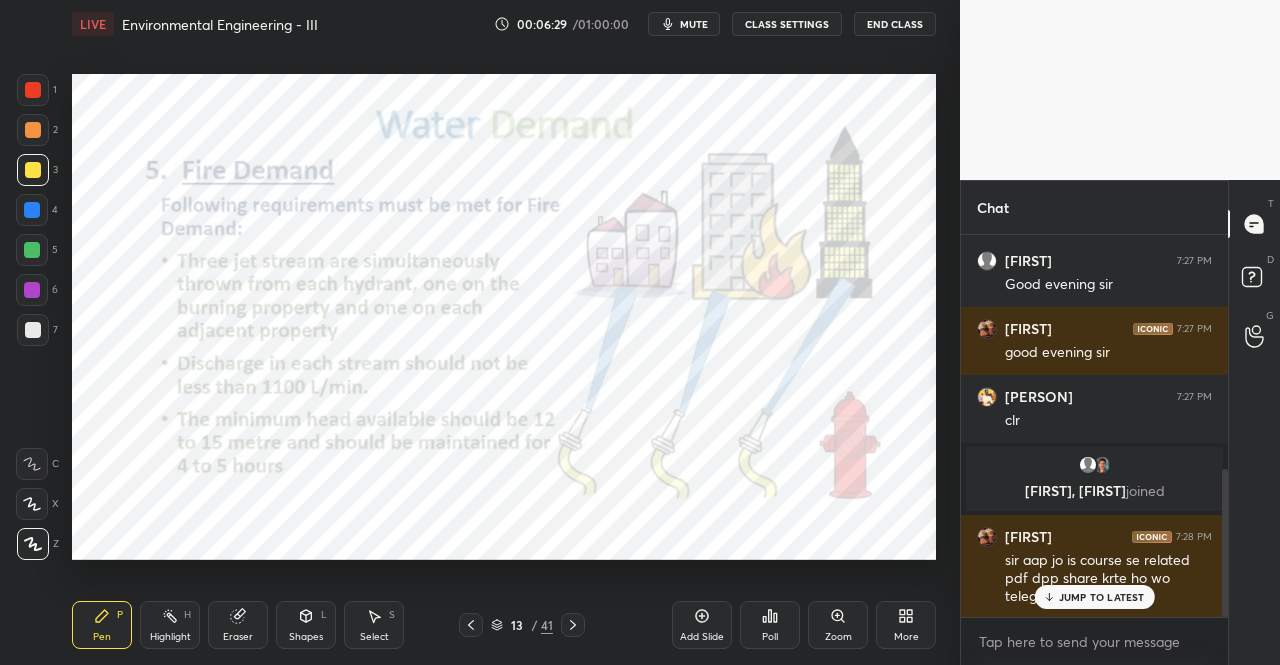 click on "JUMP TO LATEST" at bounding box center [1102, 597] 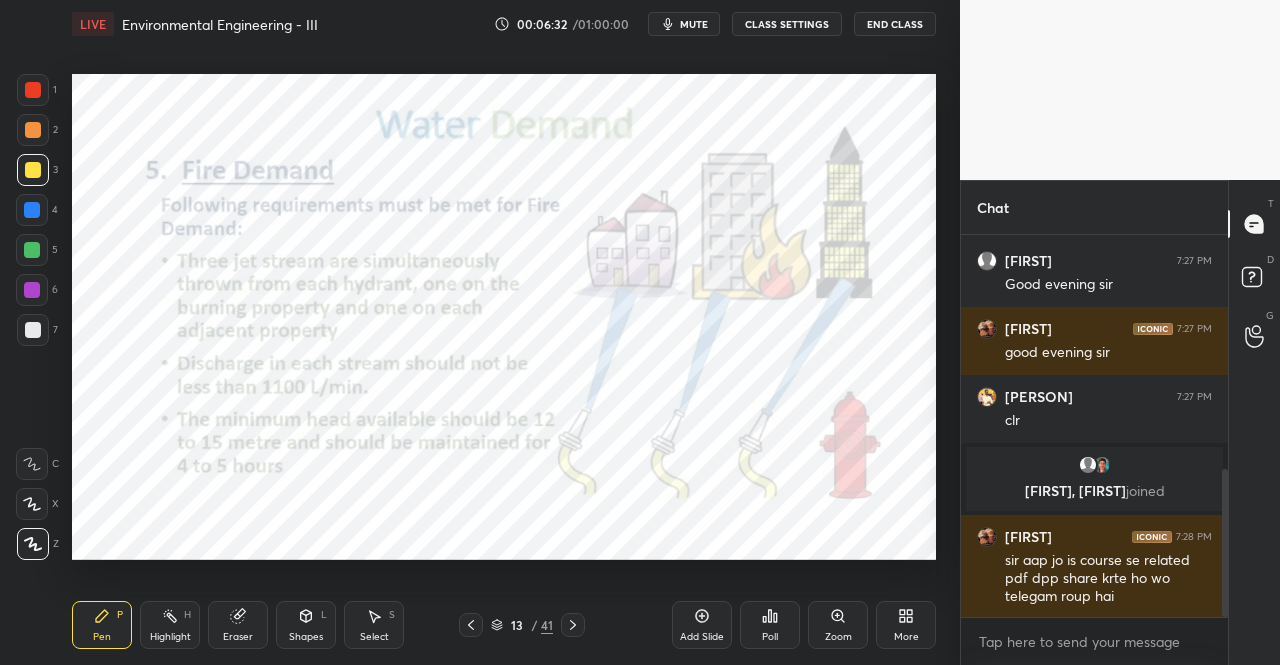 click 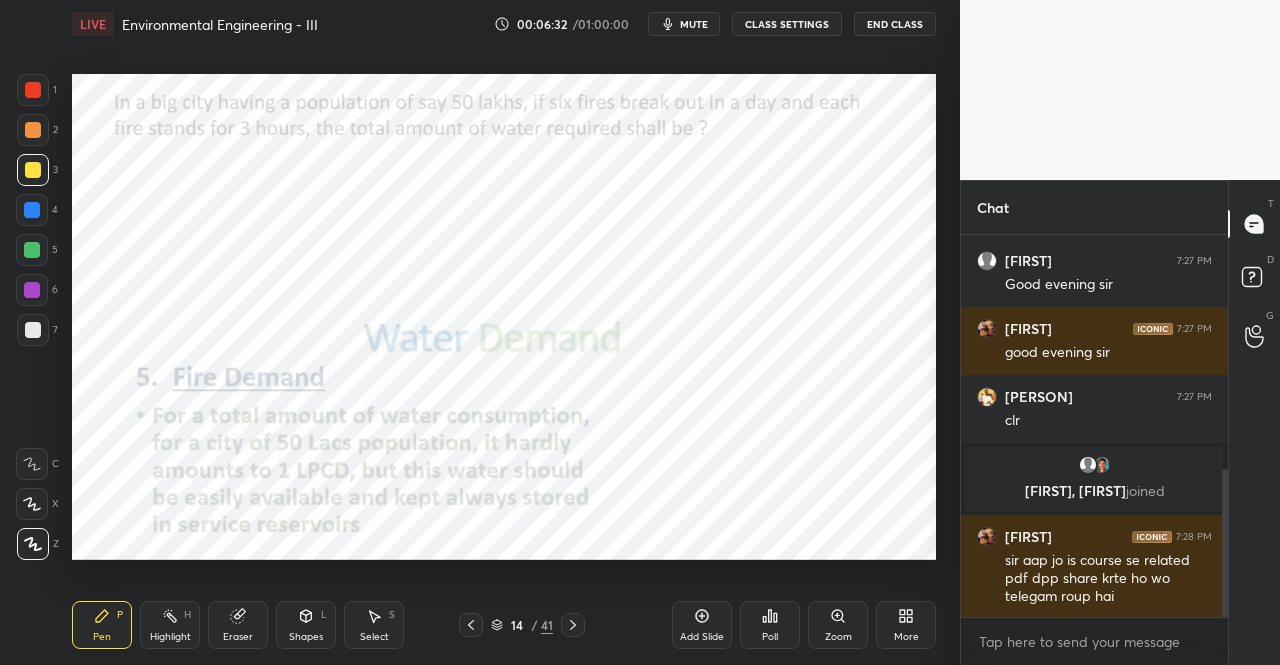 click 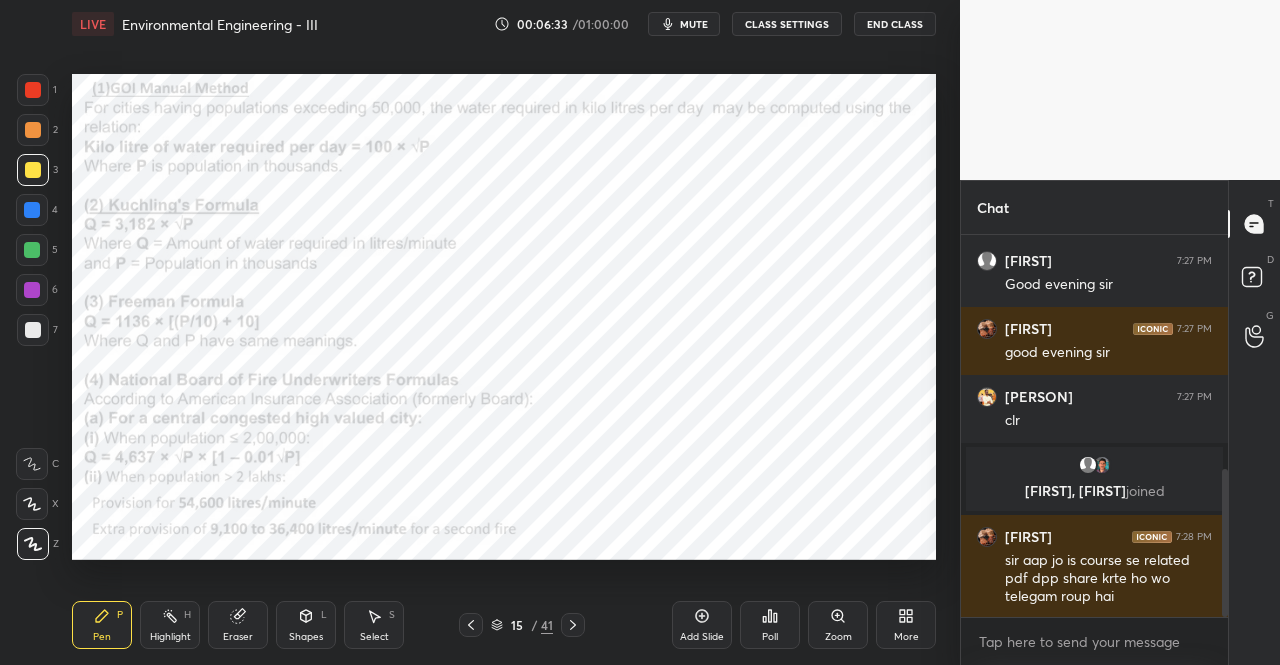 click 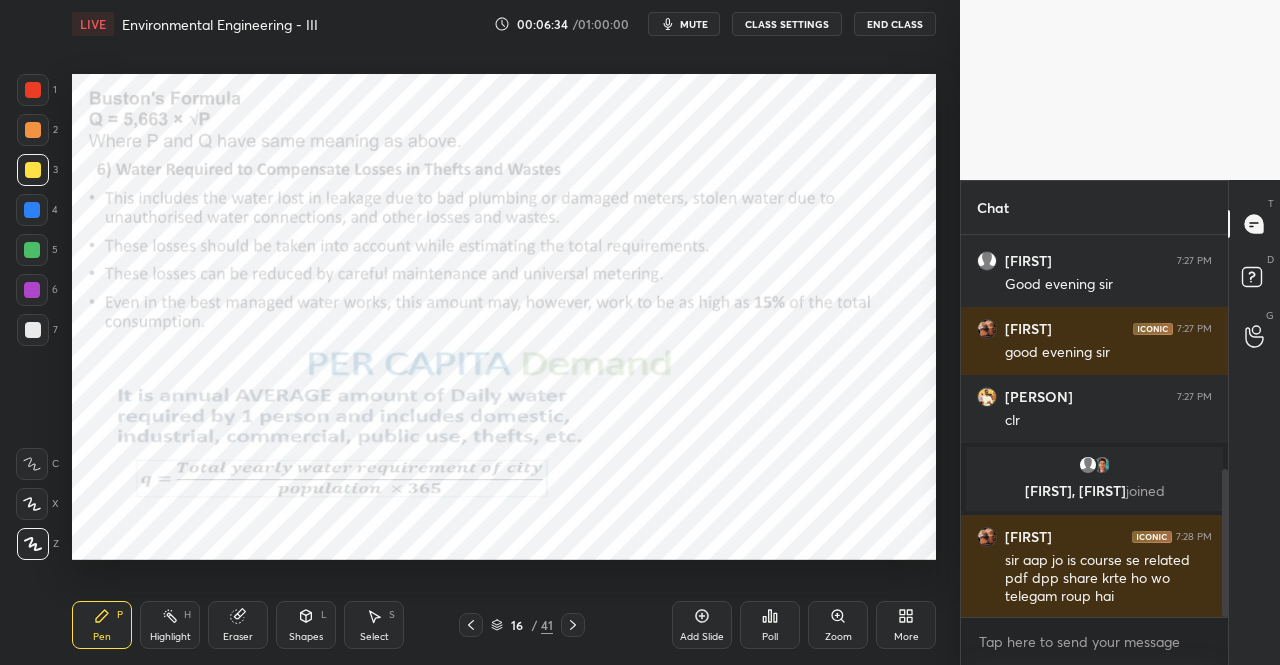 click 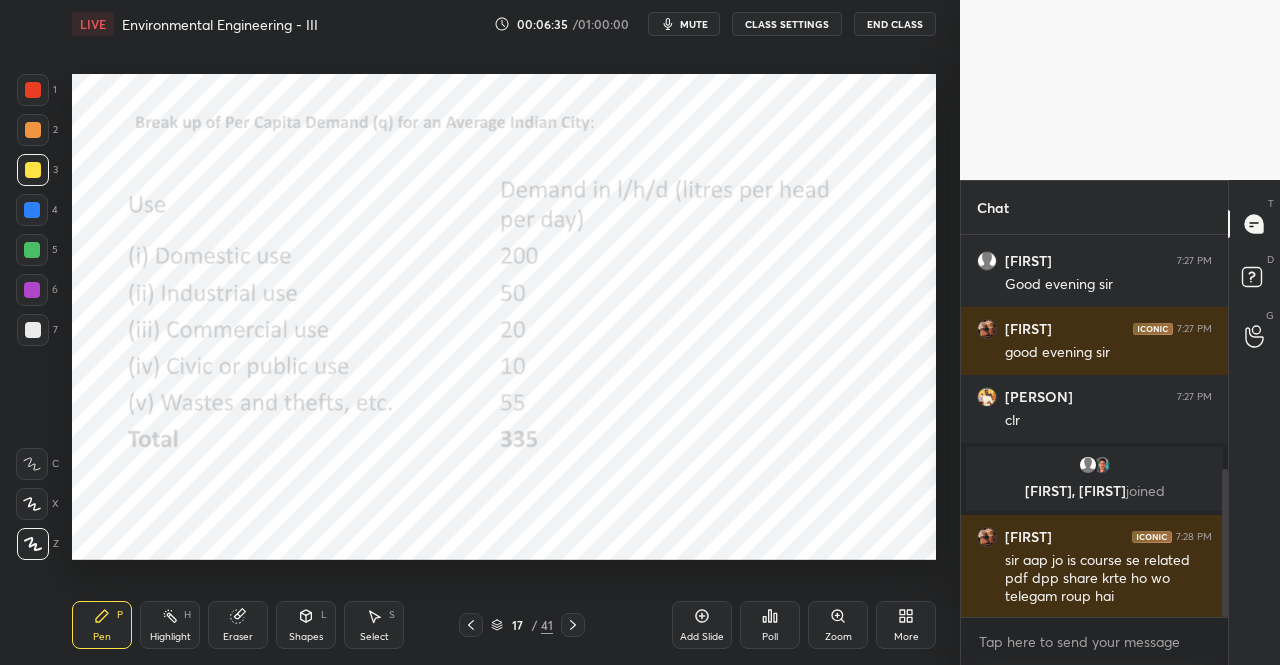 click 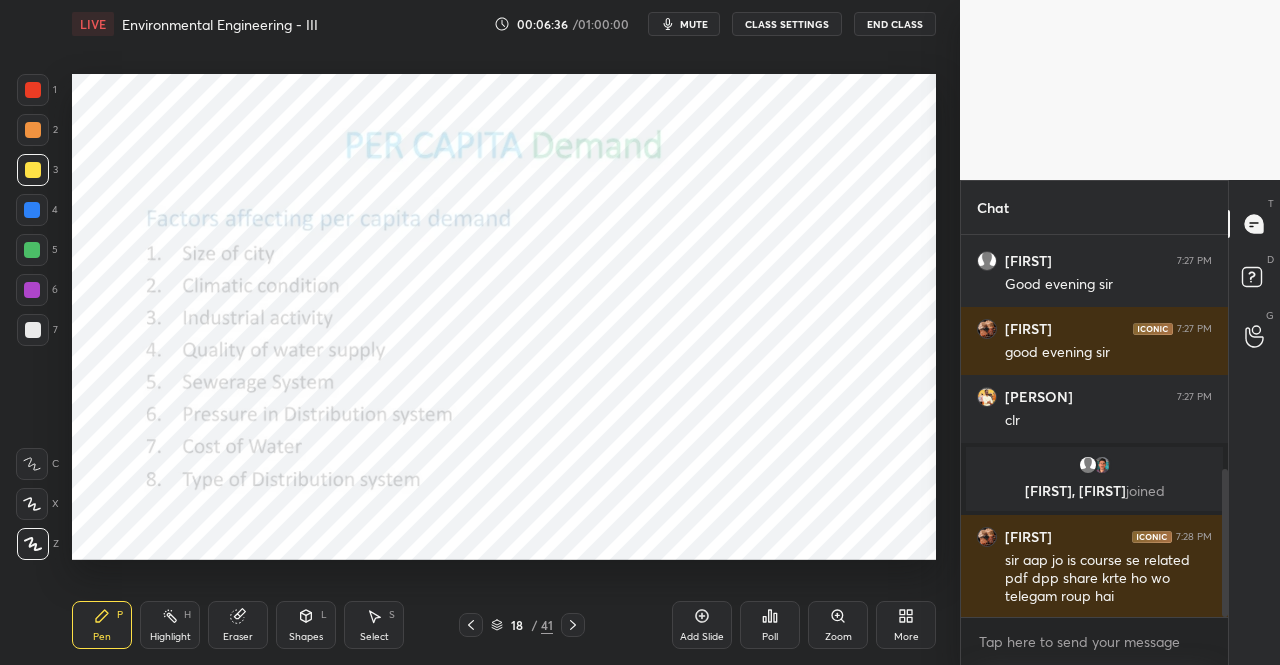 click 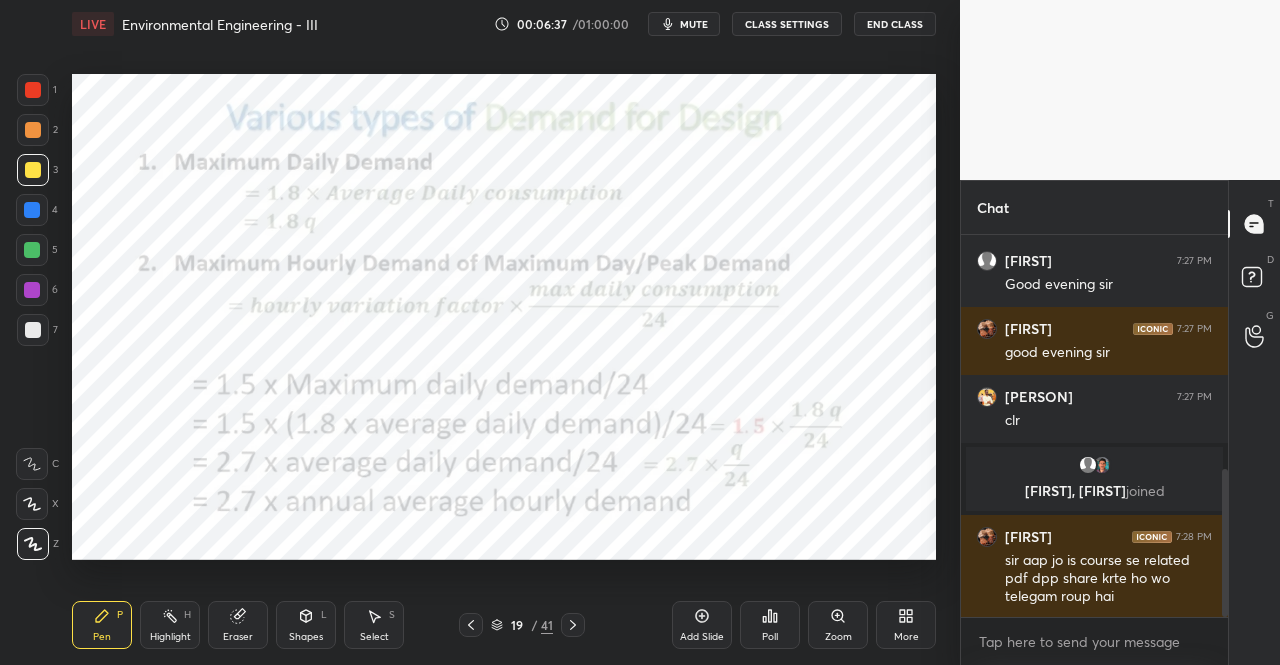 click 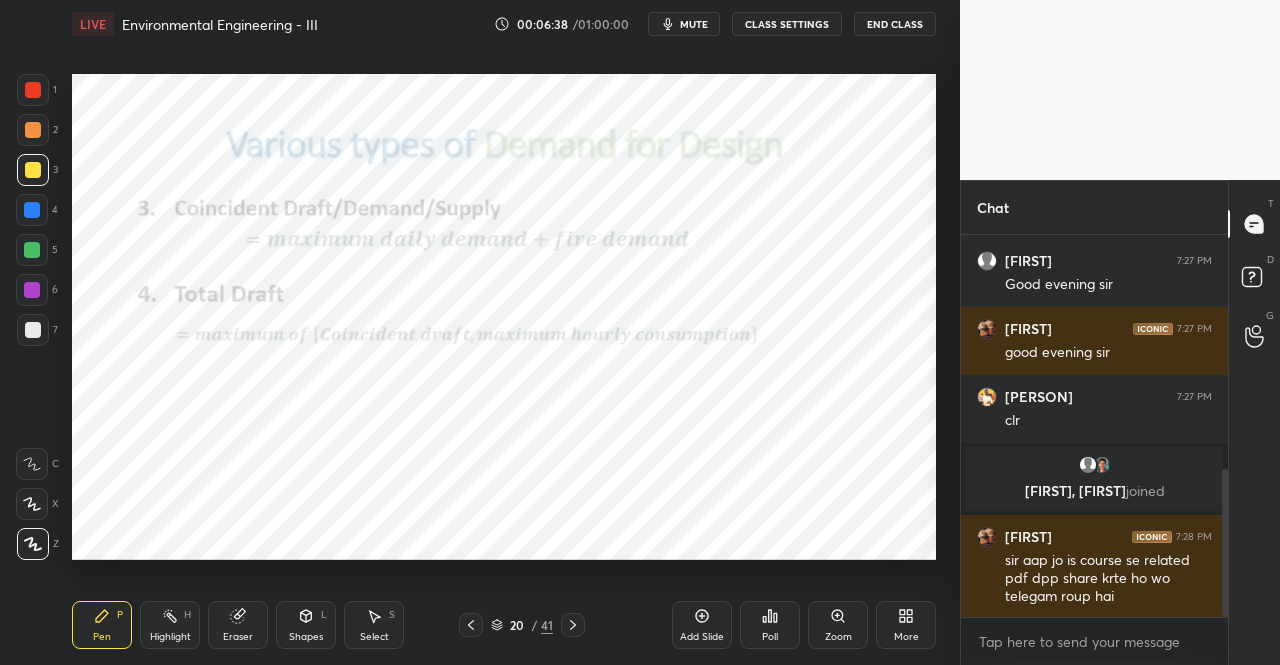 click 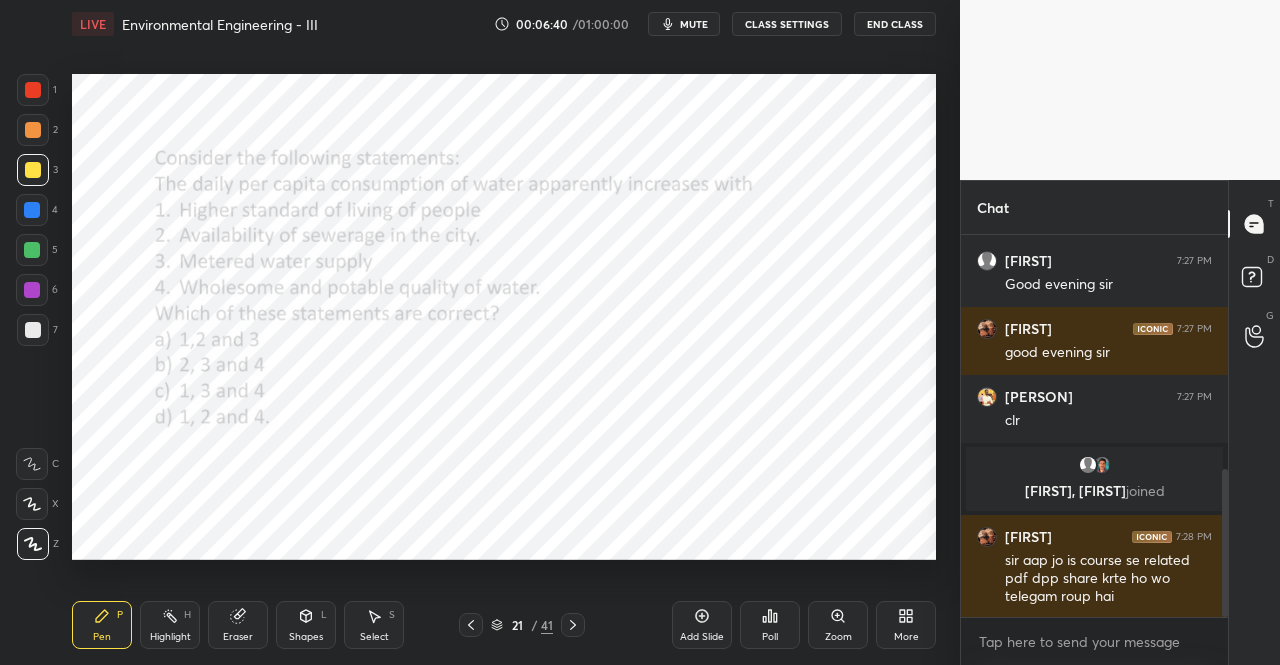 click 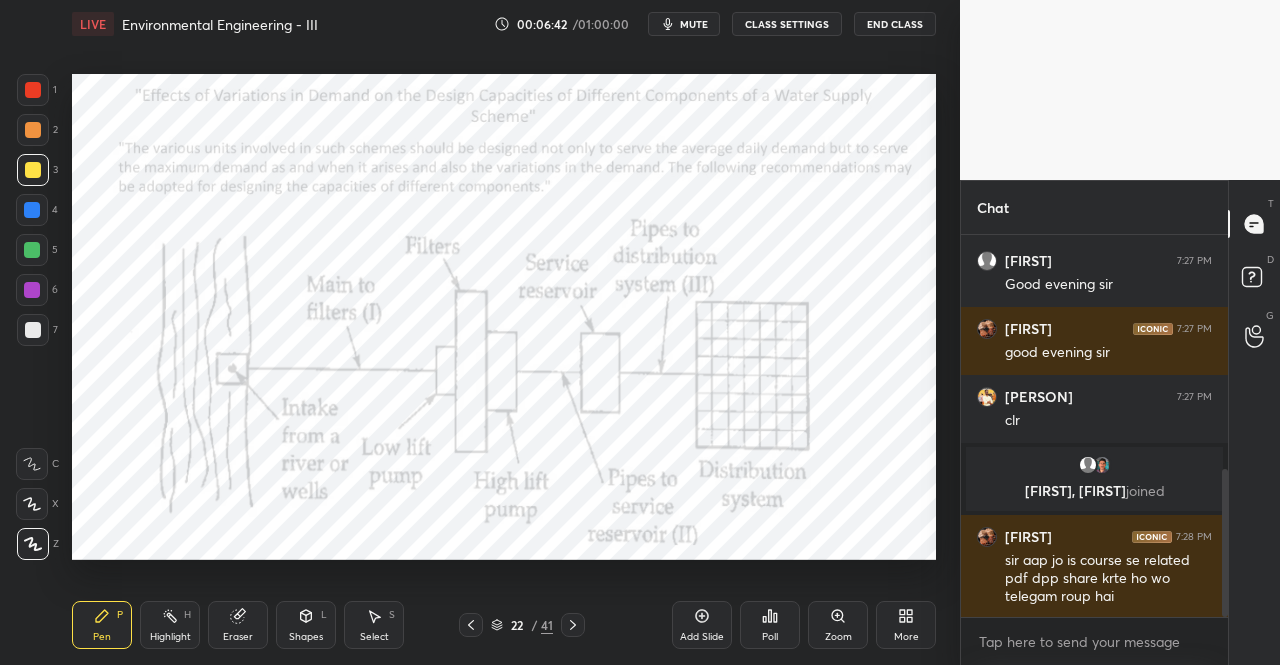 click 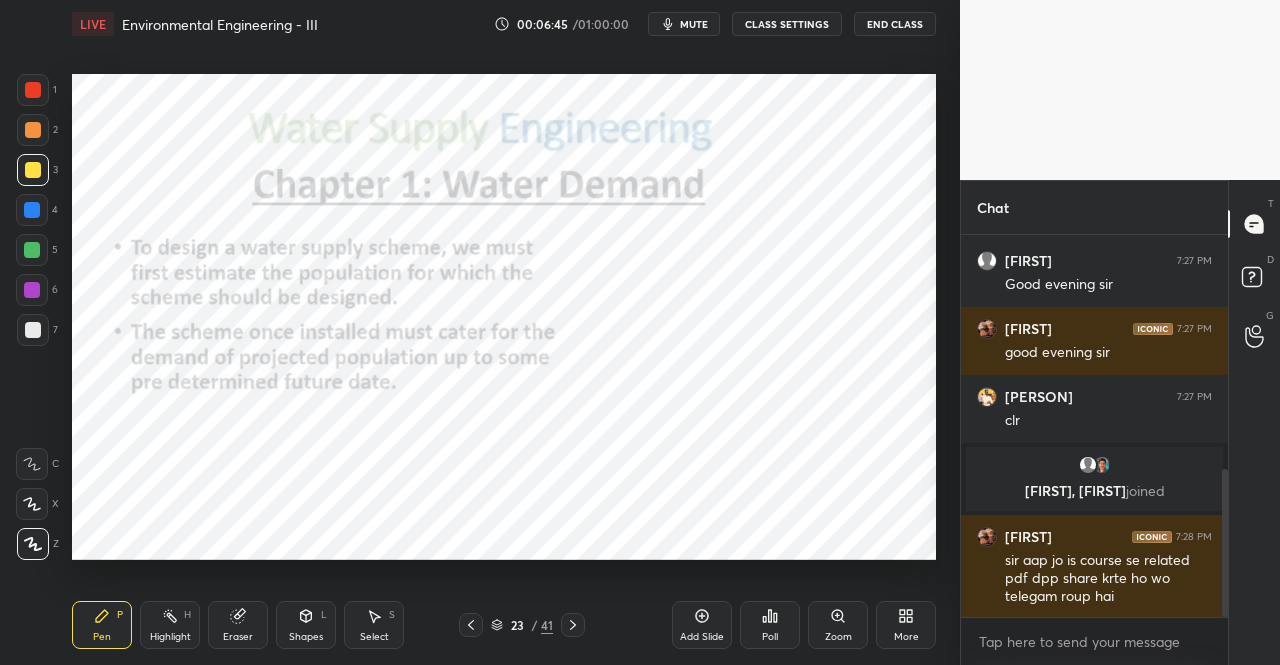 drag, startPoint x: 446, startPoint y: 627, endPoint x: 457, endPoint y: 629, distance: 11.18034 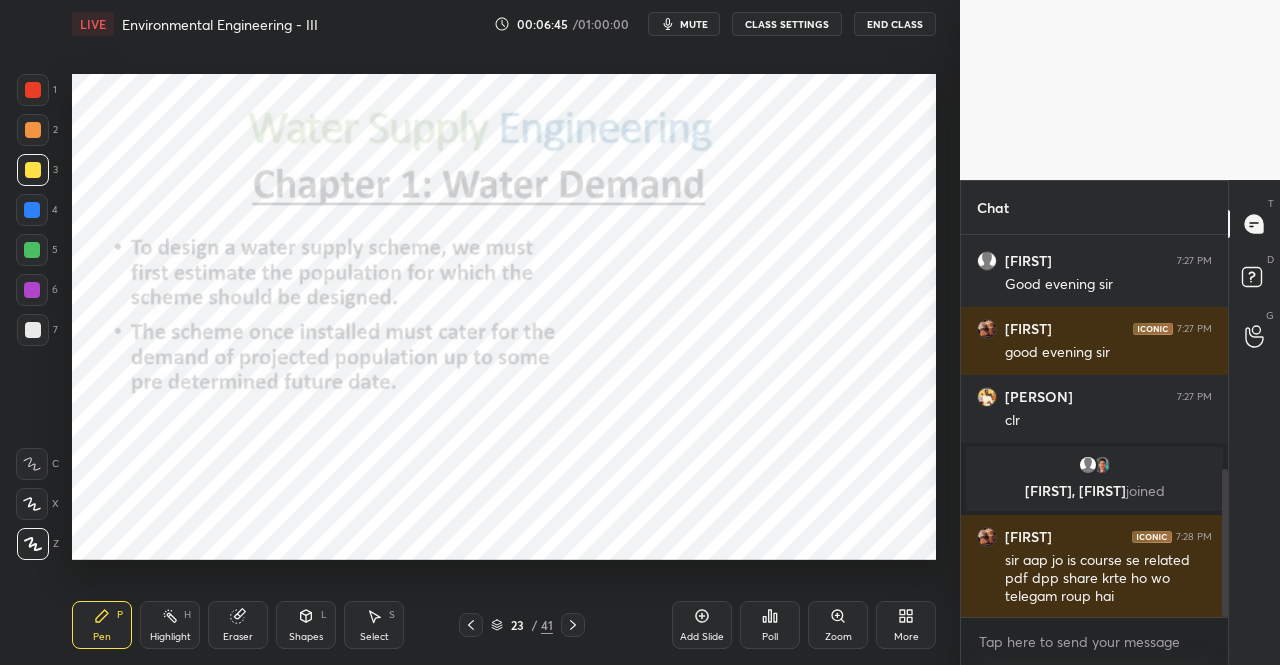 click on "23 / 41" at bounding box center (522, 625) 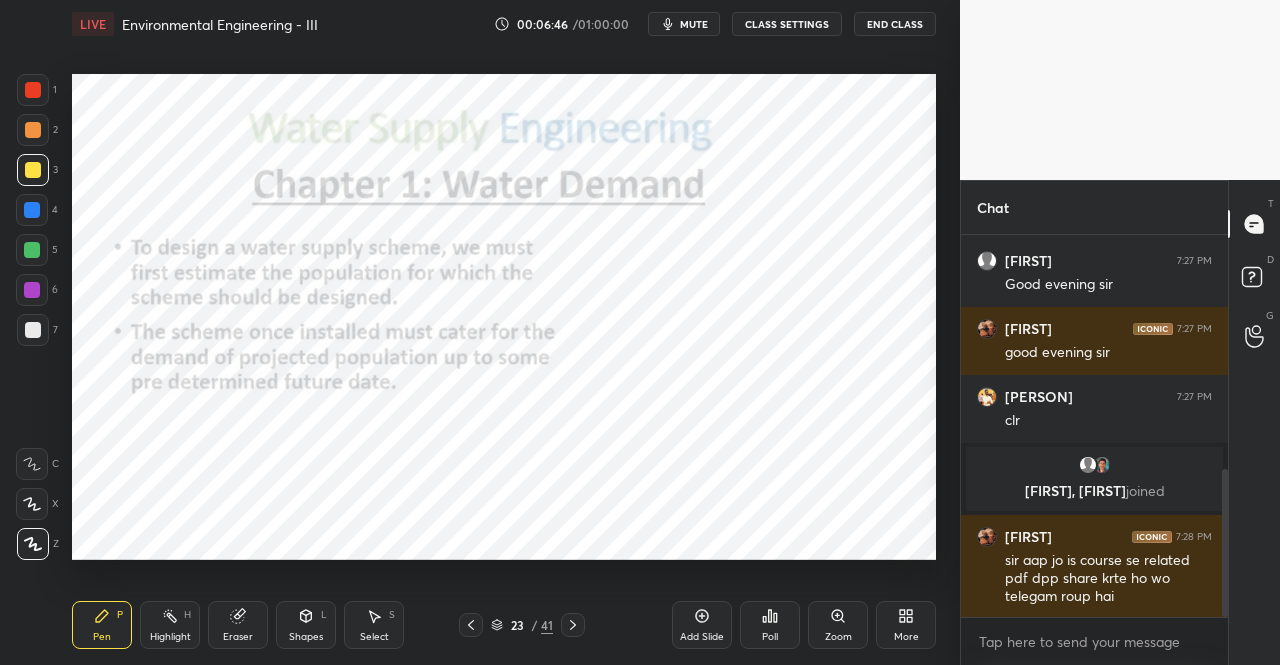 click 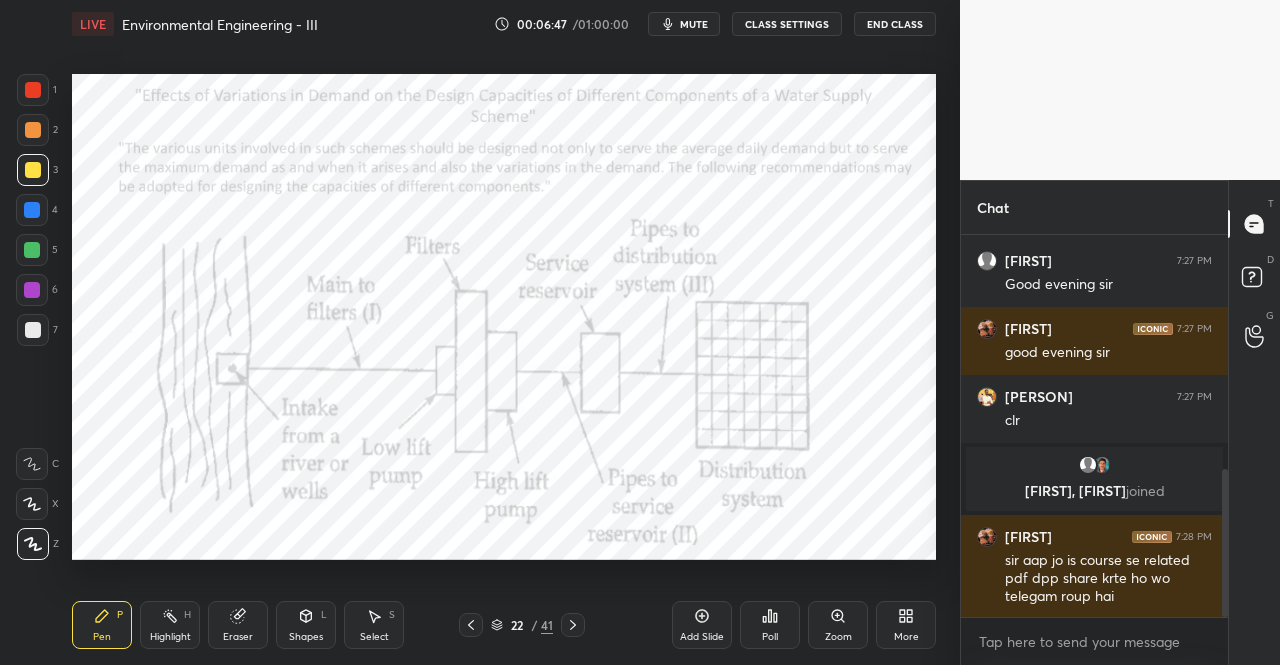 click at bounding box center (573, 625) 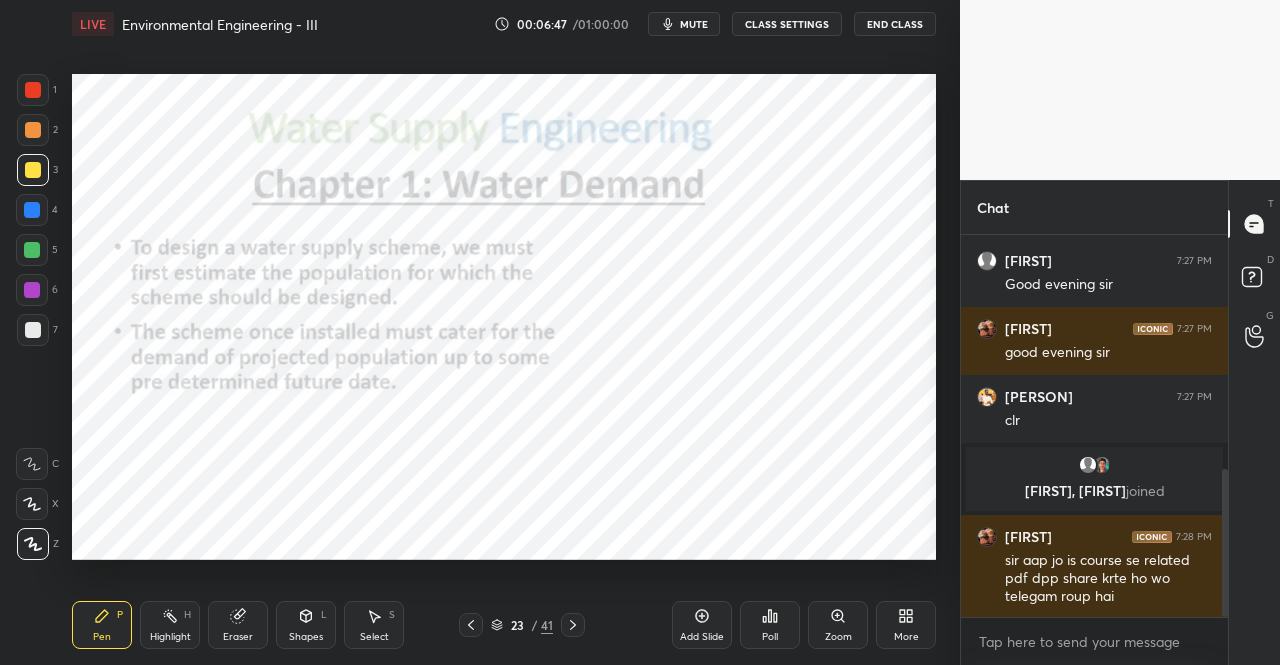 click 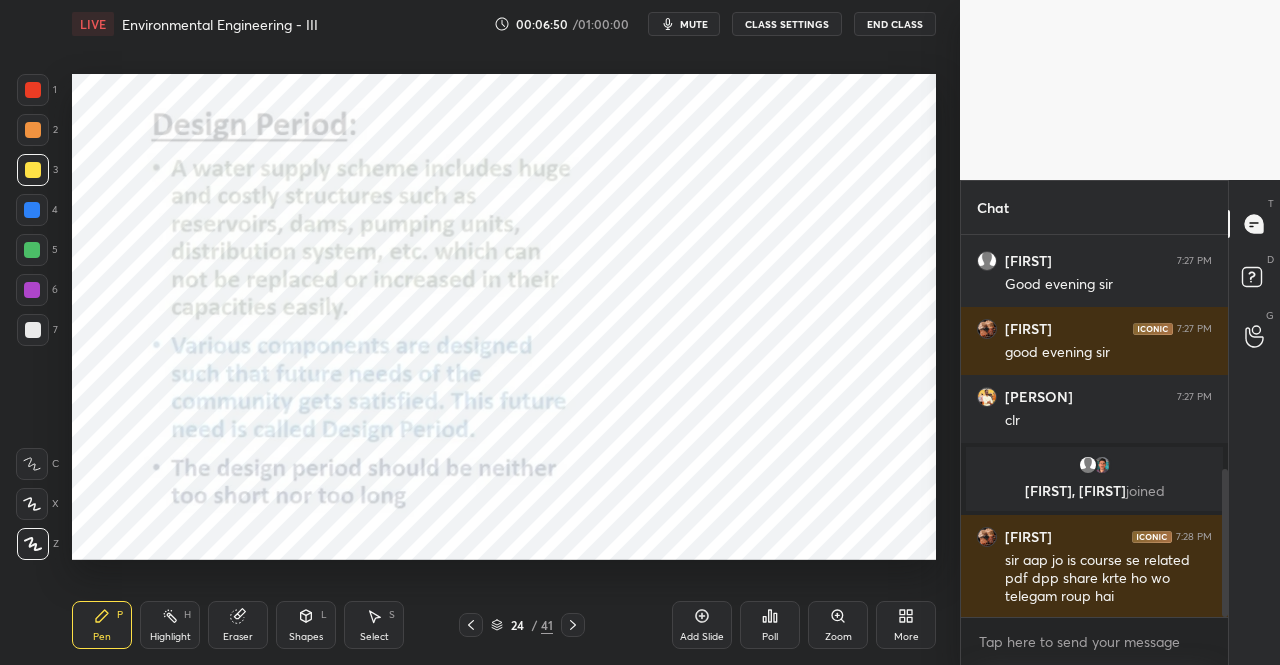 click 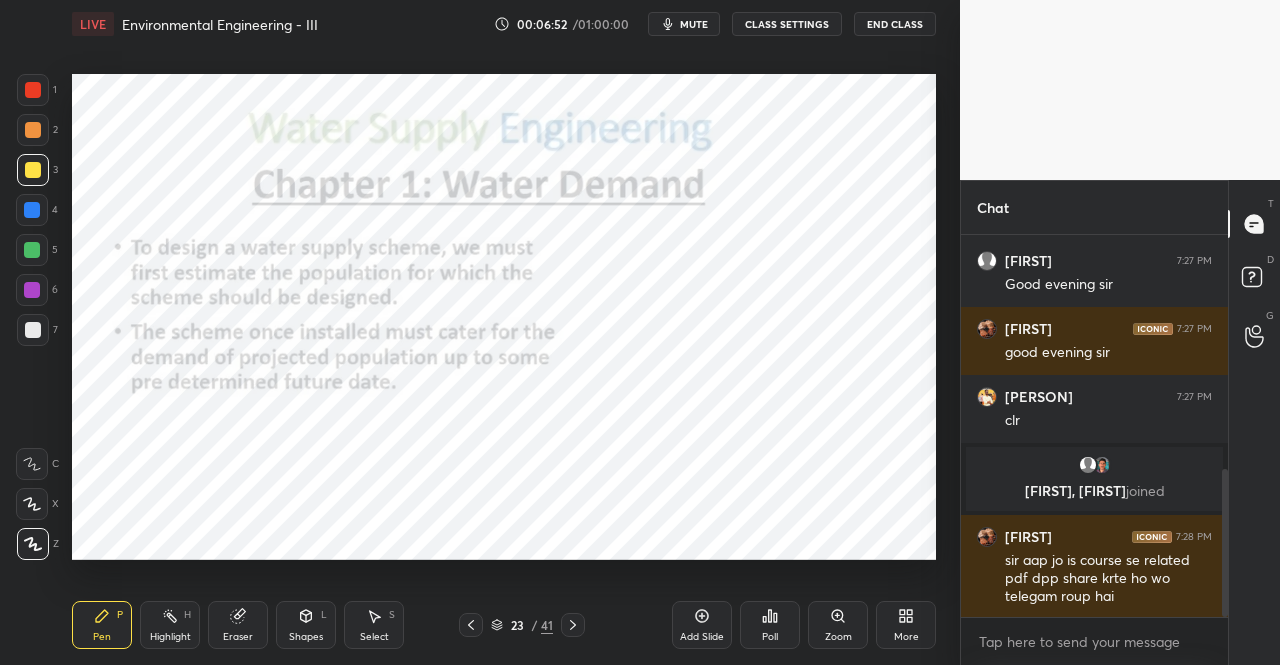 scroll, scrollTop: 672, scrollLeft: 0, axis: vertical 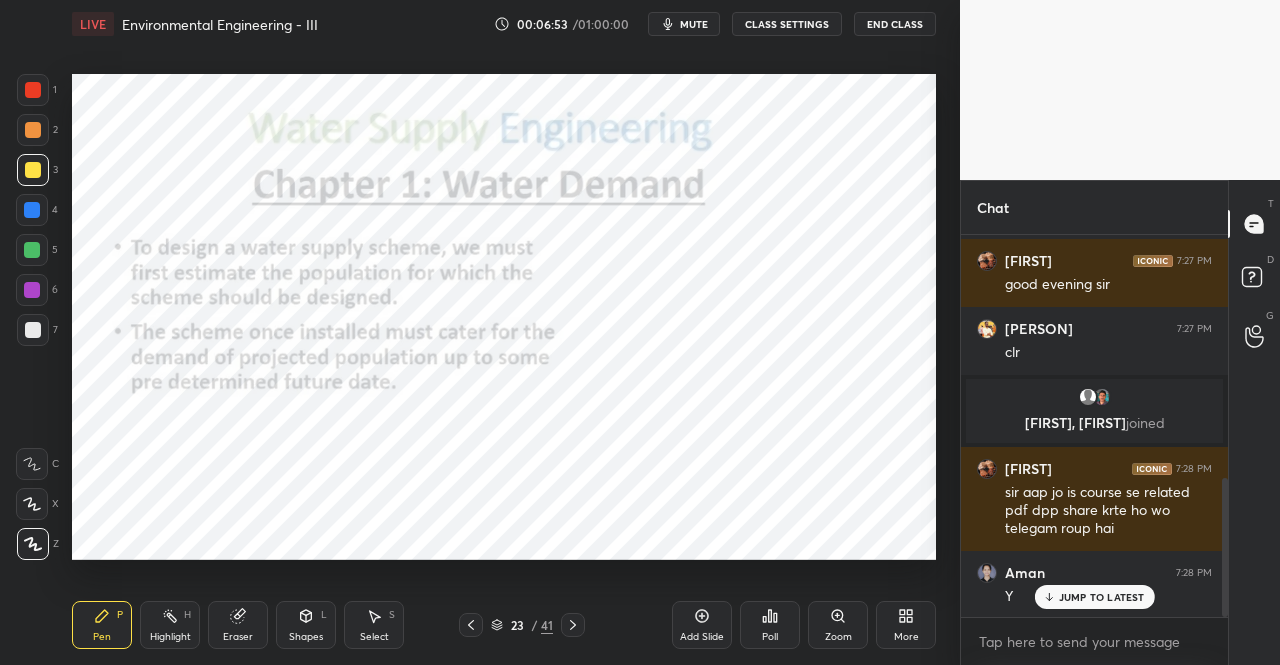 click on "23 / 41" at bounding box center [522, 625] 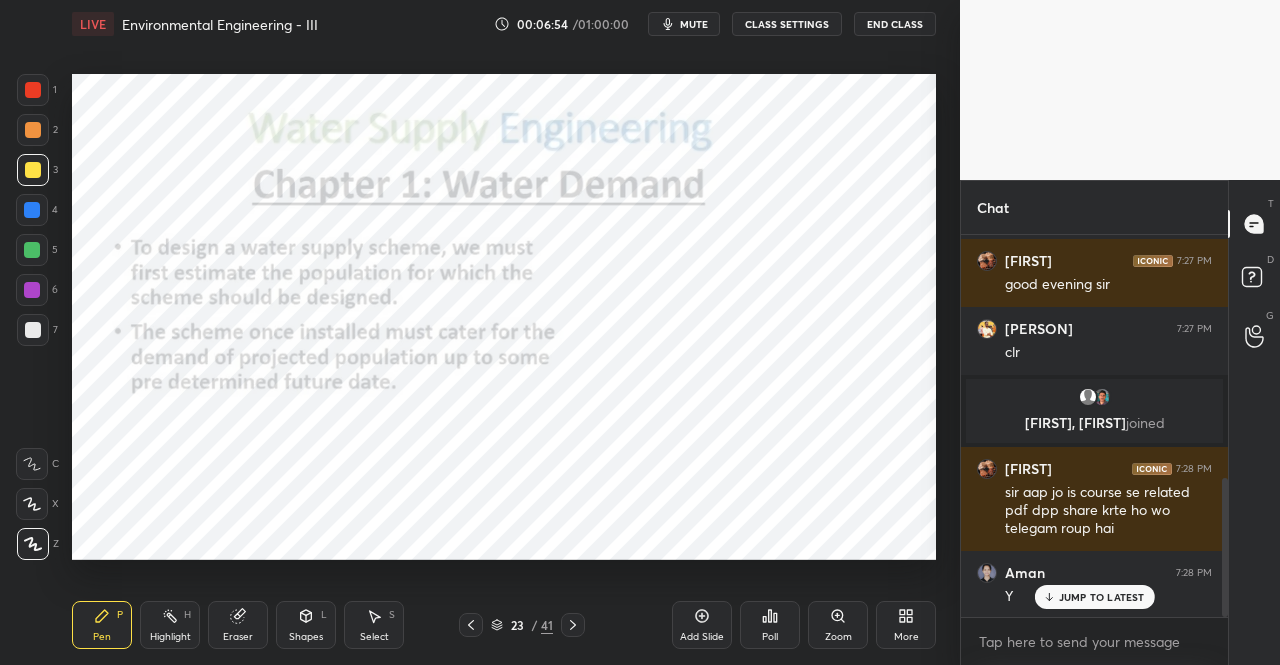 click on "23 / 41" at bounding box center [522, 625] 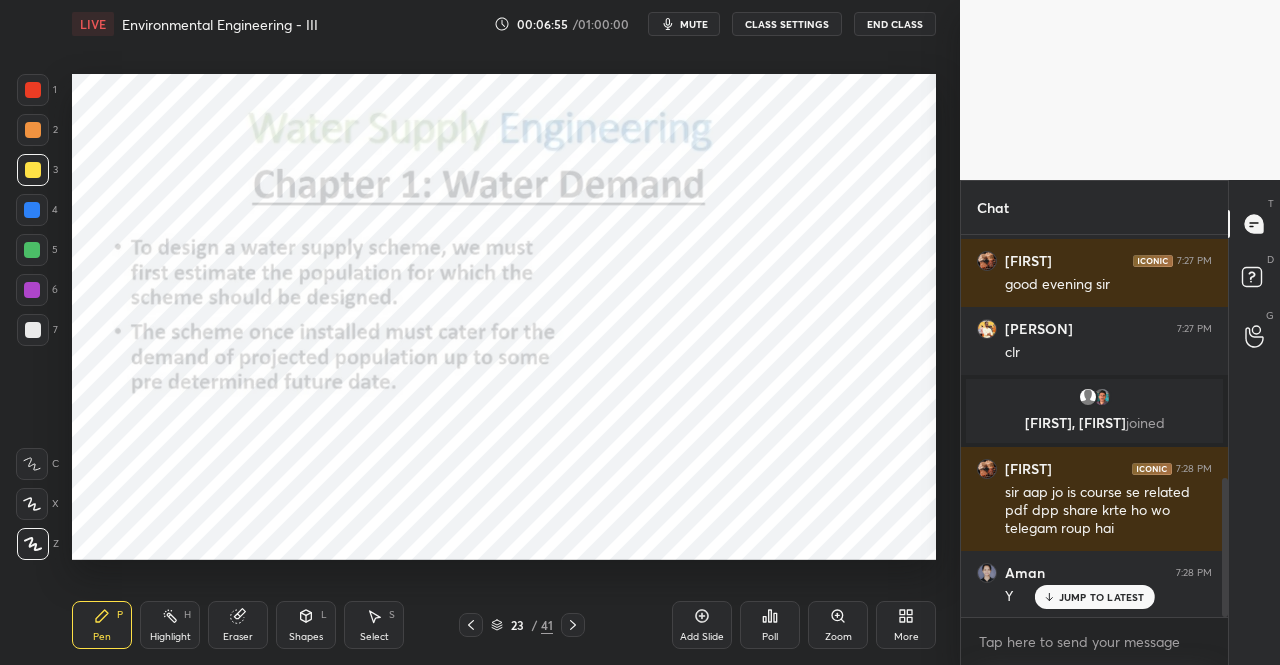 click 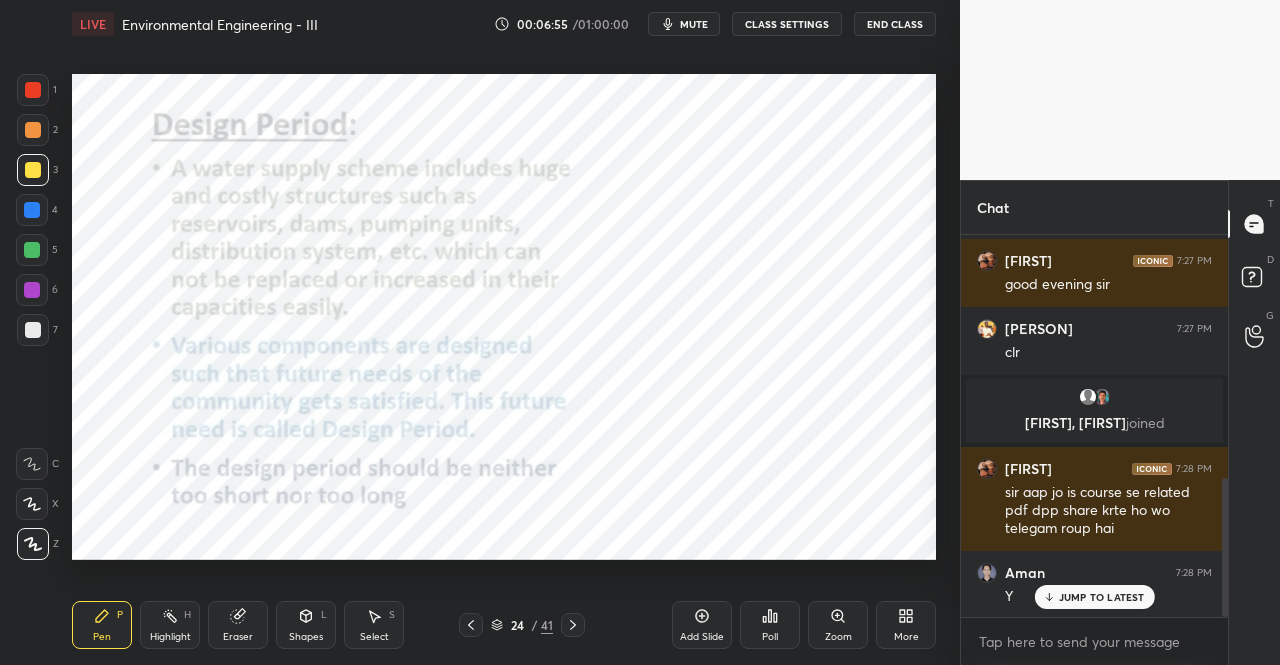 click 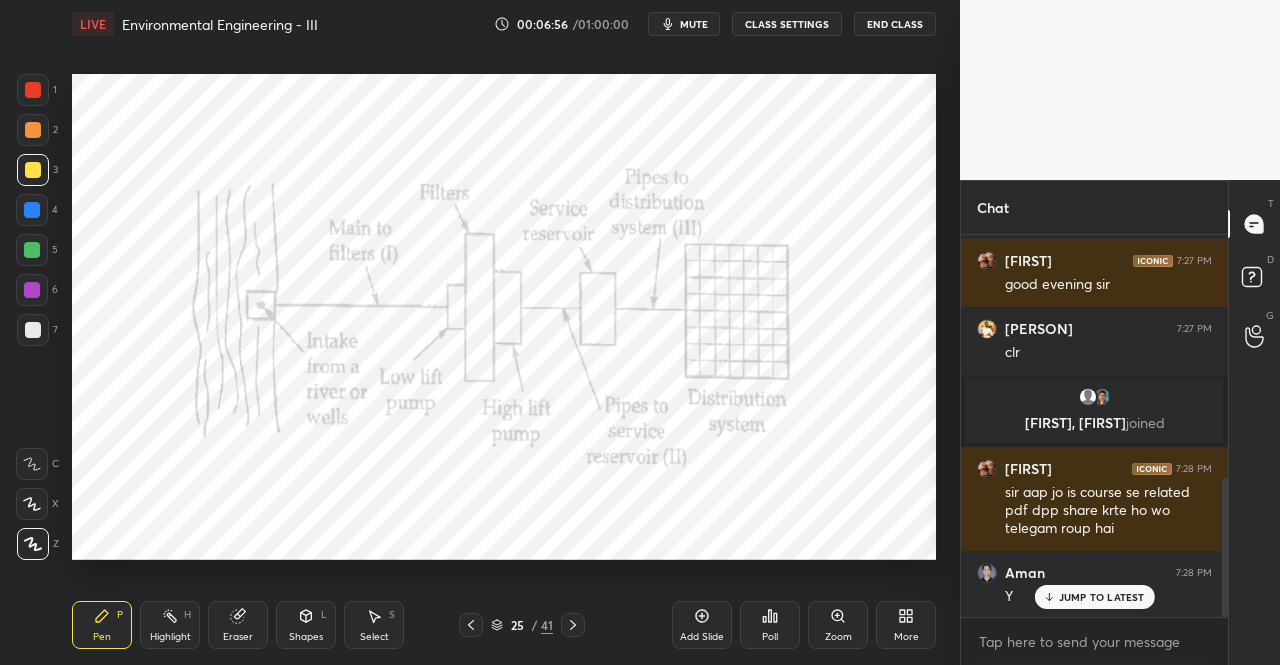 click 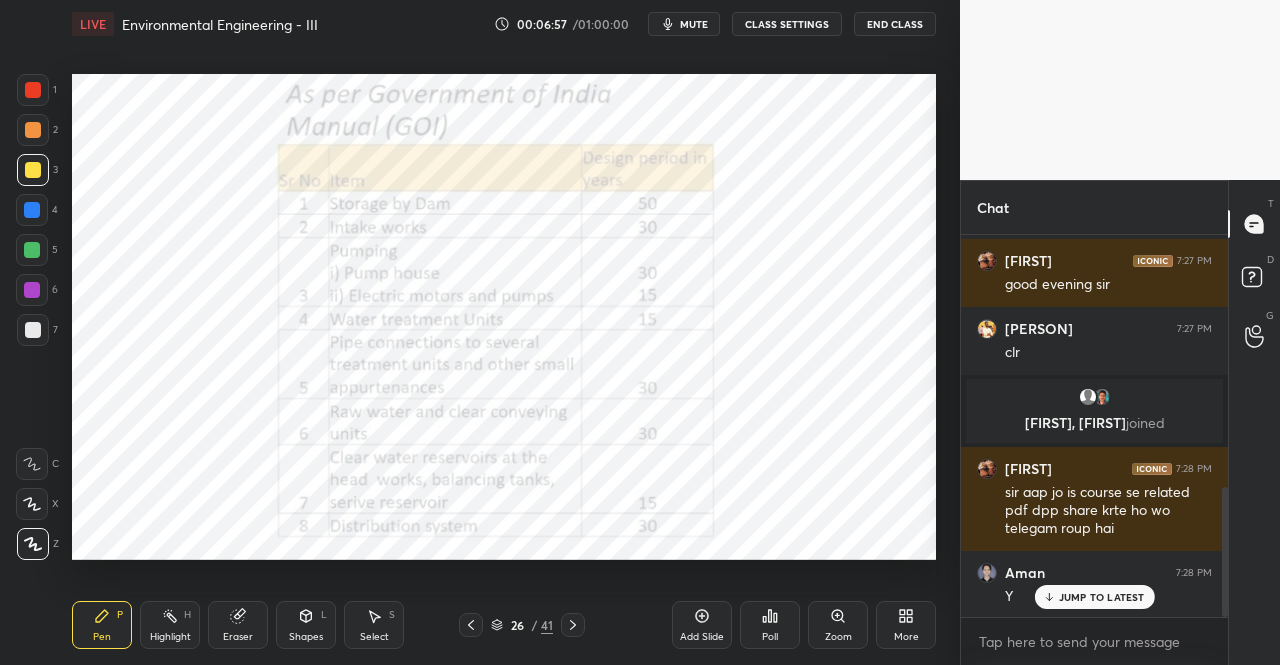 scroll, scrollTop: 740, scrollLeft: 0, axis: vertical 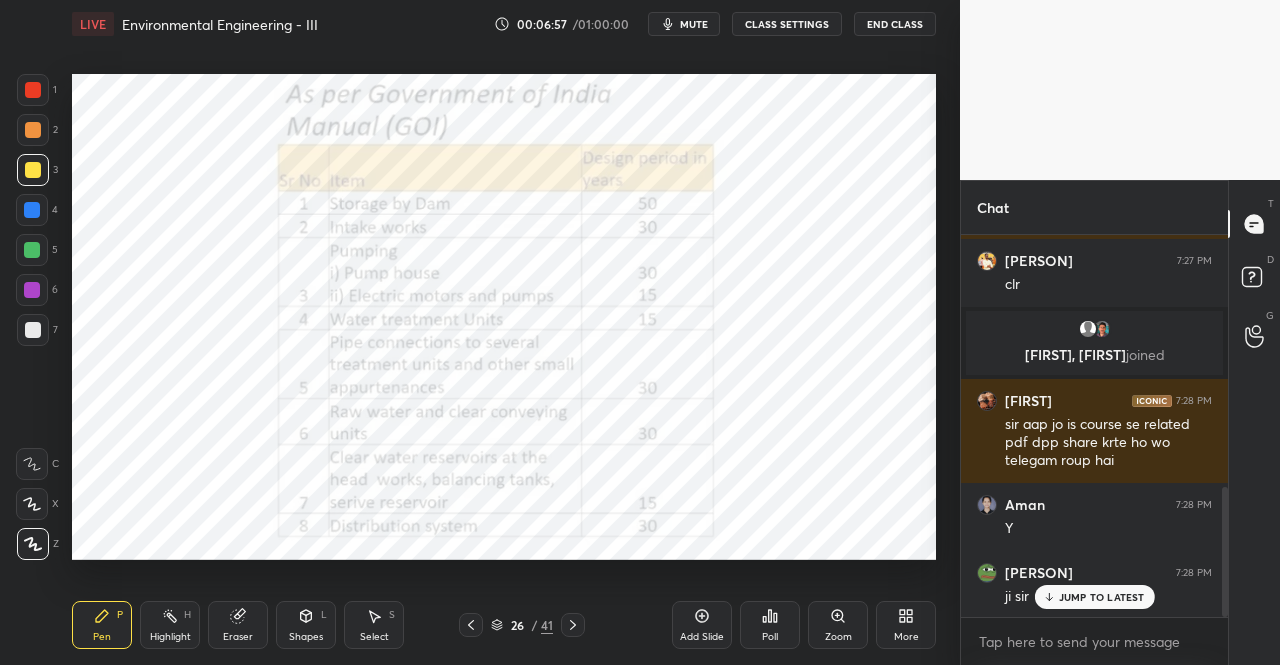 click 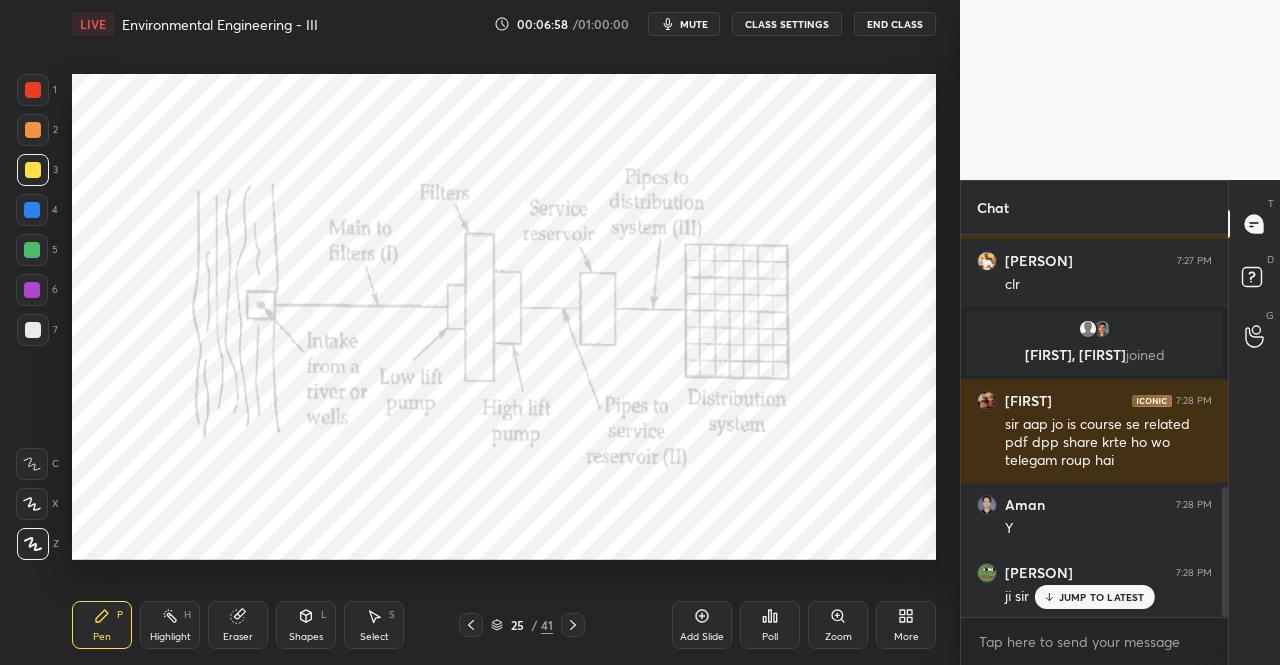 click 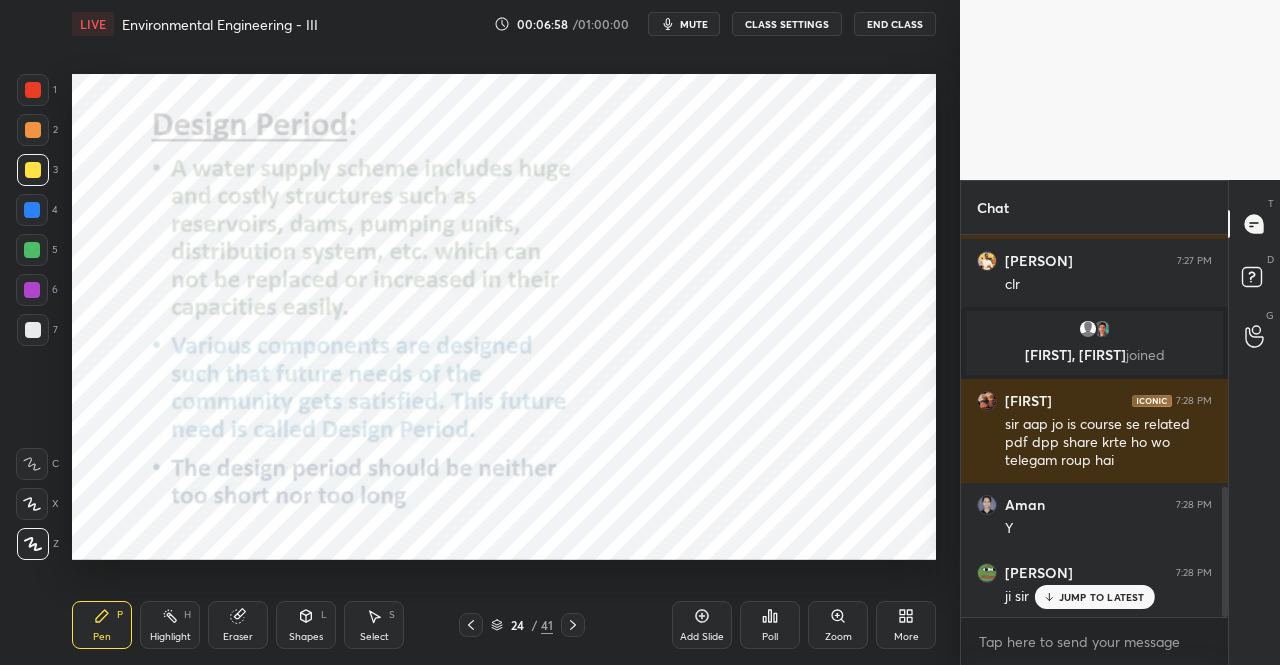 click 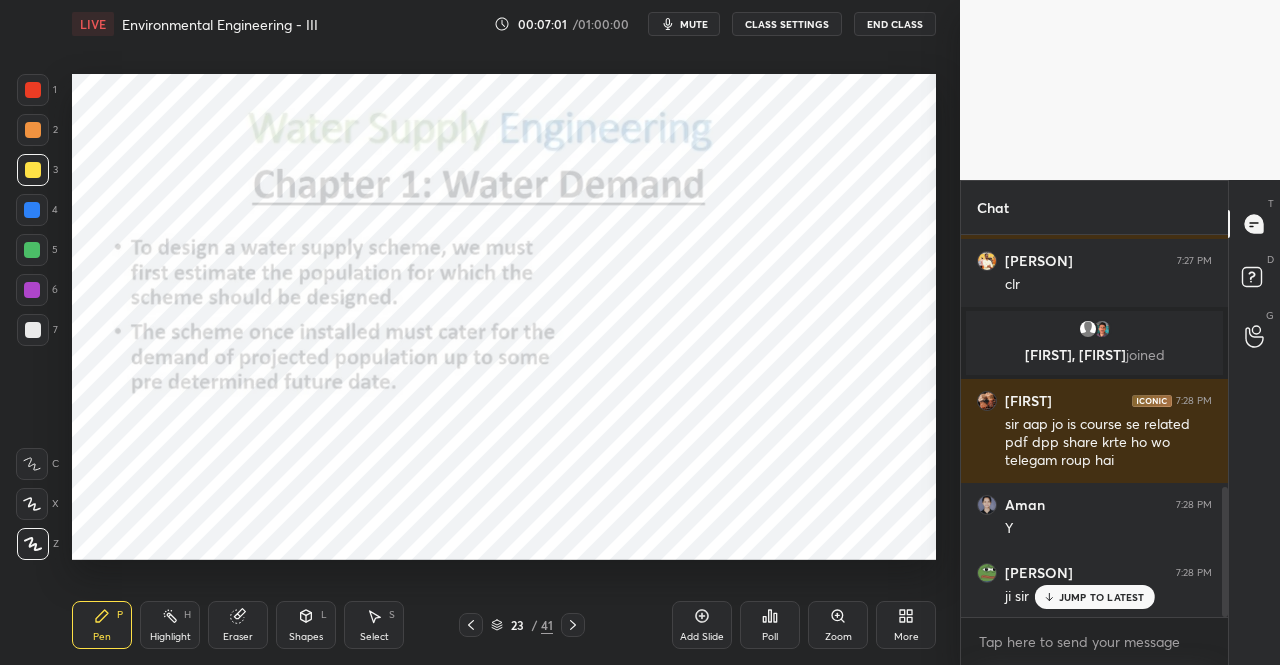 click 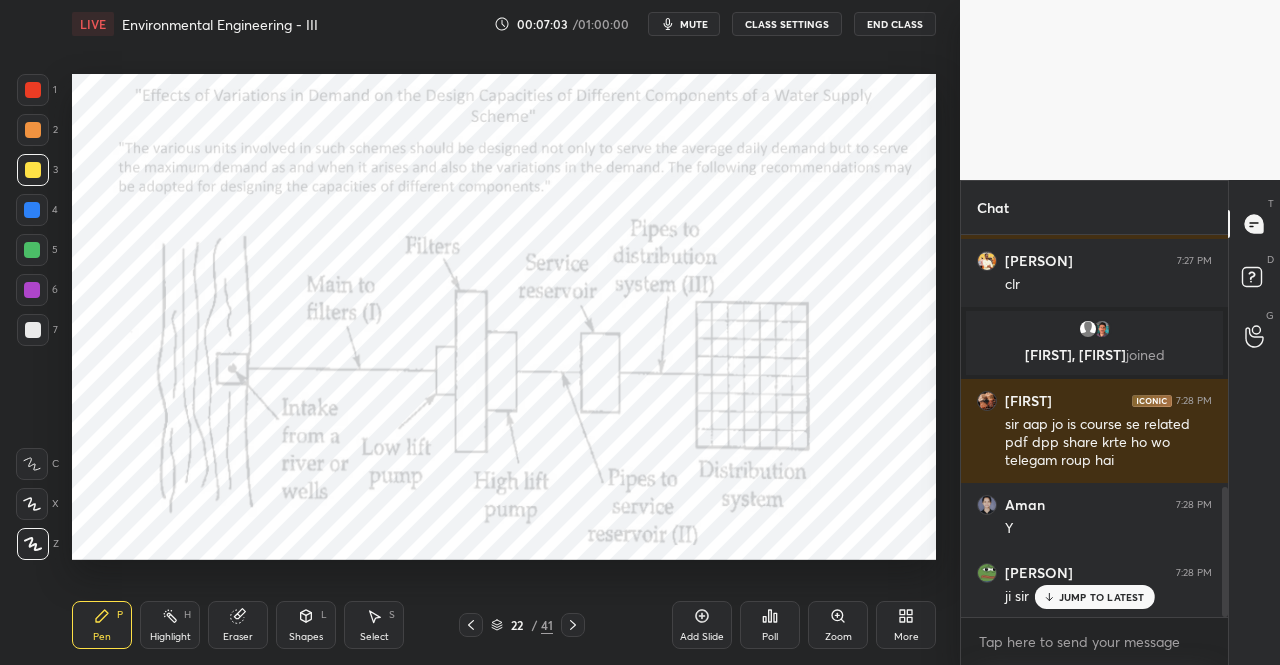 click at bounding box center [573, 625] 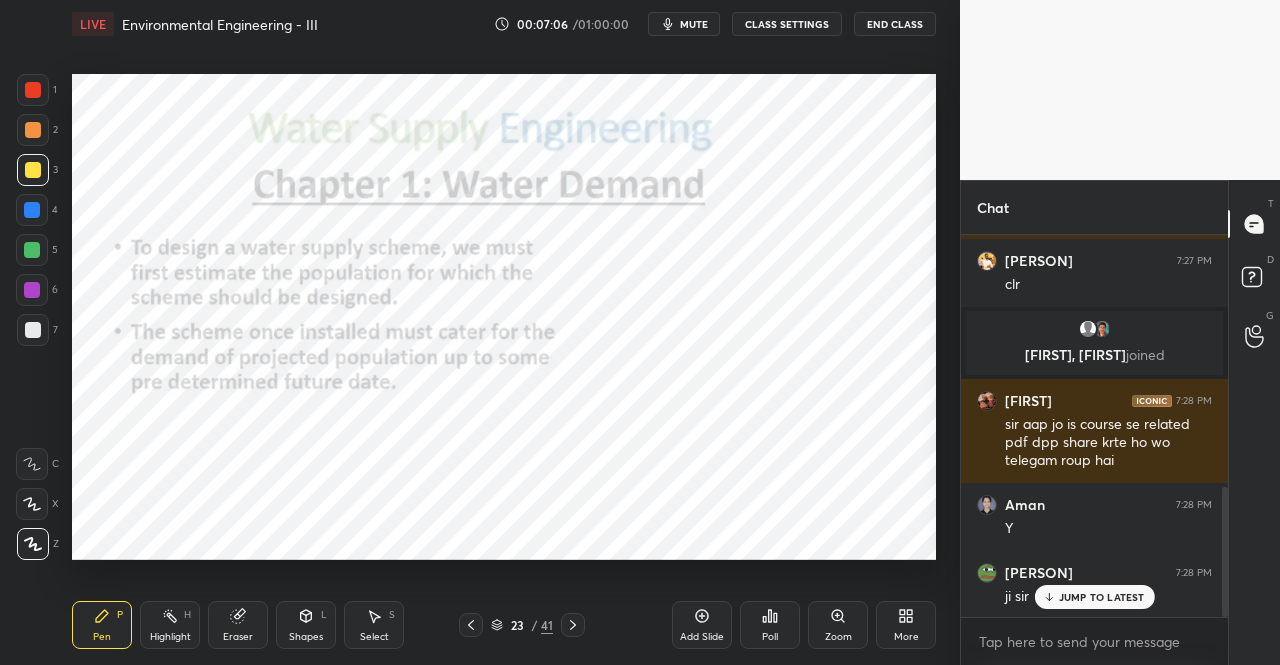 click on "Pen P" at bounding box center (102, 625) 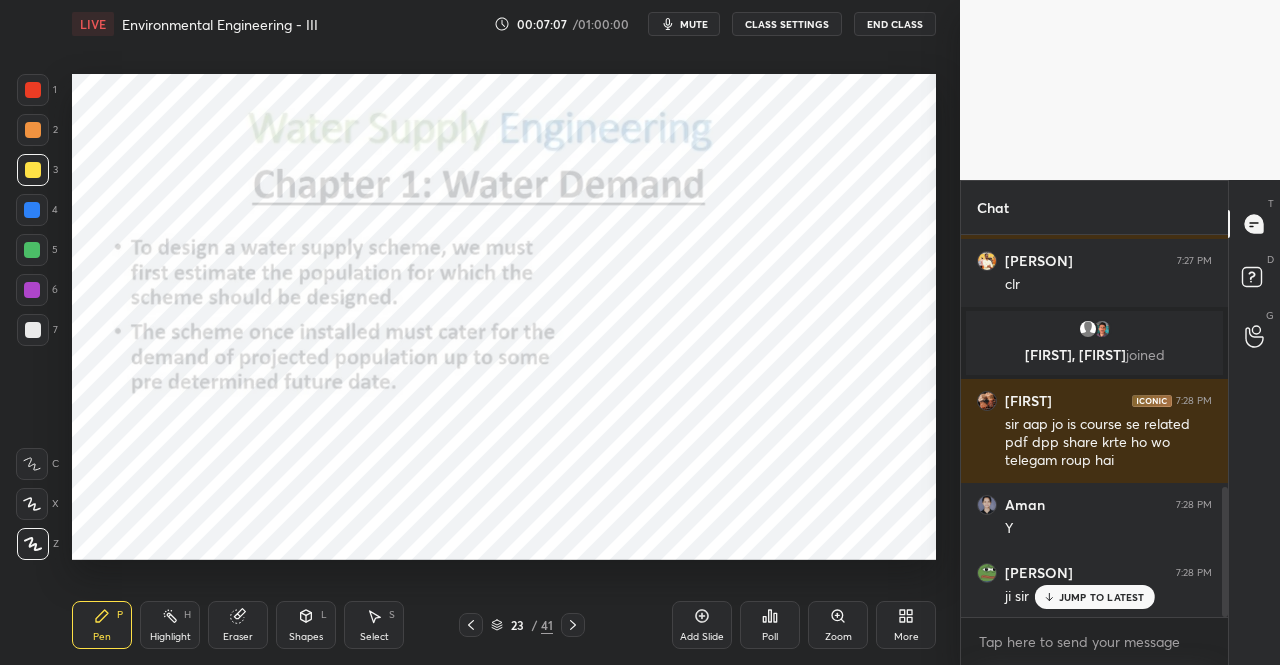 click at bounding box center (33, 90) 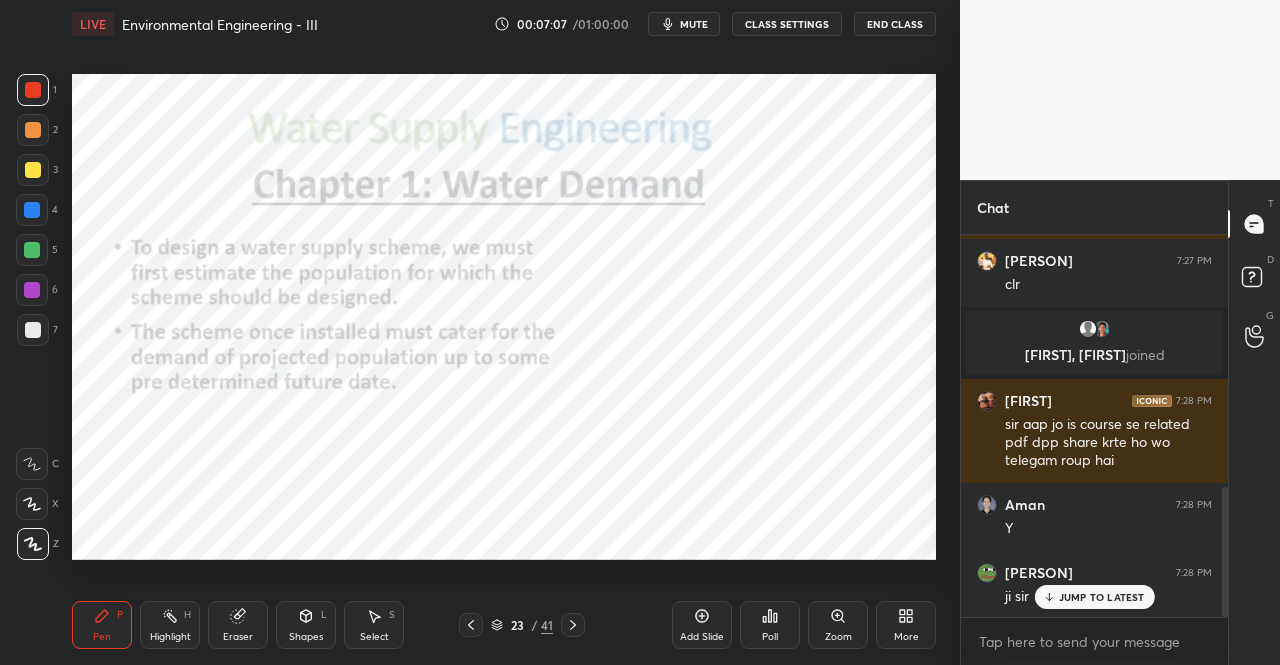 click at bounding box center (33, 90) 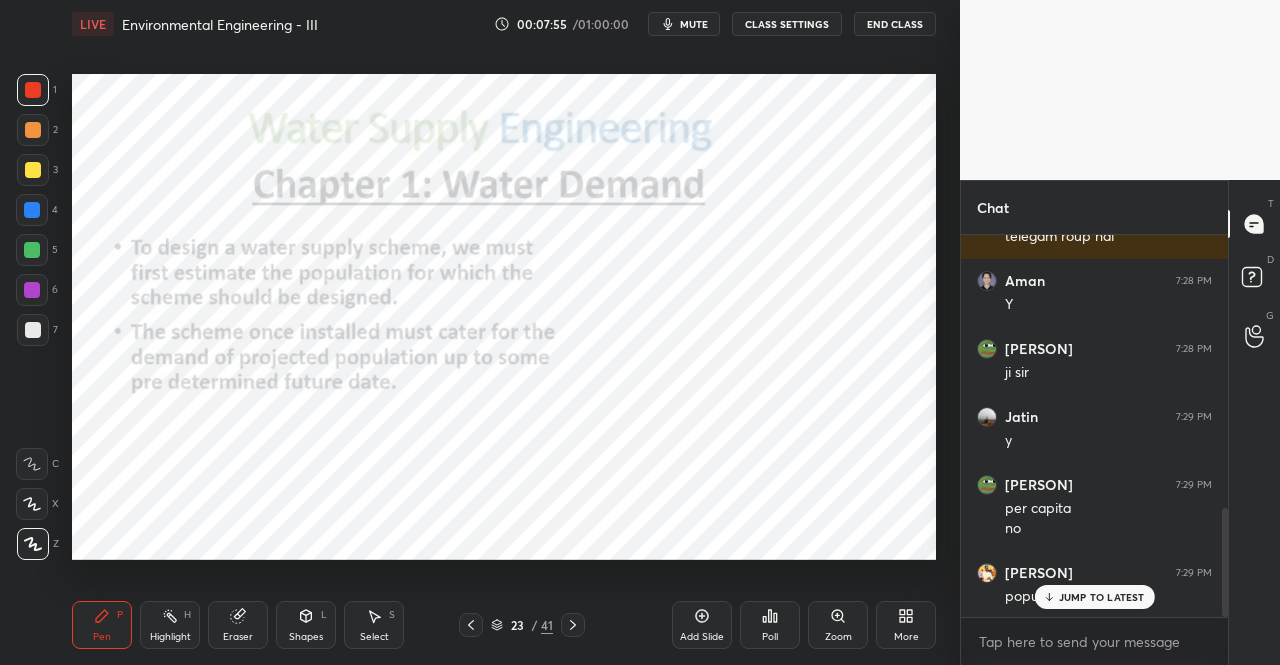 scroll, scrollTop: 1032, scrollLeft: 0, axis: vertical 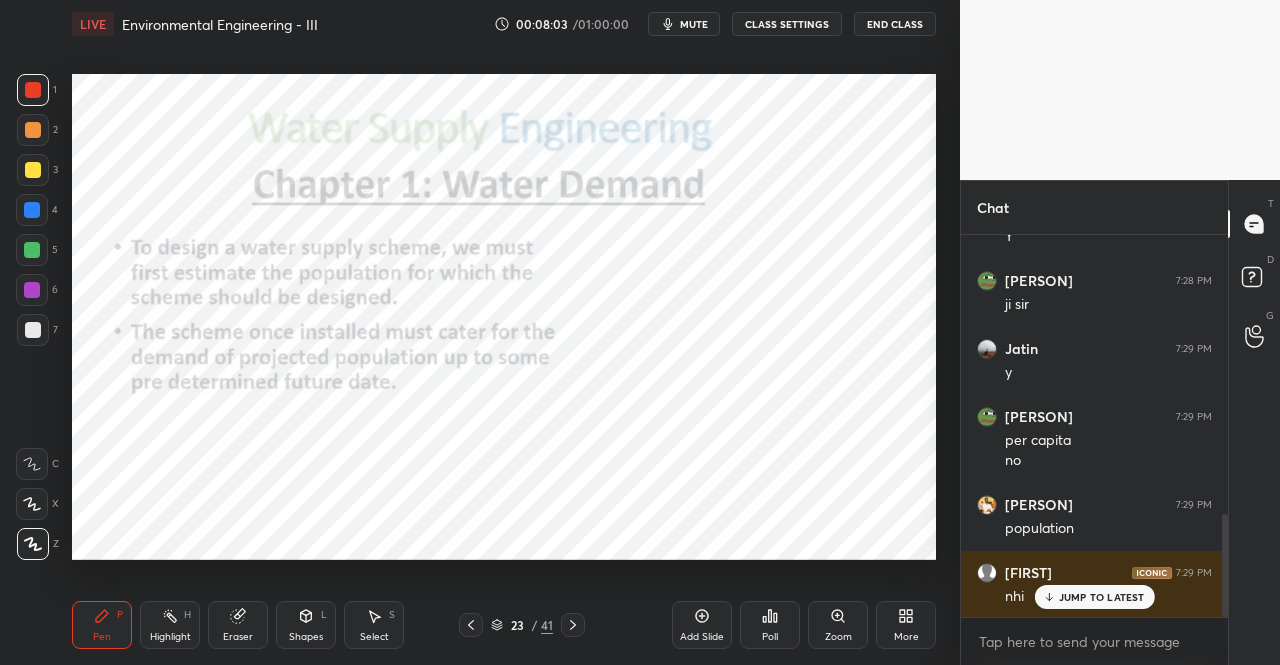 click on "Setting up your live class Poll for   secs No correct answer Start poll" at bounding box center [504, 316] 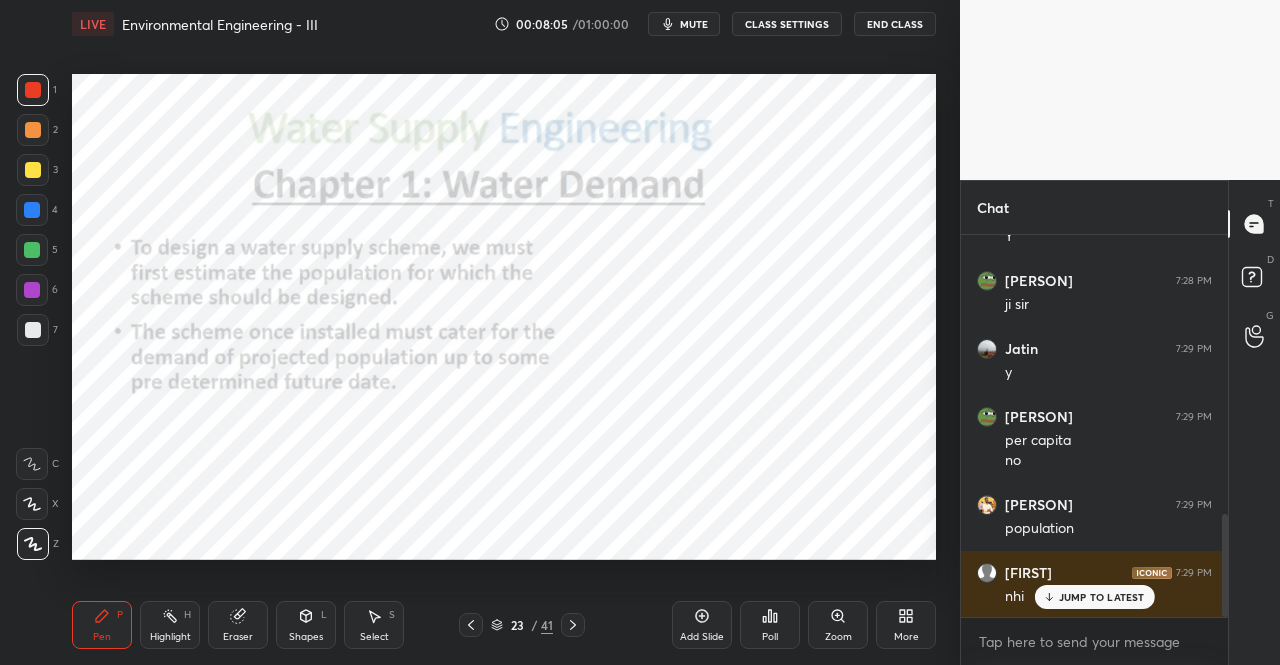 click on "Select S" at bounding box center [374, 625] 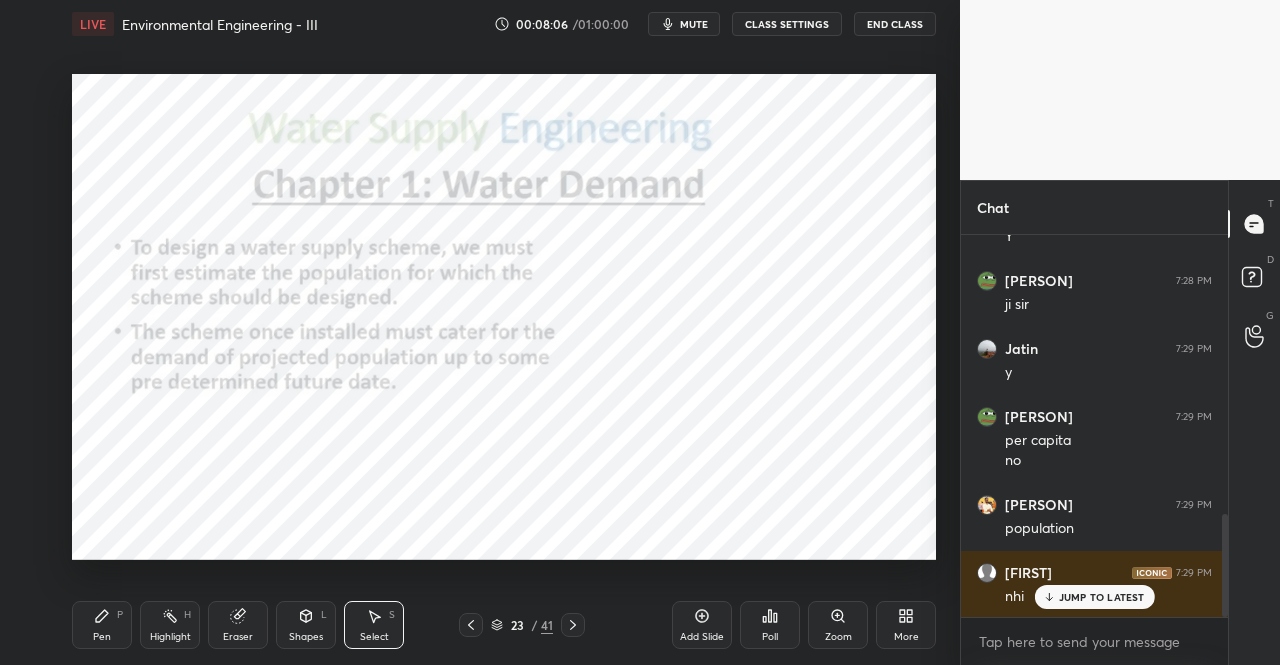 scroll, scrollTop: 1100, scrollLeft: 0, axis: vertical 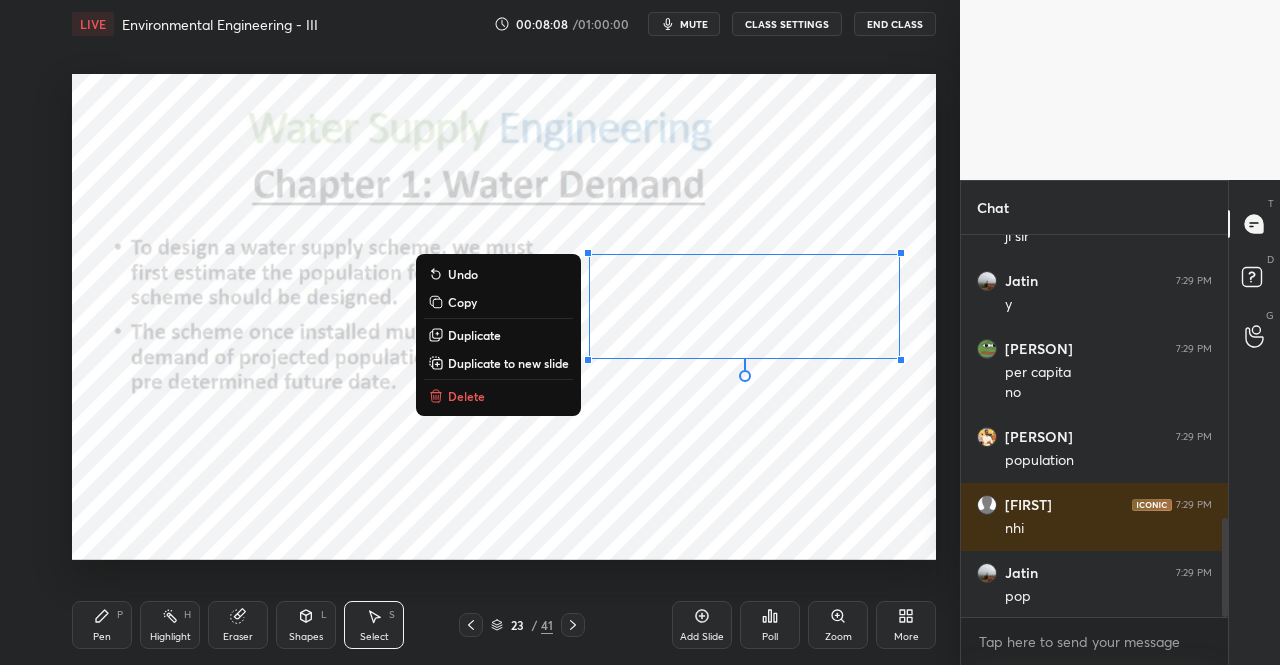 click on "0 ° Undo Copy Duplicate Duplicate to new slide Delete" at bounding box center [504, 317] 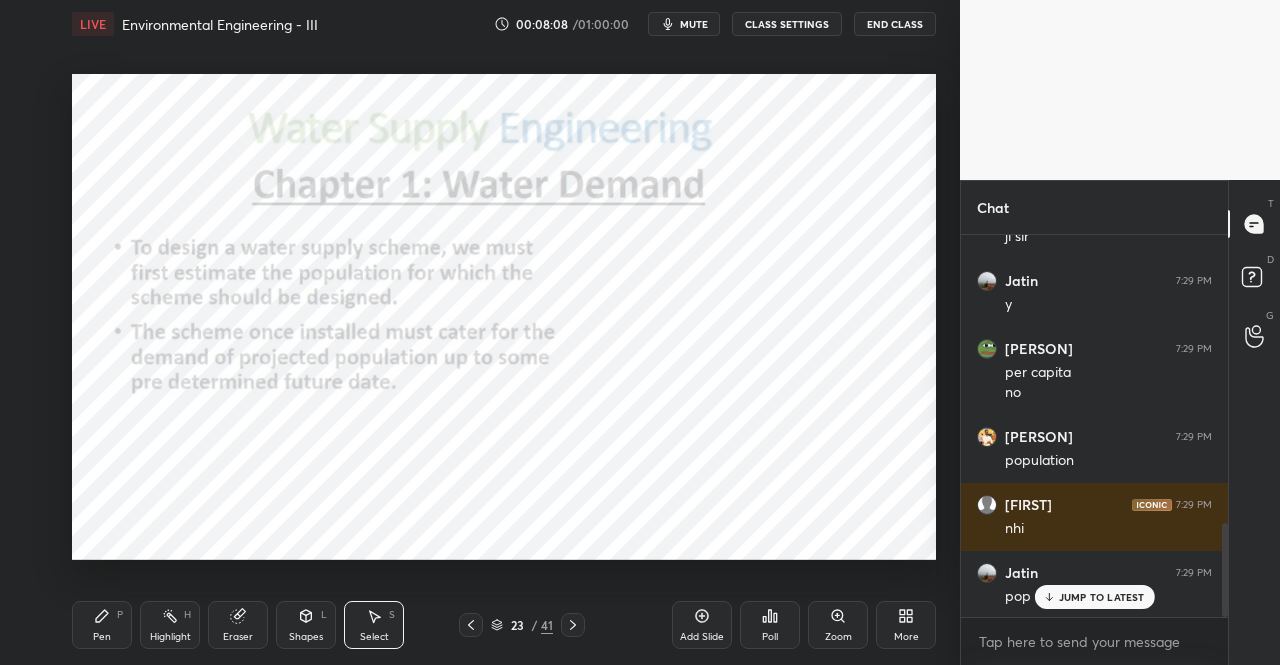 scroll, scrollTop: 1168, scrollLeft: 0, axis: vertical 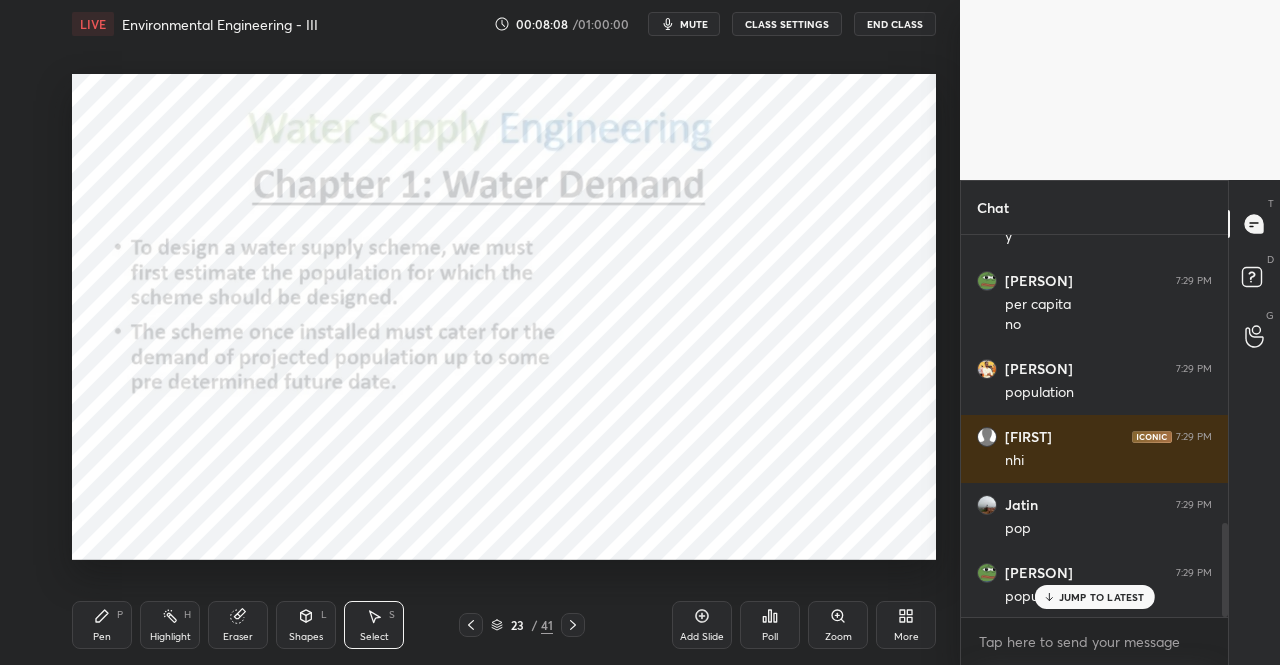click on "Pen P" at bounding box center [102, 625] 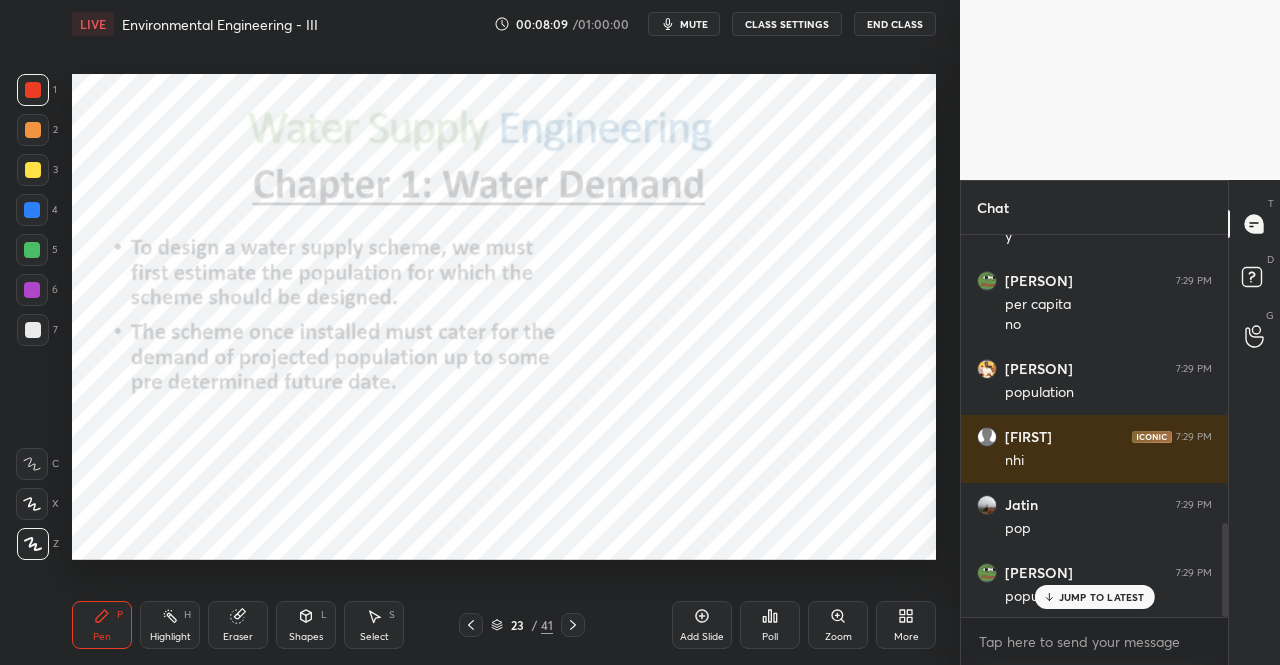 click 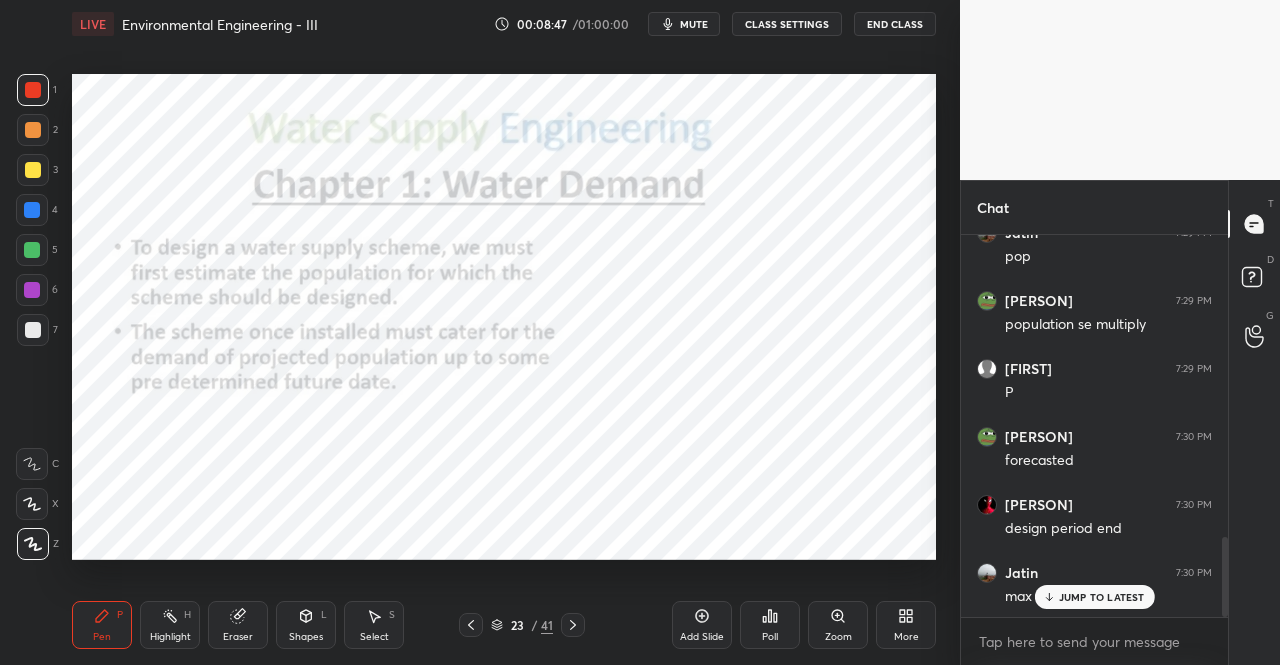scroll, scrollTop: 1512, scrollLeft: 0, axis: vertical 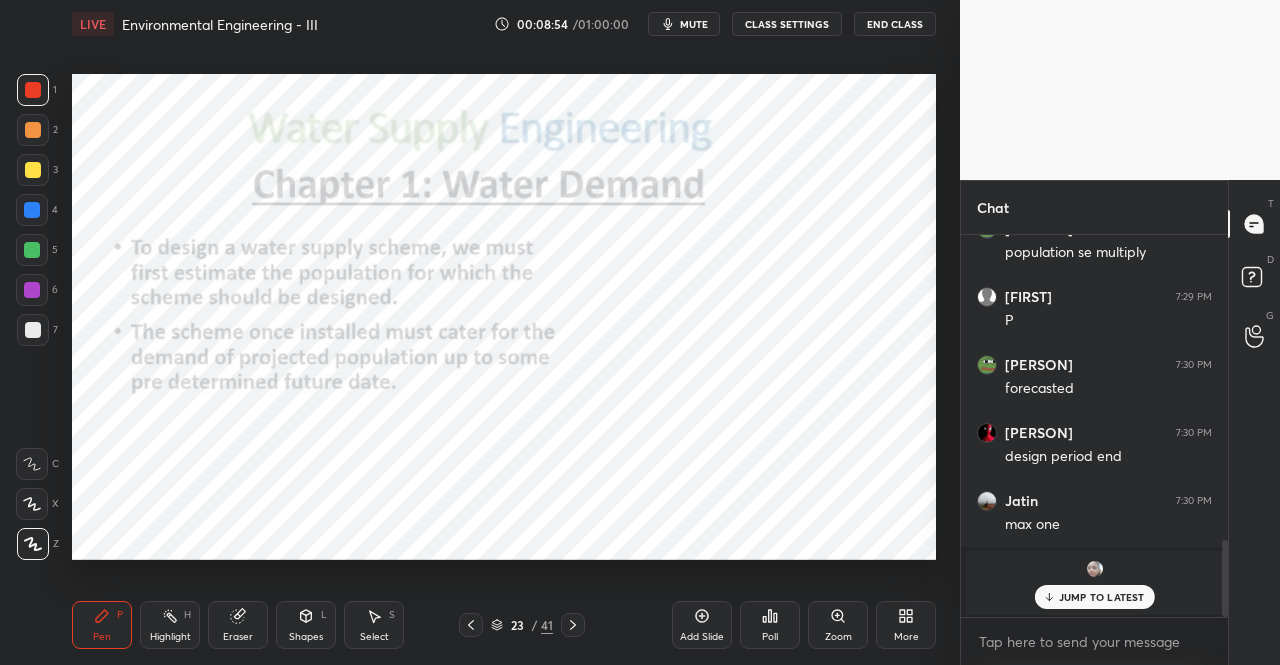 click at bounding box center [573, 625] 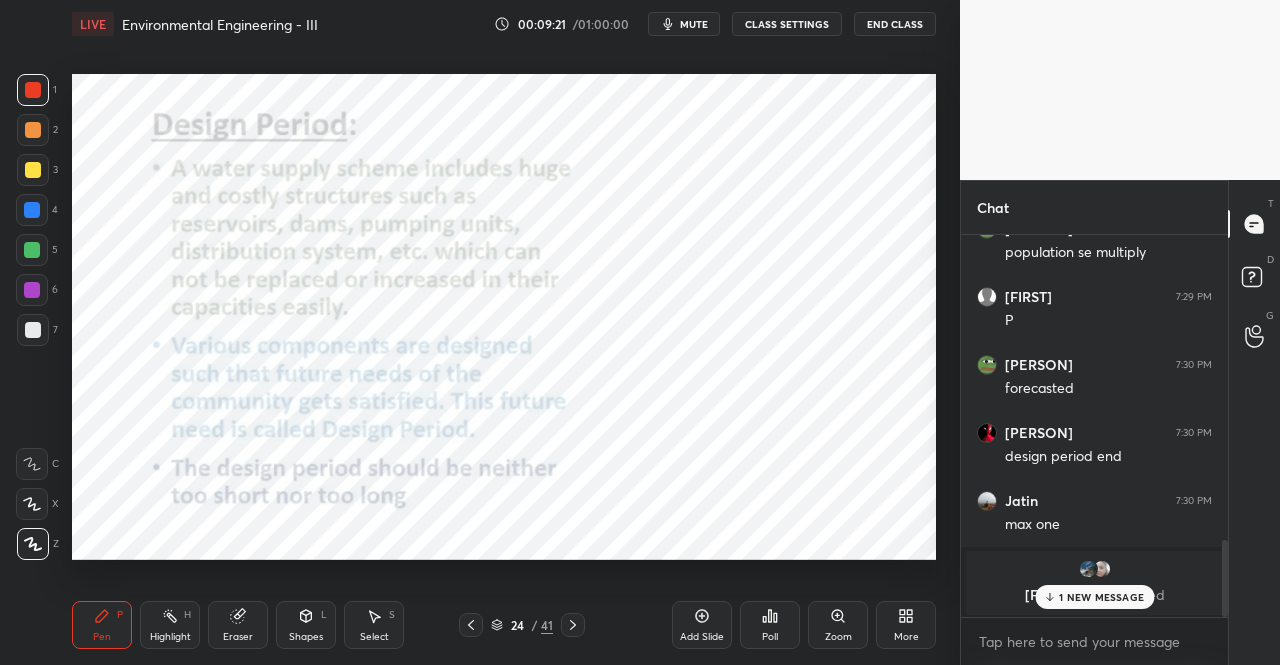 scroll, scrollTop: 1580, scrollLeft: 0, axis: vertical 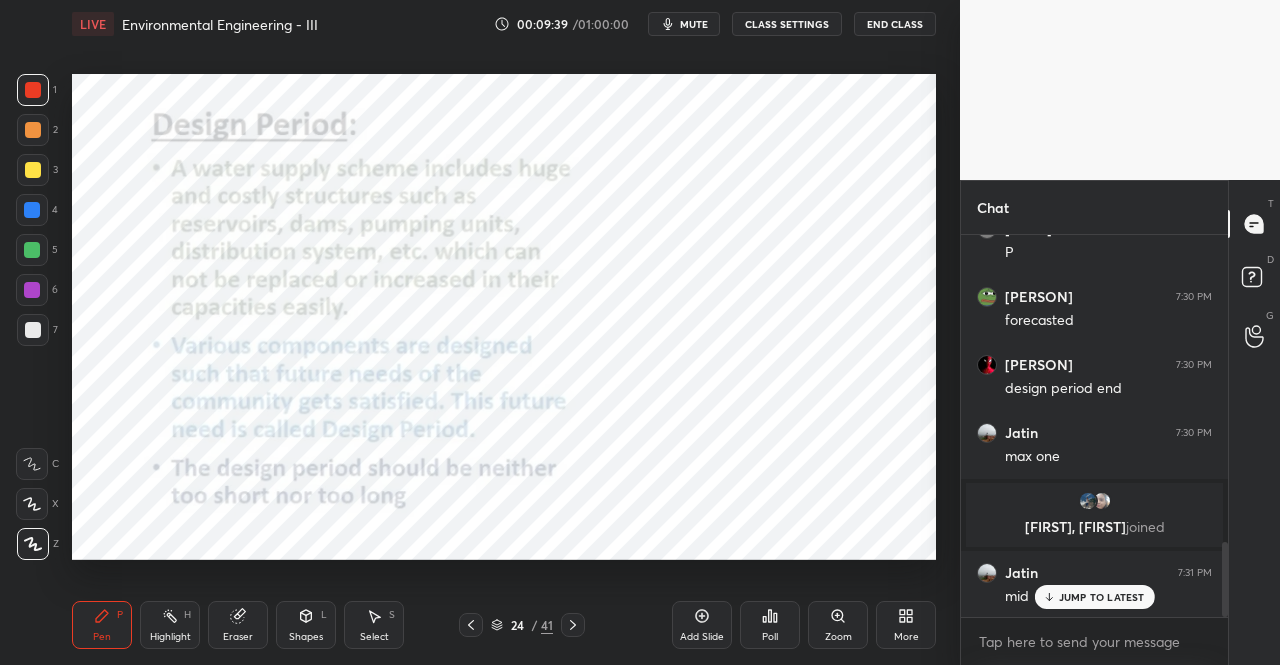click 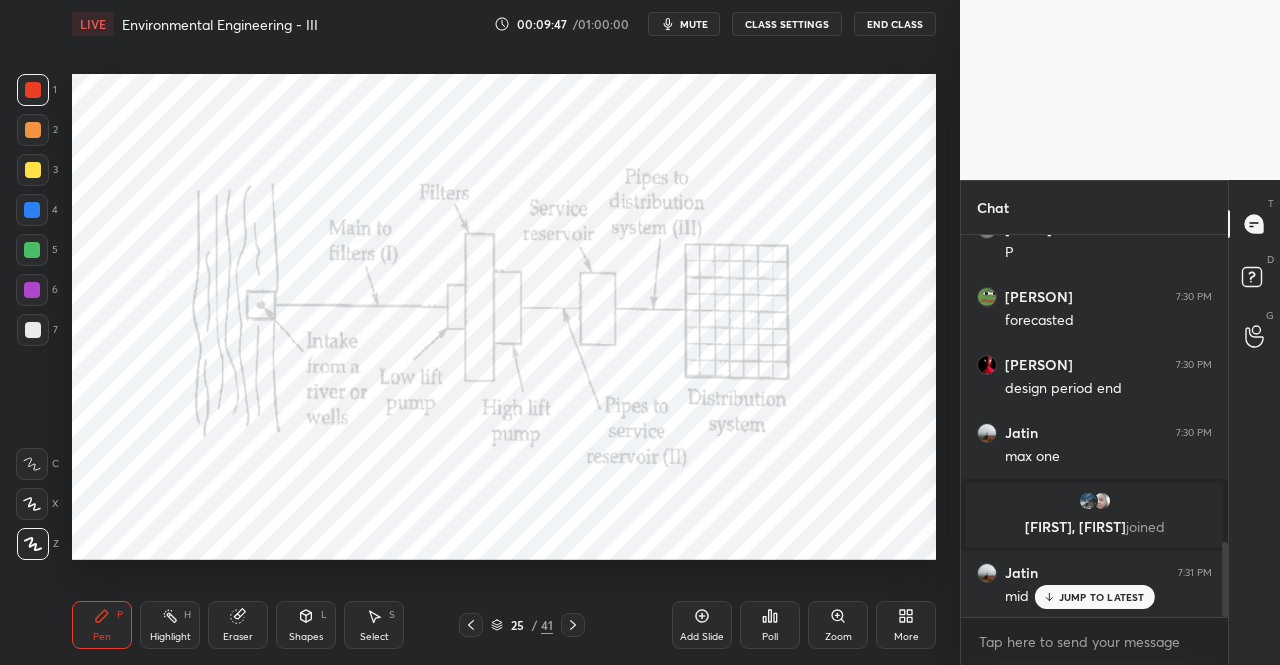click 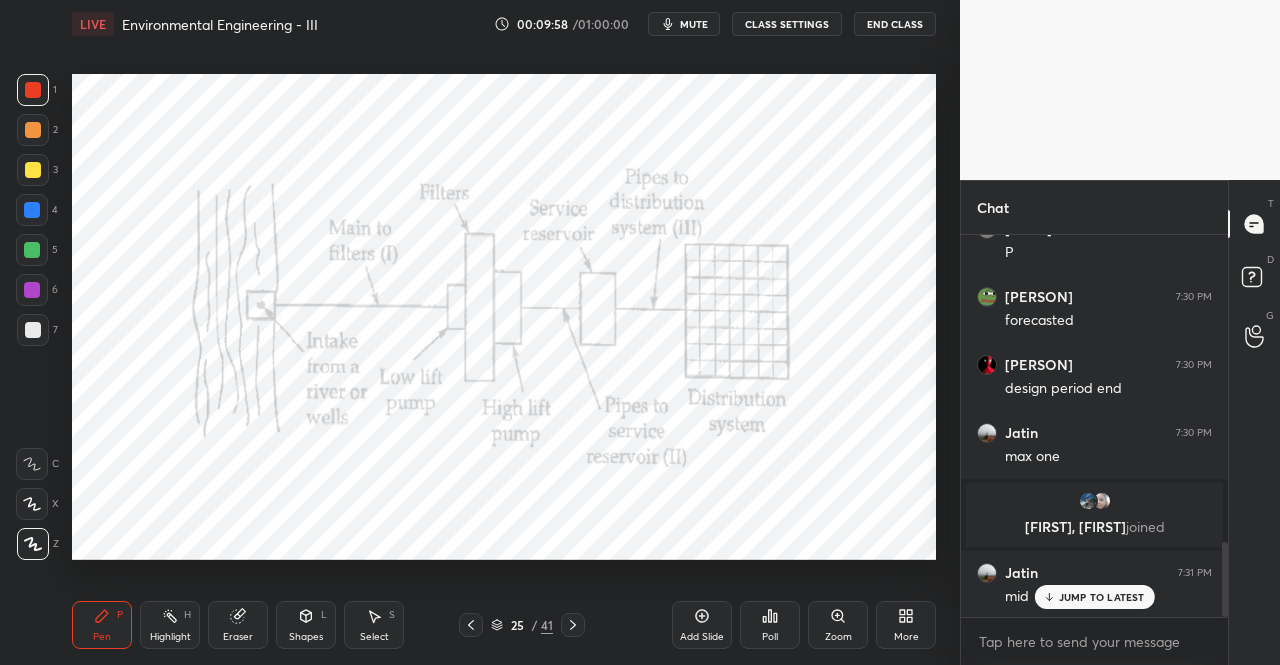 click 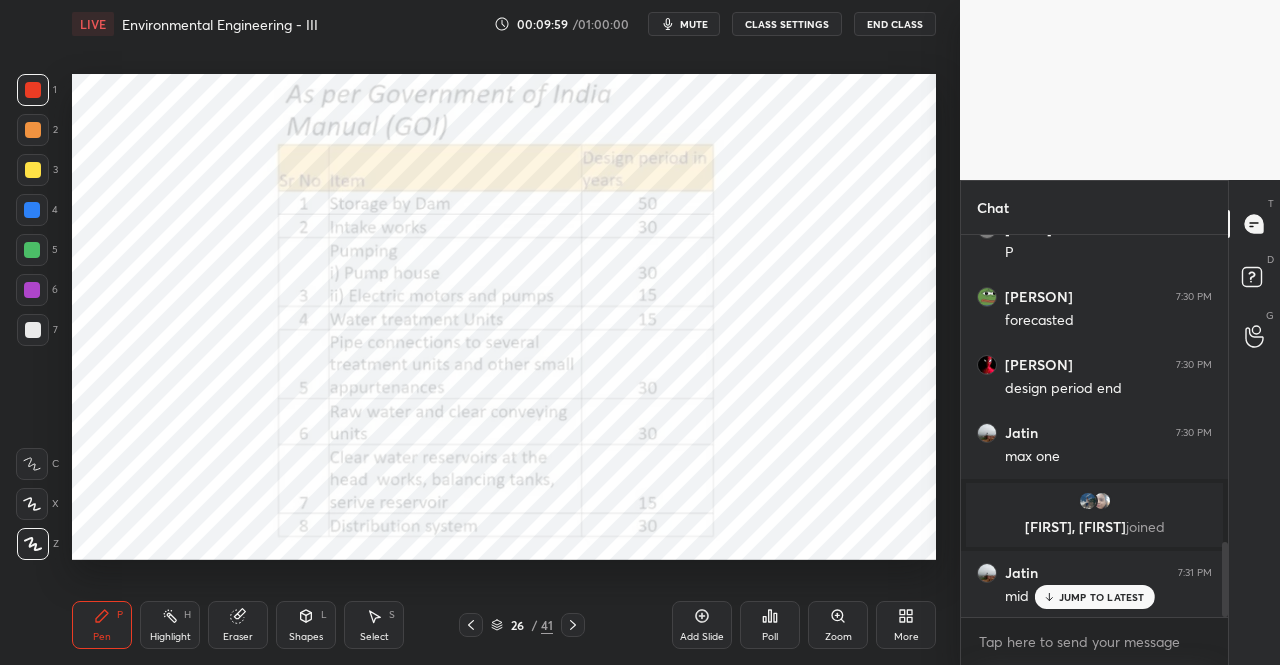 scroll, scrollTop: 1648, scrollLeft: 0, axis: vertical 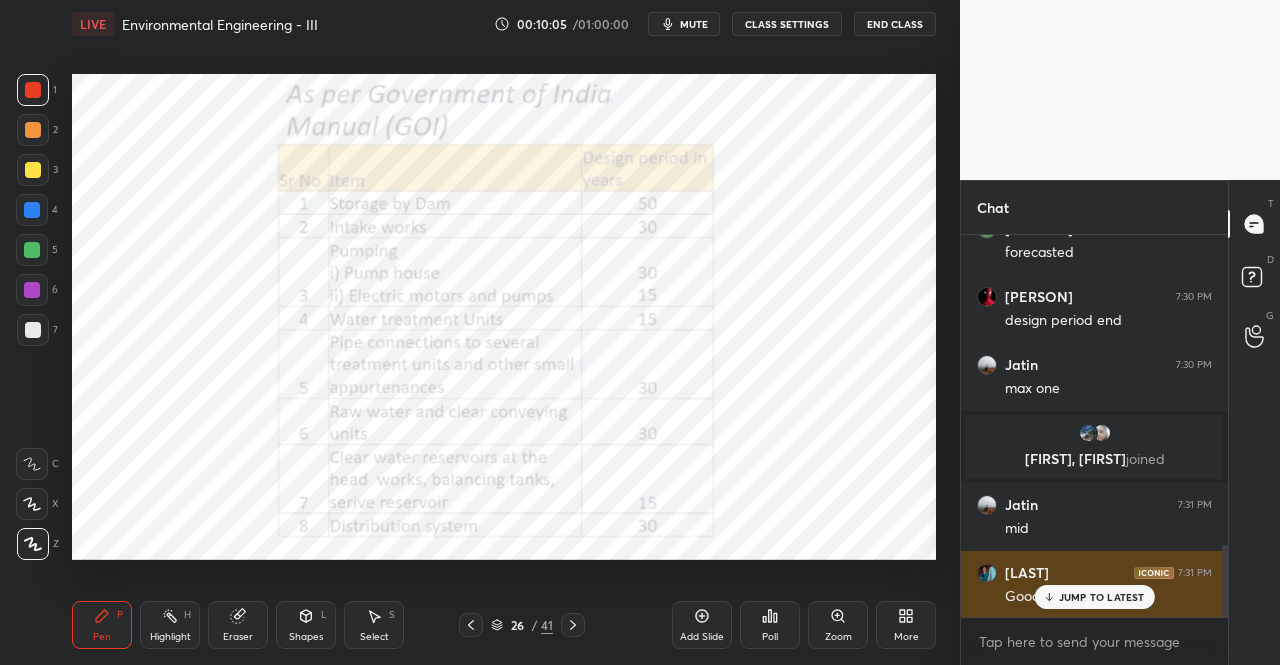 click on "JUMP TO LATEST" at bounding box center [1102, 597] 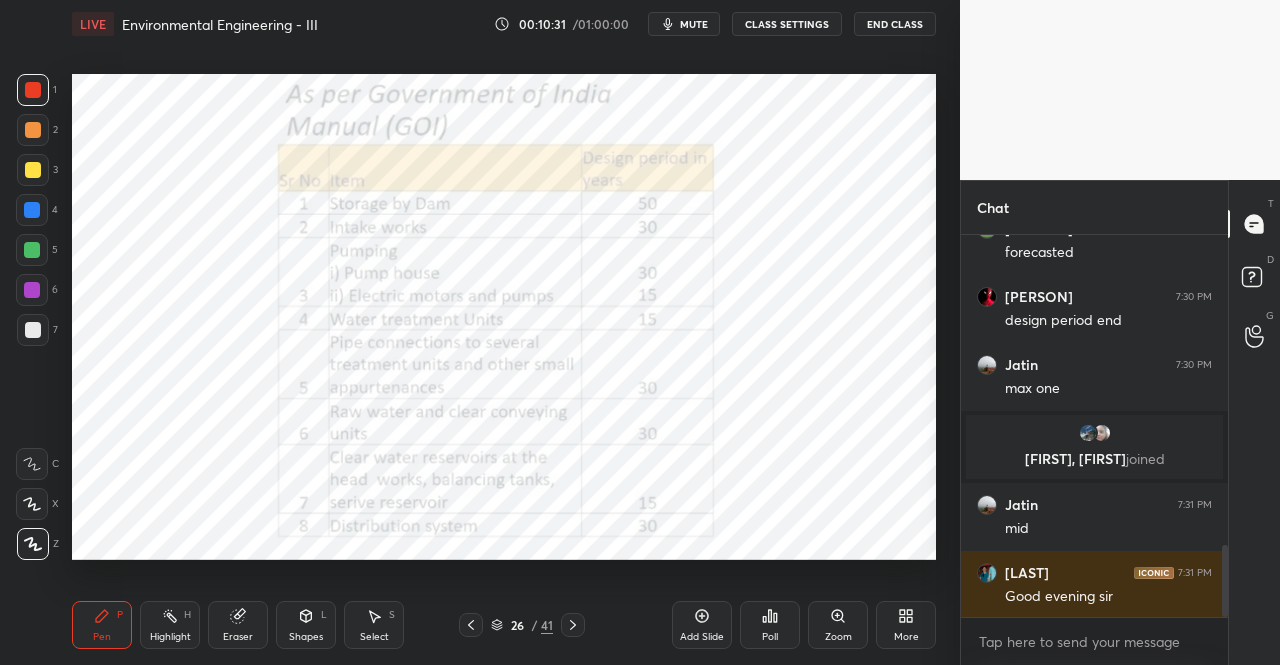 click 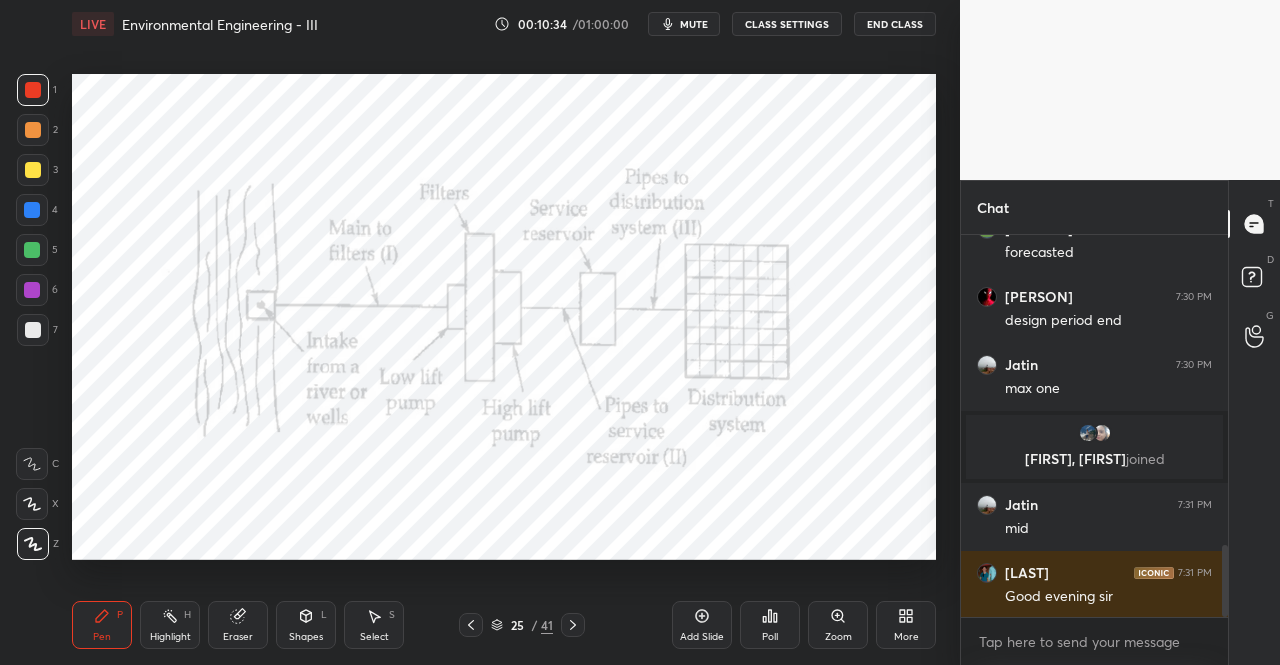 click 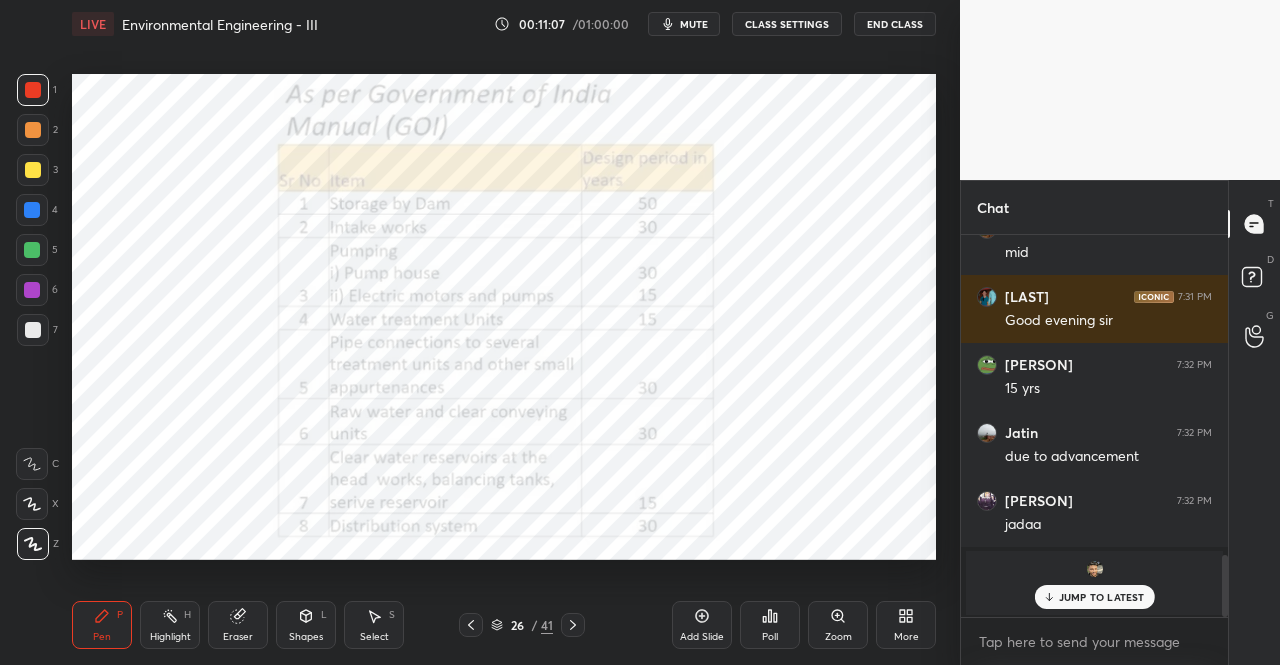 scroll, scrollTop: 1992, scrollLeft: 0, axis: vertical 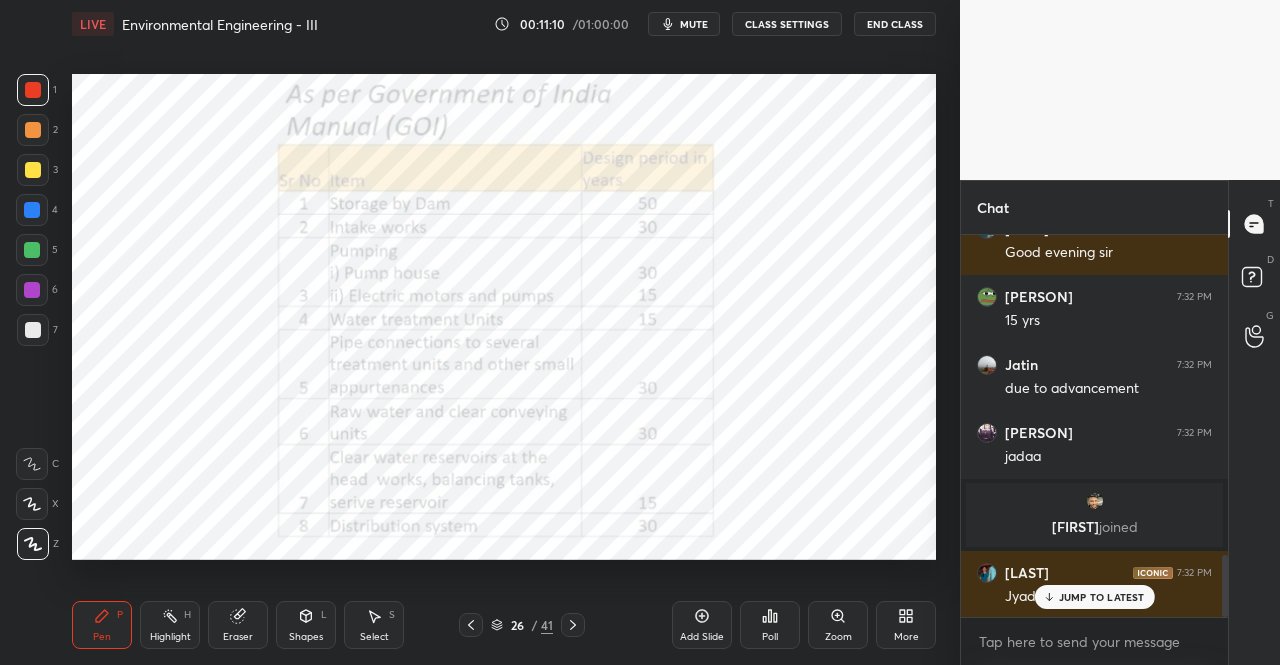 click at bounding box center (471, 625) 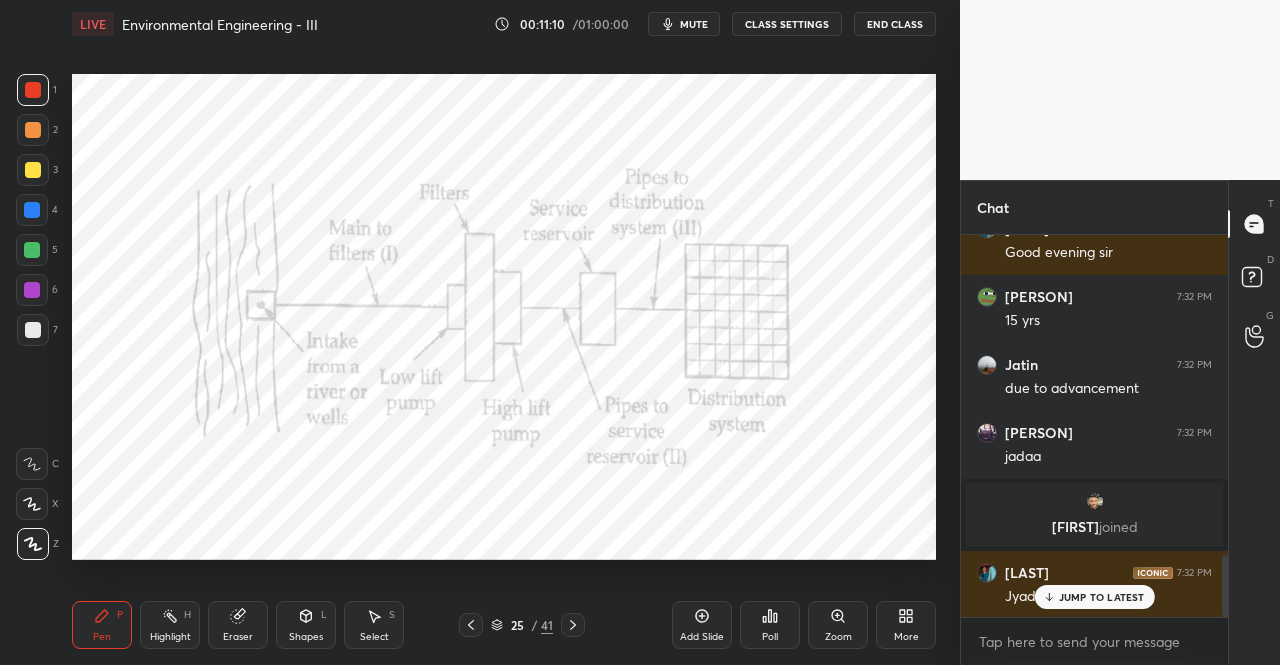 click 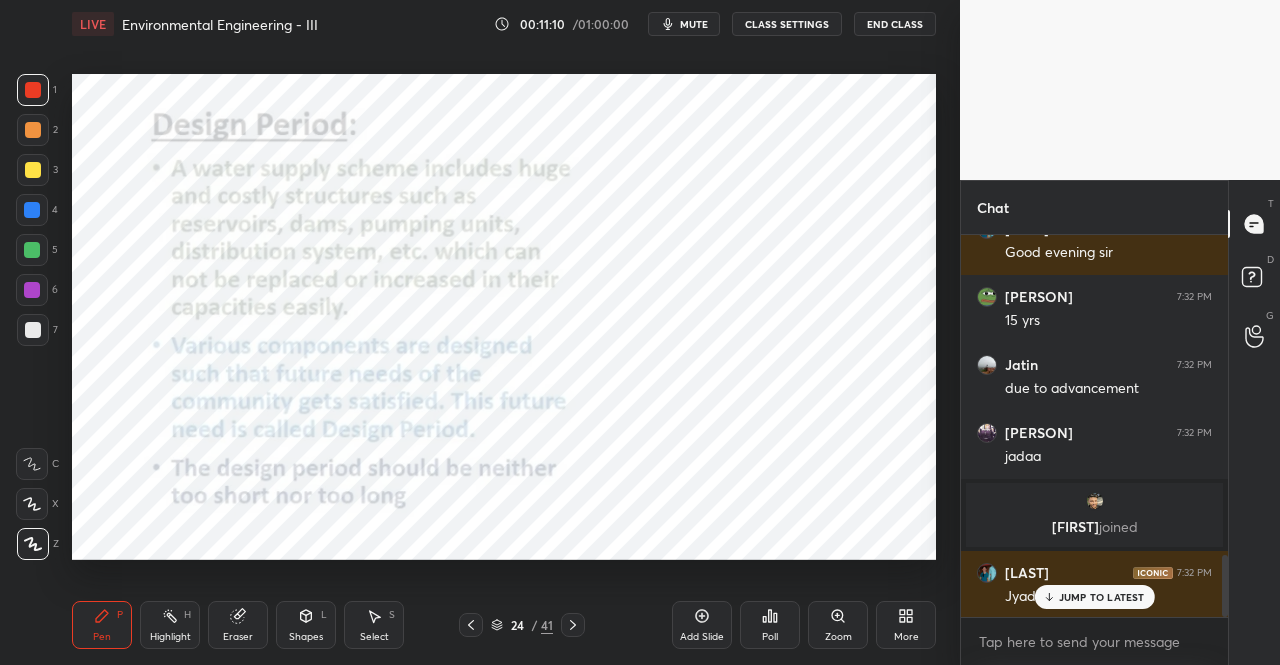 click 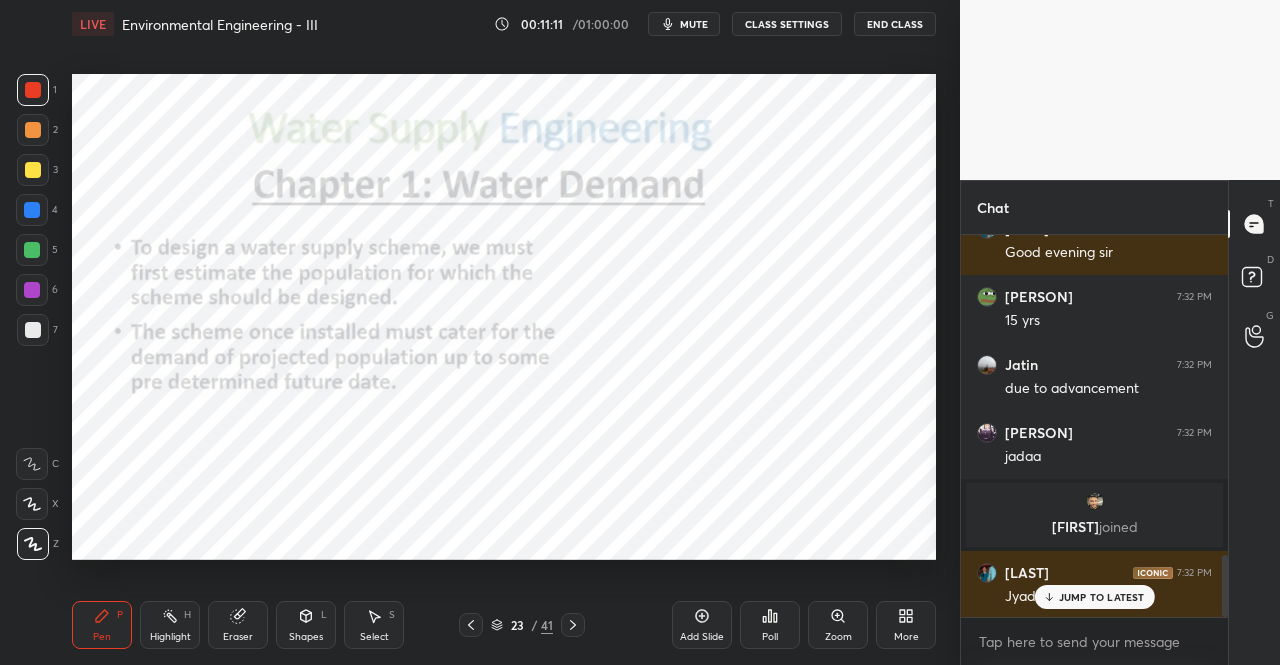 click 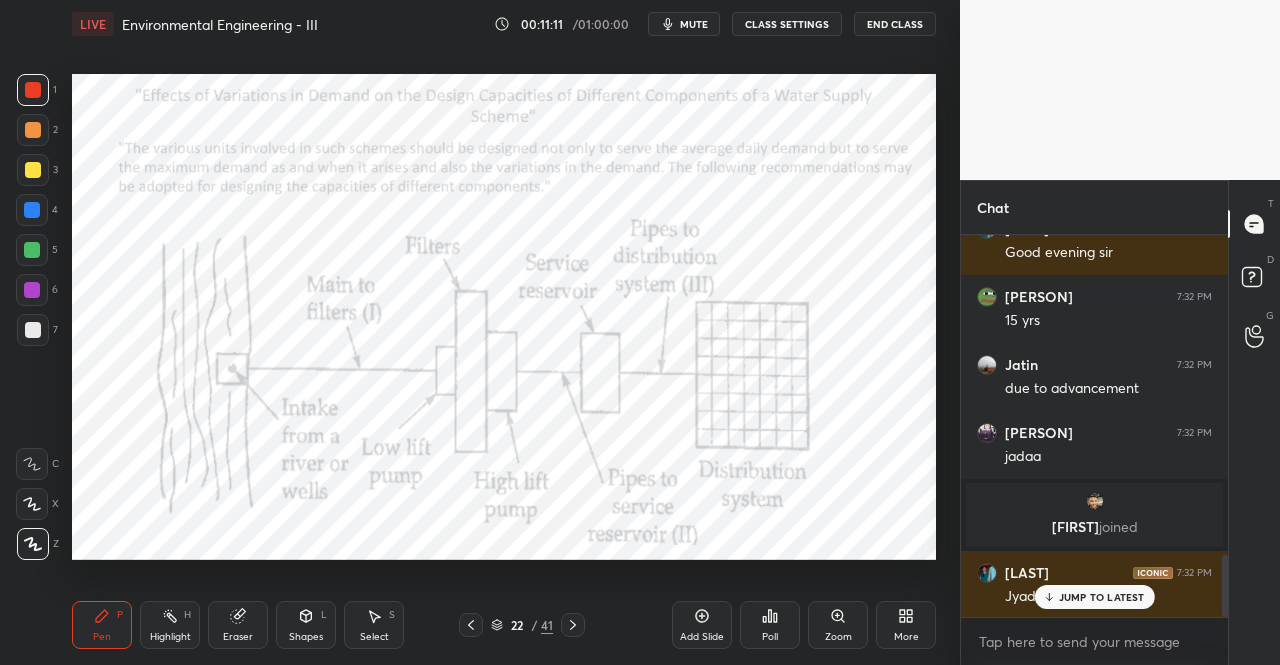 click 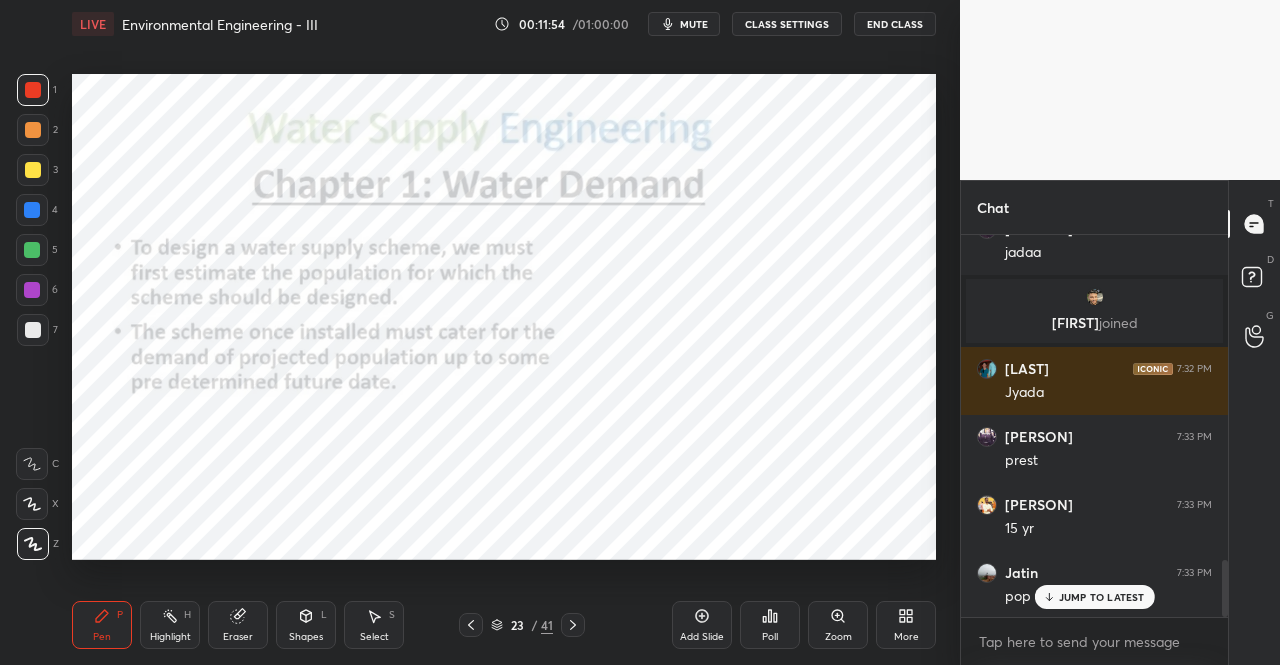 scroll, scrollTop: 2264, scrollLeft: 0, axis: vertical 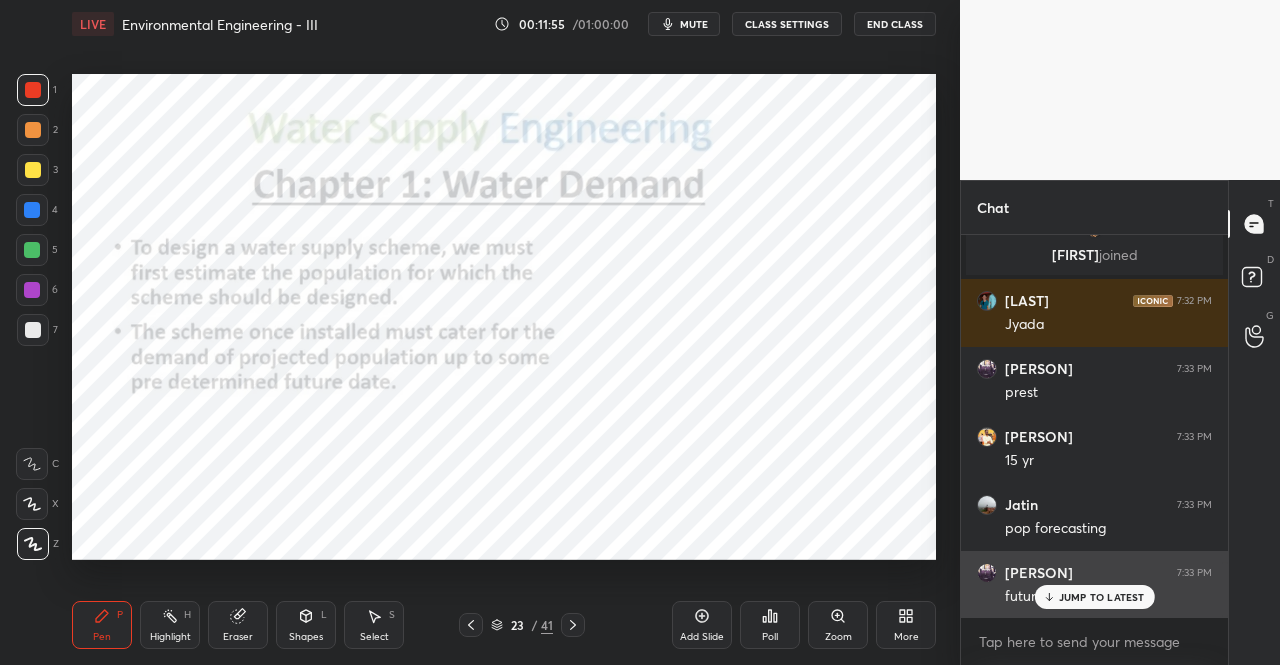 click on "JUMP TO LATEST" at bounding box center [1102, 597] 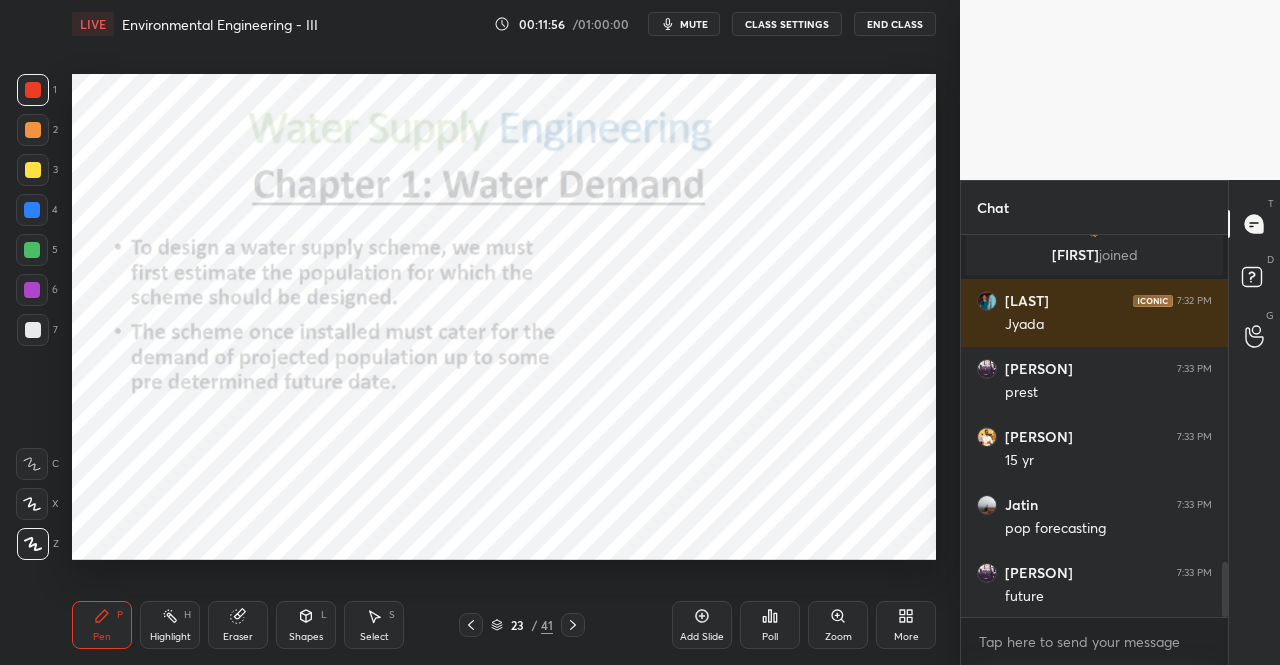 click 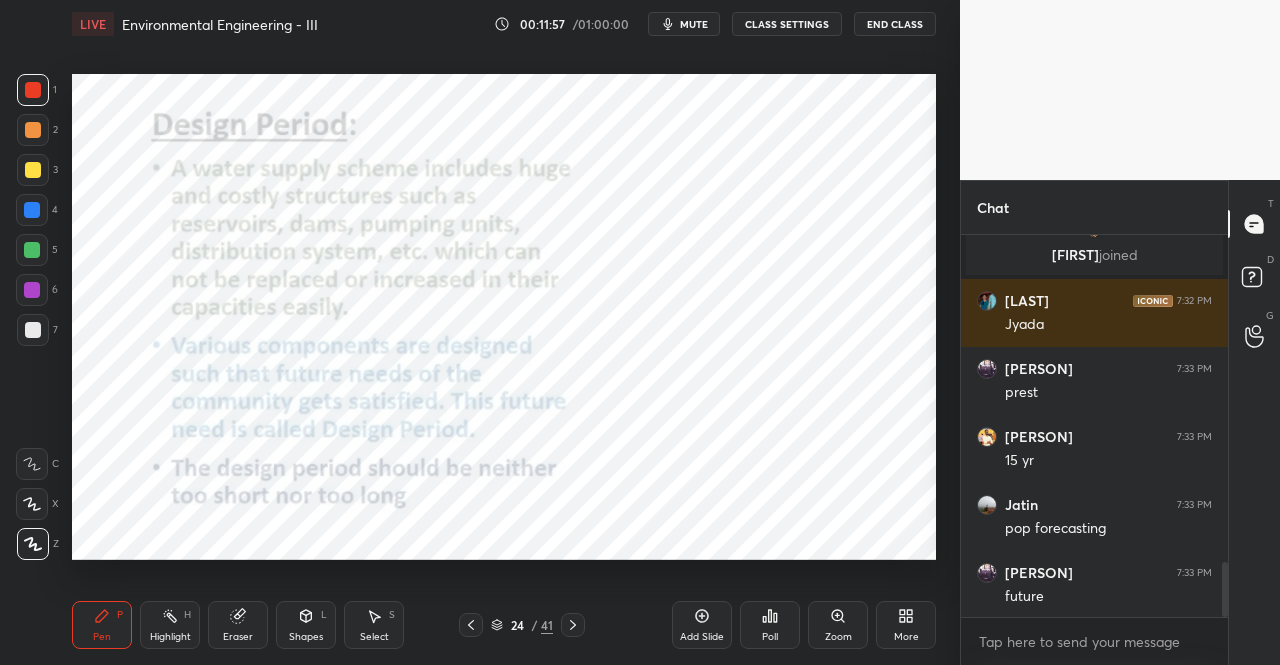 click 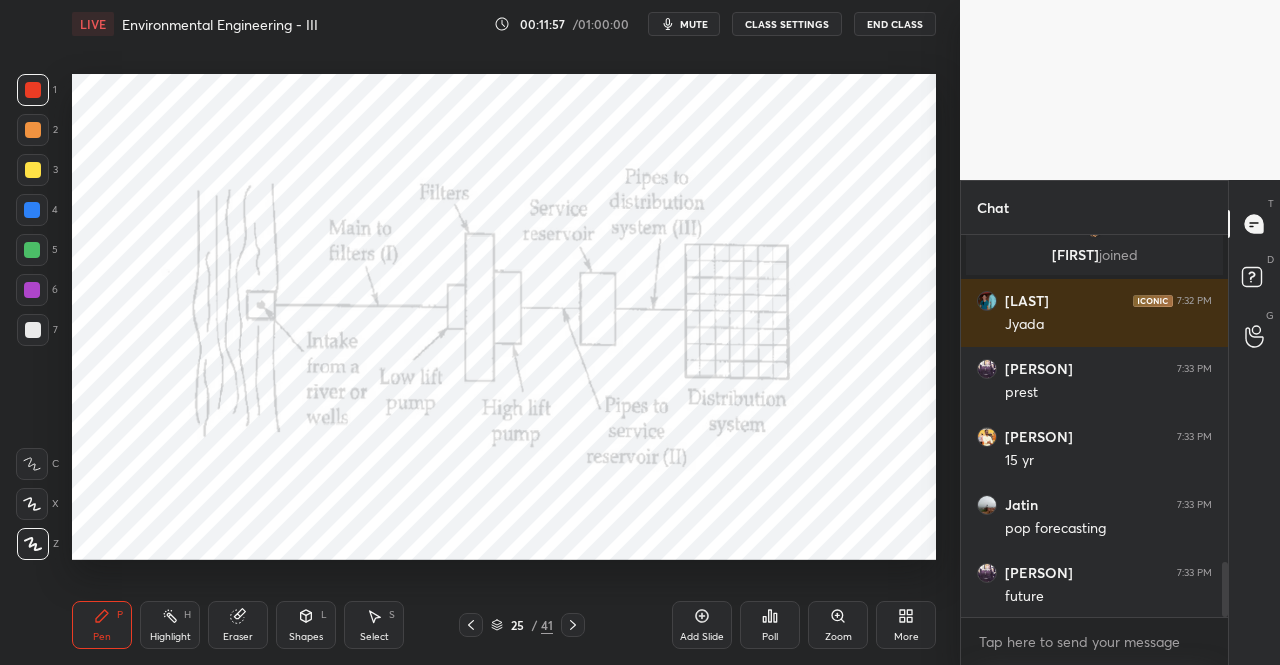 click 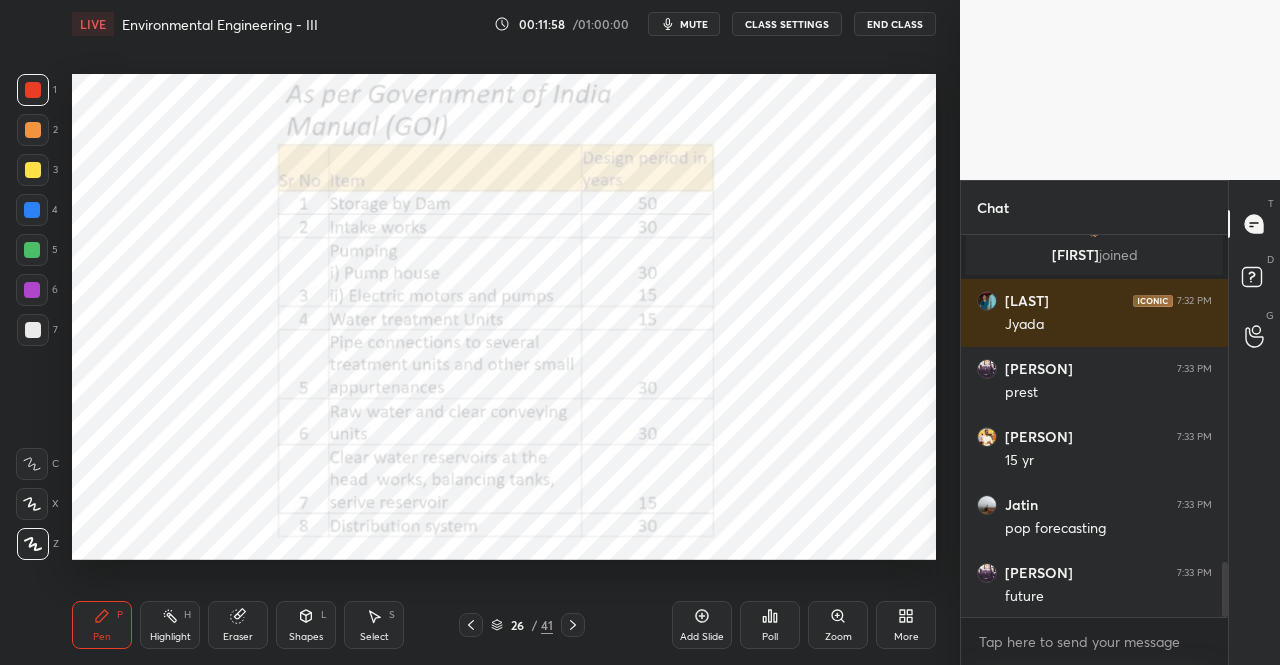click 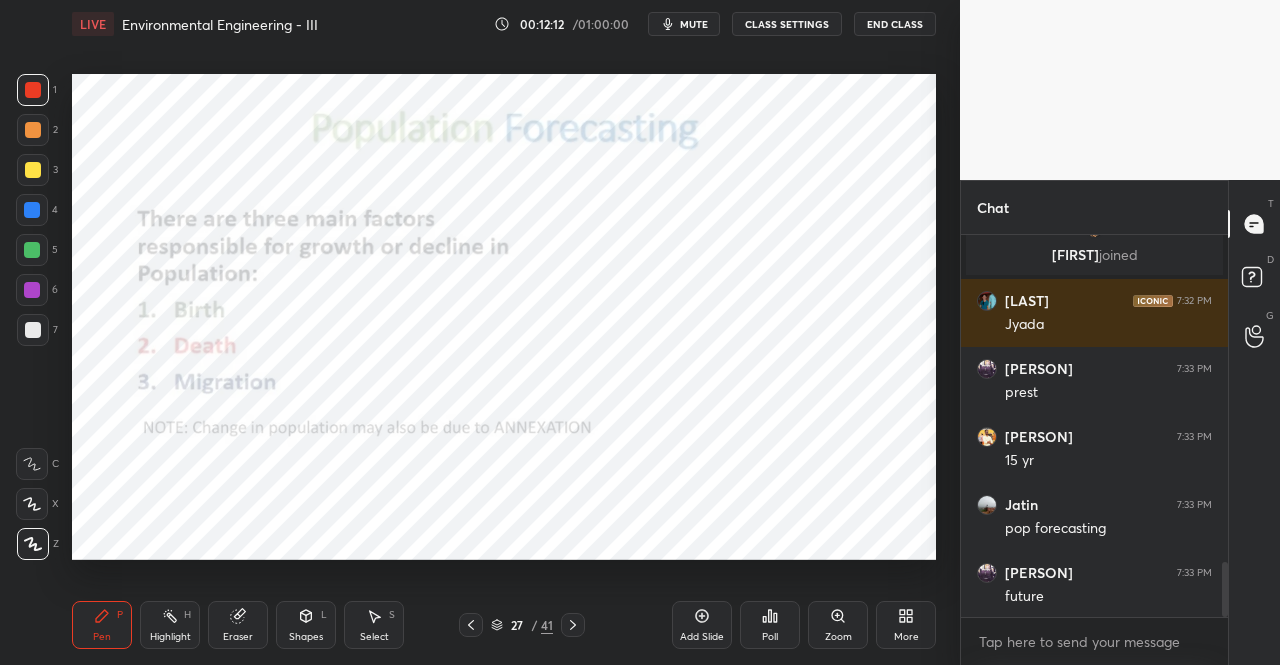 click on "Poll" at bounding box center [770, 625] 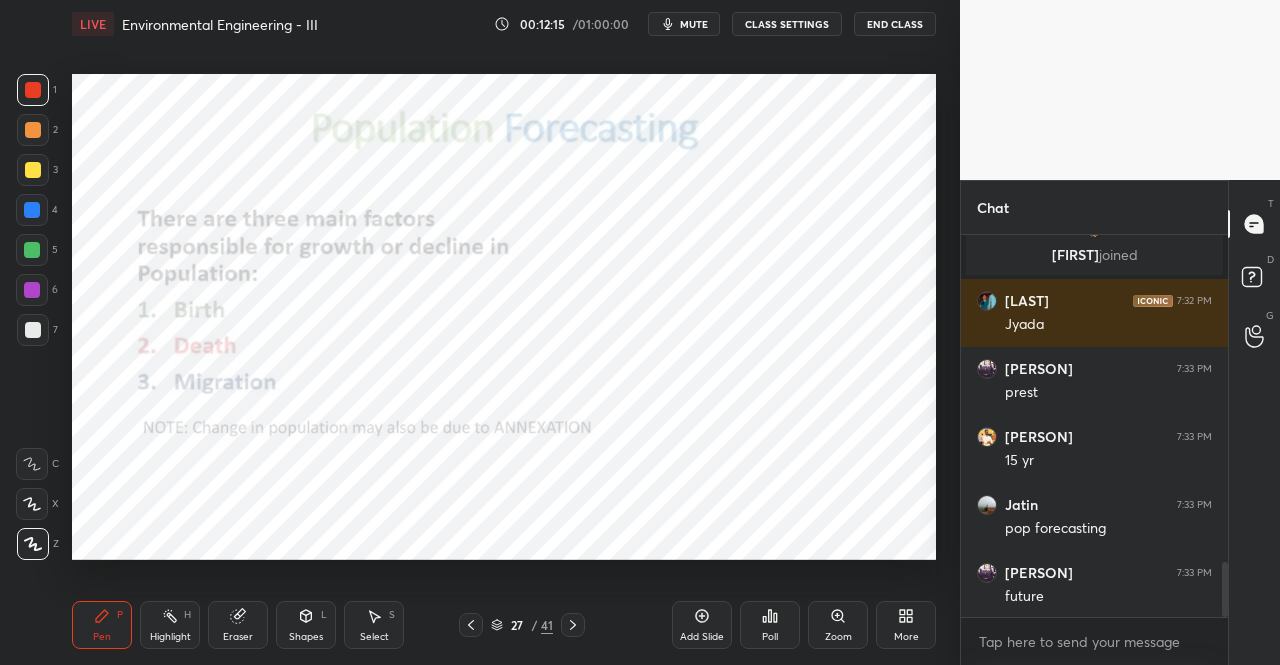 click on "Pen P" at bounding box center (102, 625) 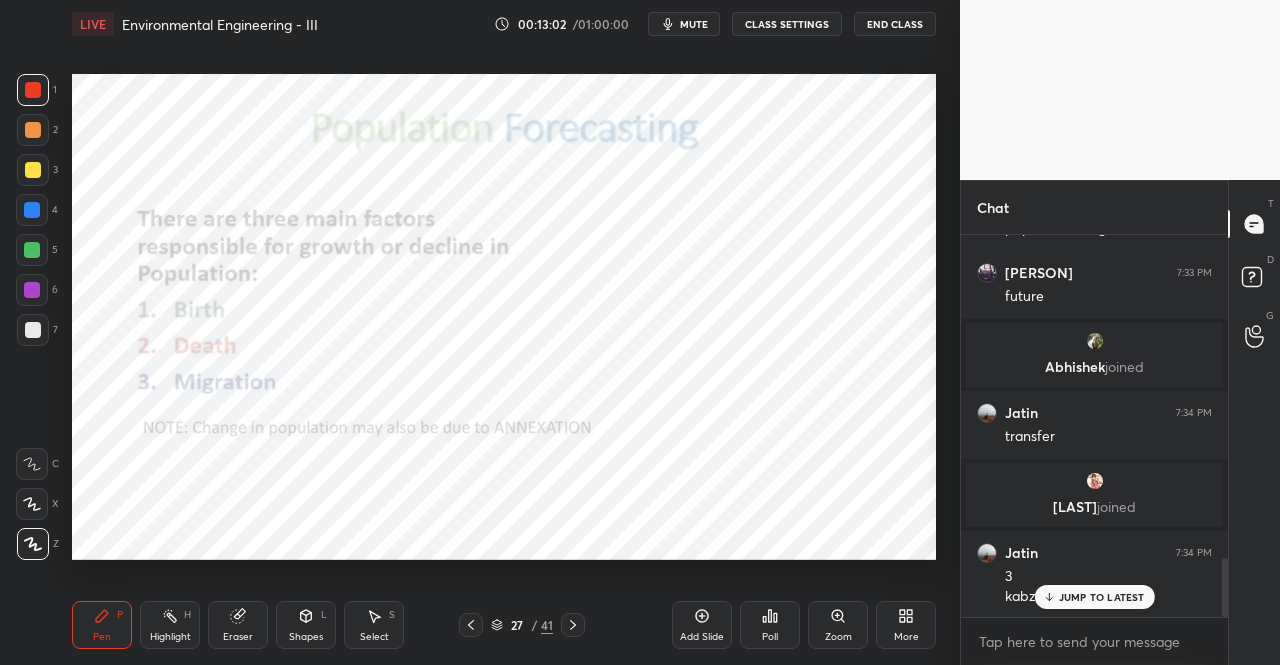 scroll, scrollTop: 2162, scrollLeft: 0, axis: vertical 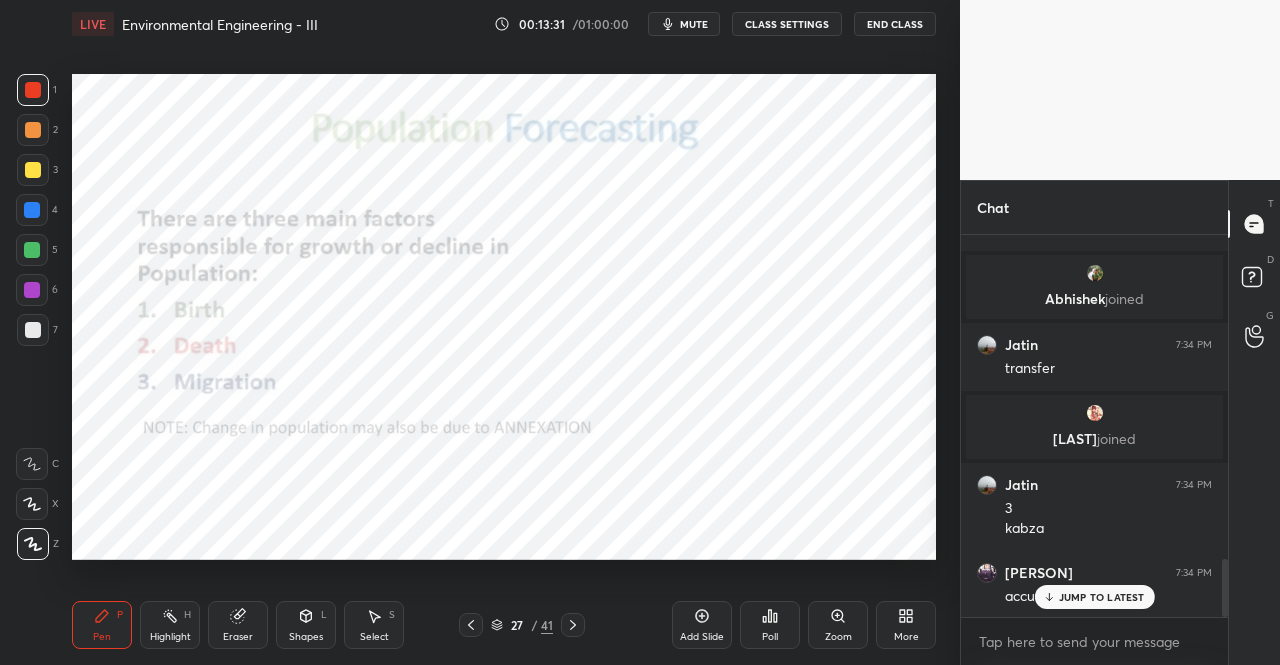 click 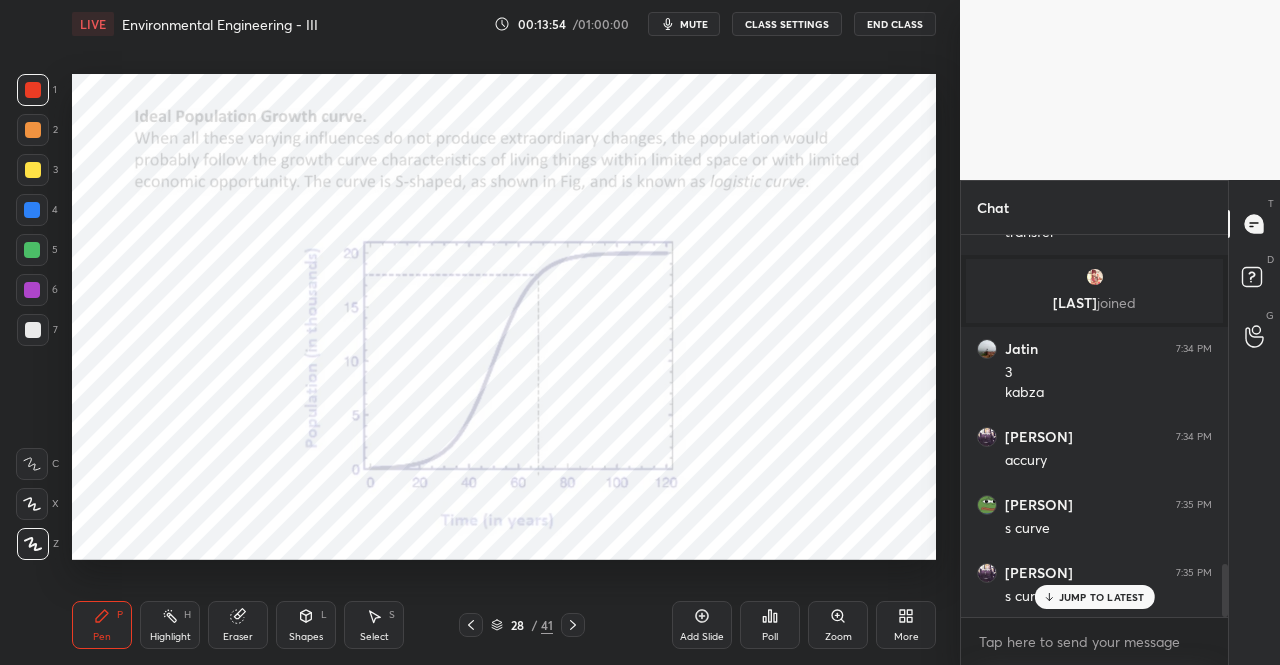 scroll, scrollTop: 2366, scrollLeft: 0, axis: vertical 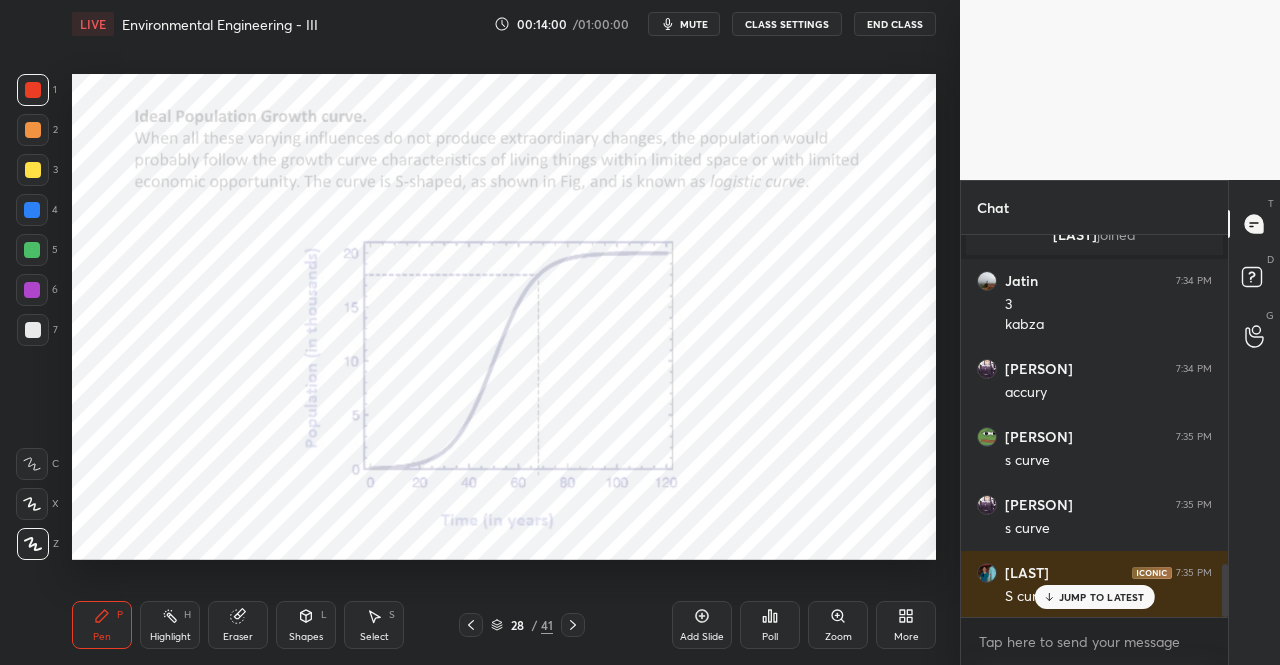 click on "Setting up your live class Poll for   secs No correct answer Start poll" at bounding box center (504, 316) 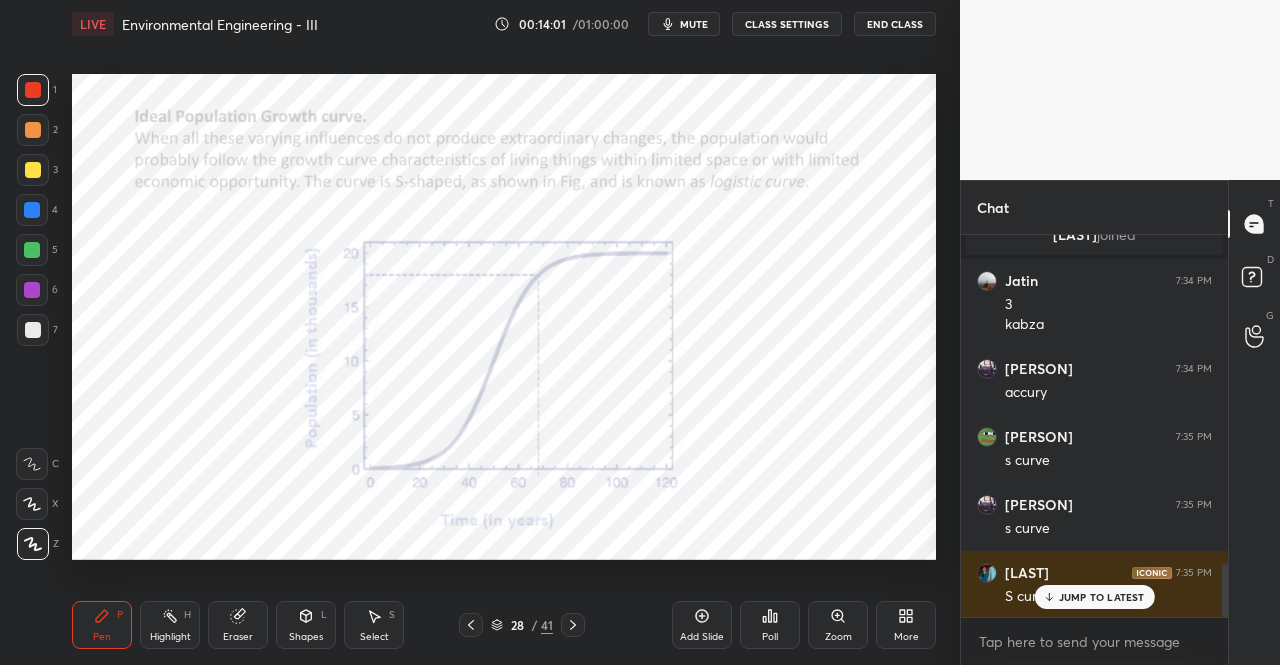 click on "1 2 3 4 5 6 7 C X Z C X Z E E Erase all   H H LIVE Environmental Engineering - III 00:14:01 /  01:00:00 mute CLASS SETTINGS End Class Setting up your live class Poll for   secs No correct answer Start poll Back Environmental Engineering - III • L3 of Complete Course on Environmental Engineering Dr. [PERSON] Pen P Highlight H Eraser Shapes L Select S 28 / 41 Add Slide Poll Zoom More" at bounding box center (480, 332) 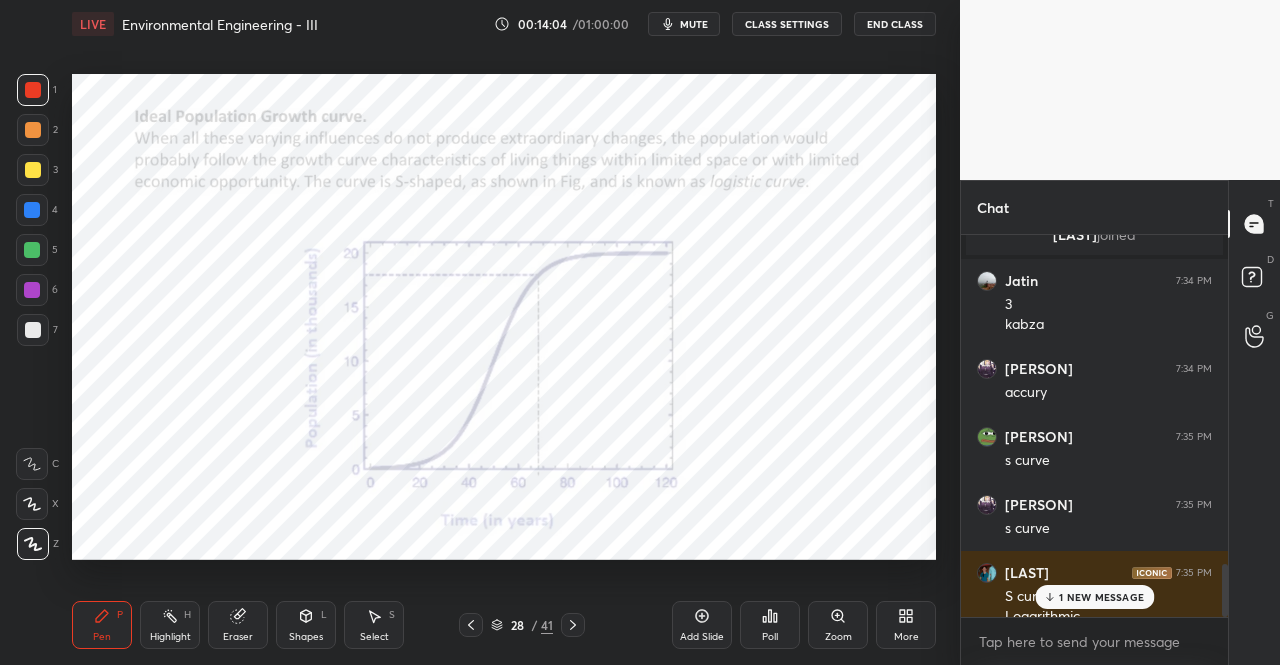 scroll, scrollTop: 2386, scrollLeft: 0, axis: vertical 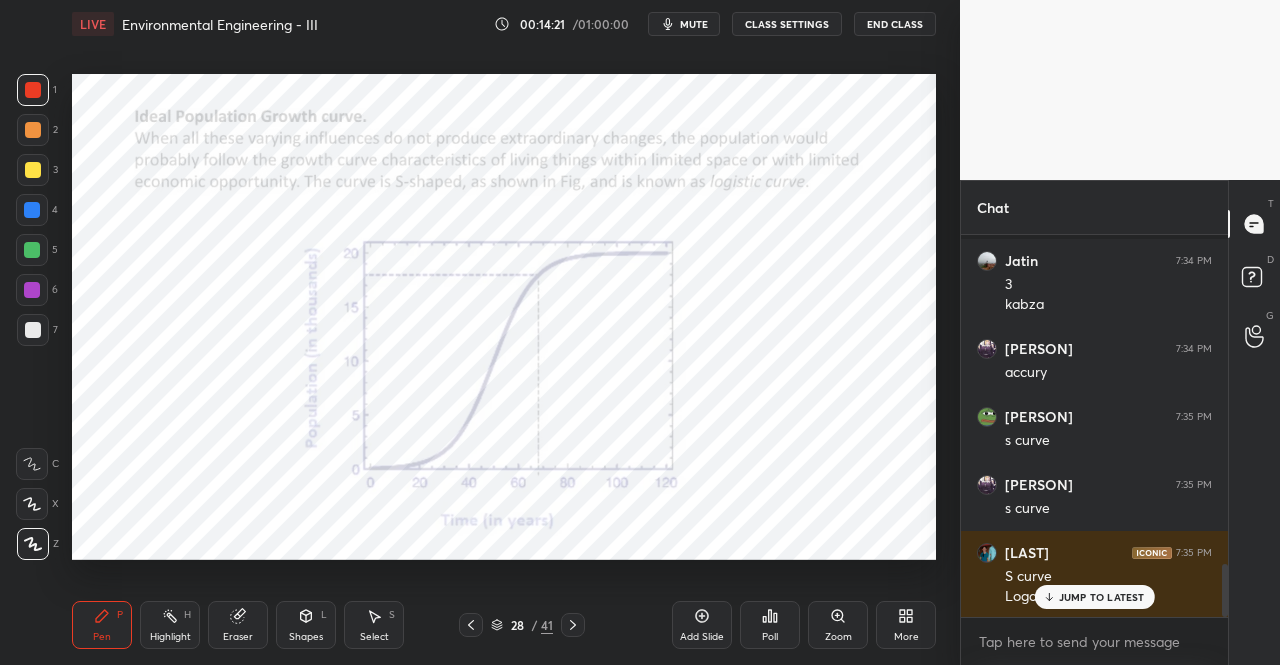 click at bounding box center (33, 90) 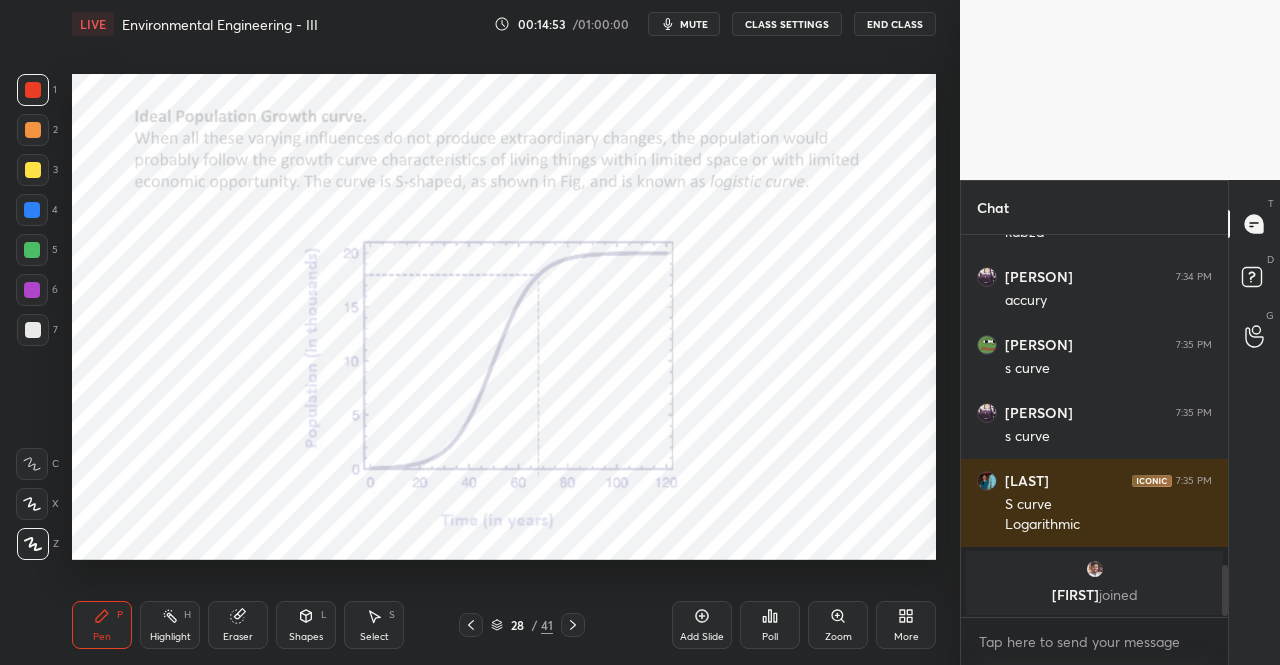 scroll, scrollTop: 2526, scrollLeft: 0, axis: vertical 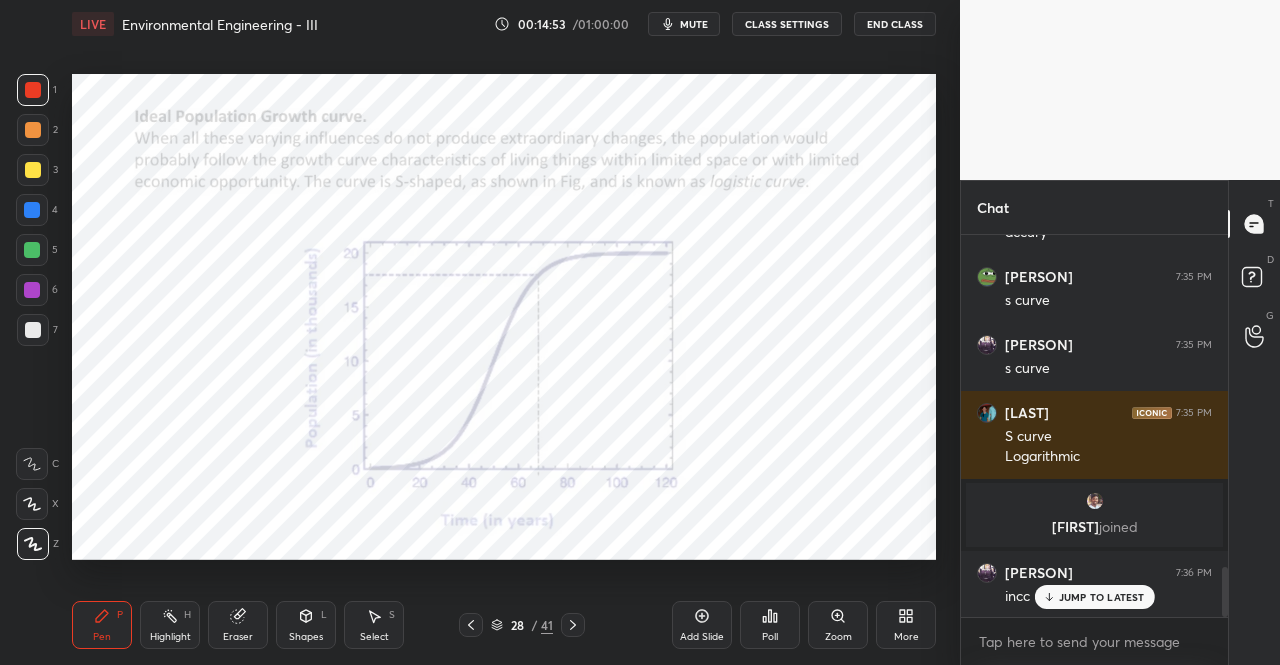 click at bounding box center [32, 290] 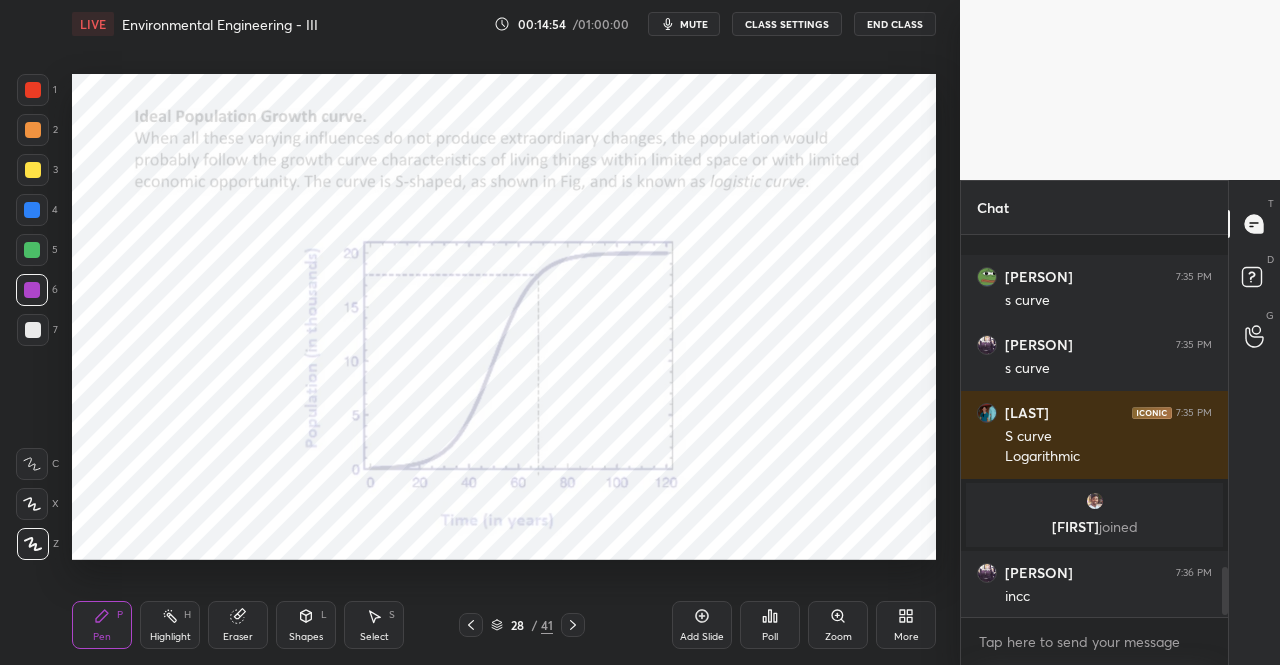 scroll, scrollTop: 2662, scrollLeft: 0, axis: vertical 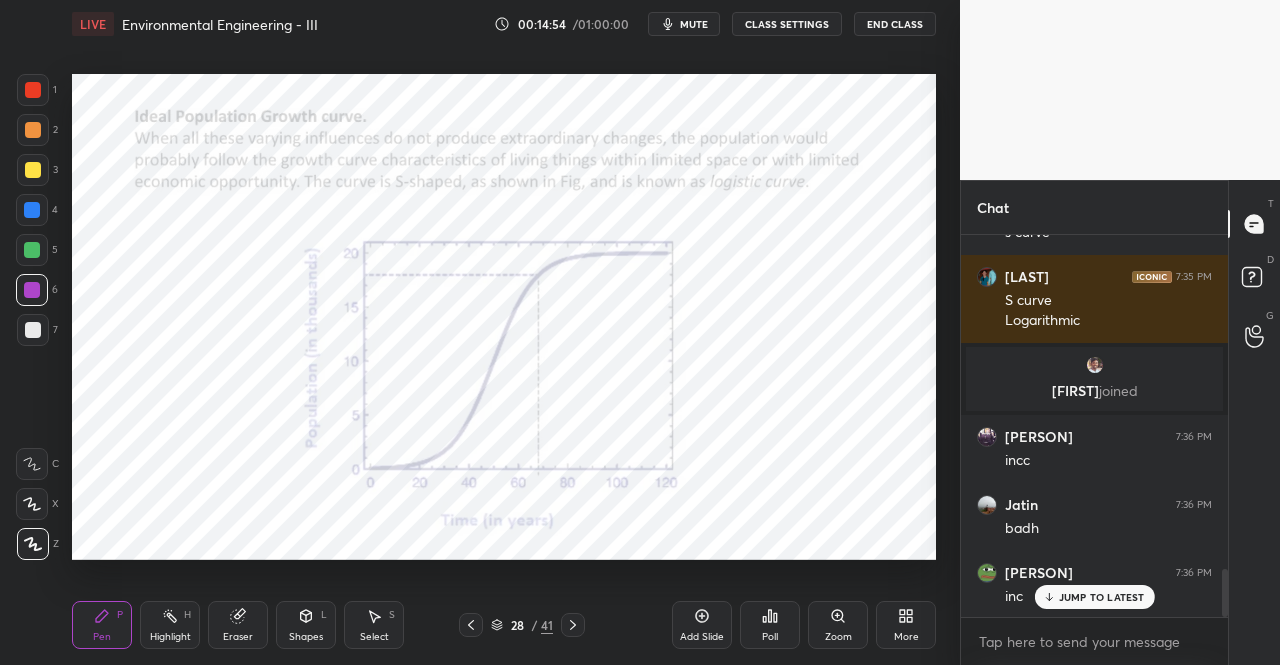 click on "Shapes" at bounding box center (306, 637) 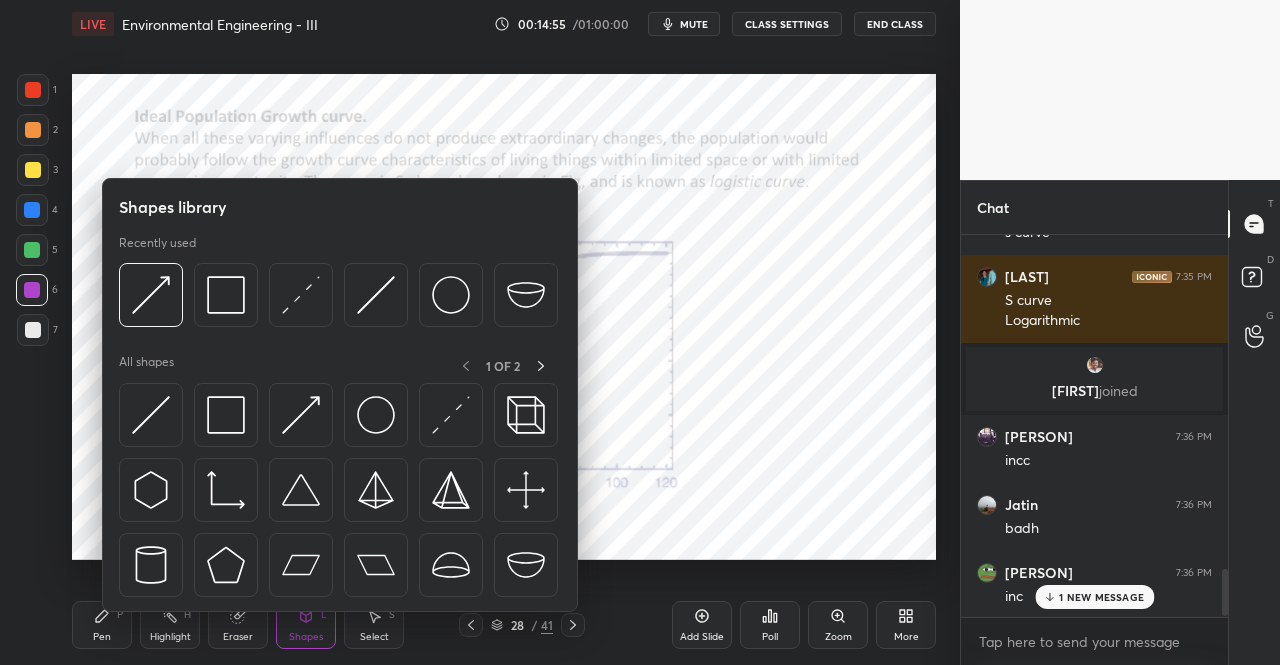 scroll, scrollTop: 2730, scrollLeft: 0, axis: vertical 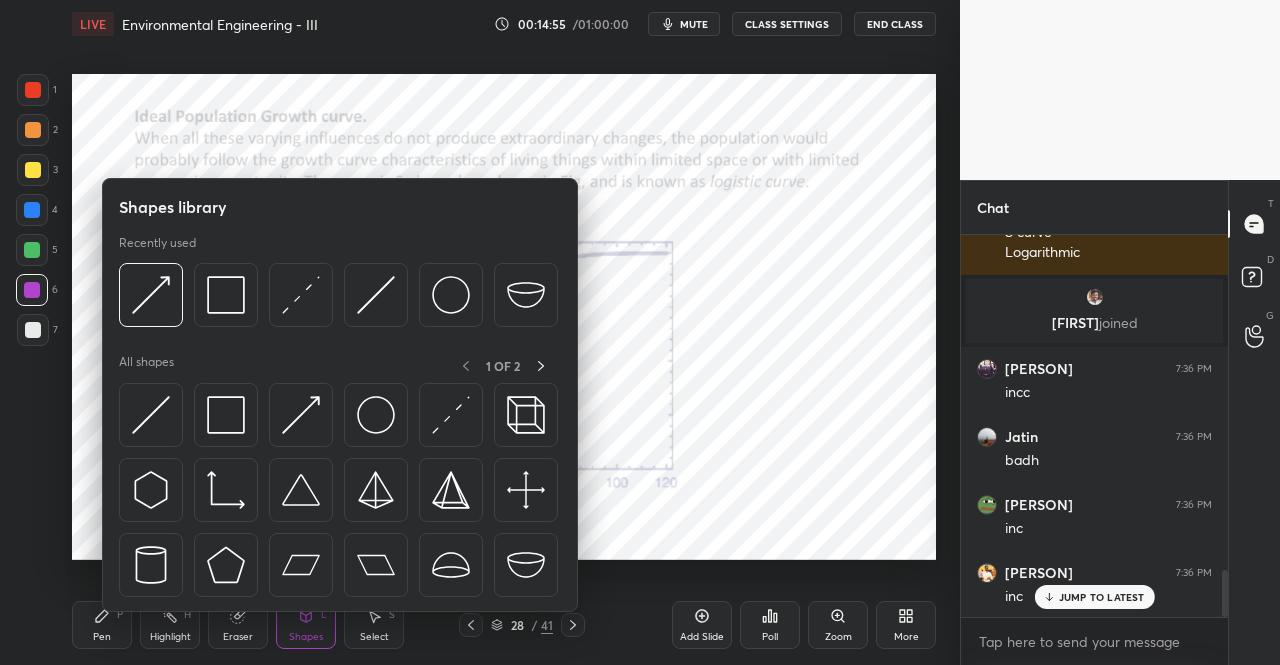 click at bounding box center (151, 415) 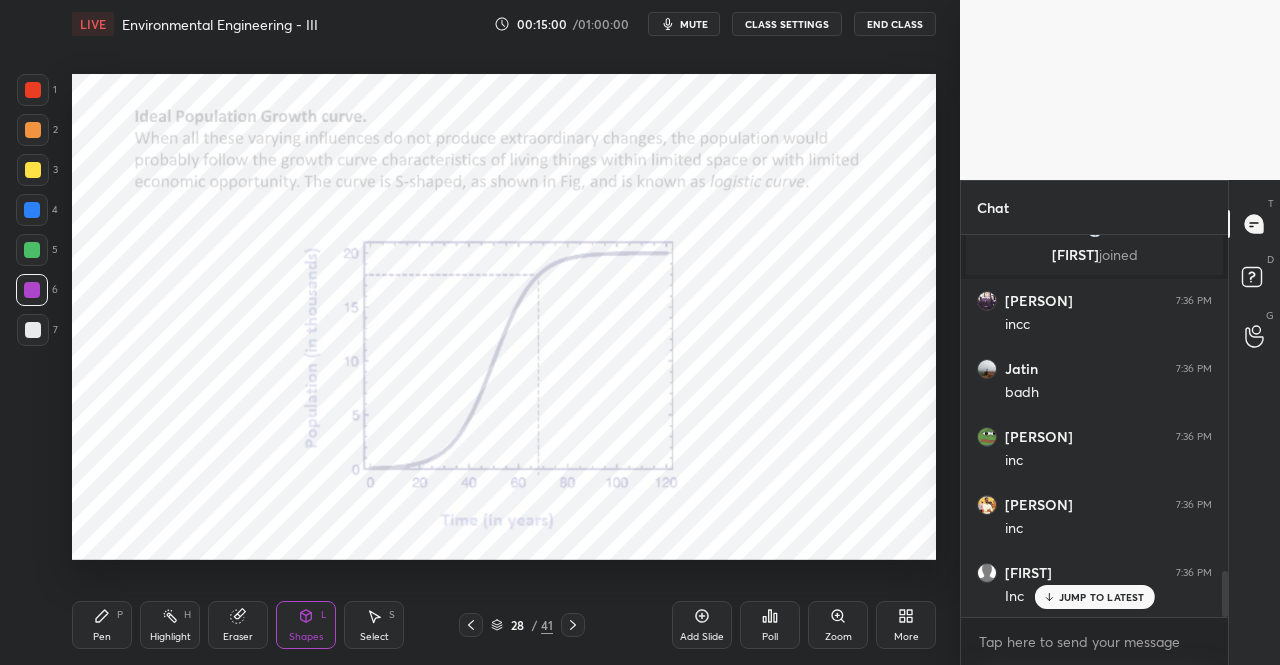 scroll, scrollTop: 2866, scrollLeft: 0, axis: vertical 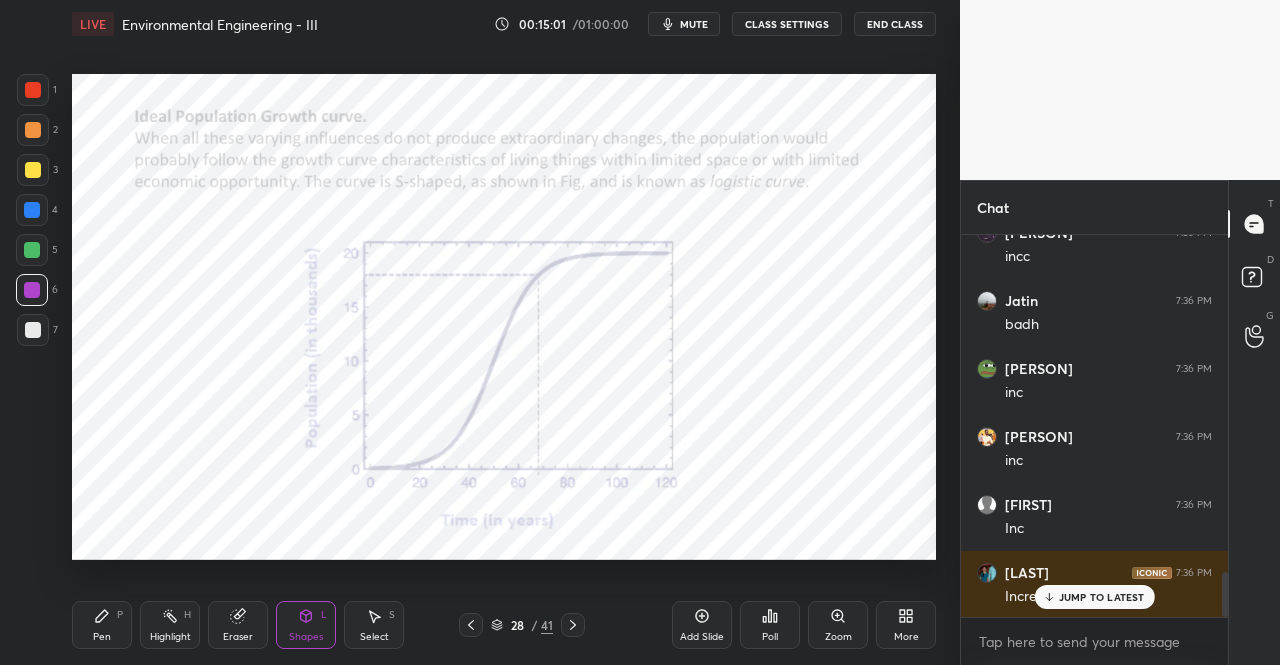 click on "Add Slide Poll Zoom More" at bounding box center (804, 625) 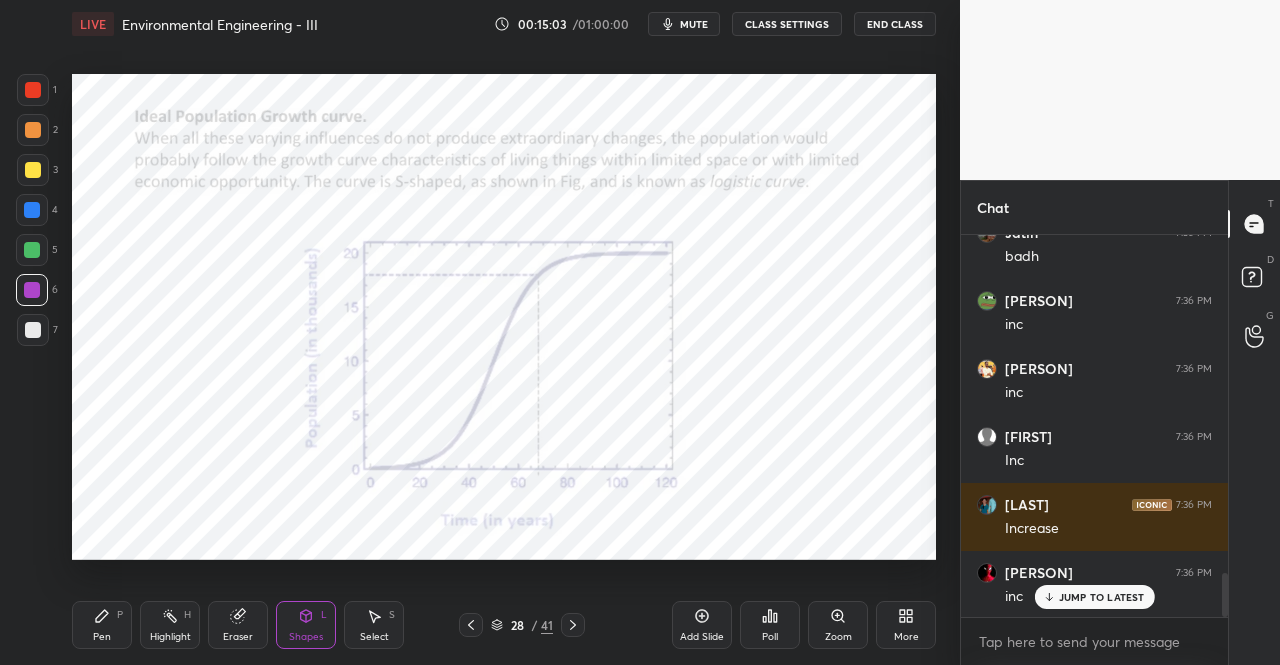 scroll, scrollTop: 3070, scrollLeft: 0, axis: vertical 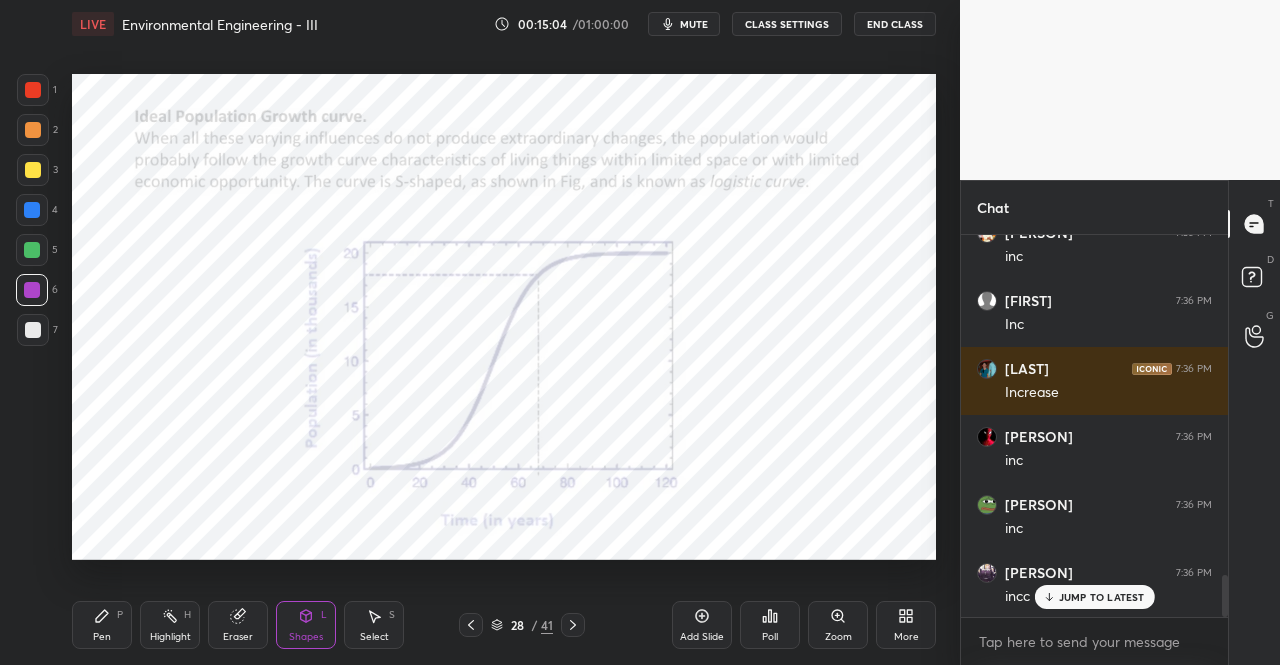 click on "Pen P" at bounding box center [102, 625] 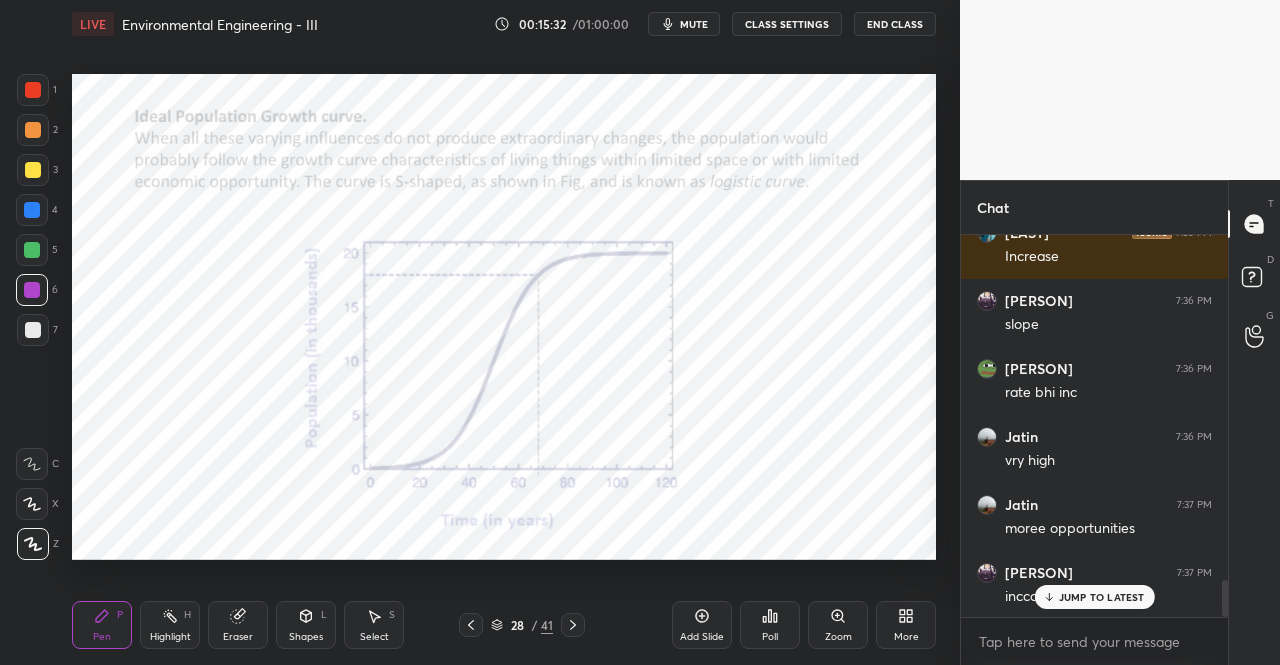 scroll, scrollTop: 3614, scrollLeft: 0, axis: vertical 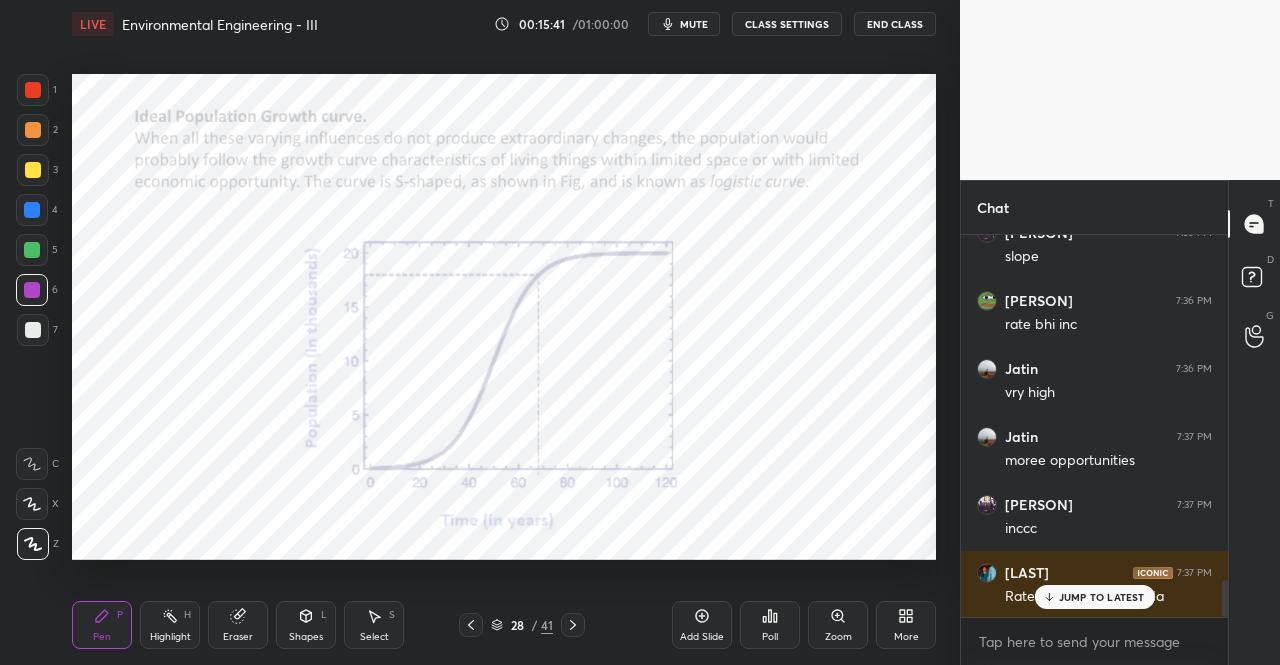 click on "Shapes L" at bounding box center (306, 625) 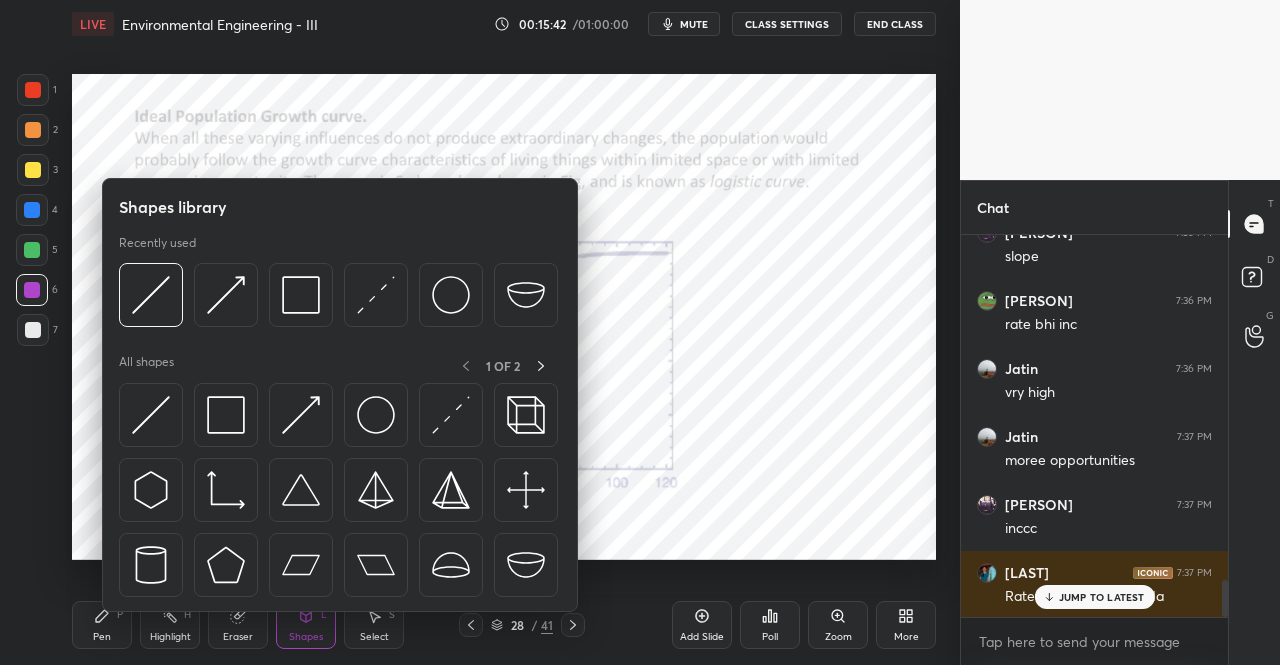 click at bounding box center (151, 415) 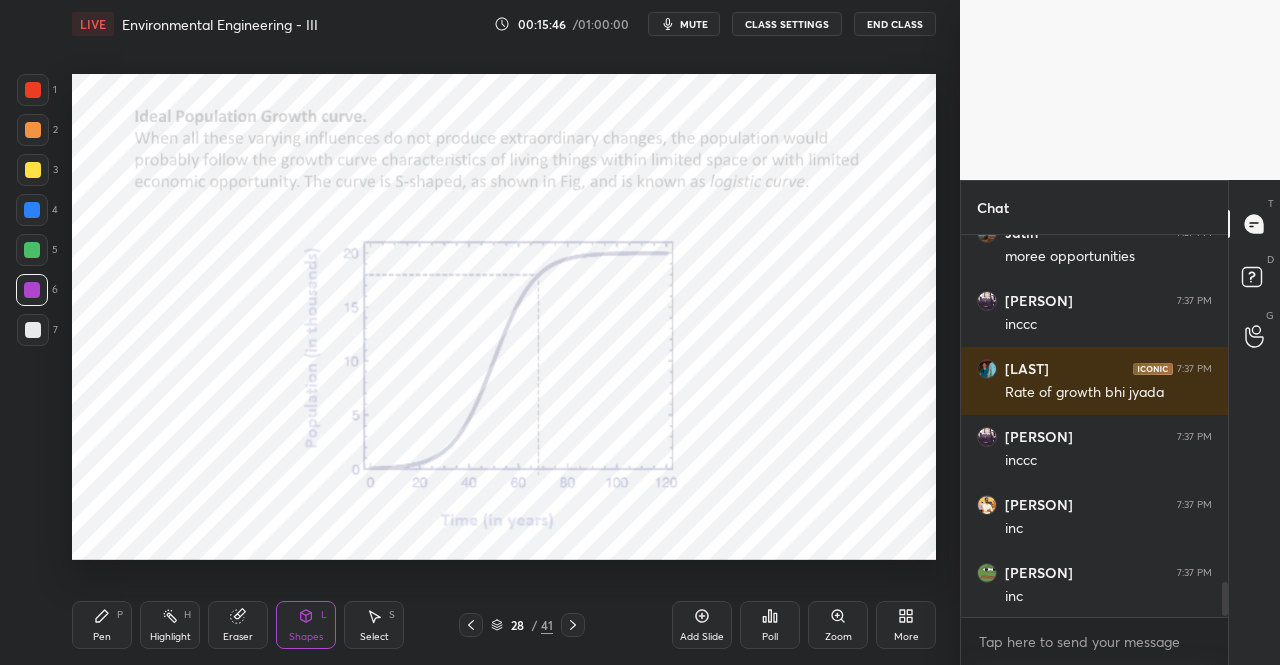scroll, scrollTop: 3886, scrollLeft: 0, axis: vertical 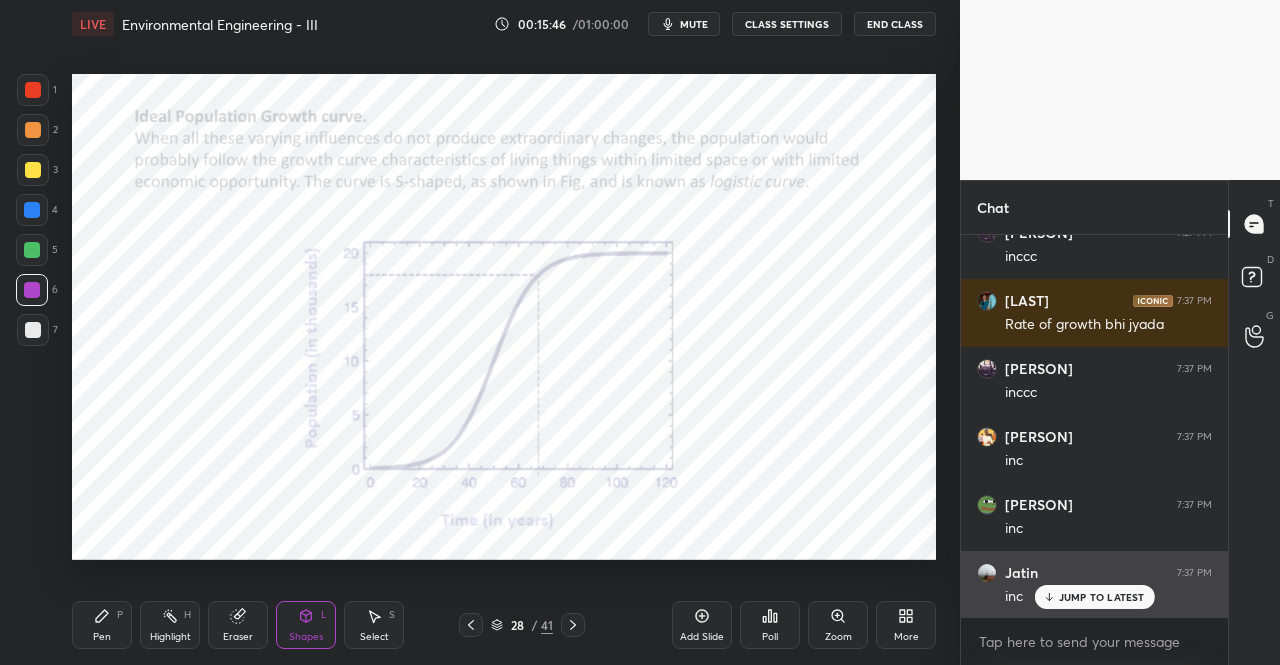 click on "JUMP TO LATEST" at bounding box center (1102, 597) 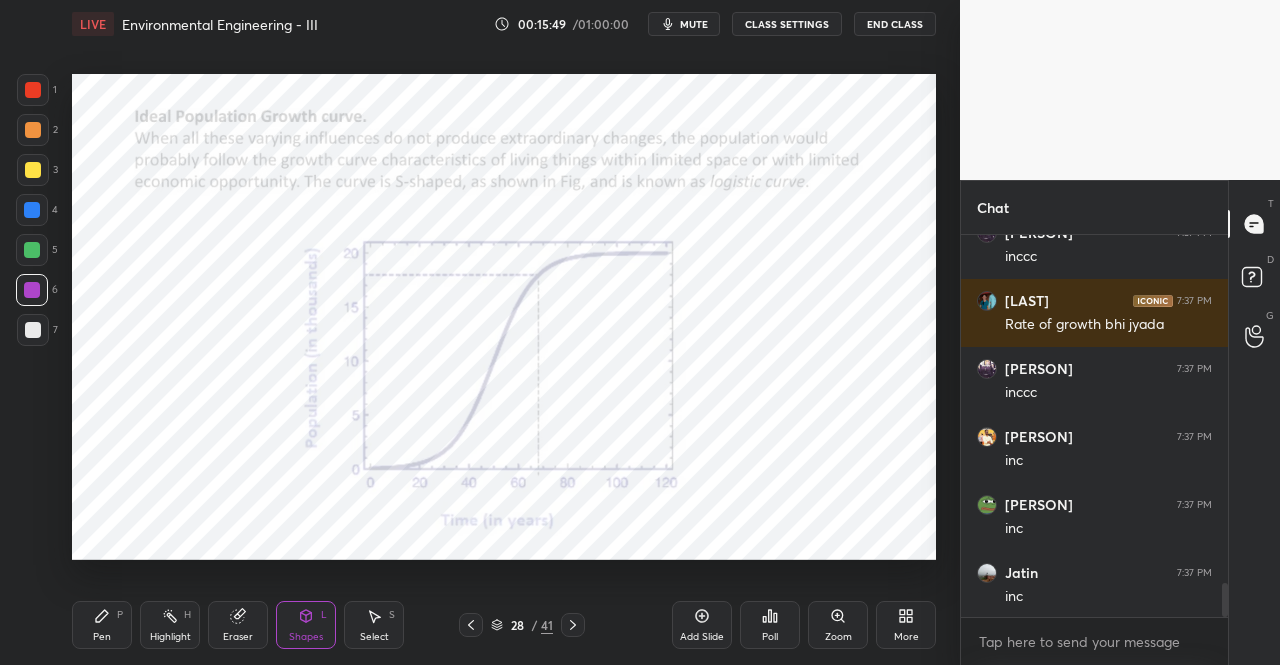 click on "Pen P" at bounding box center [102, 625] 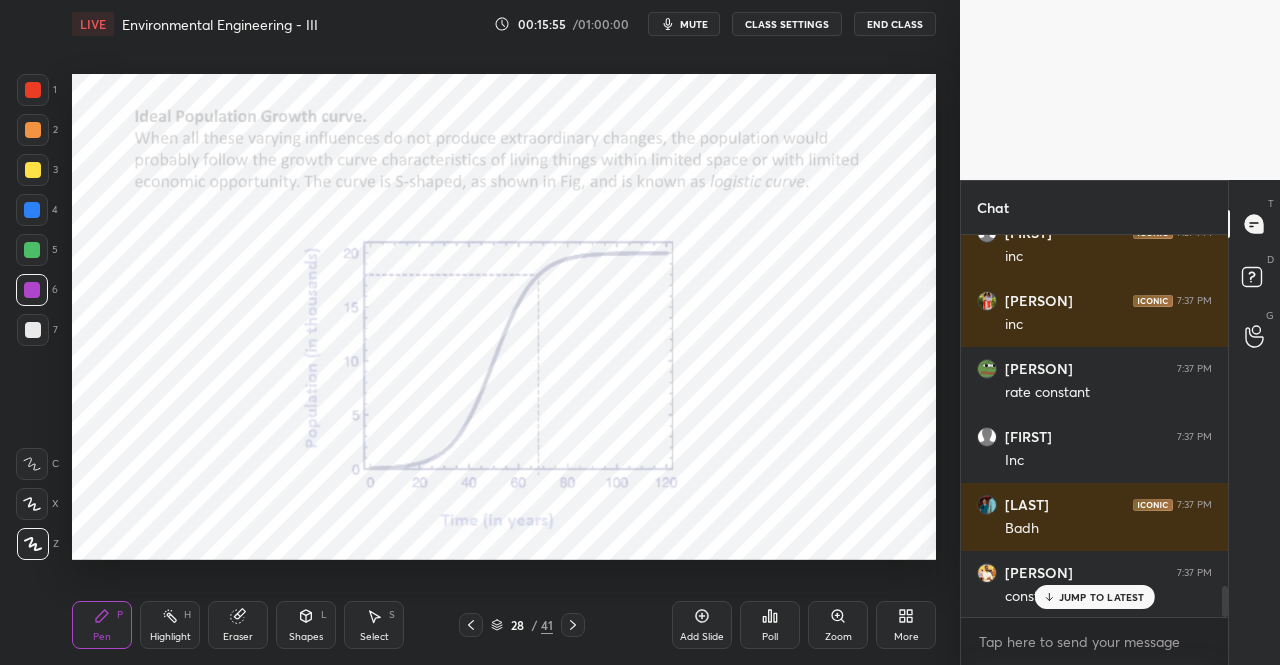 scroll, scrollTop: 4362, scrollLeft: 0, axis: vertical 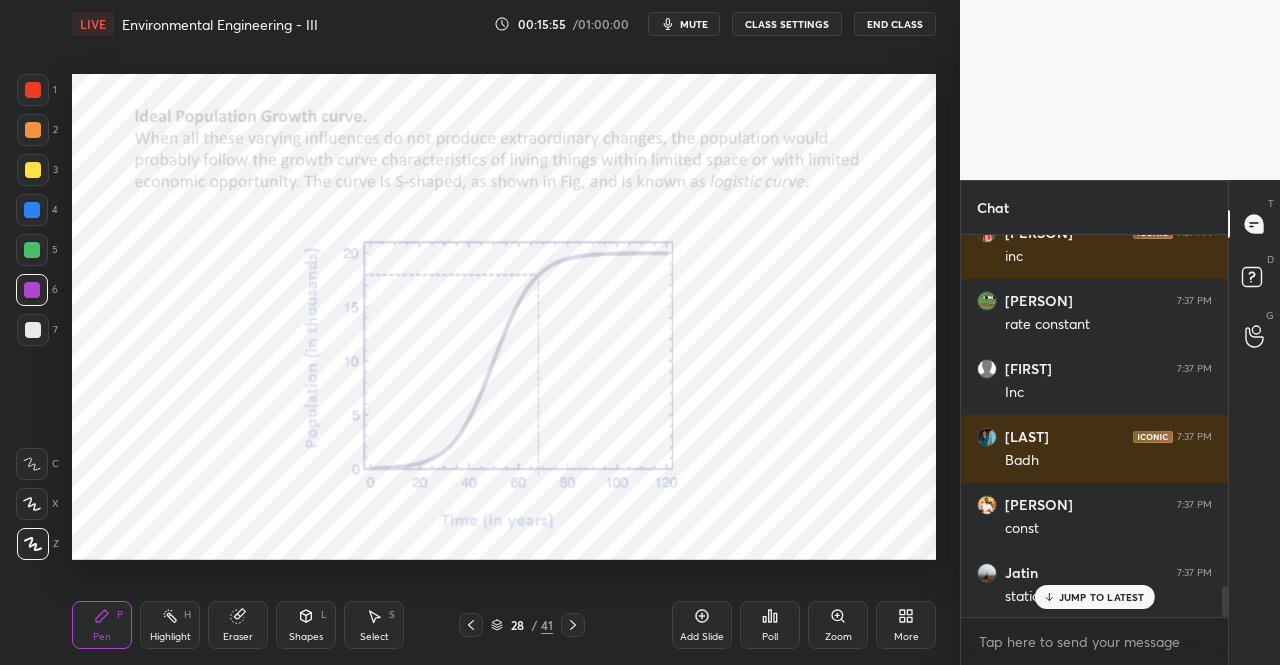 click 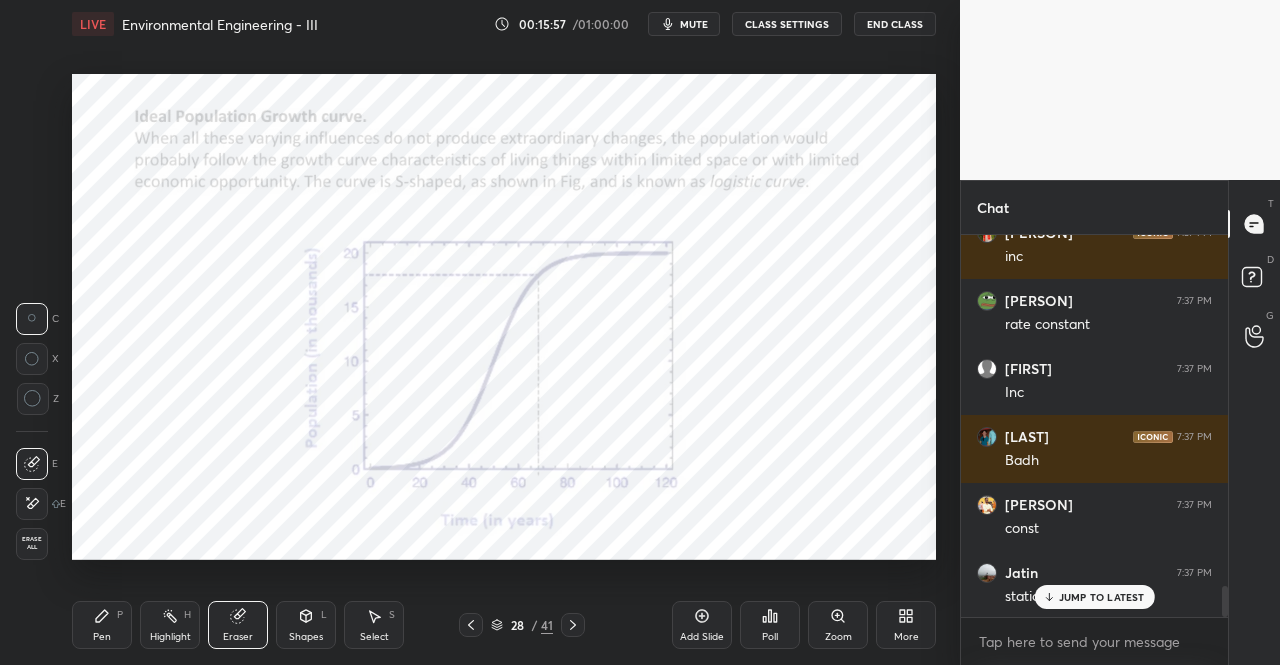 click on "Pen P" at bounding box center [102, 625] 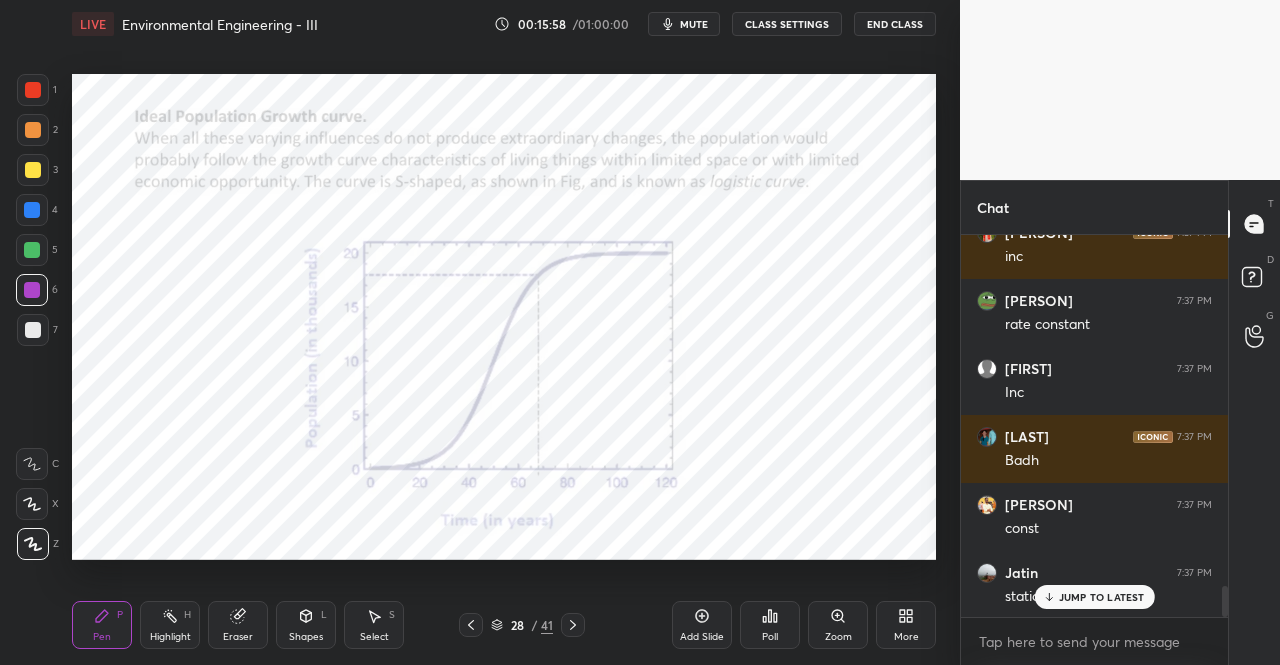 click on "Pen P" at bounding box center (102, 625) 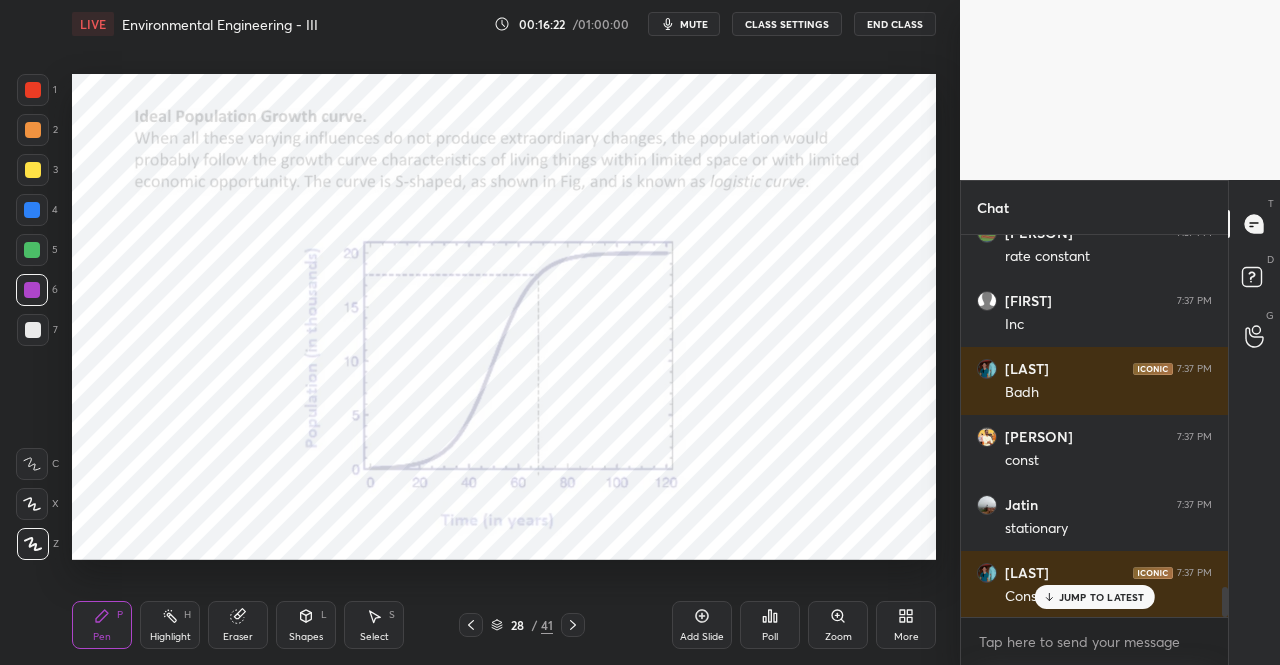 scroll, scrollTop: 4498, scrollLeft: 0, axis: vertical 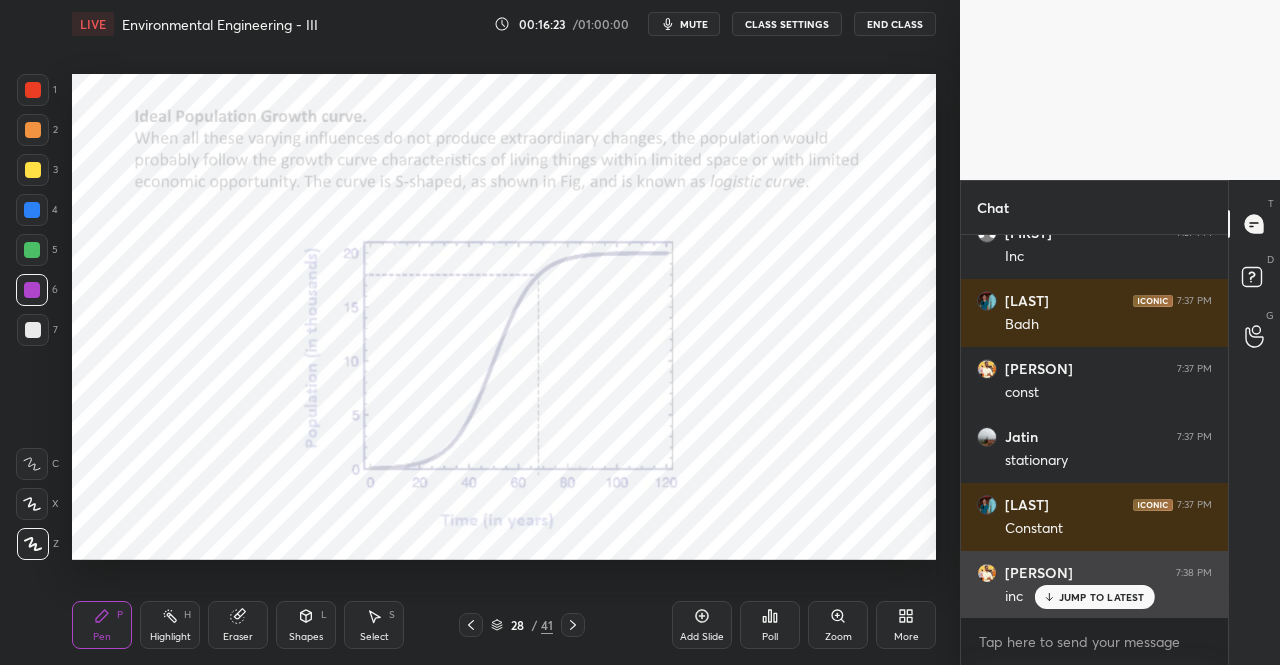 click on "JUMP TO LATEST" at bounding box center [1102, 597] 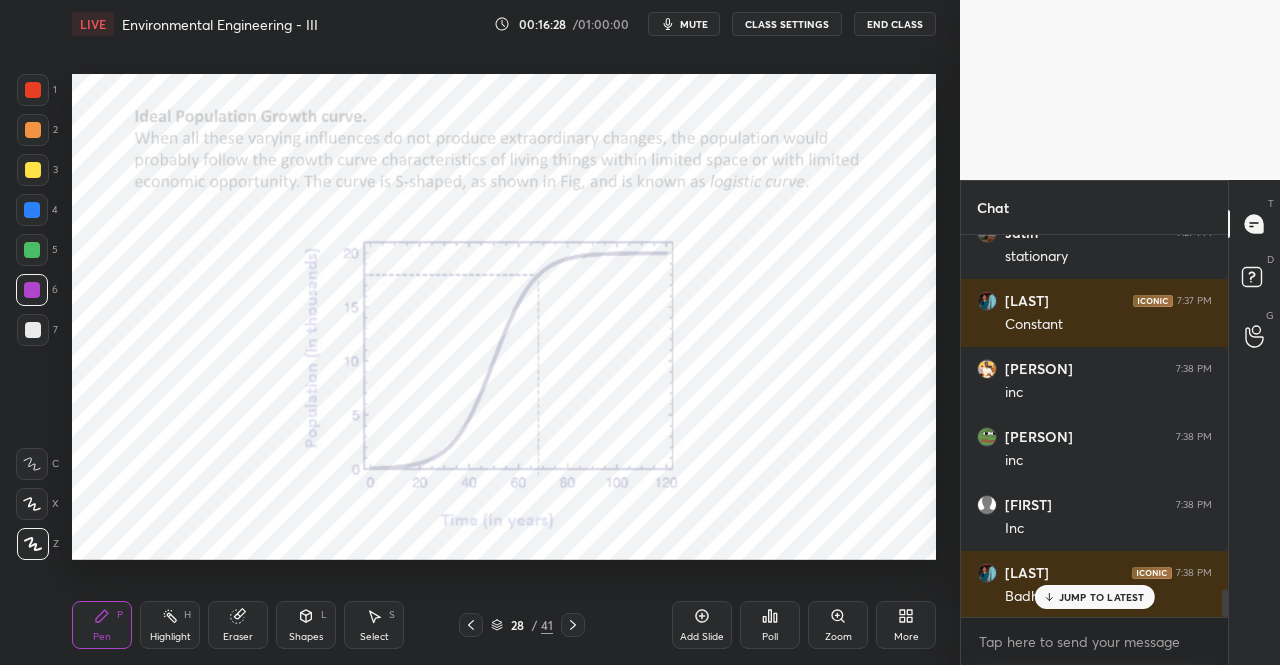 scroll, scrollTop: 4838, scrollLeft: 0, axis: vertical 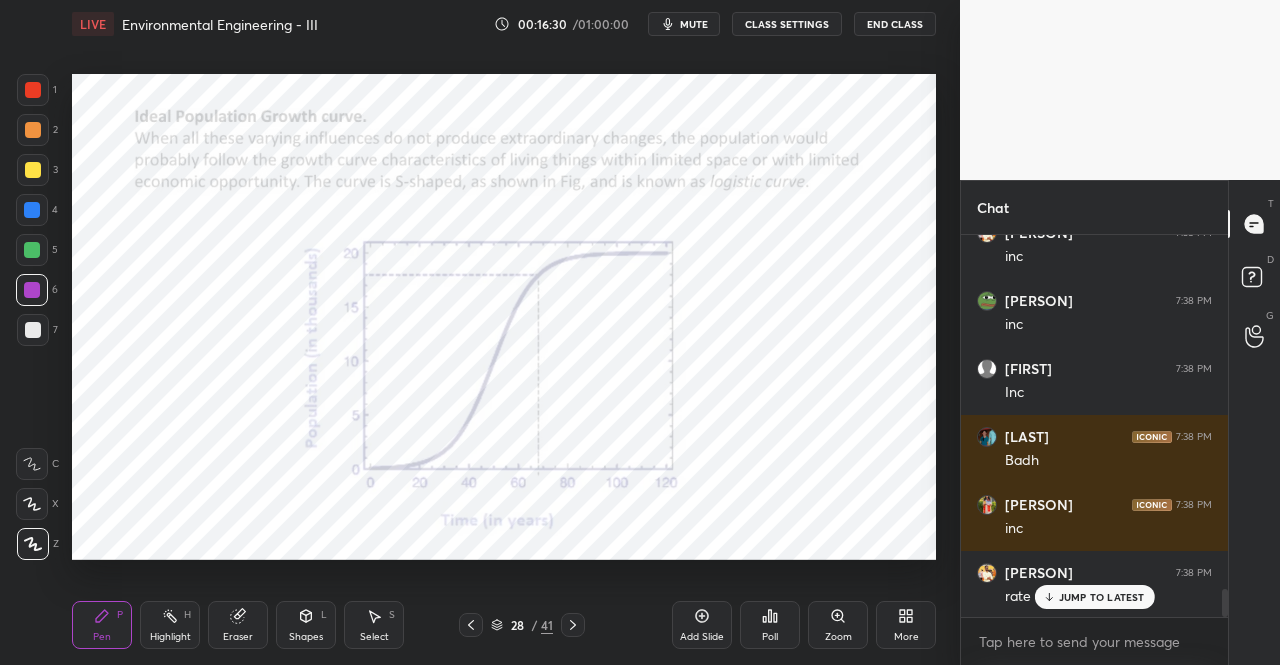 click on "Shapes L" at bounding box center (306, 625) 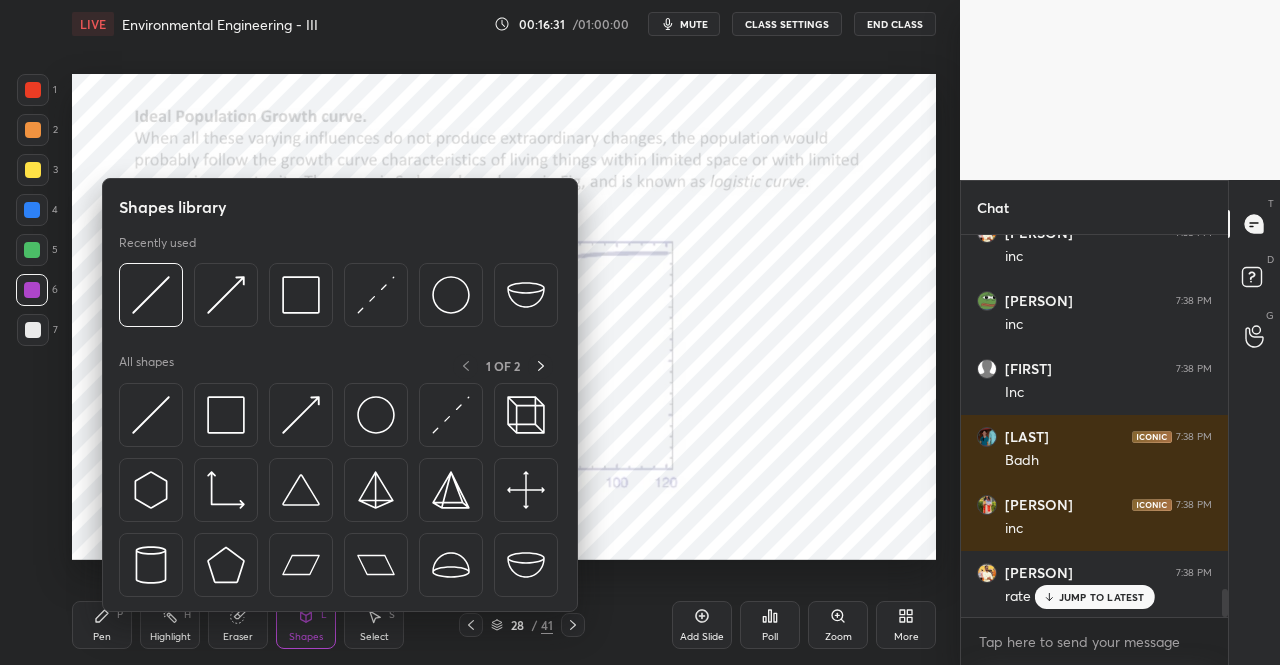 click at bounding box center (151, 415) 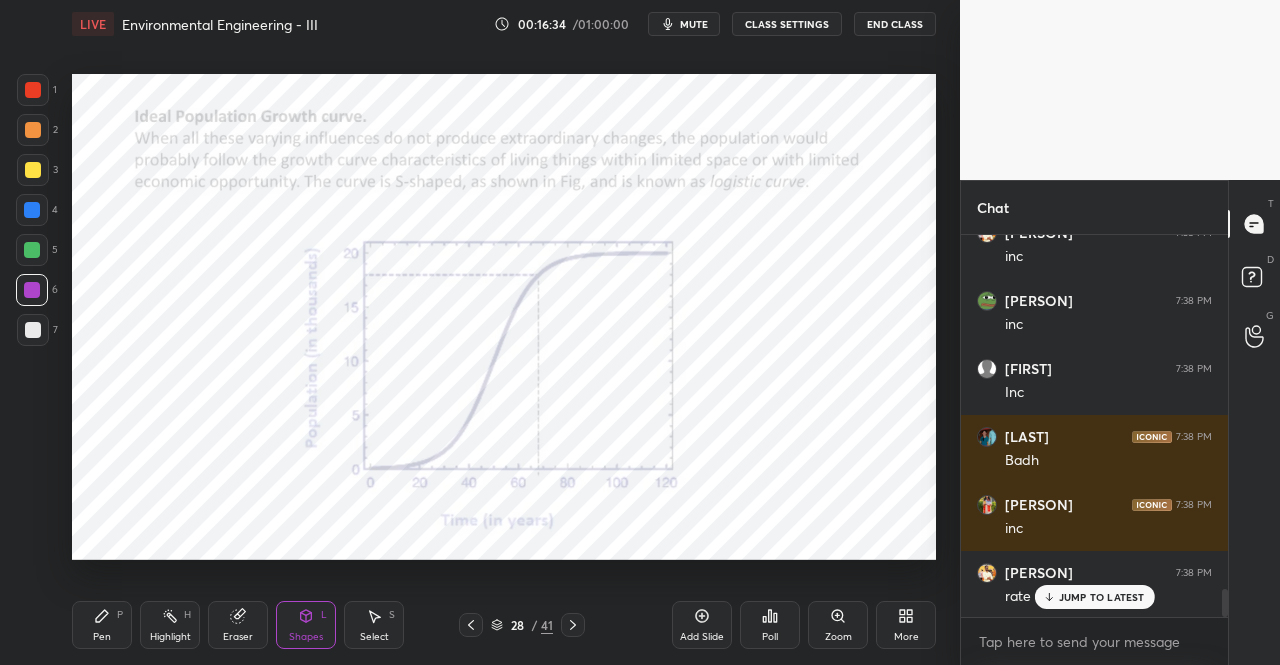 scroll, scrollTop: 4906, scrollLeft: 0, axis: vertical 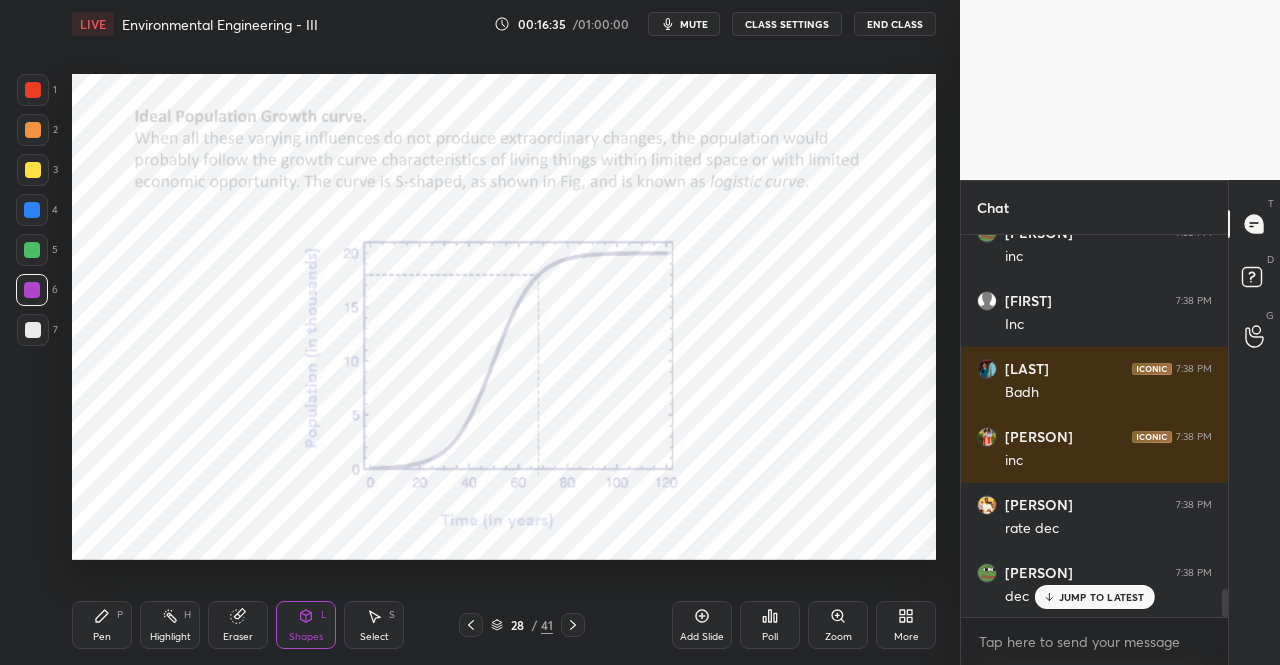 click 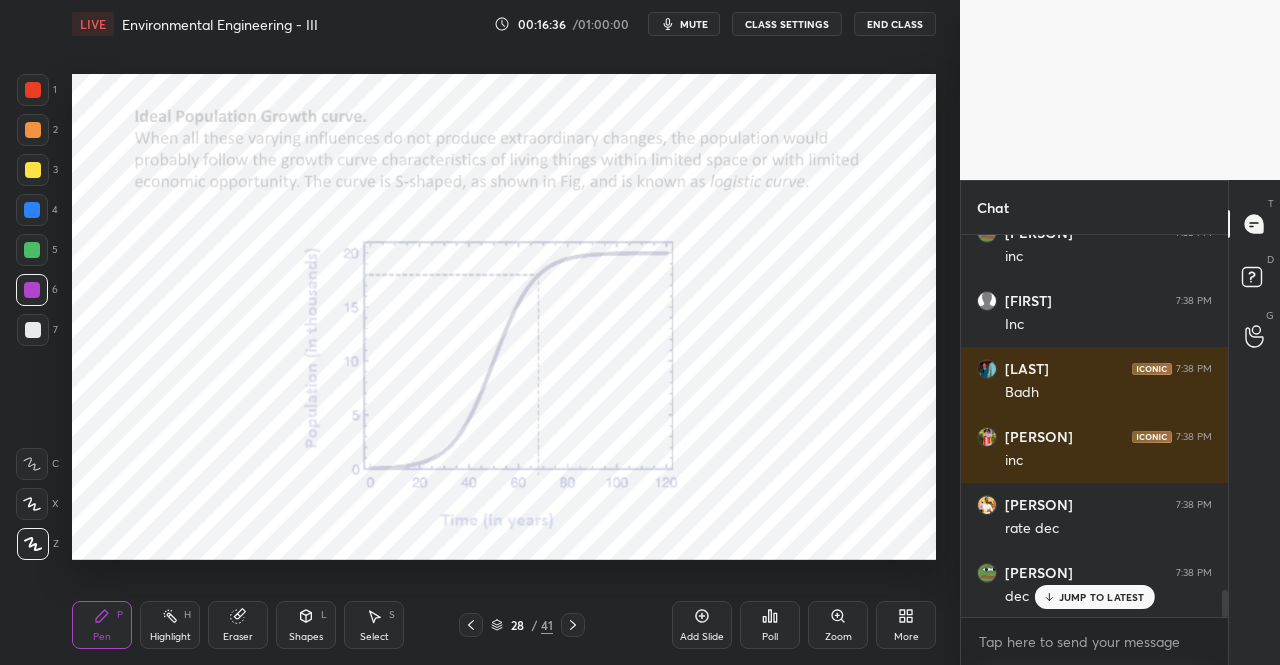 scroll, scrollTop: 4974, scrollLeft: 0, axis: vertical 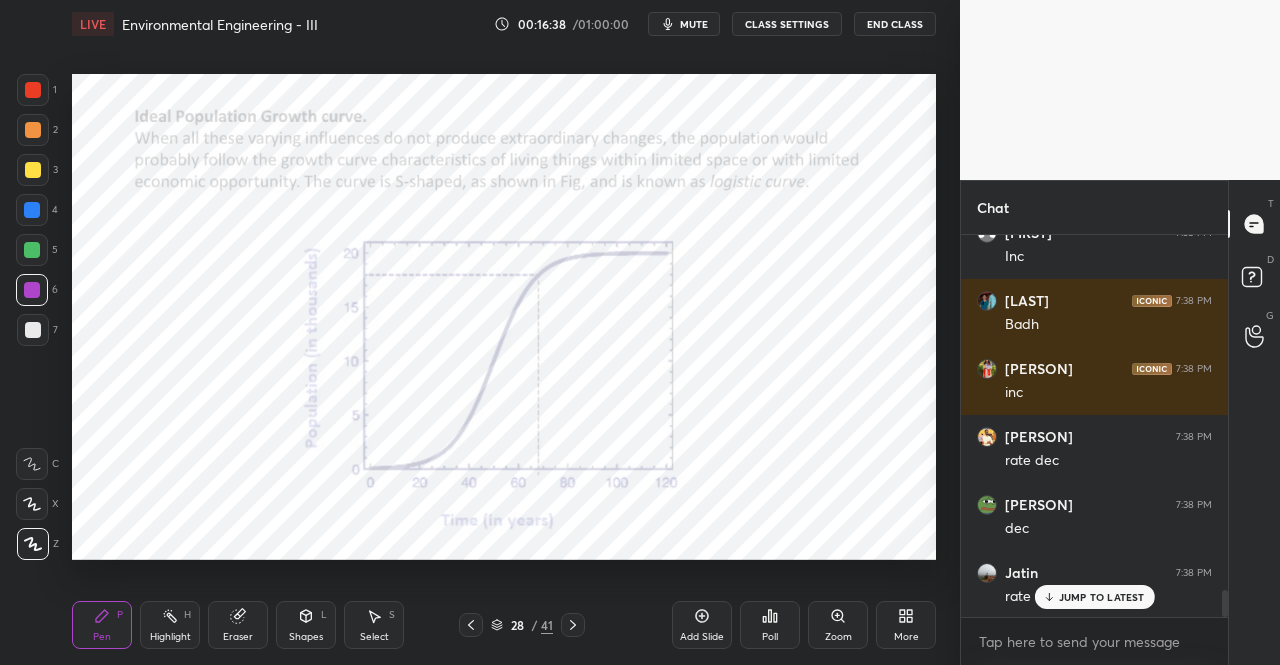 click on "Pen P" at bounding box center (102, 625) 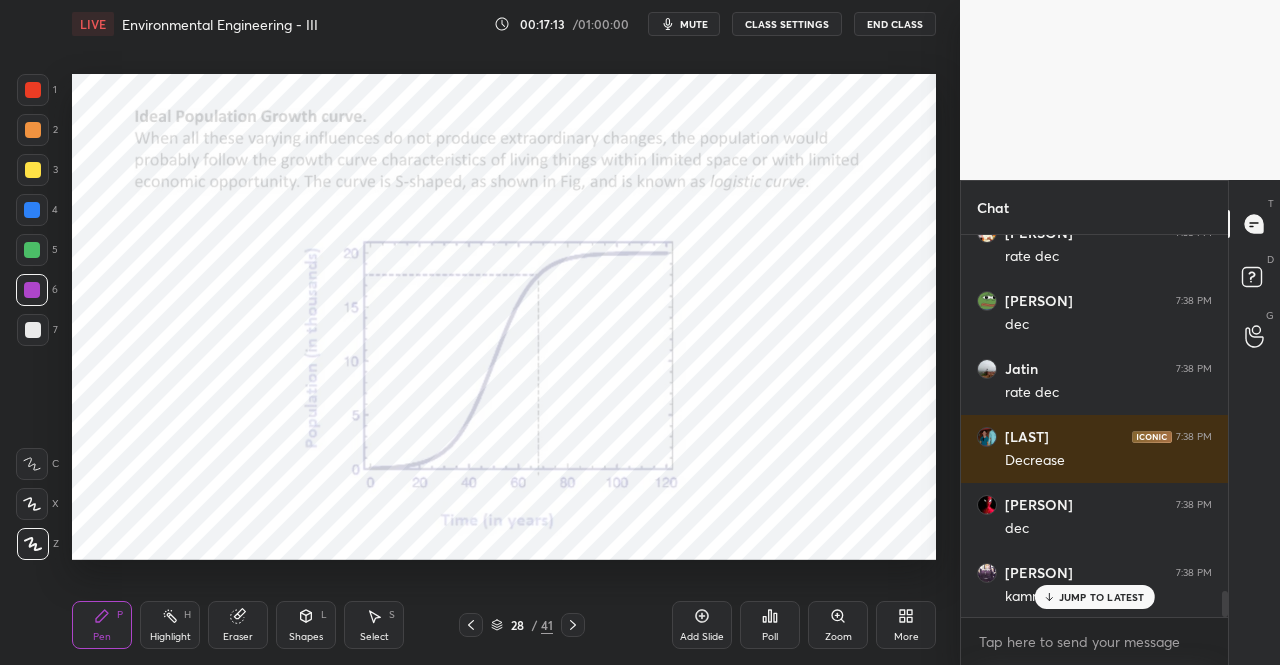 scroll, scrollTop: 5246, scrollLeft: 0, axis: vertical 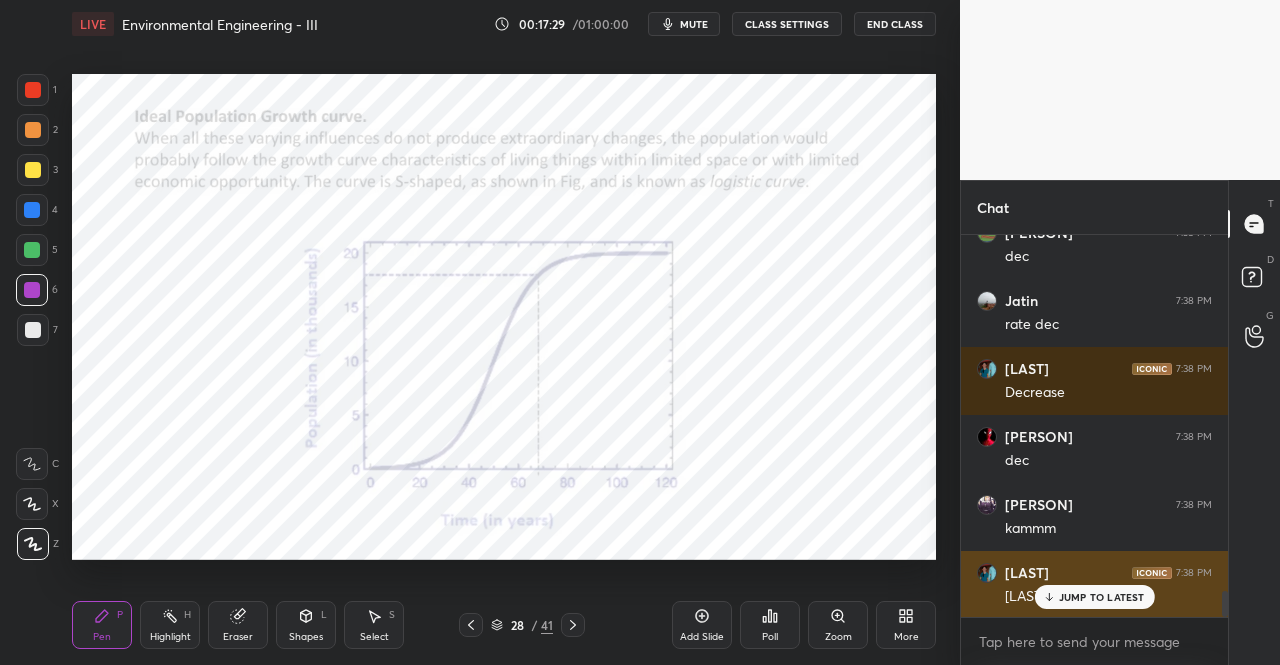 click on "JUMP TO LATEST" at bounding box center (1102, 597) 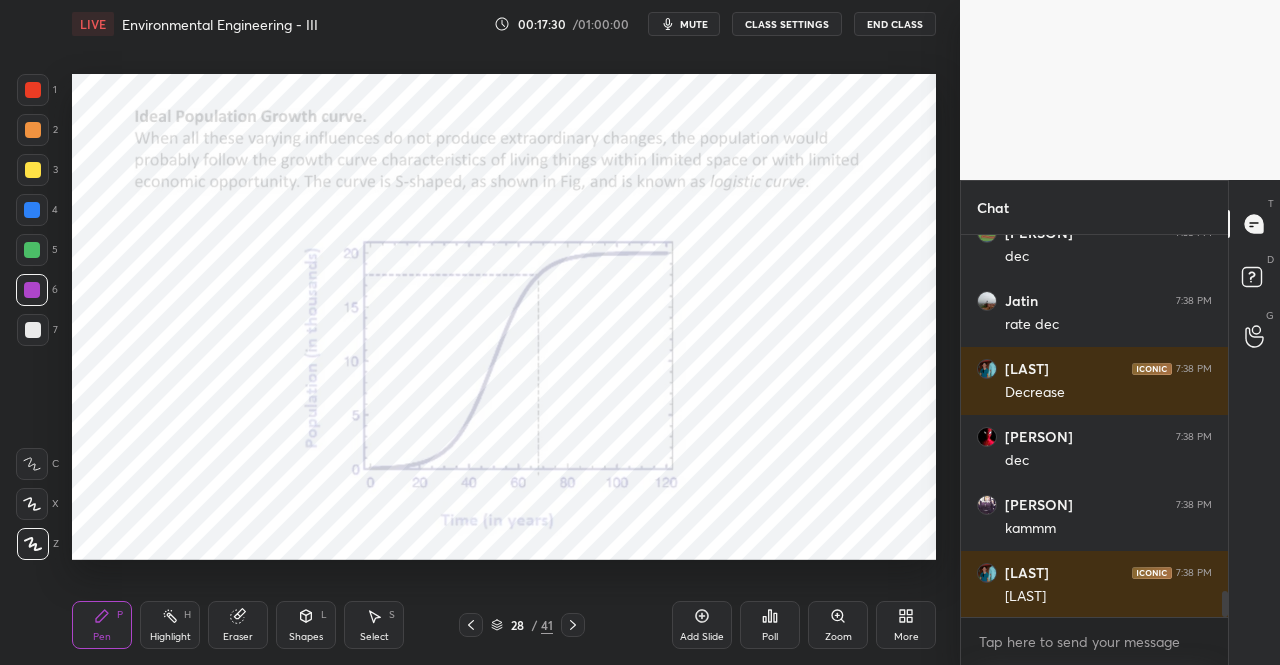 click on "Shapes L" at bounding box center [306, 625] 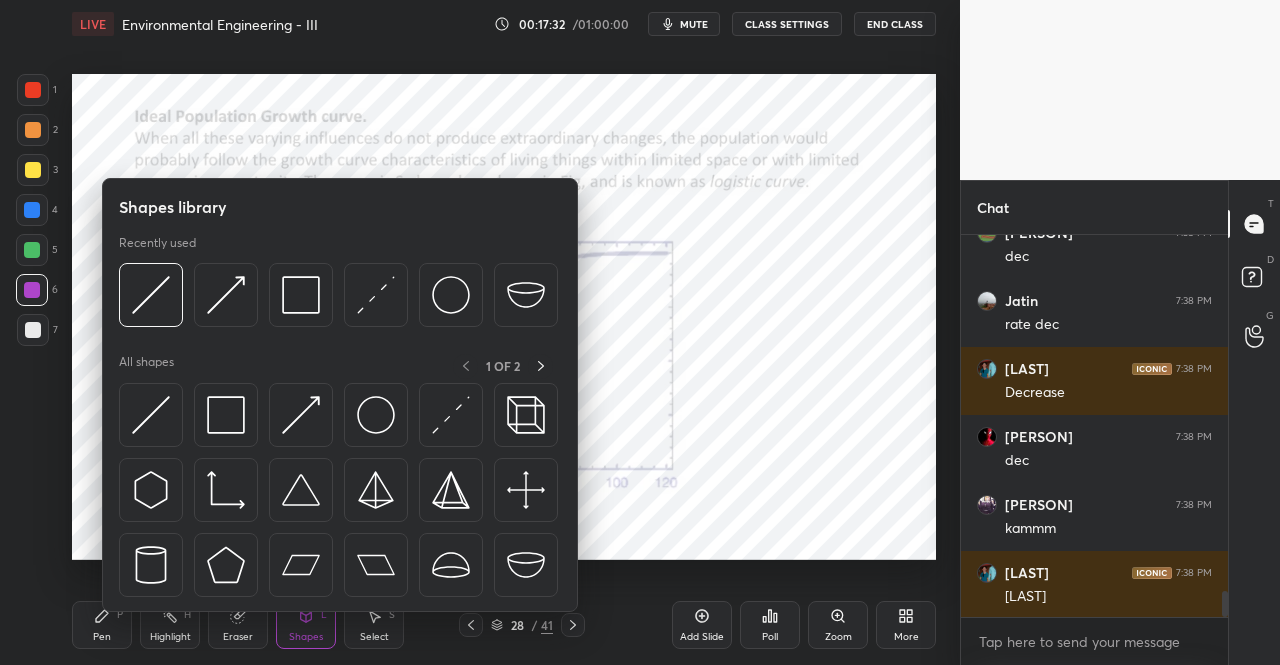 click on "Pen P Highlight H Eraser Shapes L Select S 28 / 41 Add Slide Poll Zoom More" at bounding box center (504, 625) 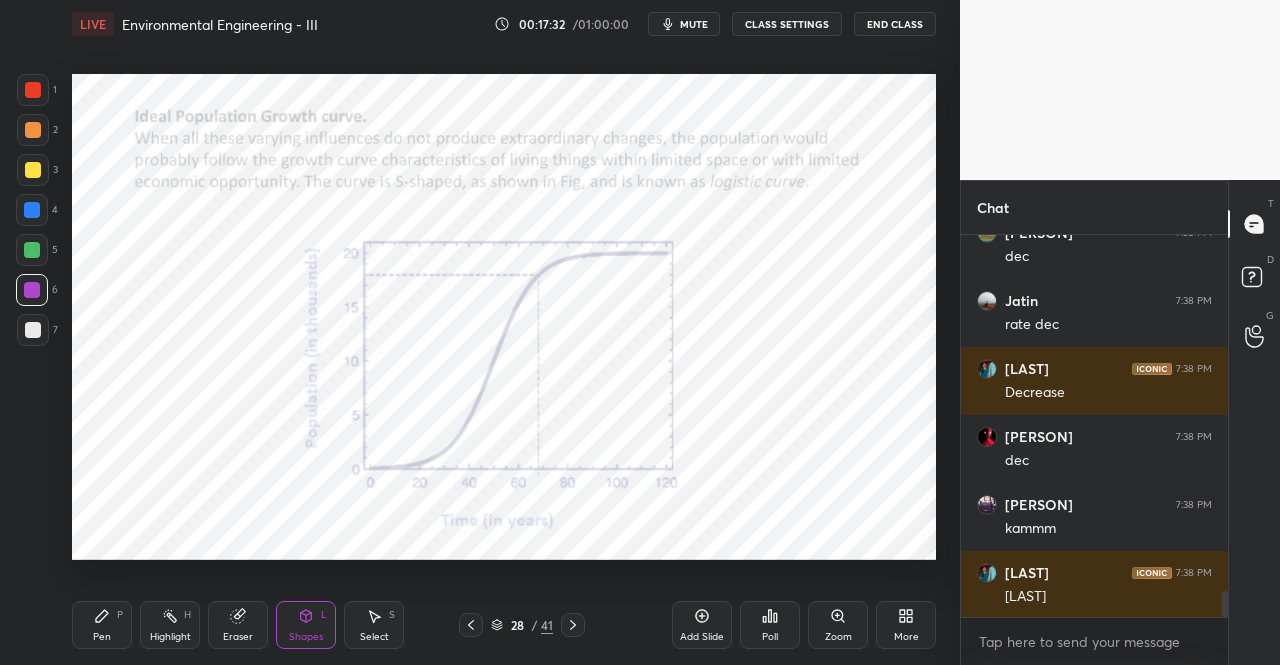 click on "Pen P" at bounding box center (102, 625) 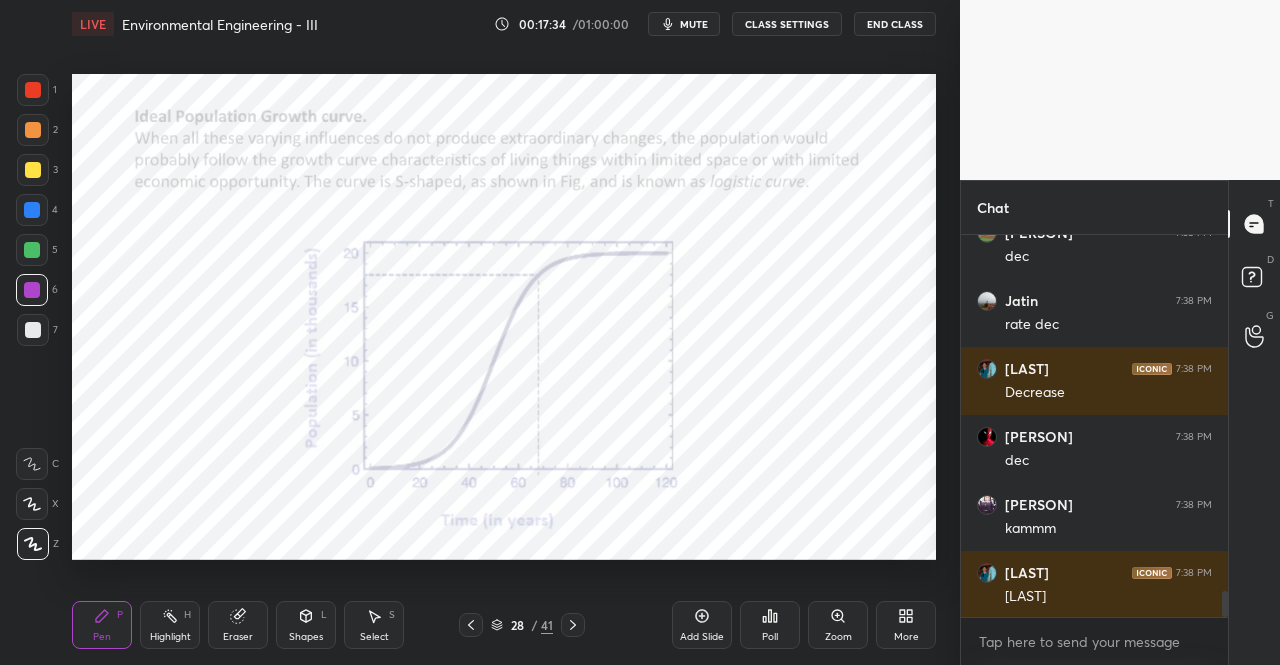 click at bounding box center (32, 210) 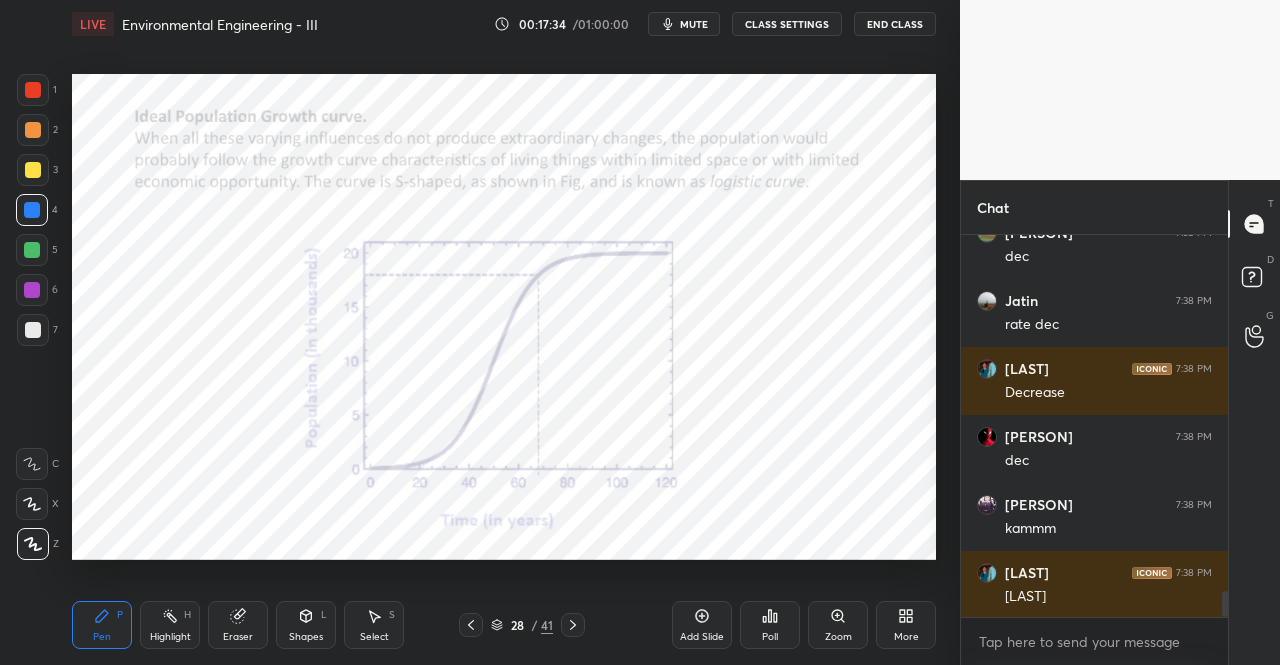 click at bounding box center (32, 210) 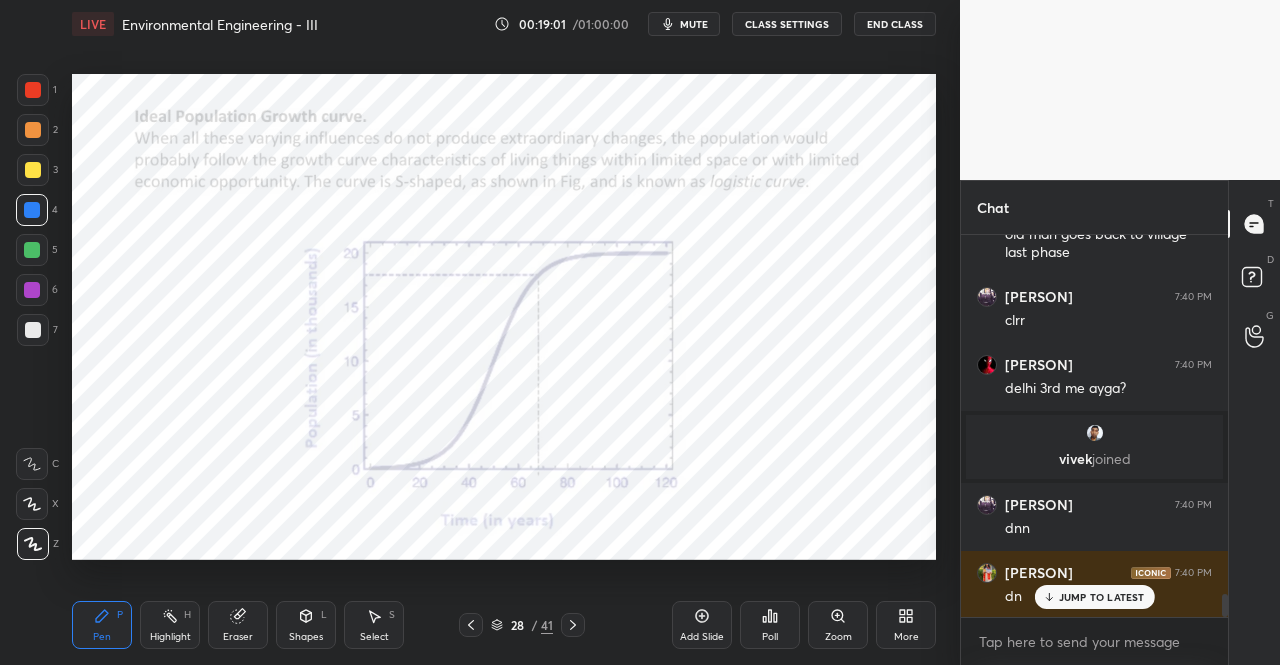 scroll, scrollTop: 6088, scrollLeft: 0, axis: vertical 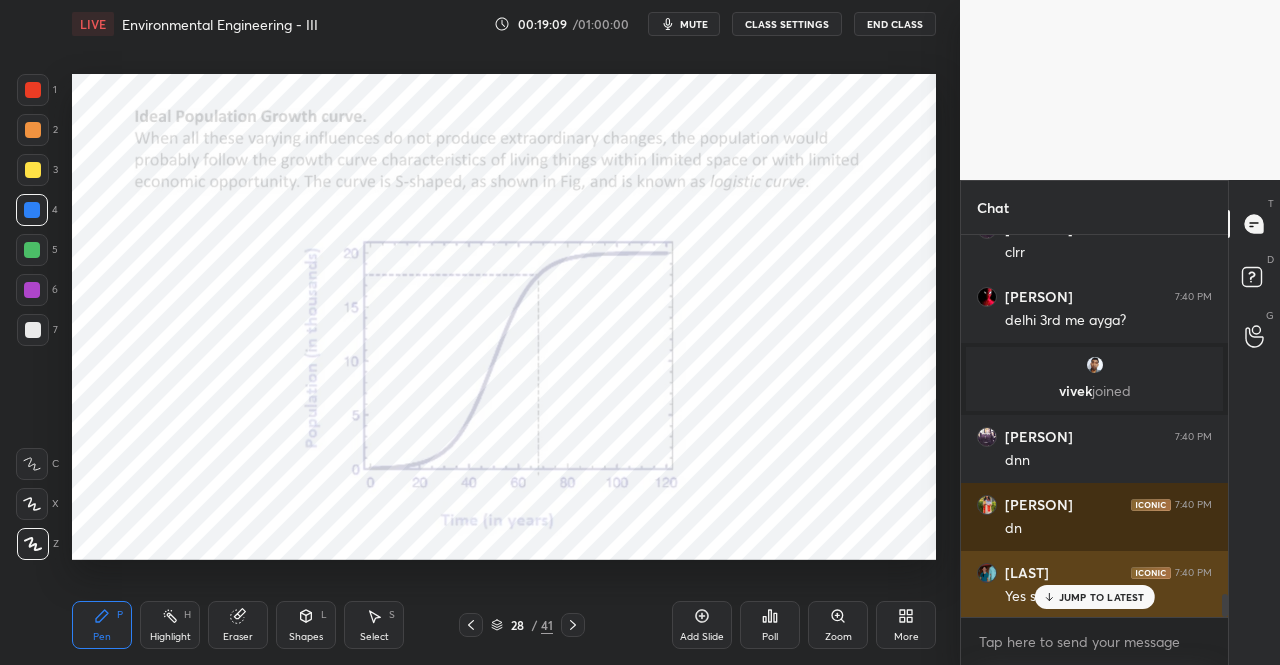 click on "JUMP TO LATEST" at bounding box center (1094, 597) 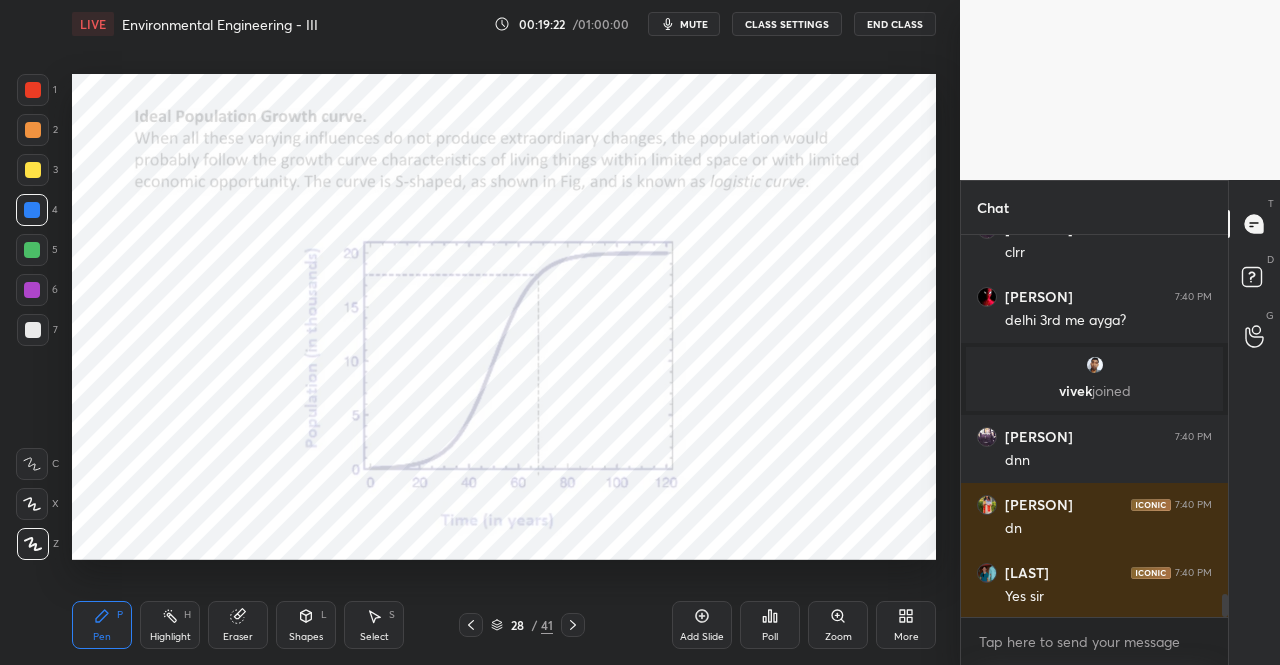 click 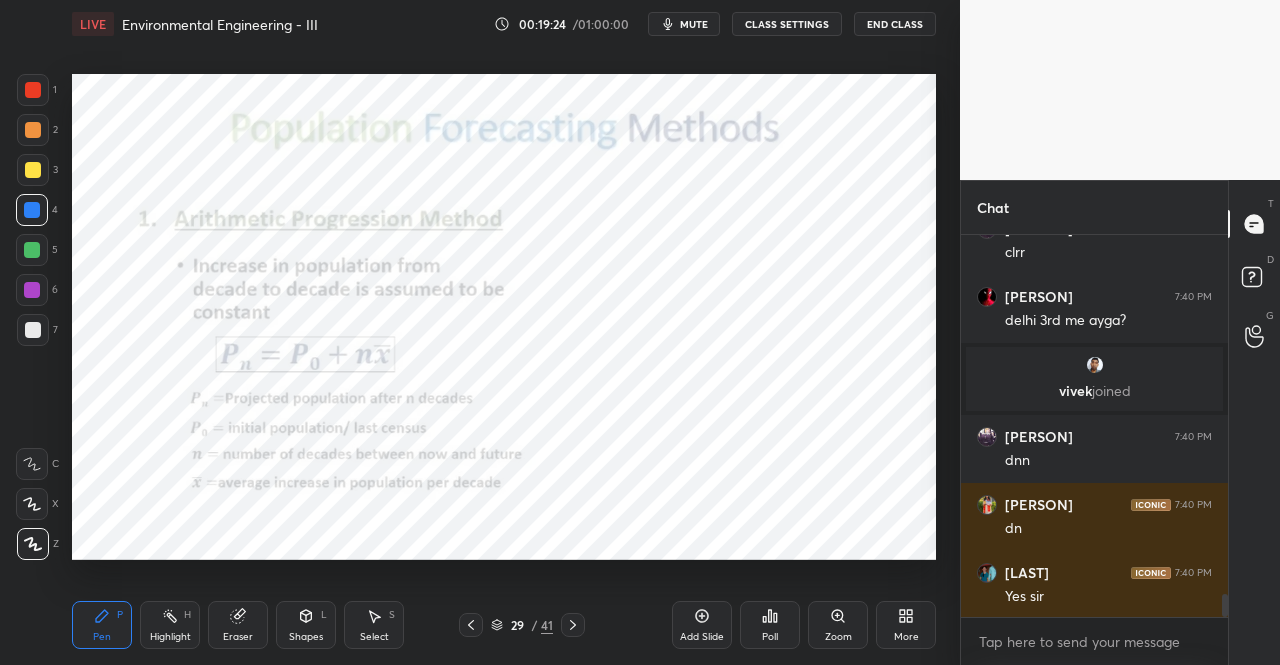 click on "Pen P" at bounding box center [102, 625] 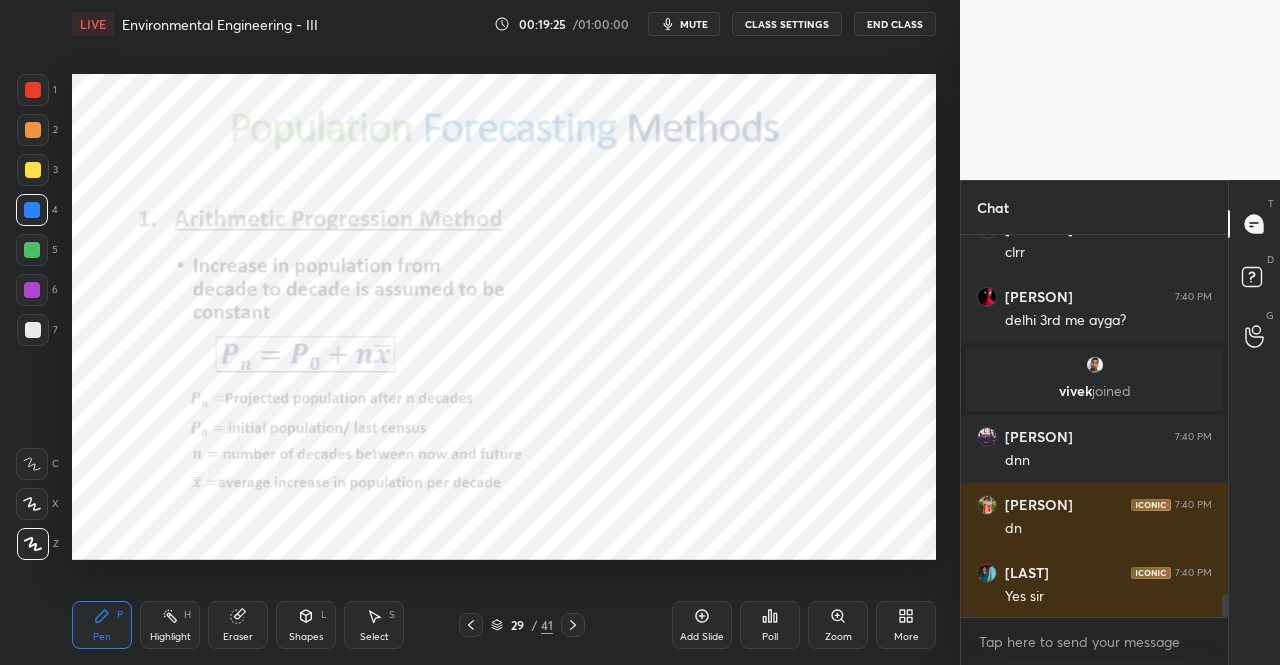 click at bounding box center (33, 90) 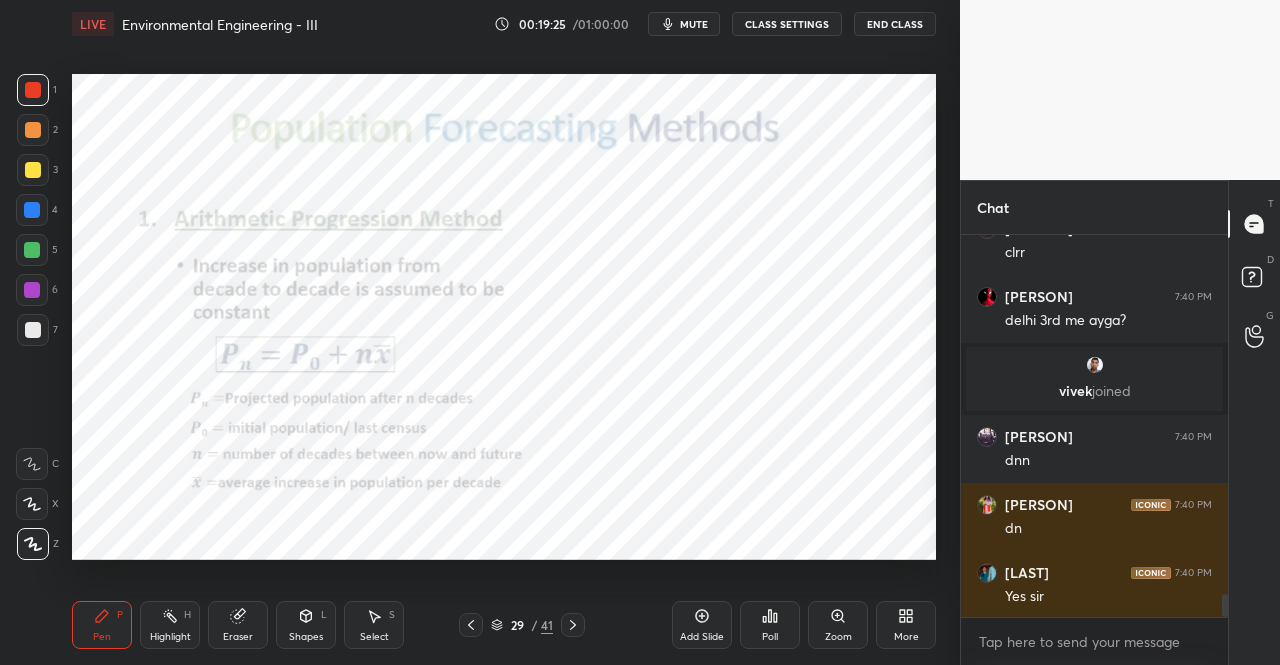 click 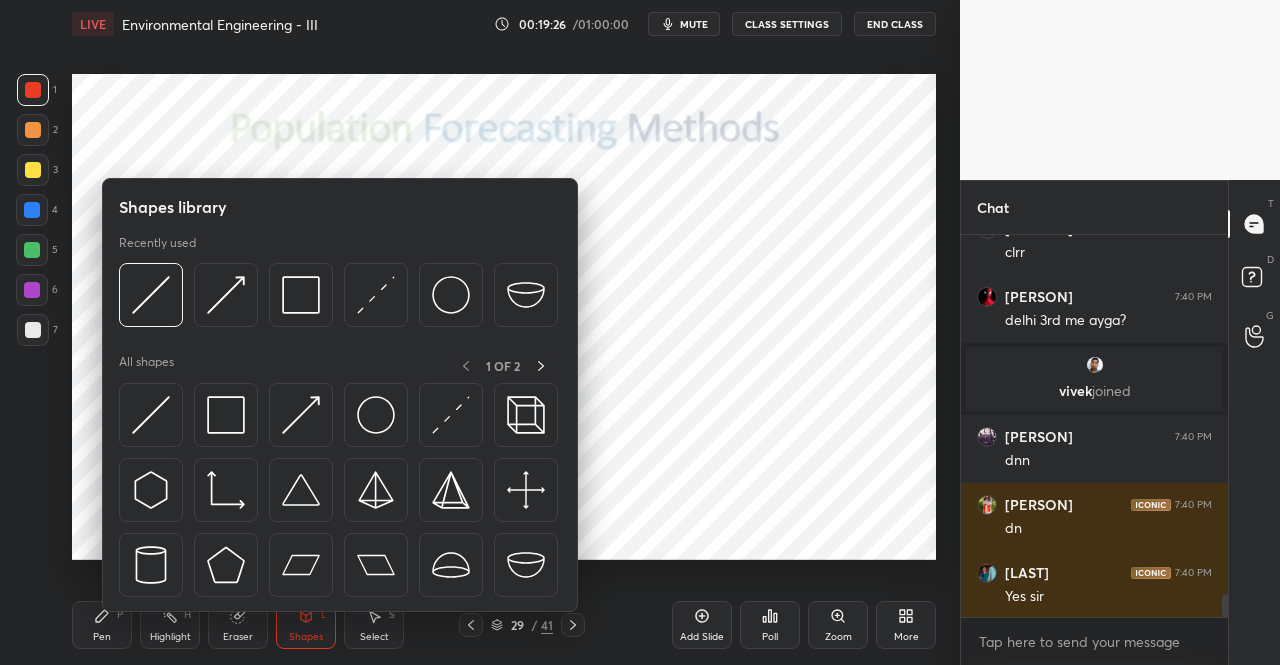 click at bounding box center (226, 415) 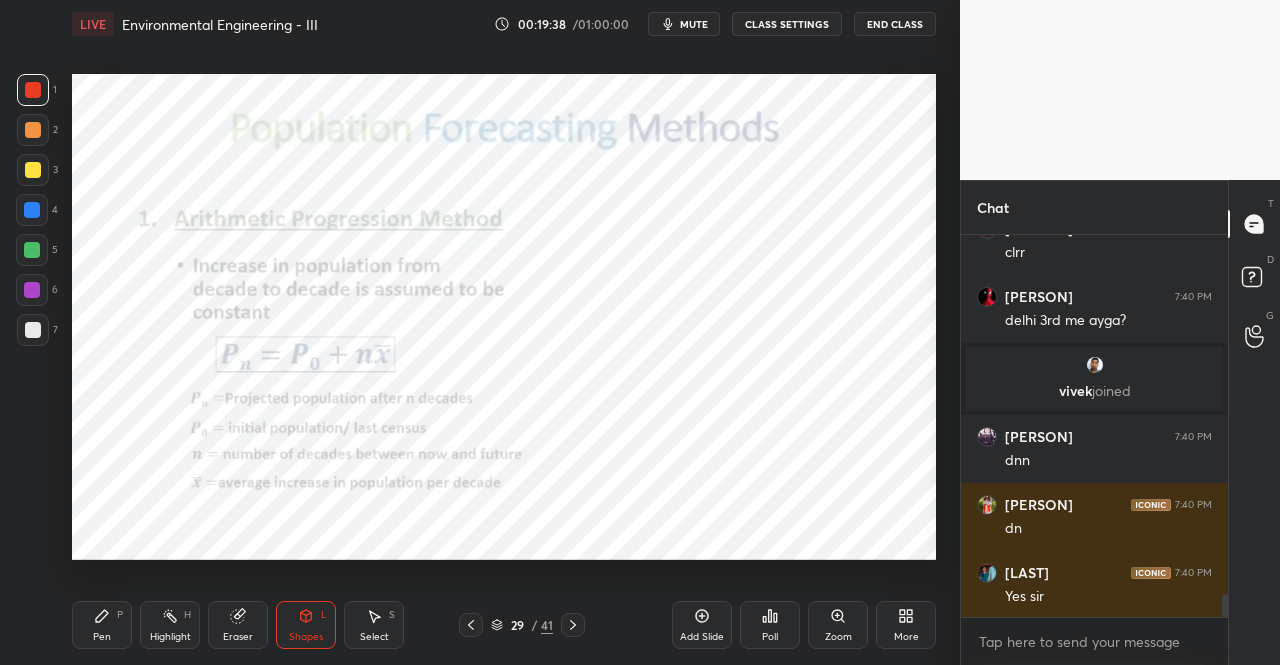 click 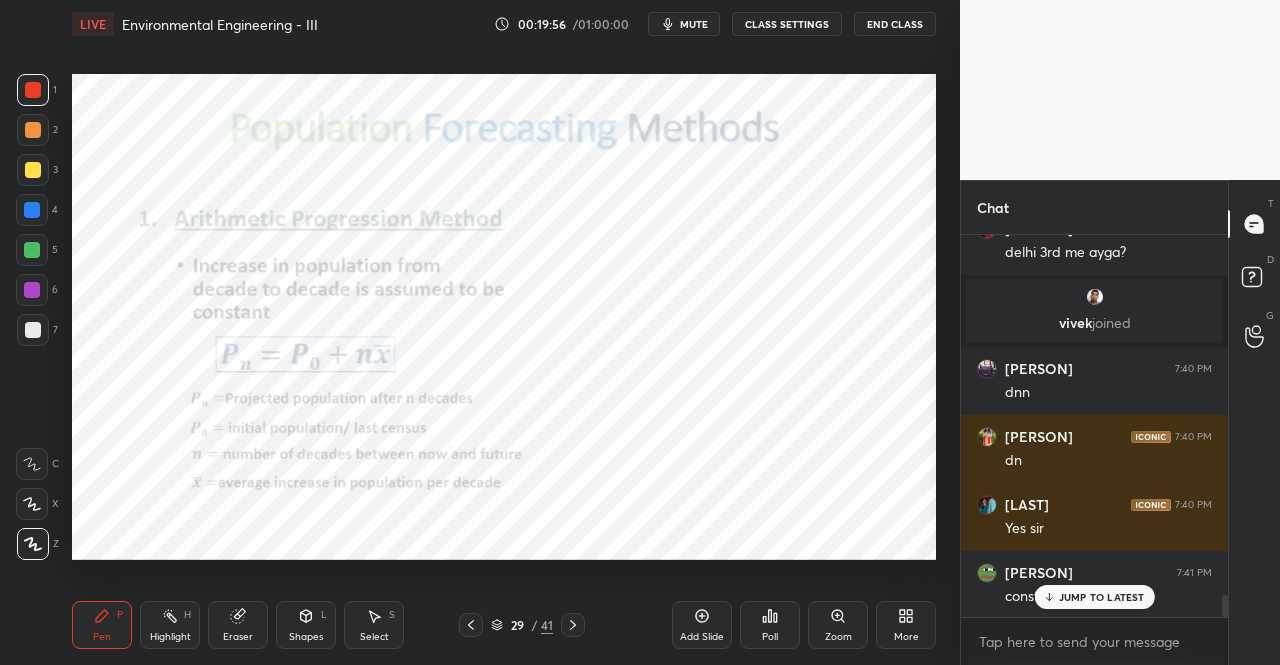 scroll, scrollTop: 6224, scrollLeft: 0, axis: vertical 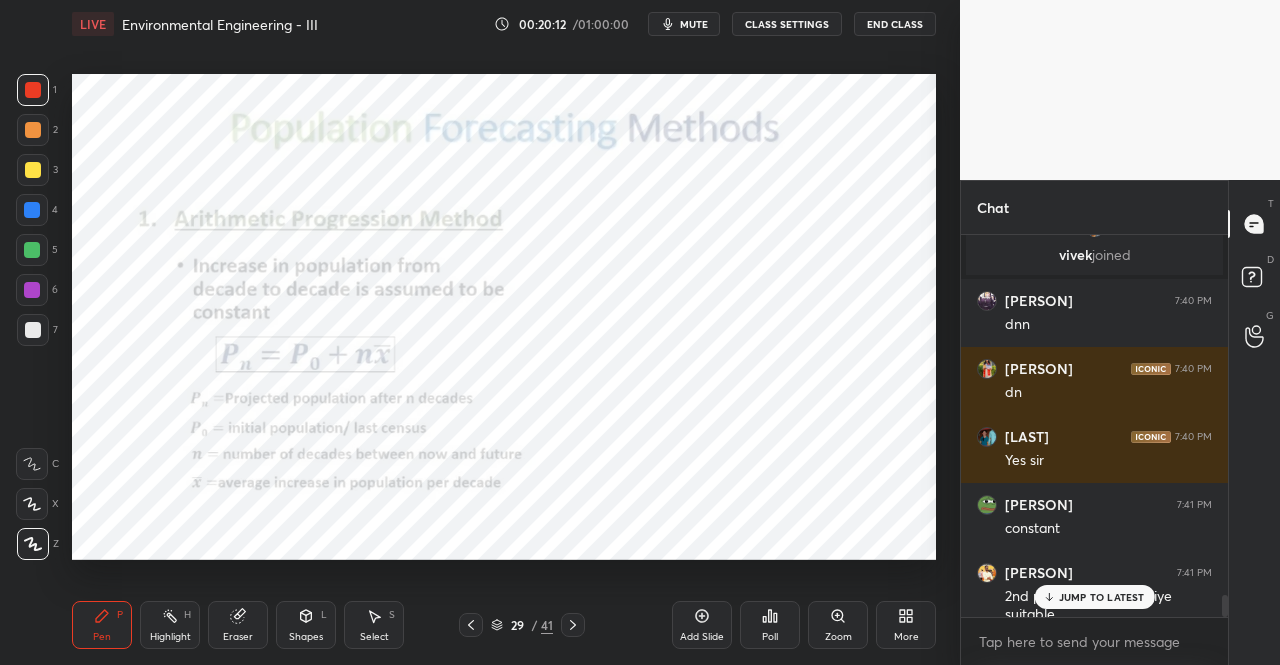 click 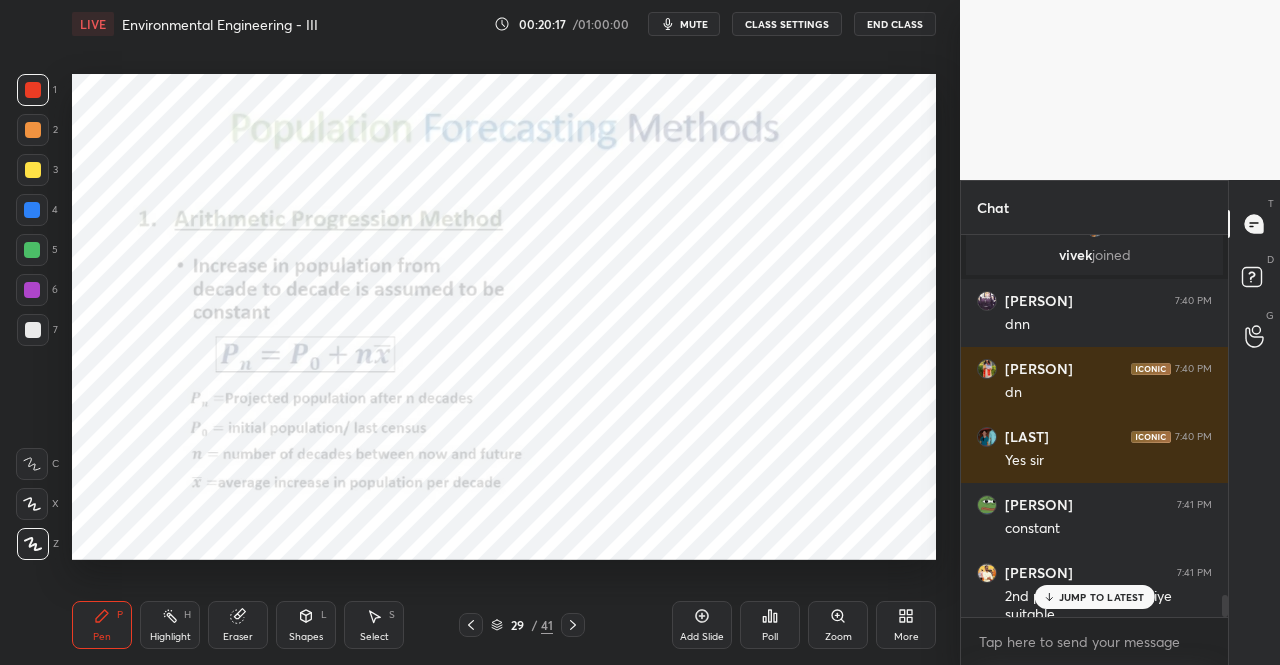 click on "Eraser" at bounding box center [238, 625] 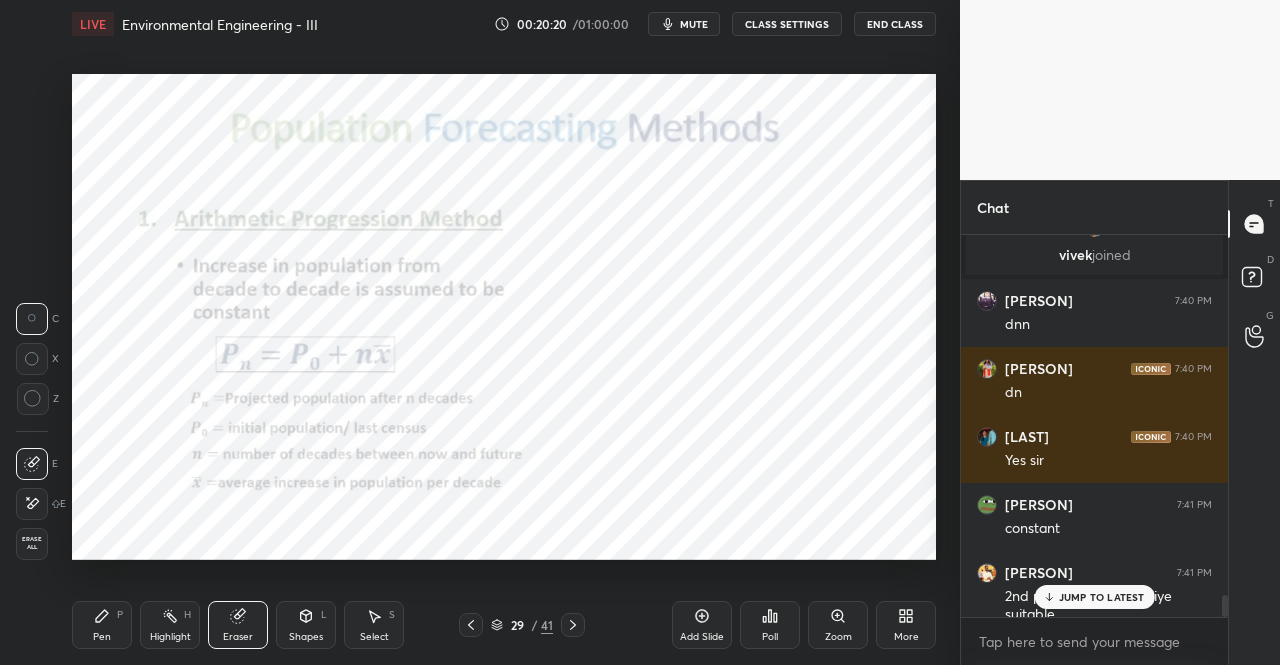 click on "Pen P" at bounding box center [102, 625] 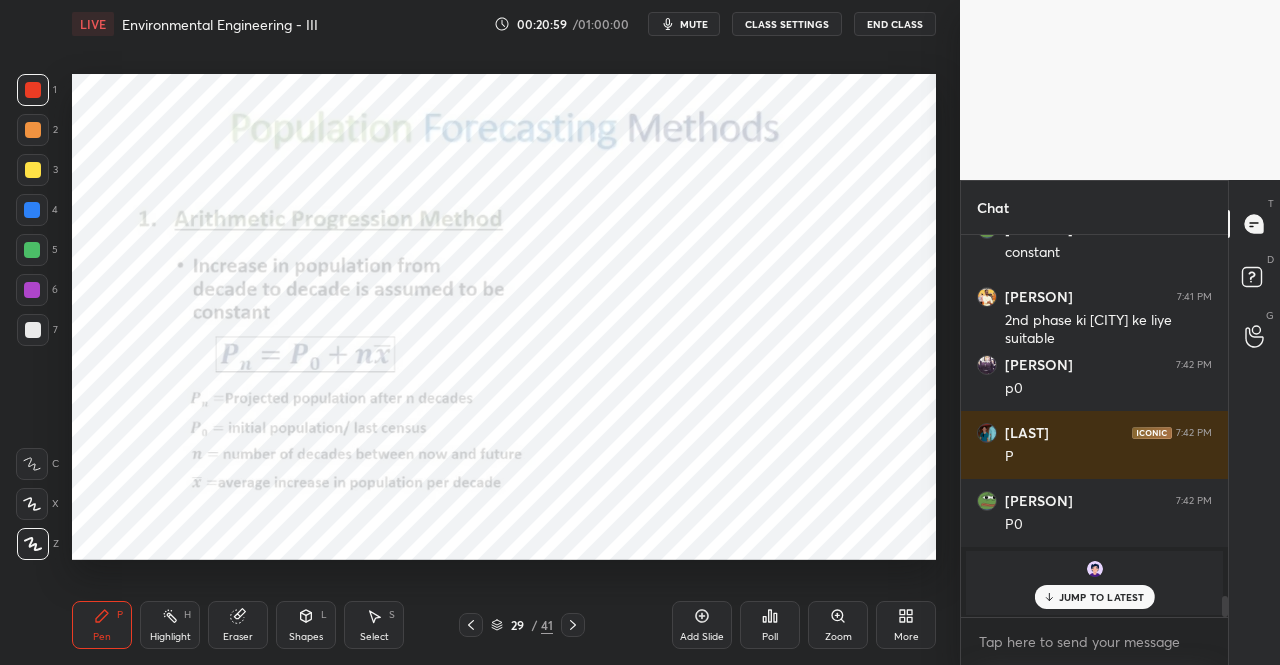 scroll, scrollTop: 6568, scrollLeft: 0, axis: vertical 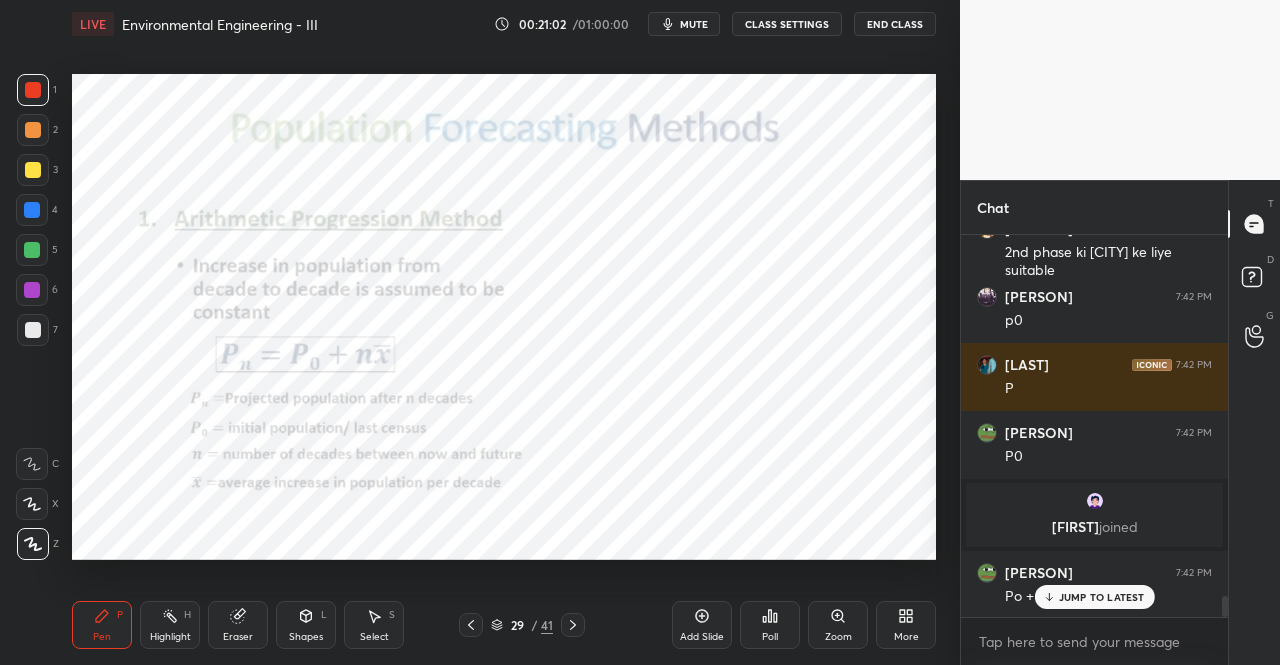 click on "Eraser" at bounding box center (238, 625) 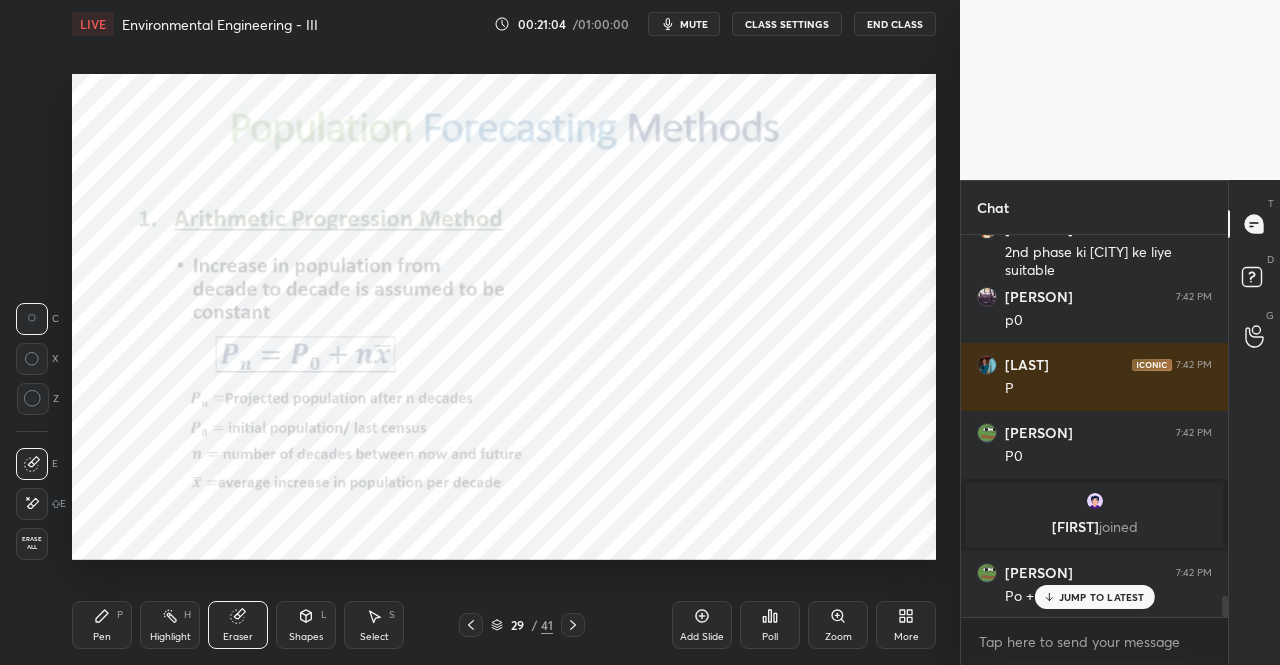 click on "Pen" at bounding box center (102, 637) 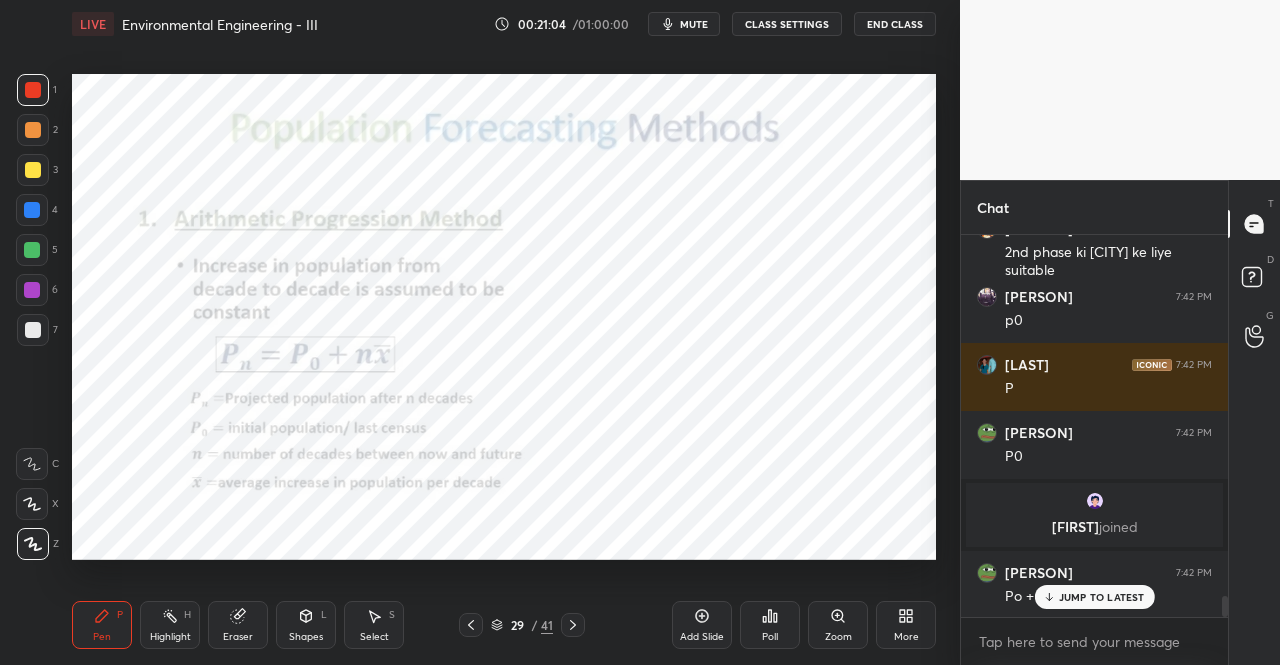 click on "Pen P" at bounding box center (102, 625) 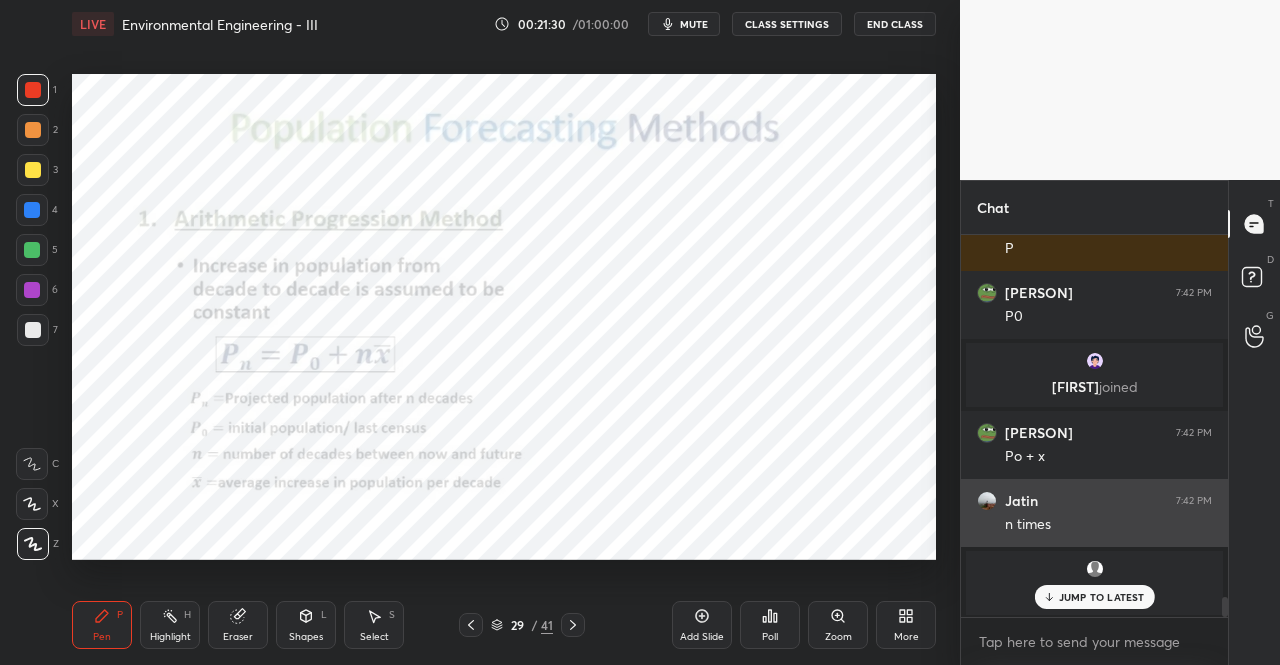 scroll, scrollTop: 6776, scrollLeft: 0, axis: vertical 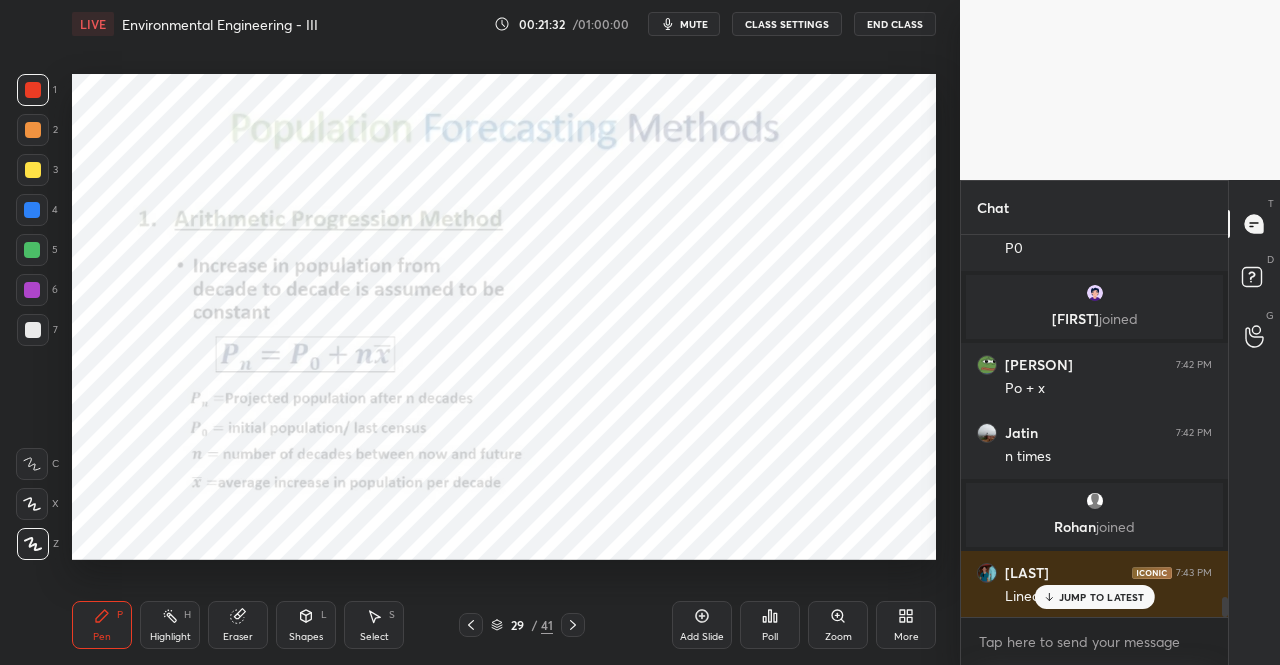 click on "mute" at bounding box center [684, 24] 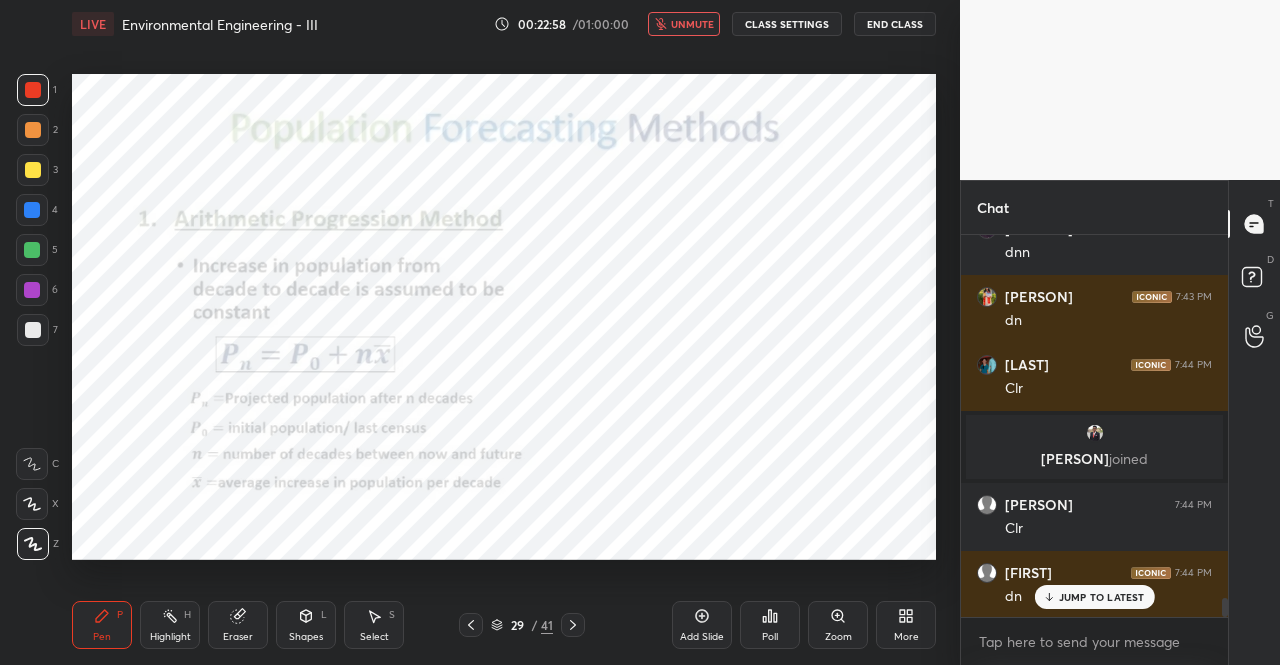 scroll, scrollTop: 7392, scrollLeft: 0, axis: vertical 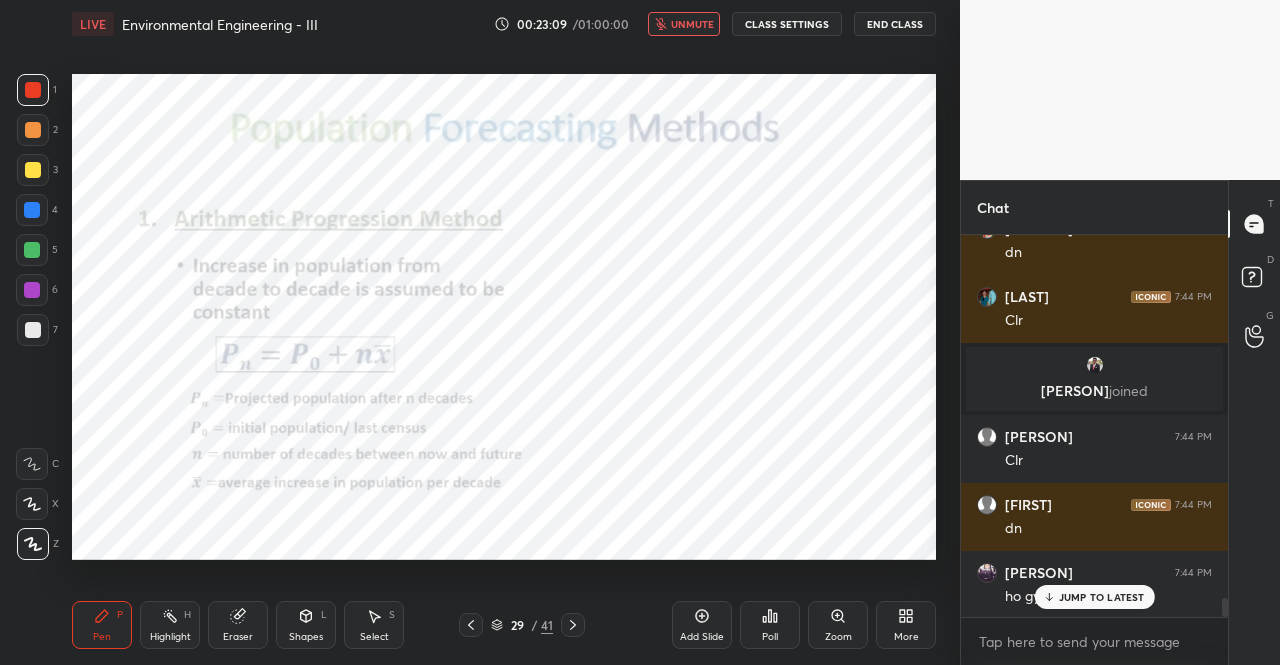 click on "unmute" at bounding box center (692, 24) 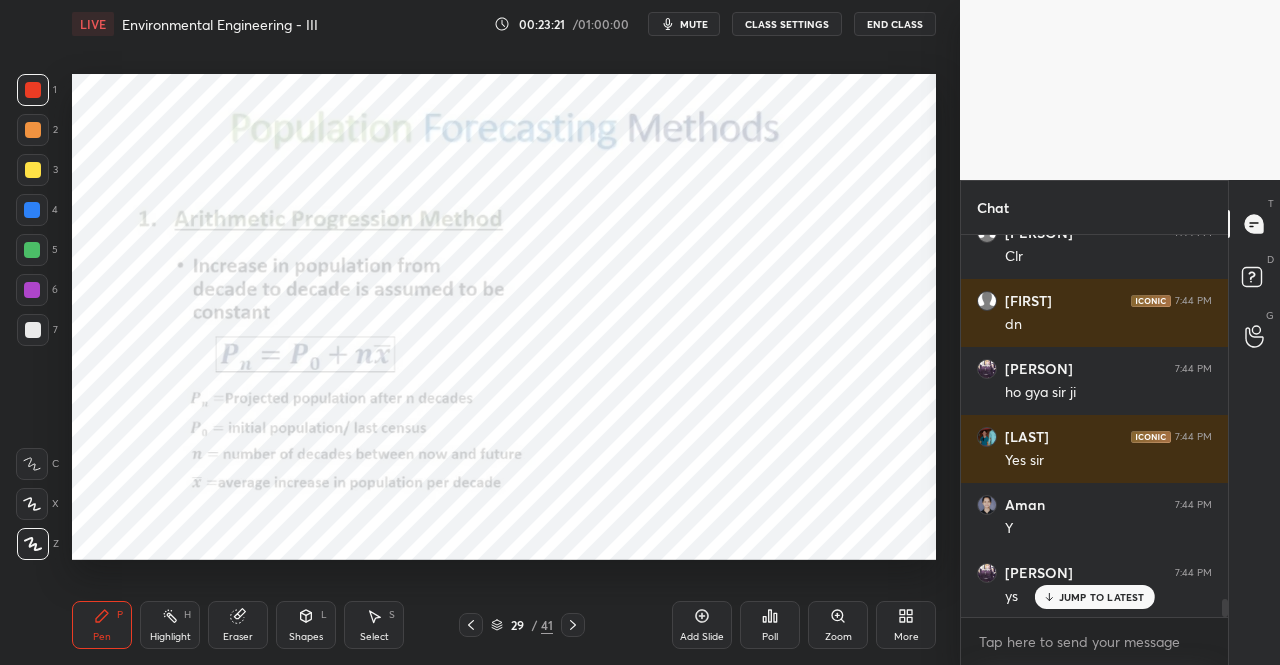 scroll, scrollTop: 7664, scrollLeft: 0, axis: vertical 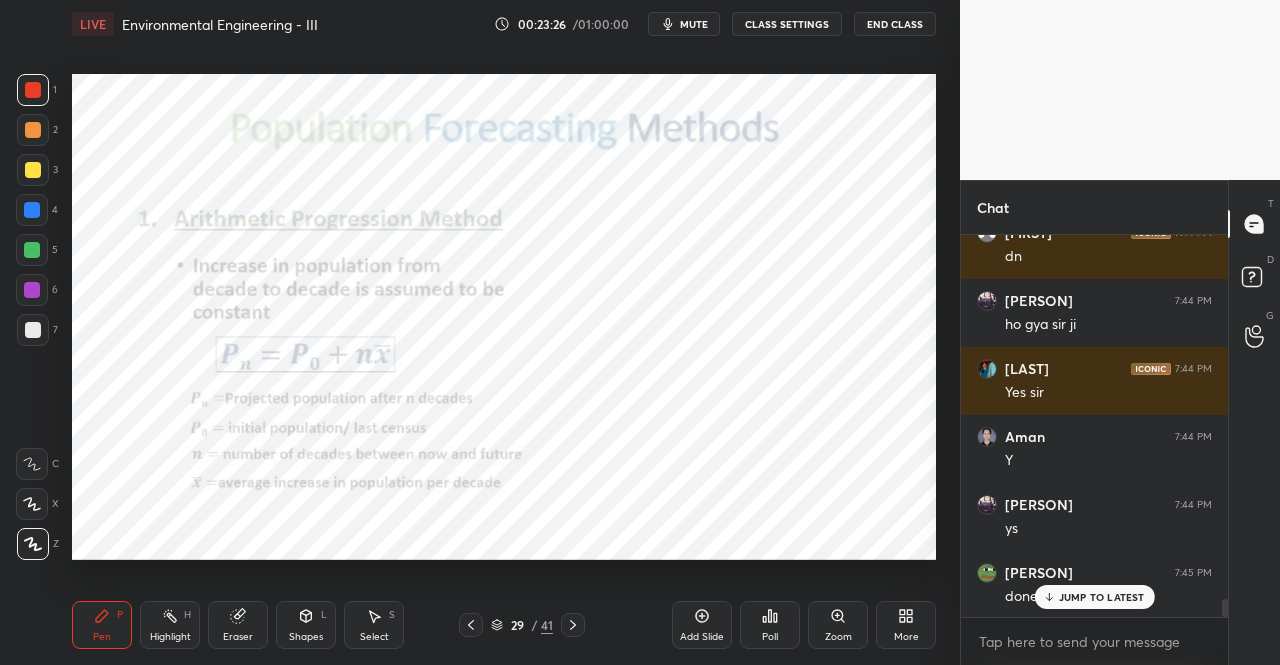 click 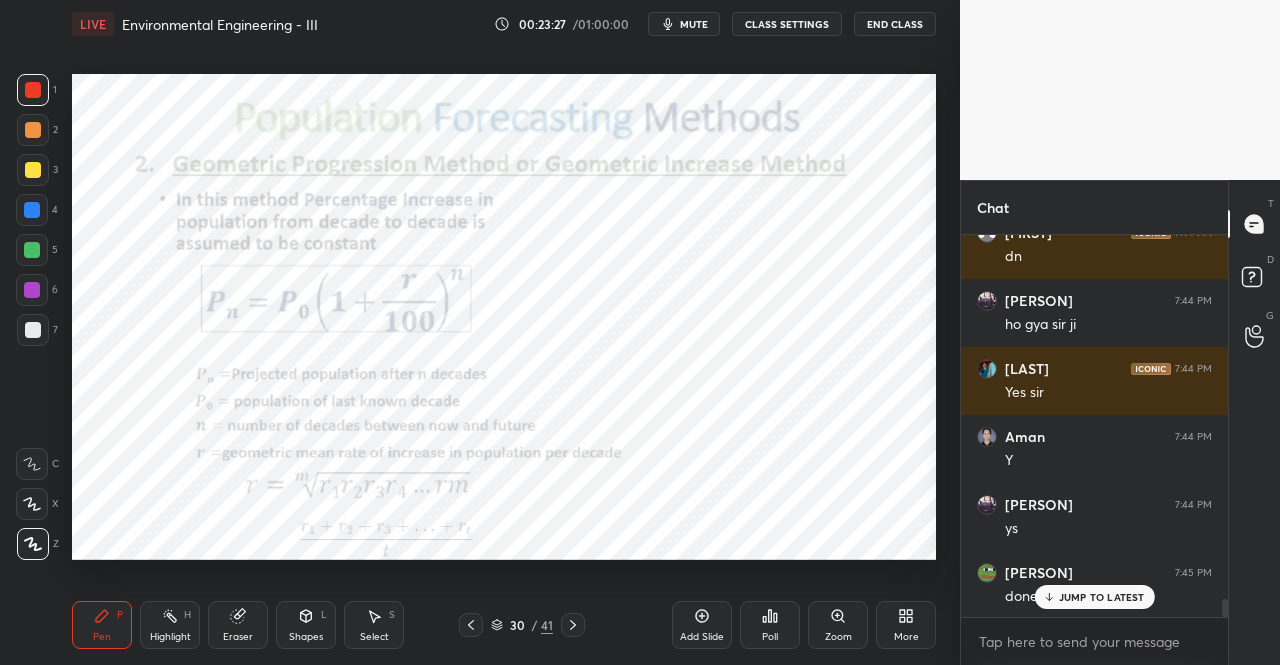 click on "Pen P" at bounding box center (102, 625) 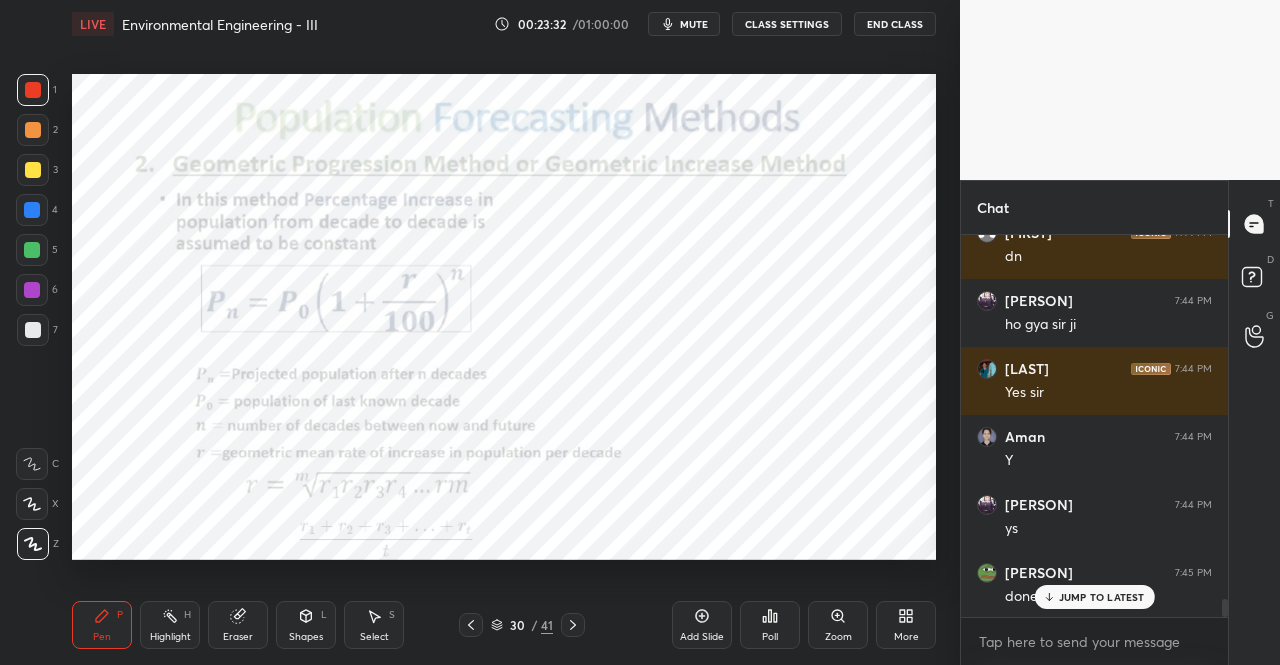 click on "Shapes L" at bounding box center (306, 625) 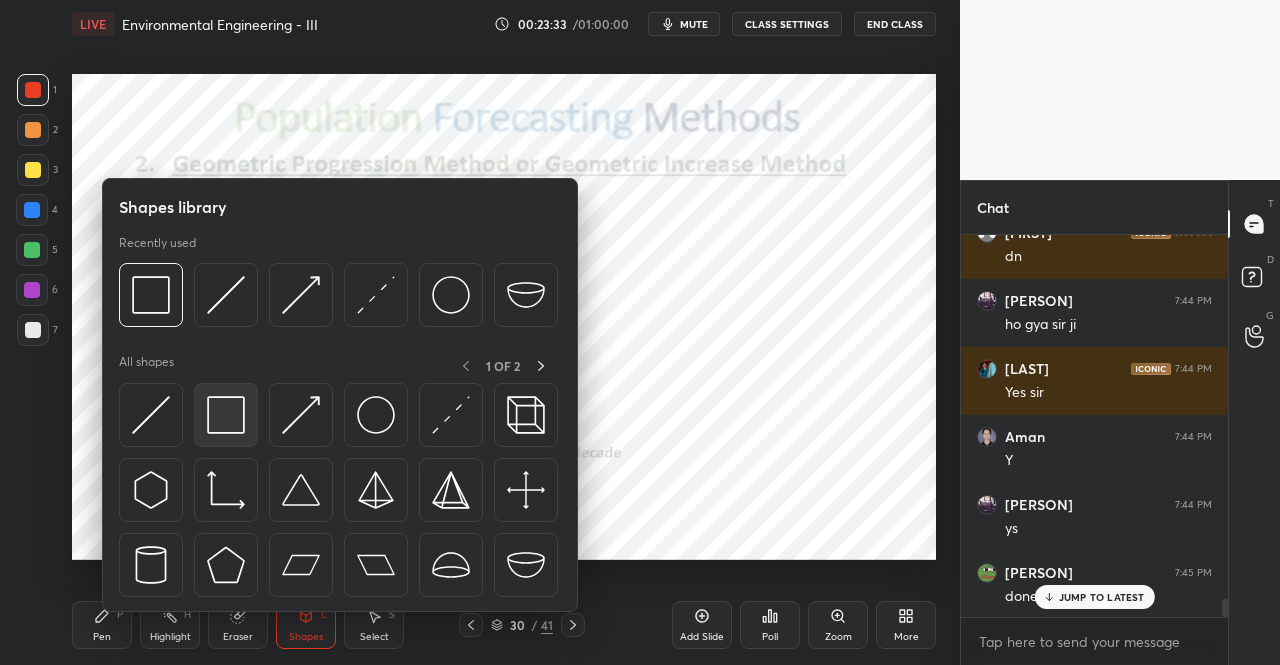 click at bounding box center [226, 415] 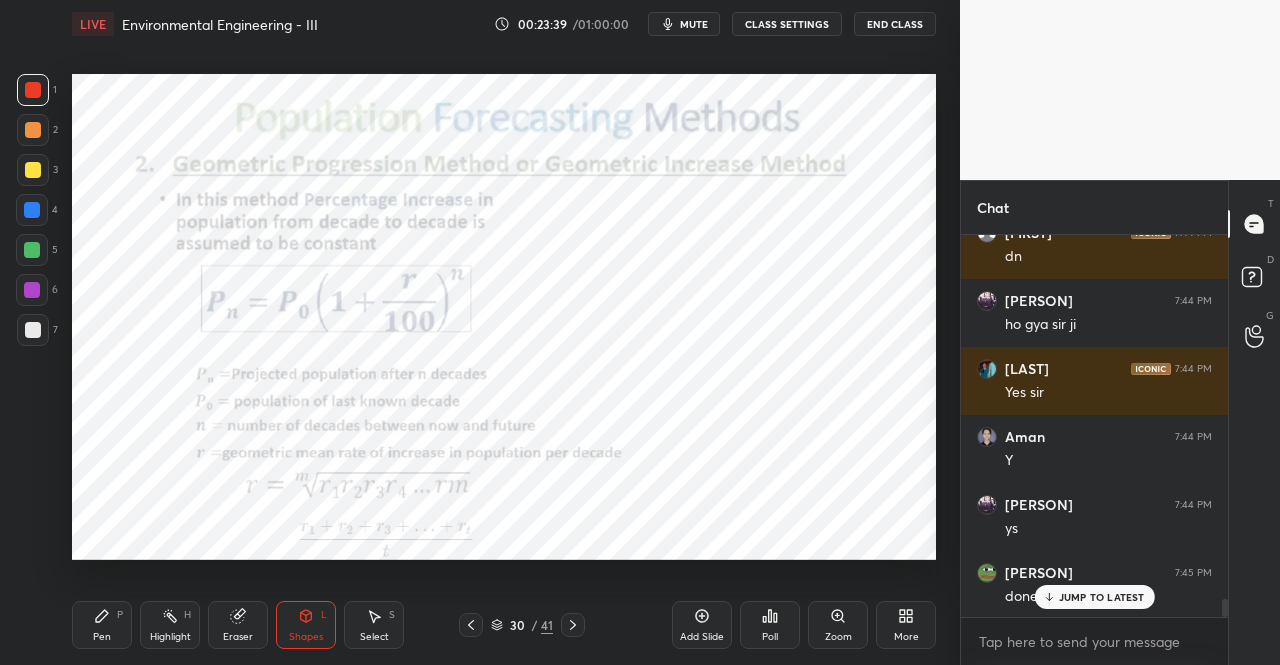 click on "Pen P" at bounding box center (102, 625) 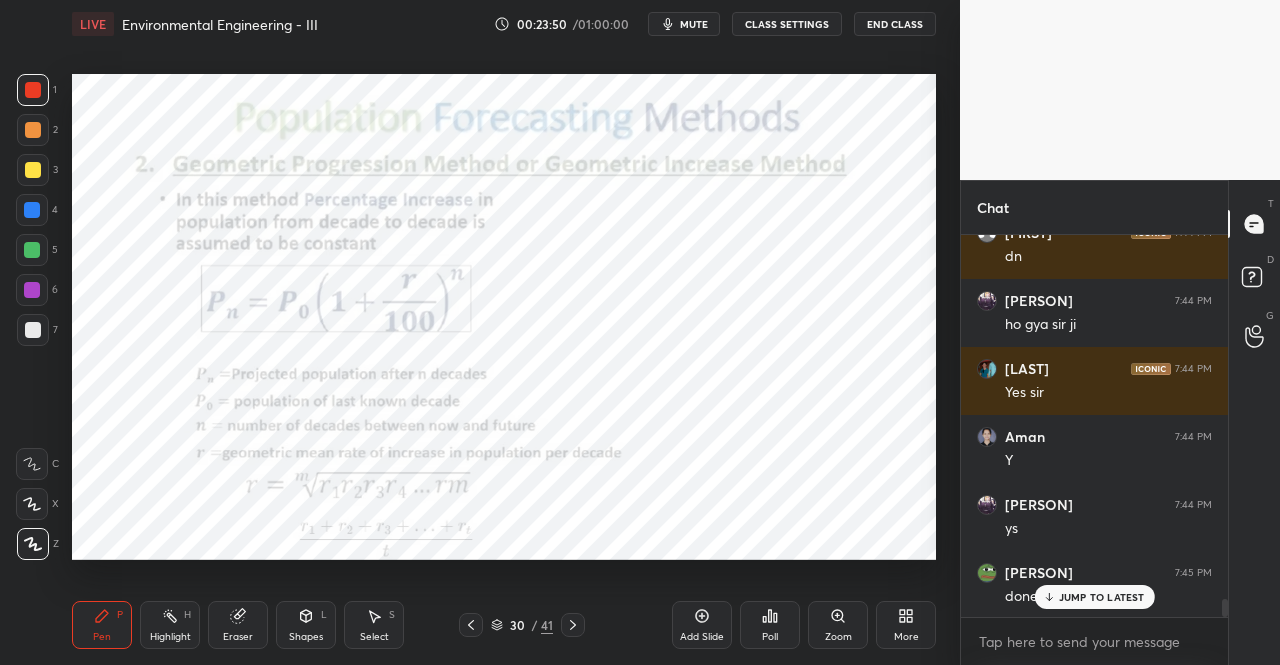 click on "Select S" at bounding box center (374, 625) 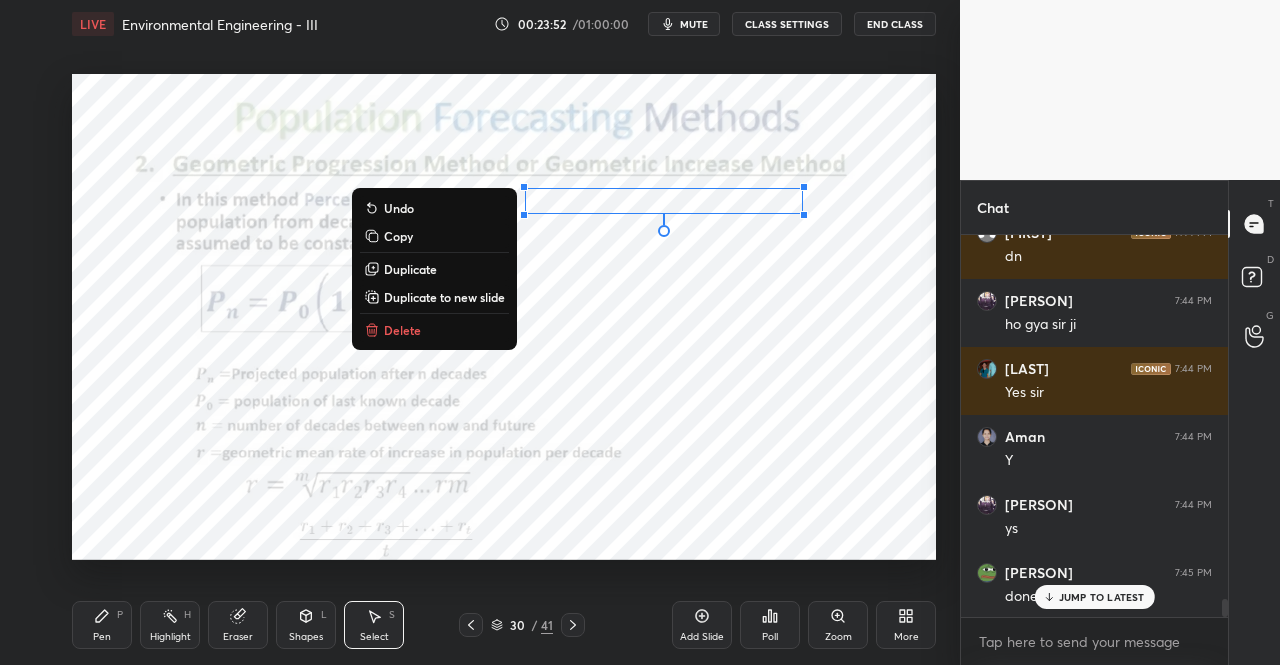 click on "Delete" at bounding box center [402, 330] 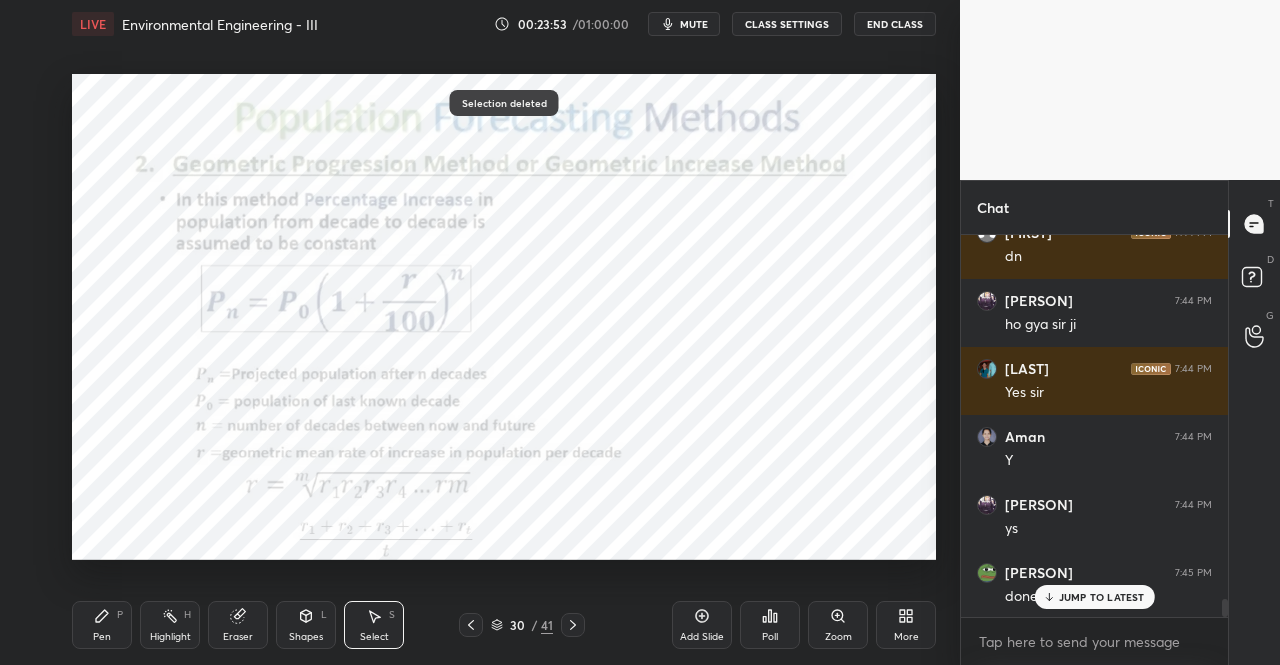 click on "Pen P" at bounding box center [102, 625] 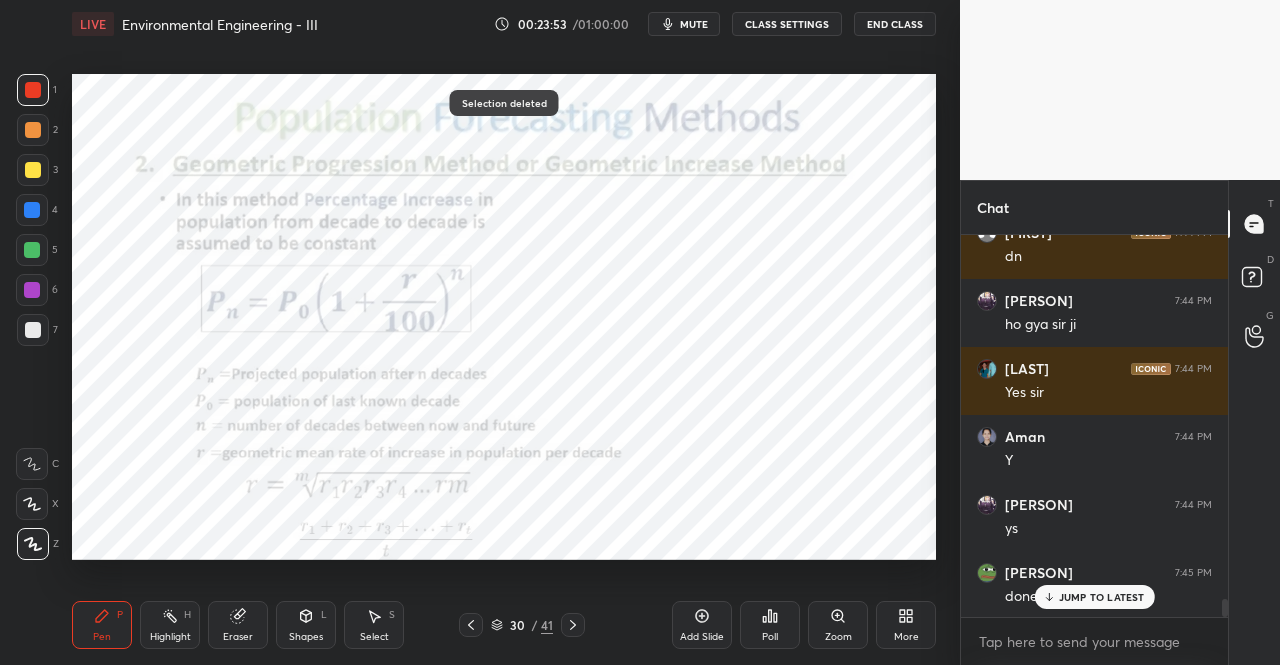 click on "Pen" at bounding box center (102, 637) 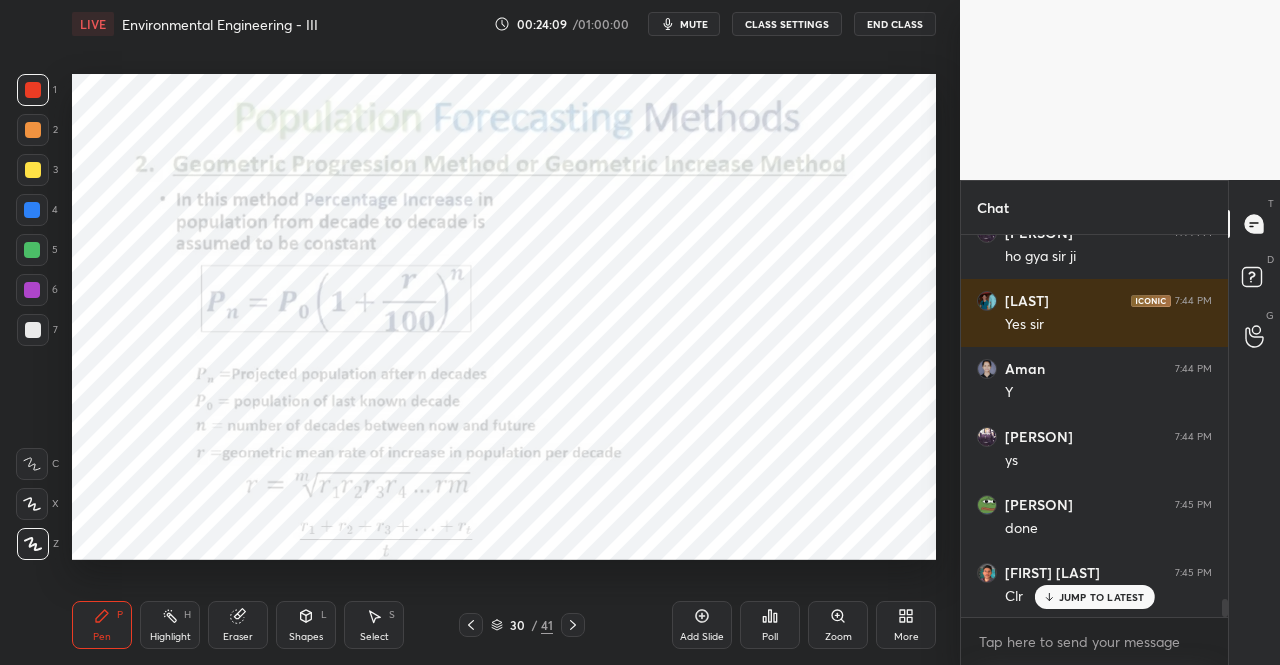 scroll, scrollTop: 7800, scrollLeft: 0, axis: vertical 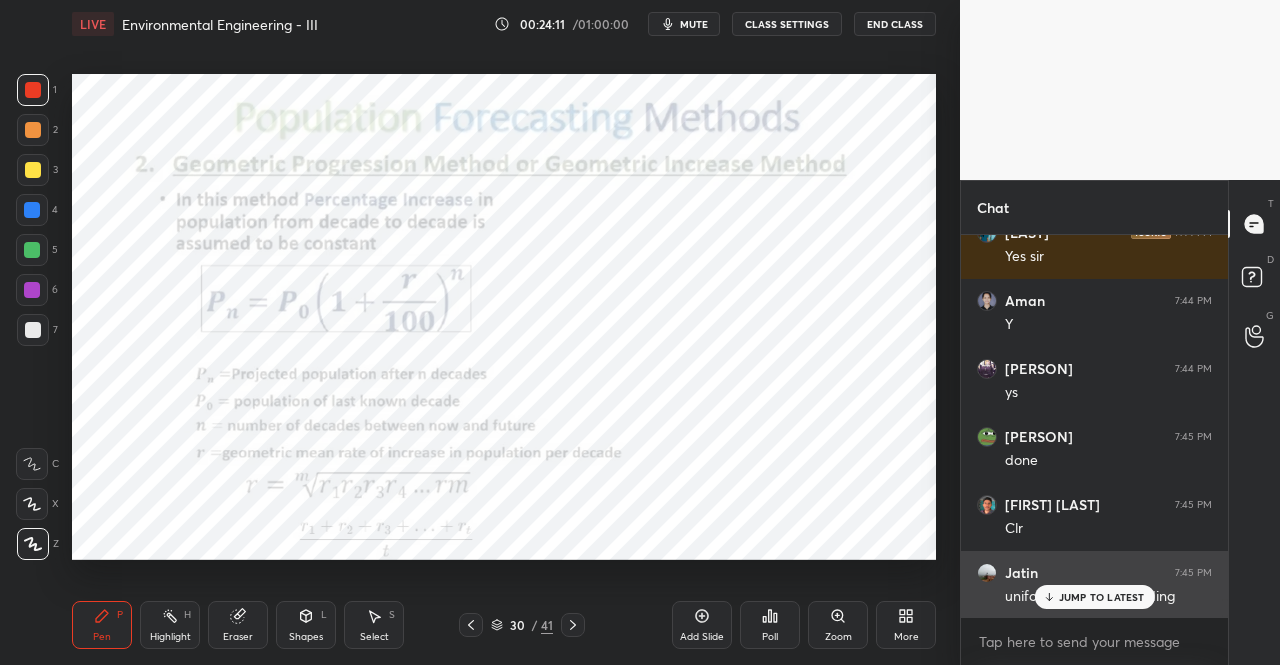 click on "JUMP TO LATEST" at bounding box center [1102, 597] 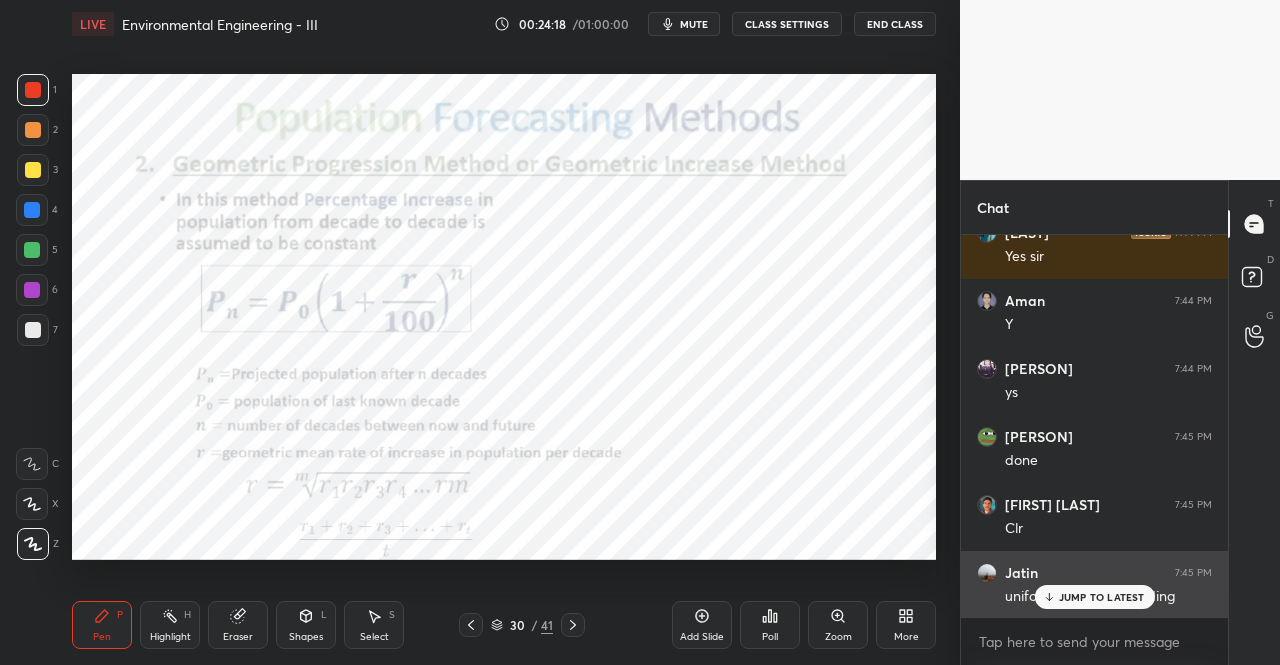 scroll, scrollTop: 7868, scrollLeft: 0, axis: vertical 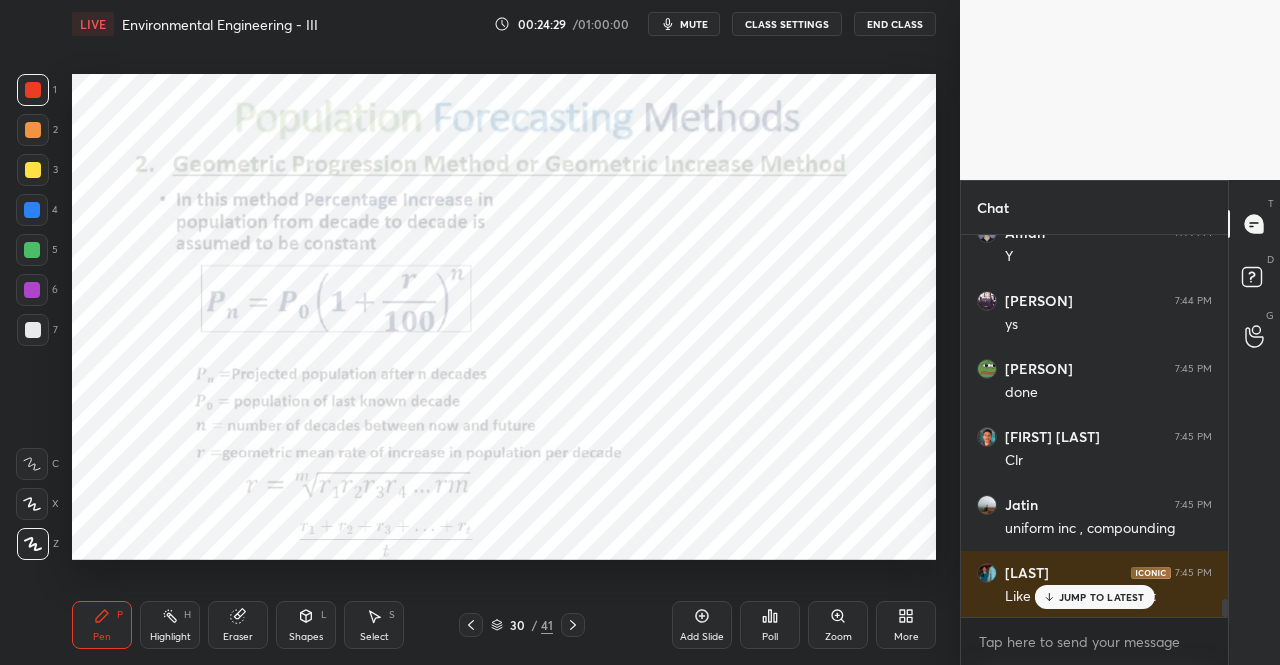 click 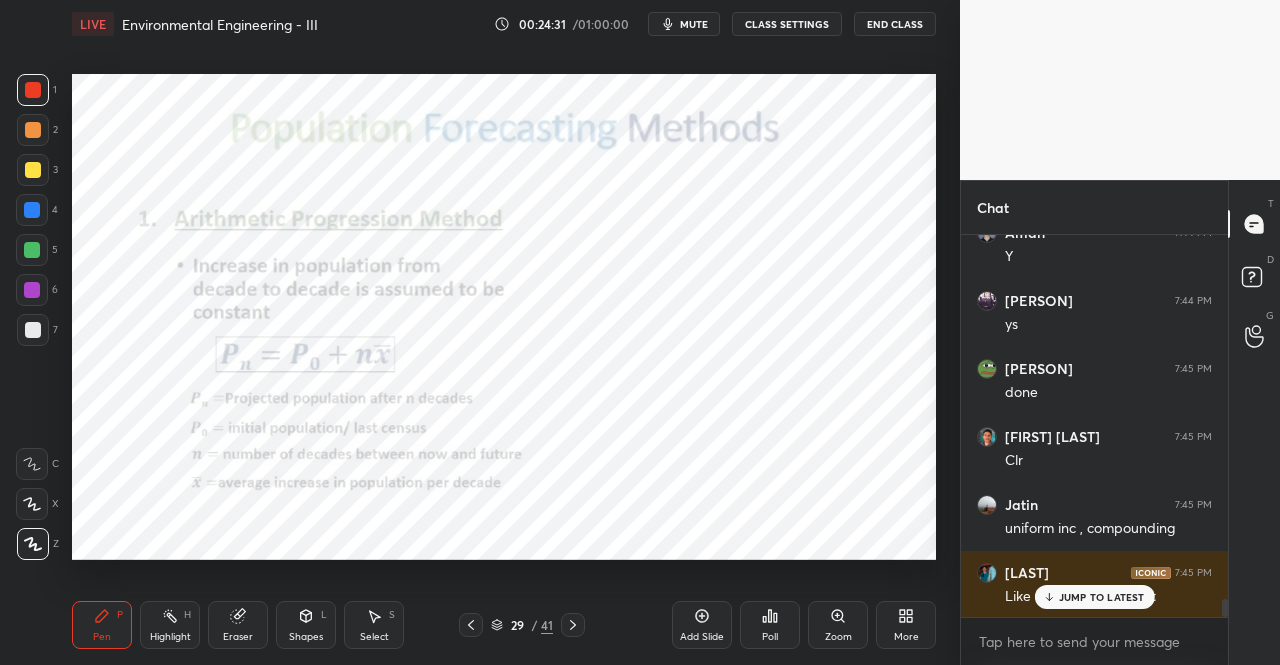 click 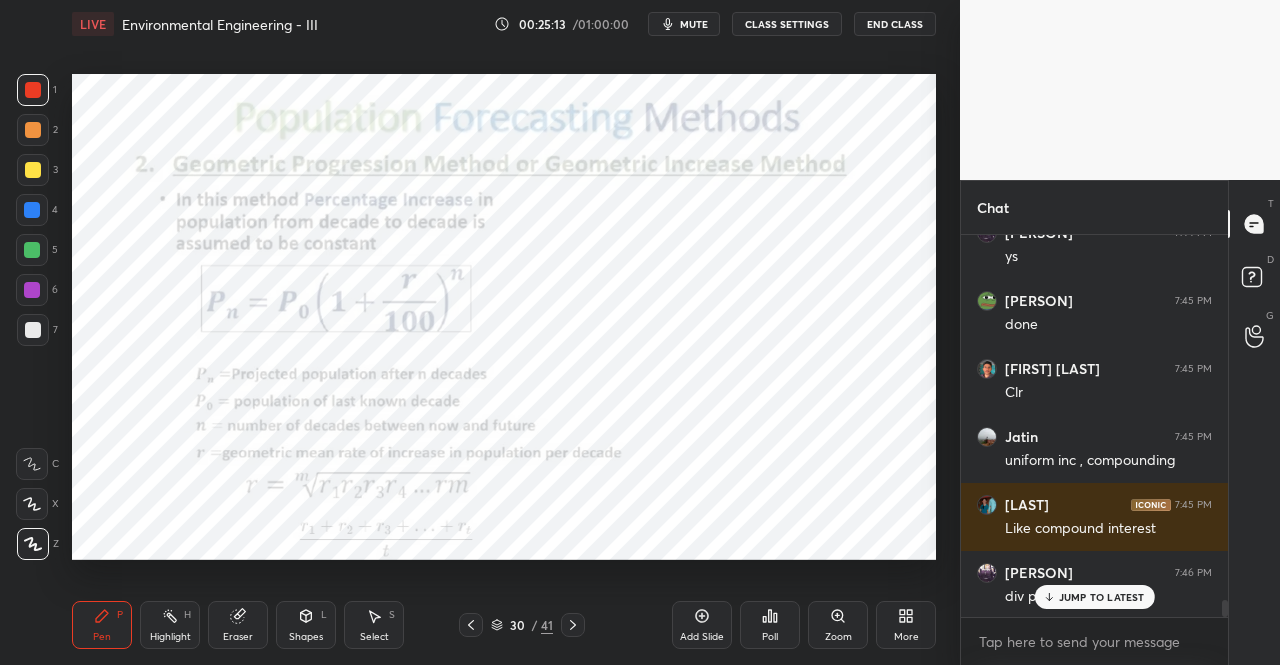 scroll, scrollTop: 8004, scrollLeft: 0, axis: vertical 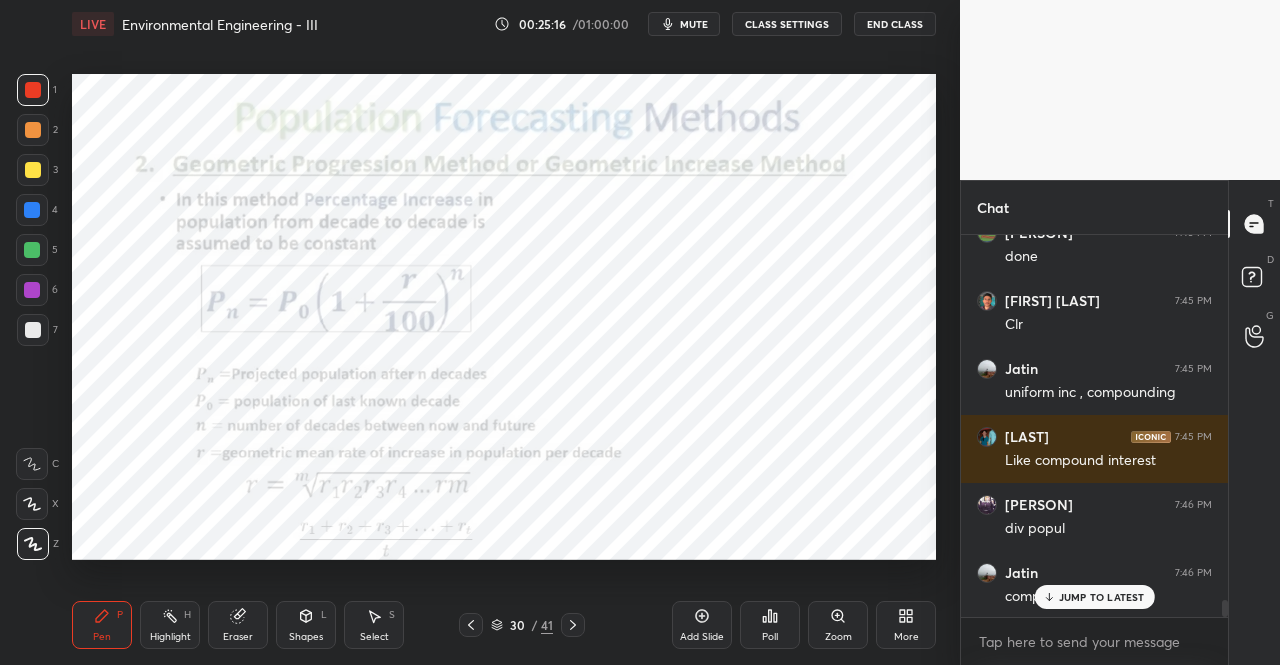 click on "Pen P" at bounding box center [102, 625] 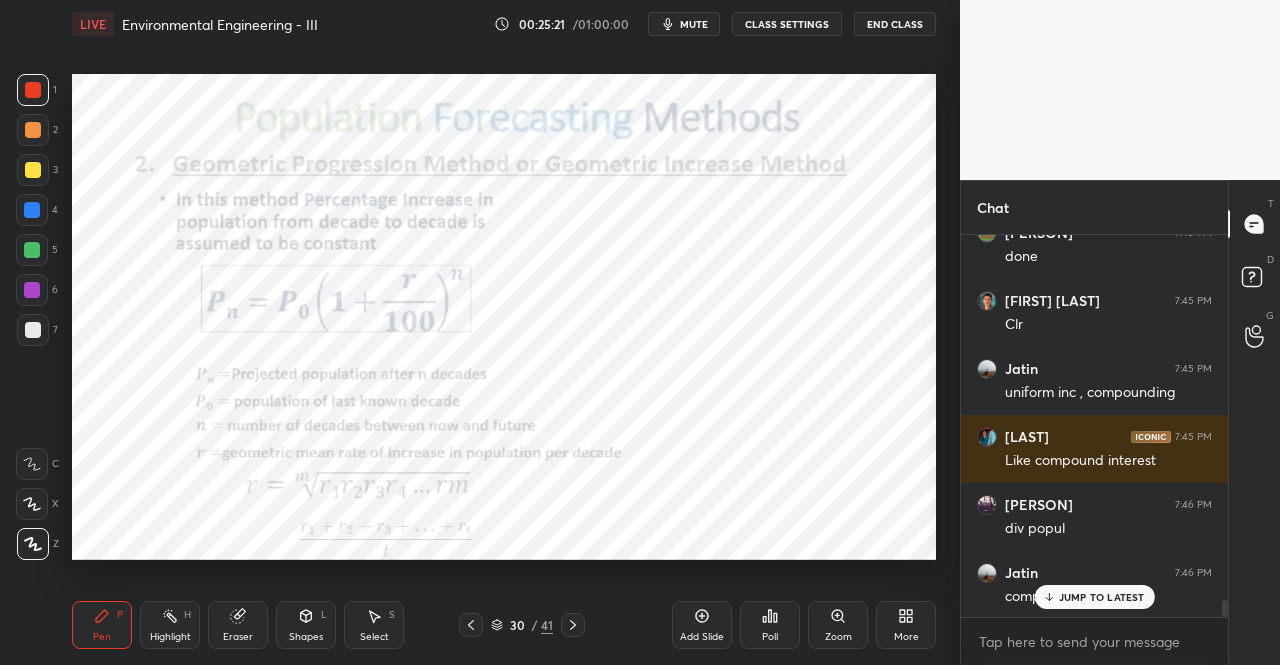 click on "Eraser" at bounding box center (238, 625) 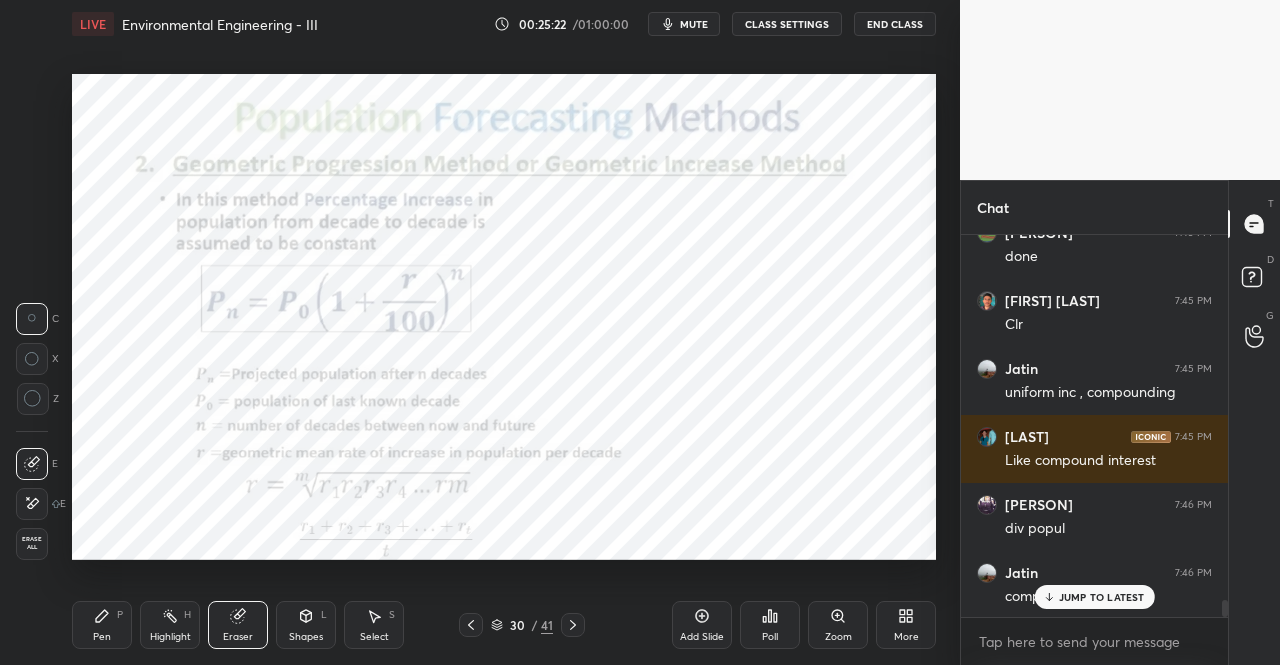 click on "Pen P" at bounding box center (102, 625) 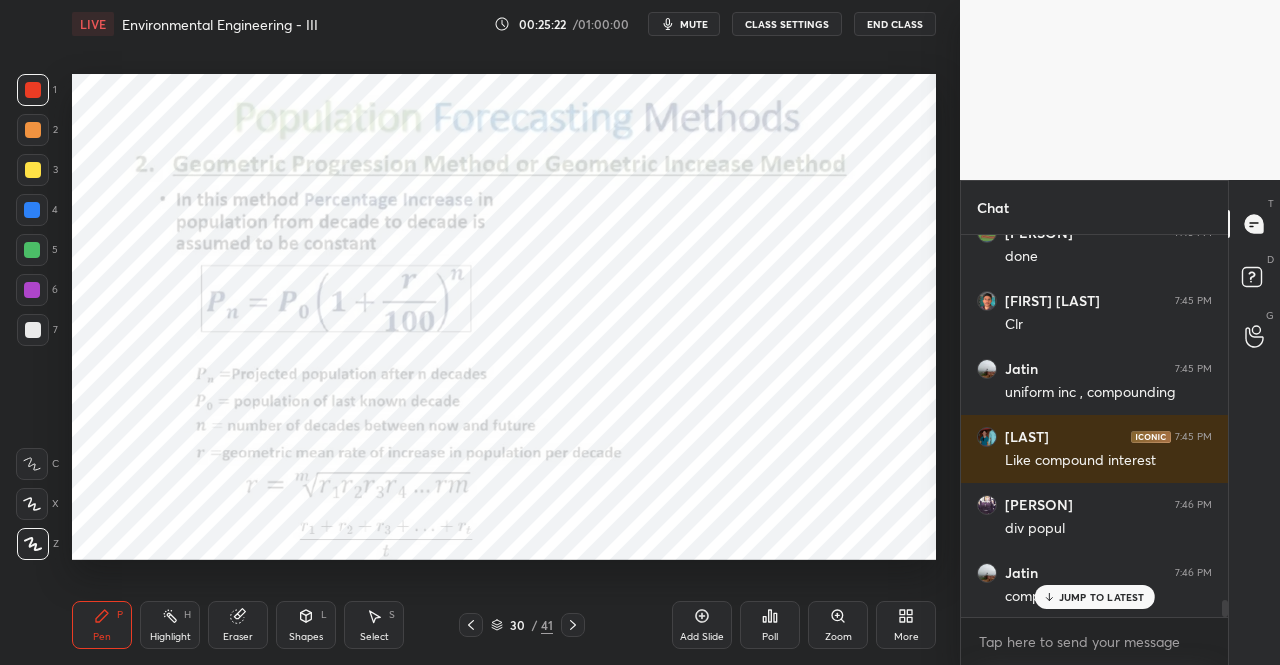click 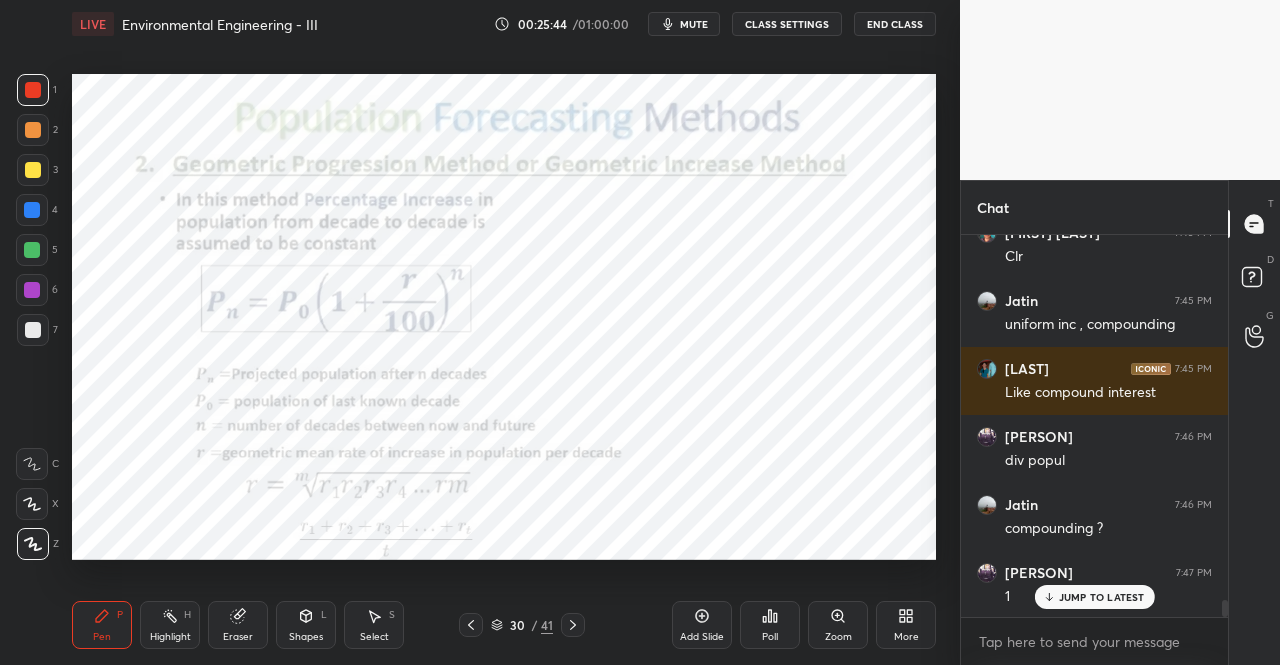 scroll, scrollTop: 8140, scrollLeft: 0, axis: vertical 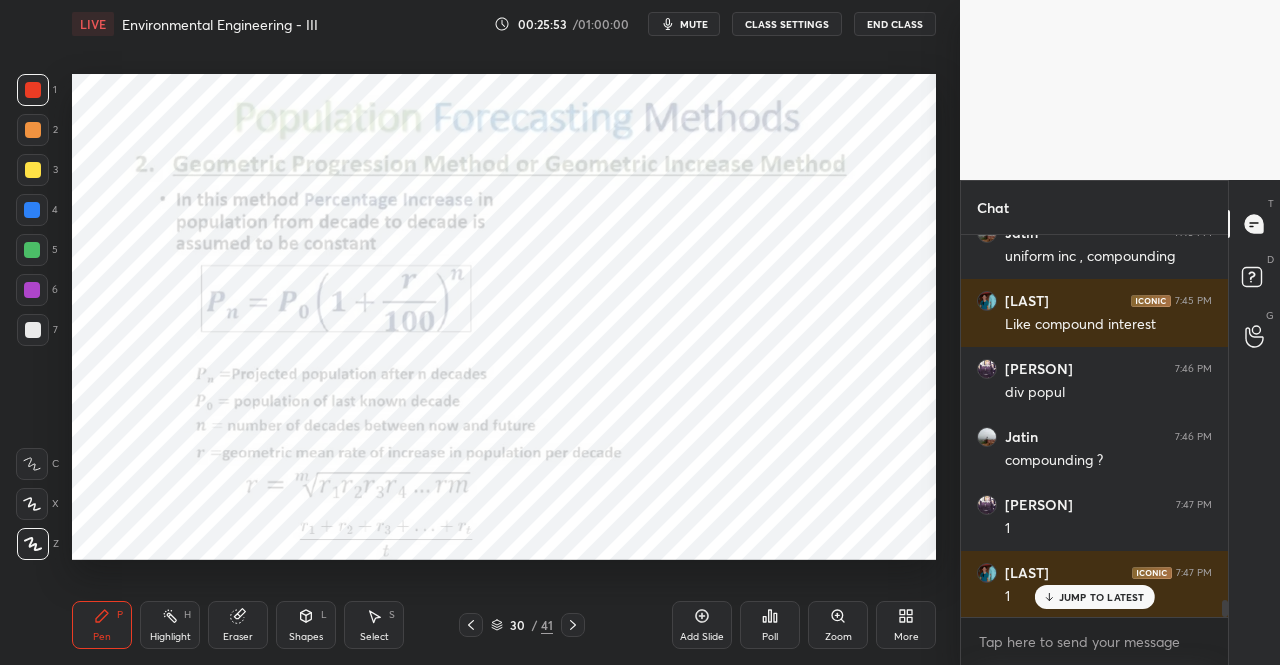 click 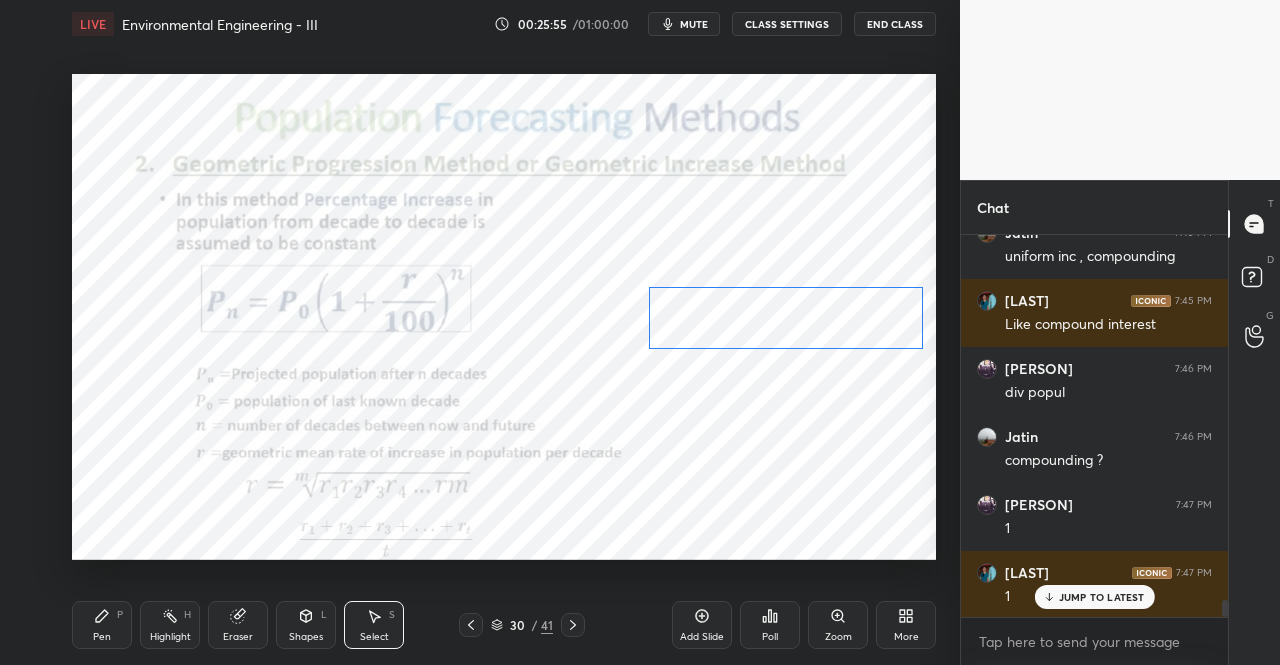 click on "0 ° Undo Copy Duplicate Duplicate to new slide Delete" at bounding box center (504, 317) 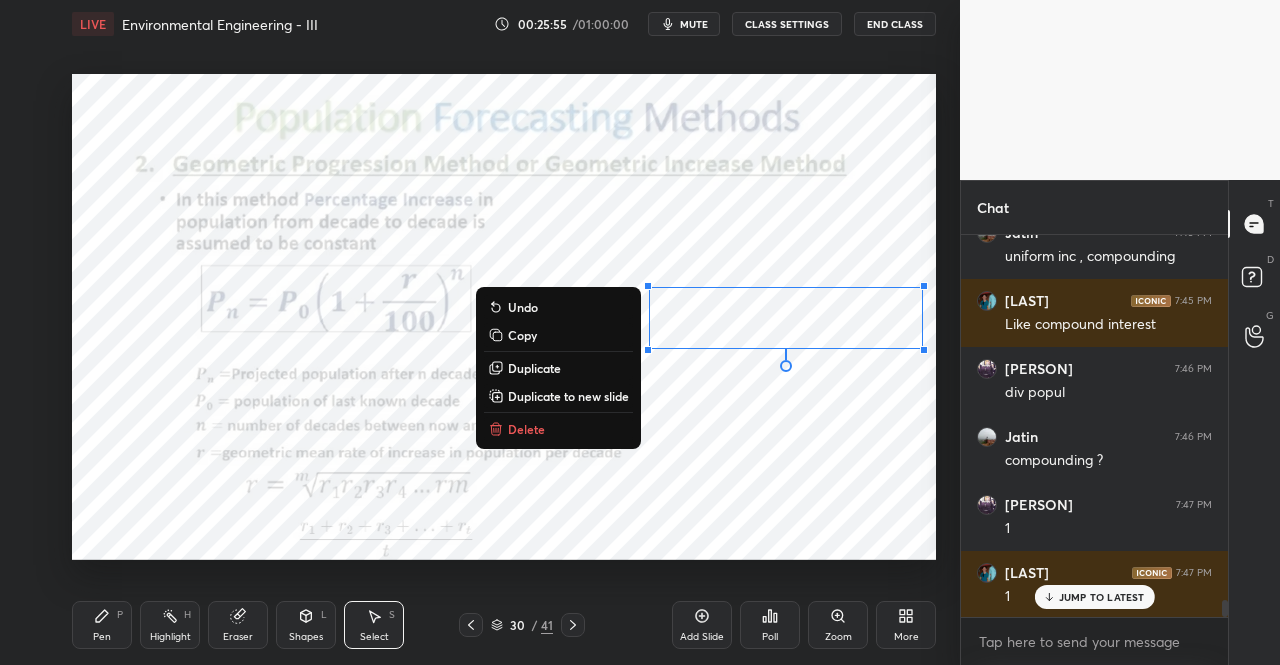 click on "0 ° Undo Copy Duplicate Duplicate to new slide Delete" at bounding box center (504, 317) 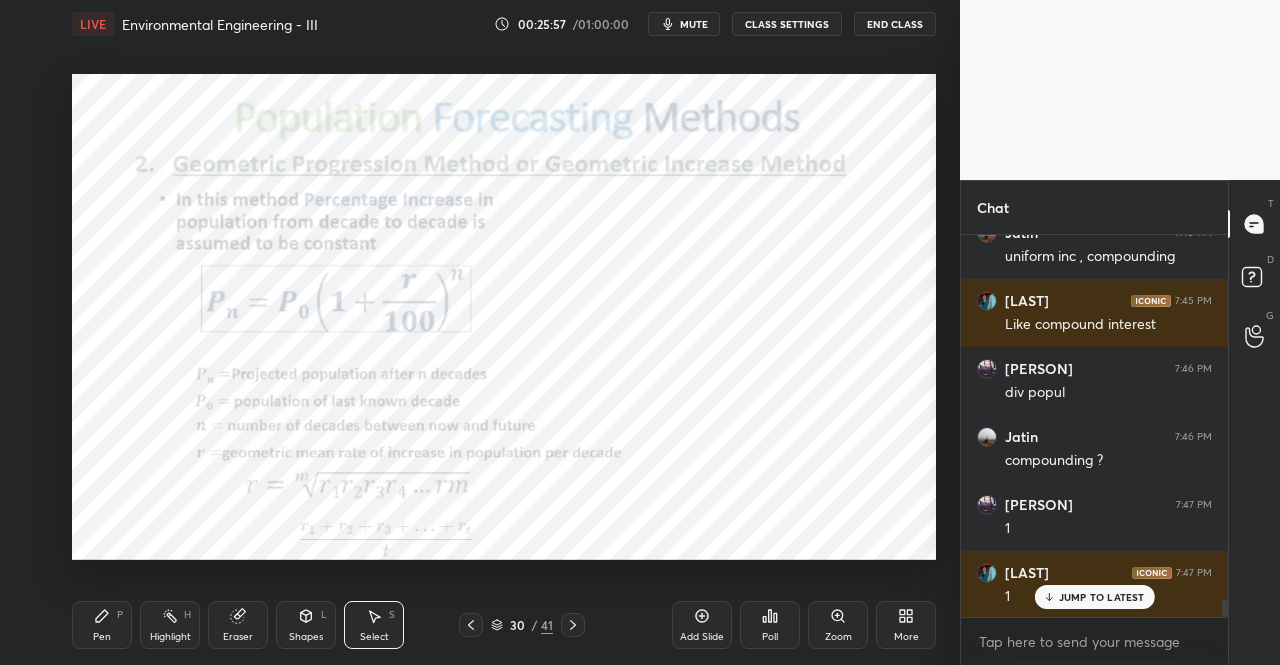 click on "Pen" at bounding box center [102, 637] 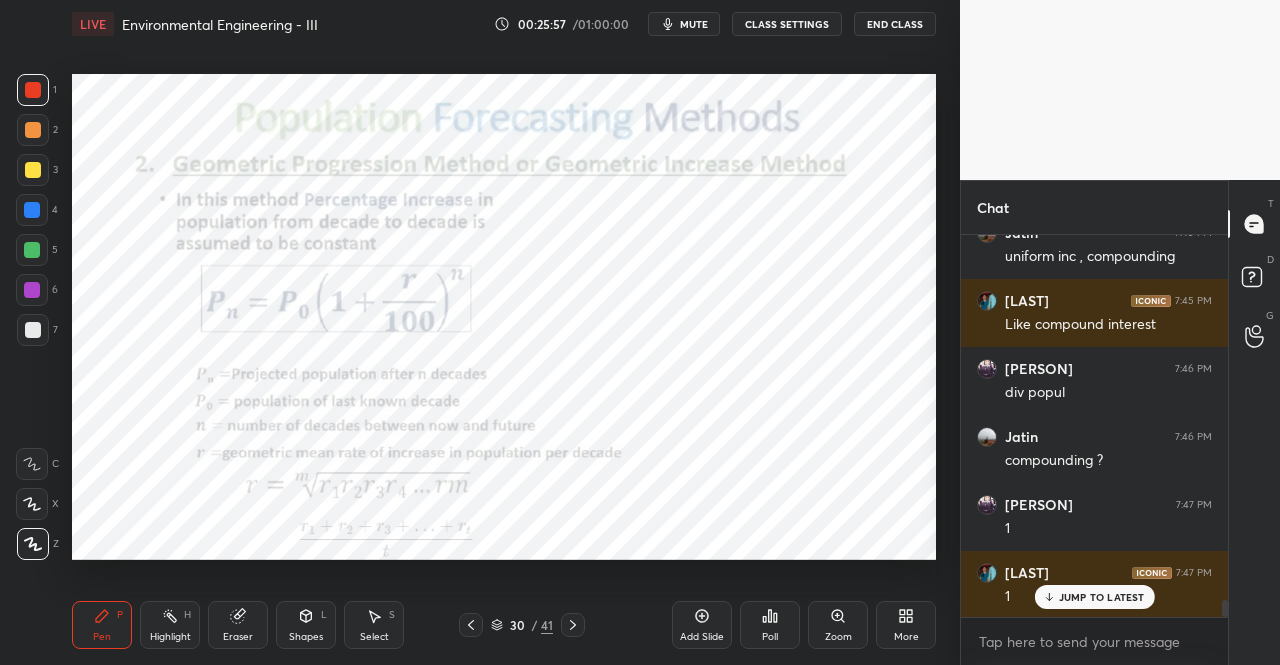click on "Pen P" at bounding box center [102, 625] 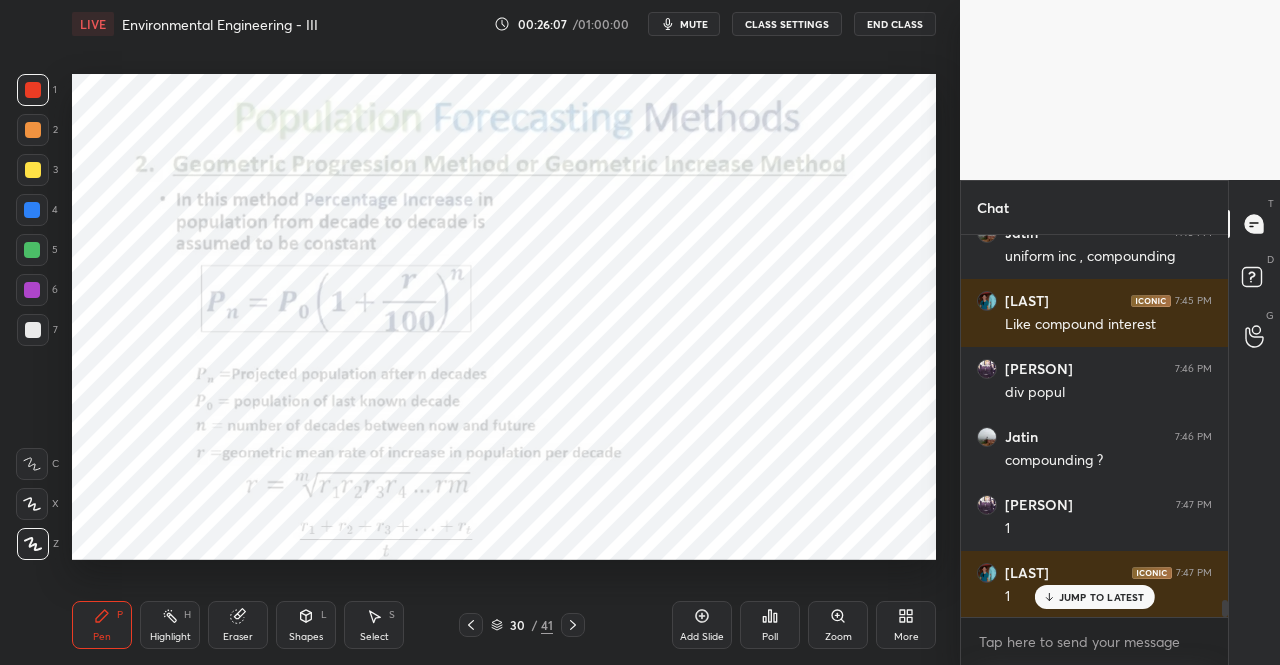 scroll, scrollTop: 8160, scrollLeft: 0, axis: vertical 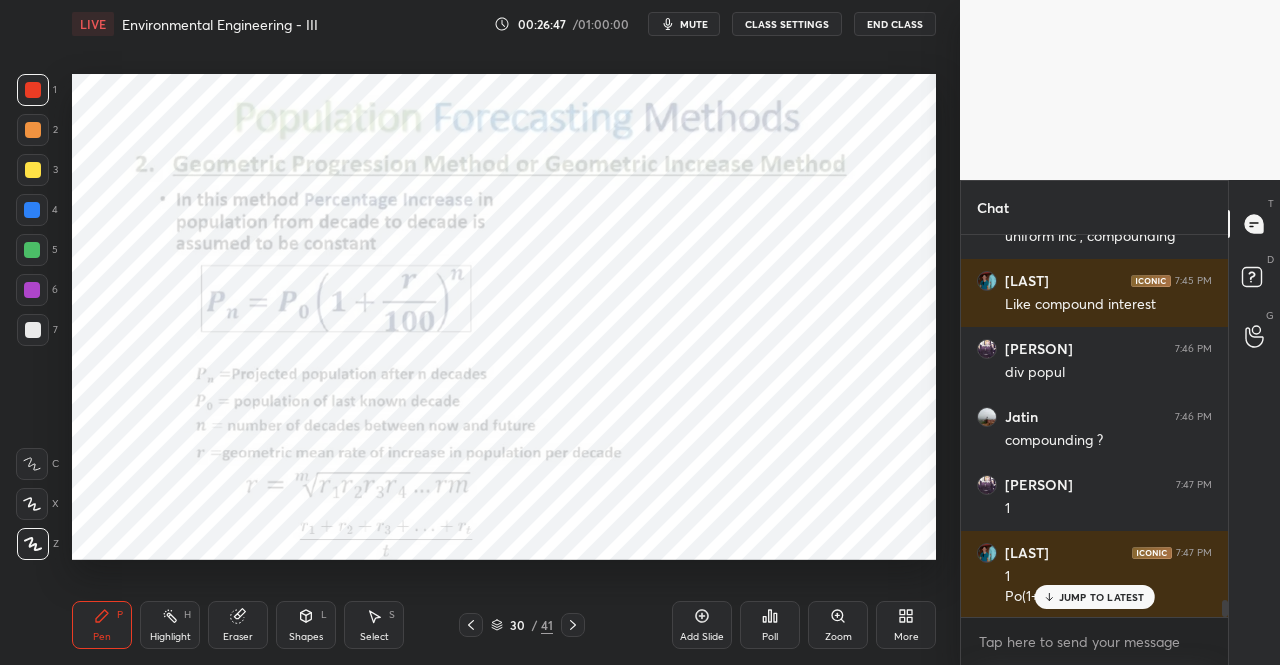 click on "Eraser" at bounding box center (238, 637) 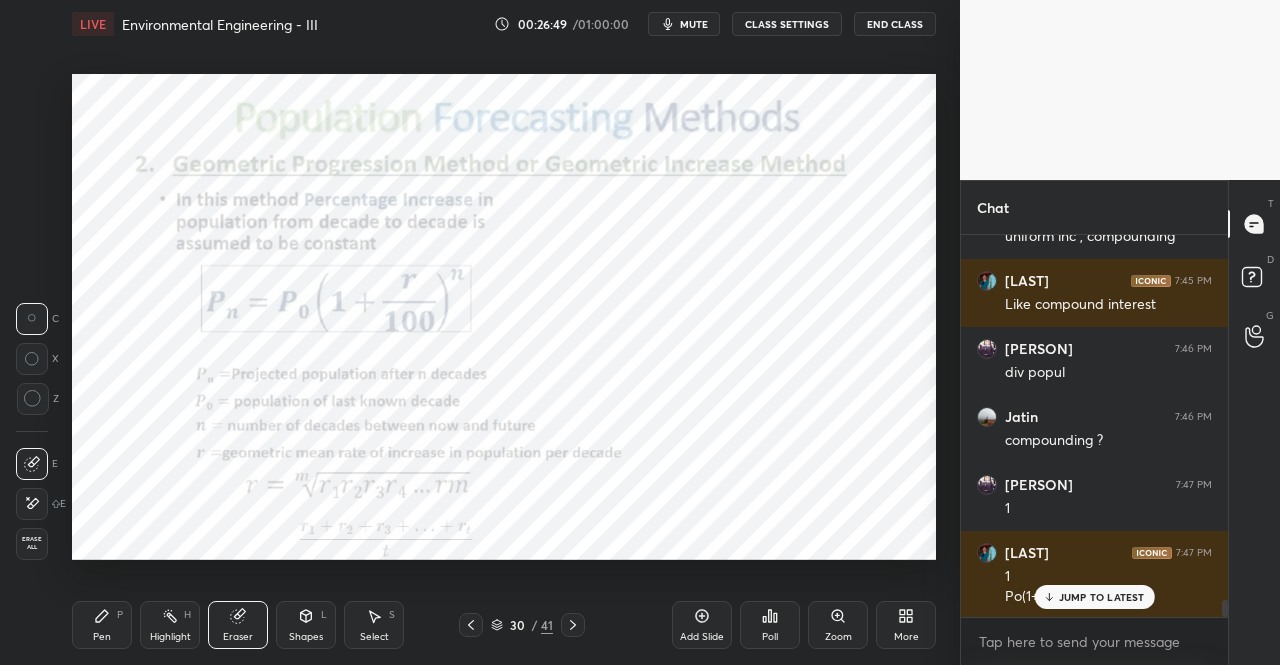 click on "Pen P" at bounding box center (102, 625) 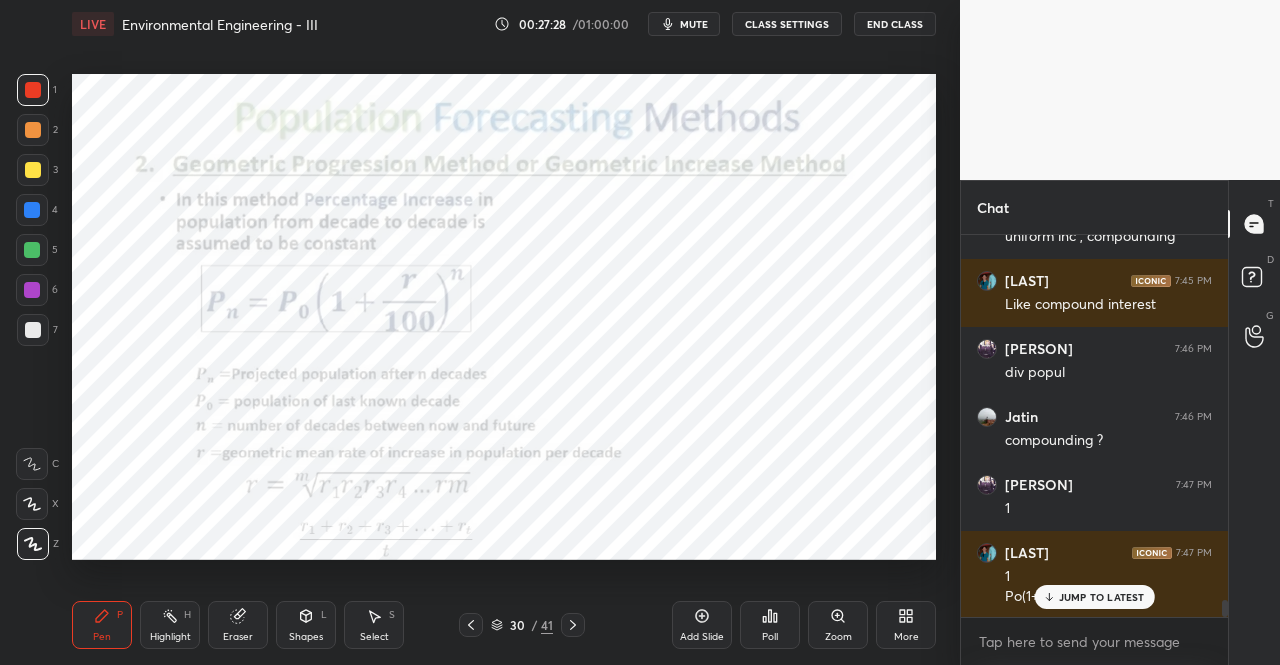 scroll, scrollTop: 8228, scrollLeft: 0, axis: vertical 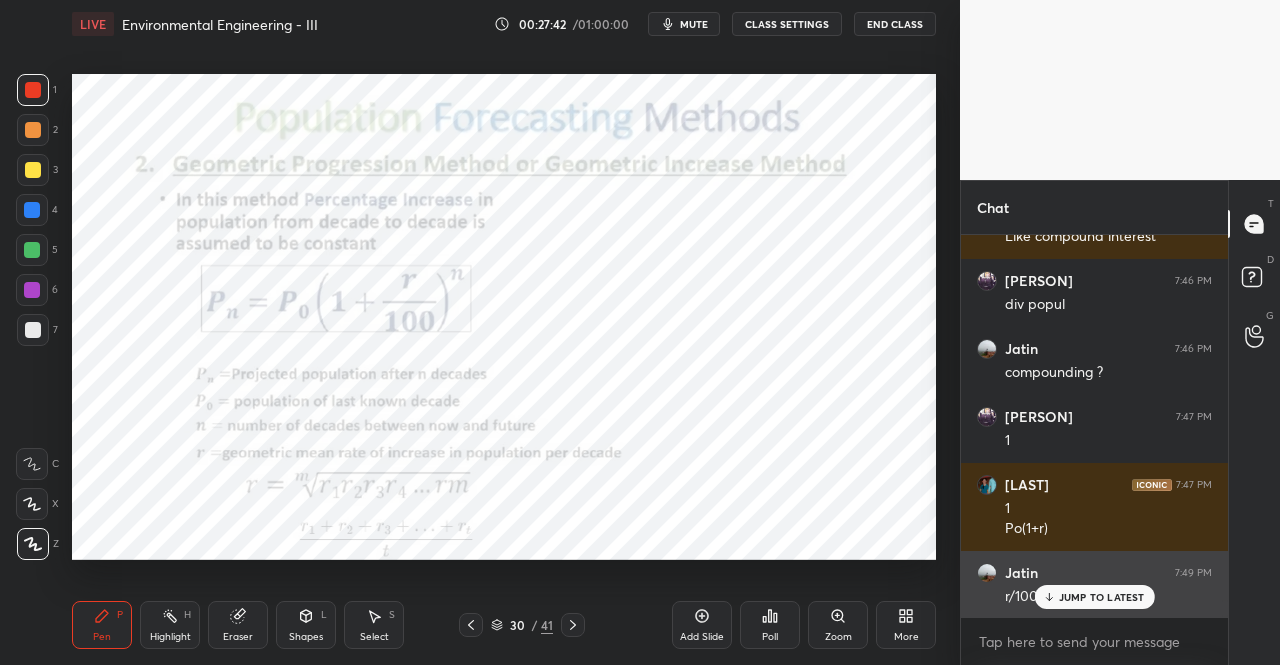 click on "JUMP TO LATEST" at bounding box center [1102, 597] 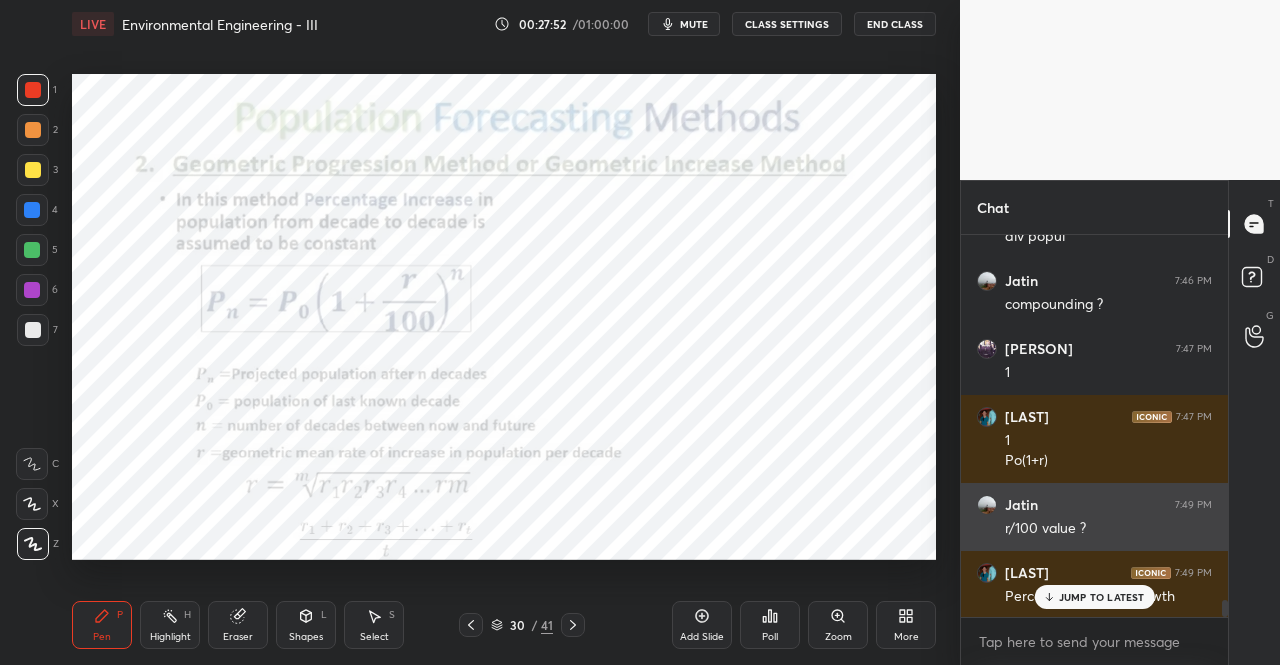 scroll, scrollTop: 8364, scrollLeft: 0, axis: vertical 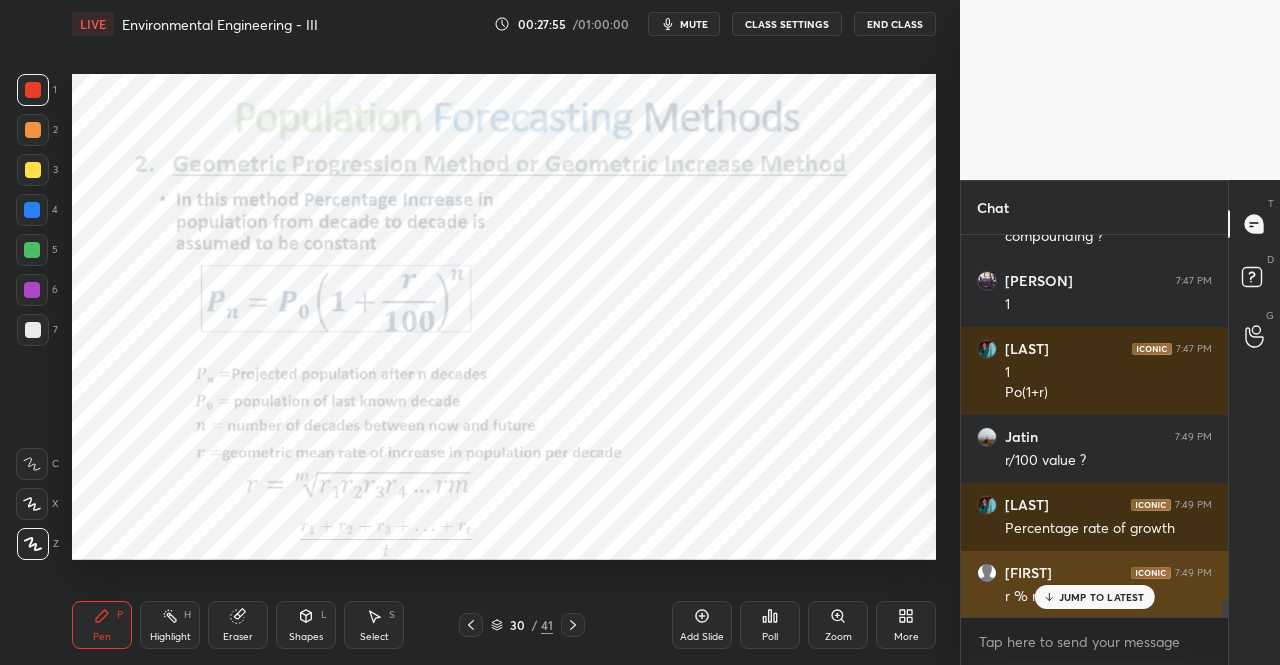 click on "JUMP TO LATEST" at bounding box center [1102, 597] 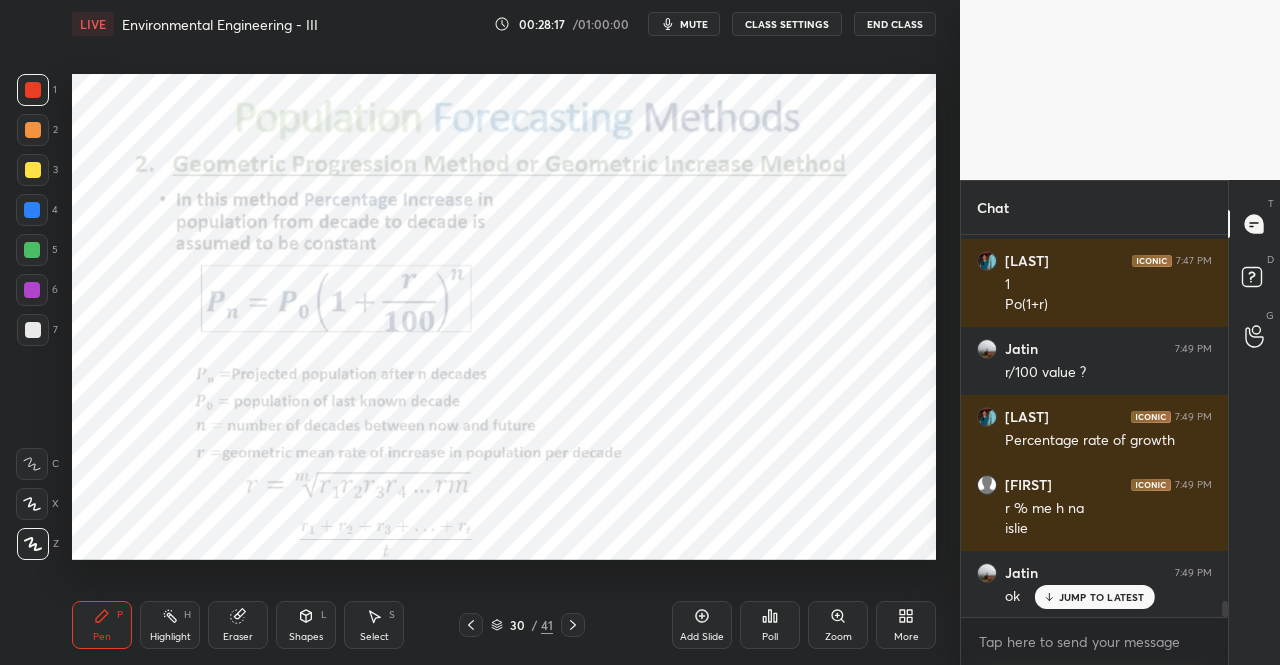 scroll, scrollTop: 8520, scrollLeft: 0, axis: vertical 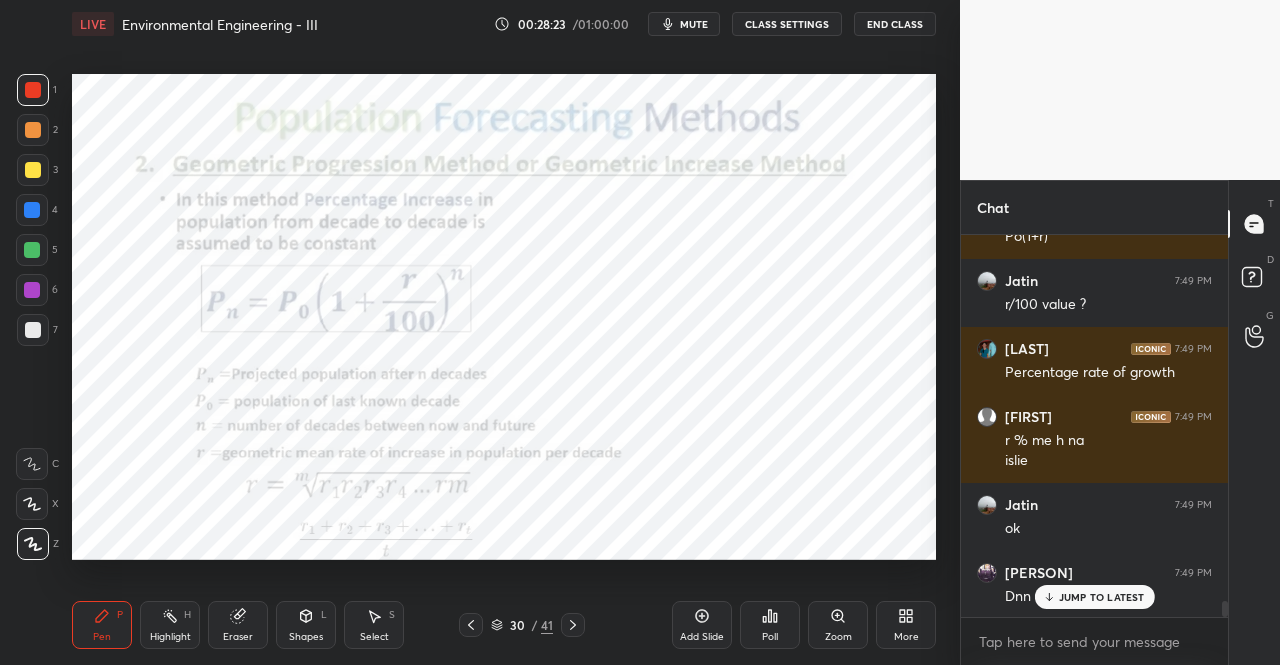 click on "Eraser" at bounding box center [238, 625] 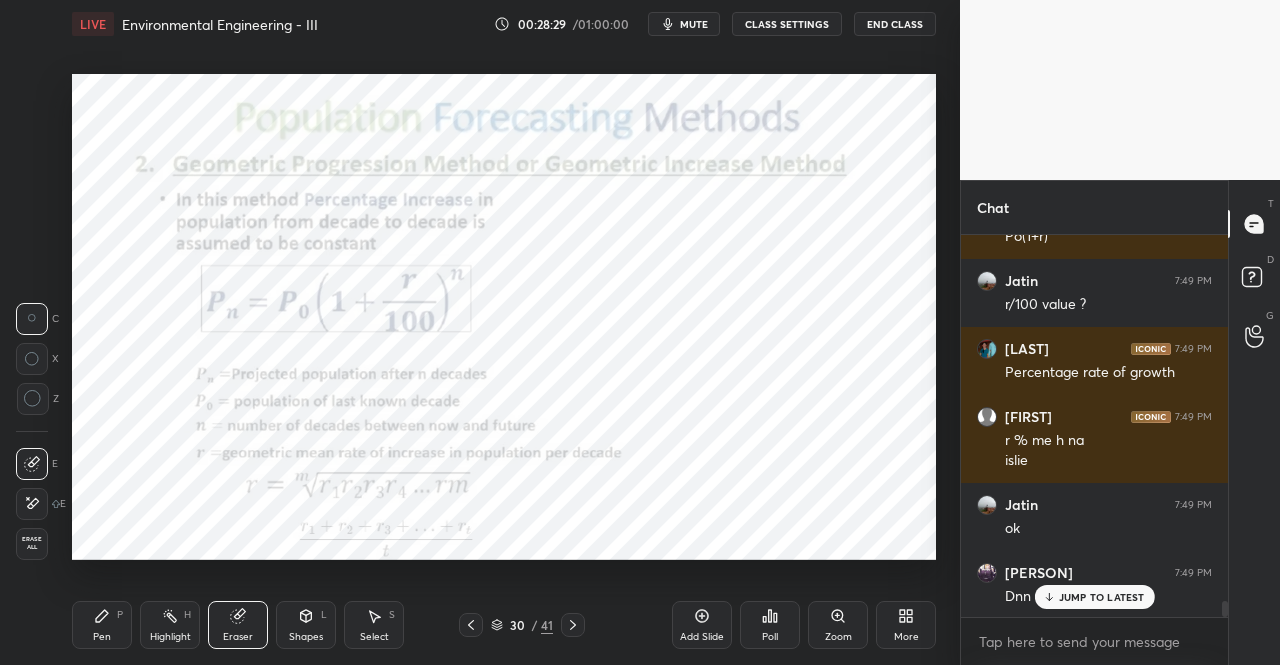 click on "Pen P" at bounding box center (102, 625) 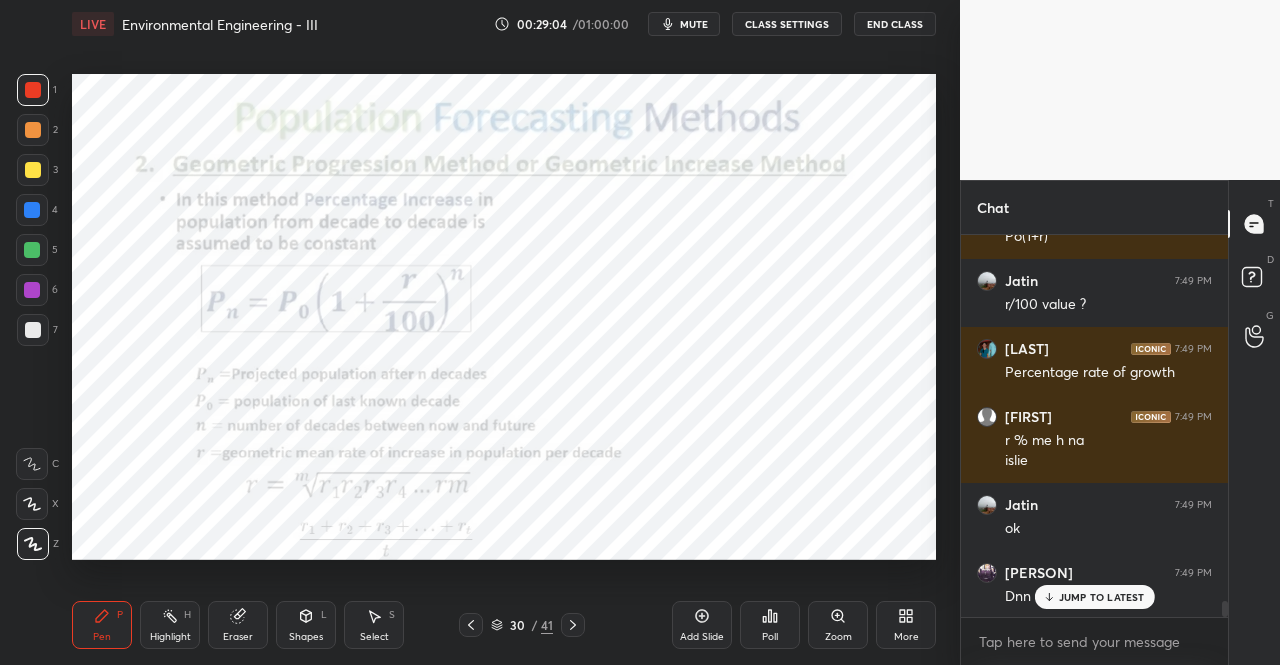 click on "Pen P Highlight H Eraser Shapes L Select S 30 / 41 Add Slide Poll Zoom More" at bounding box center [504, 625] 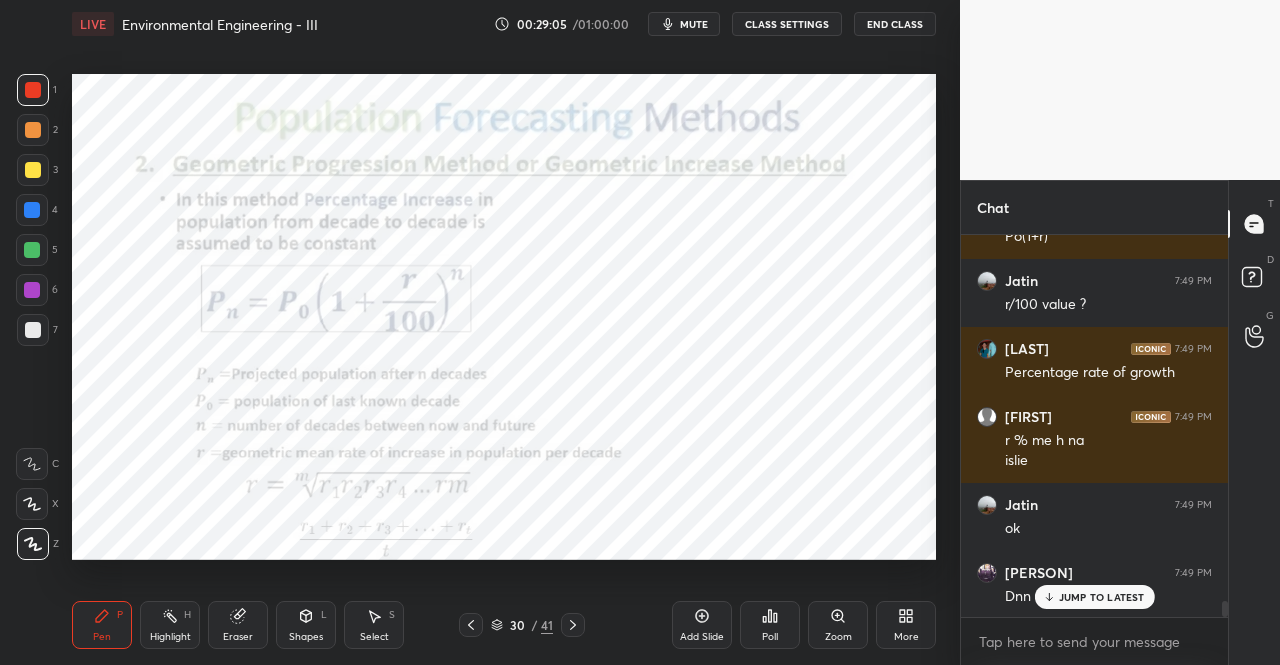 click at bounding box center [33, 90] 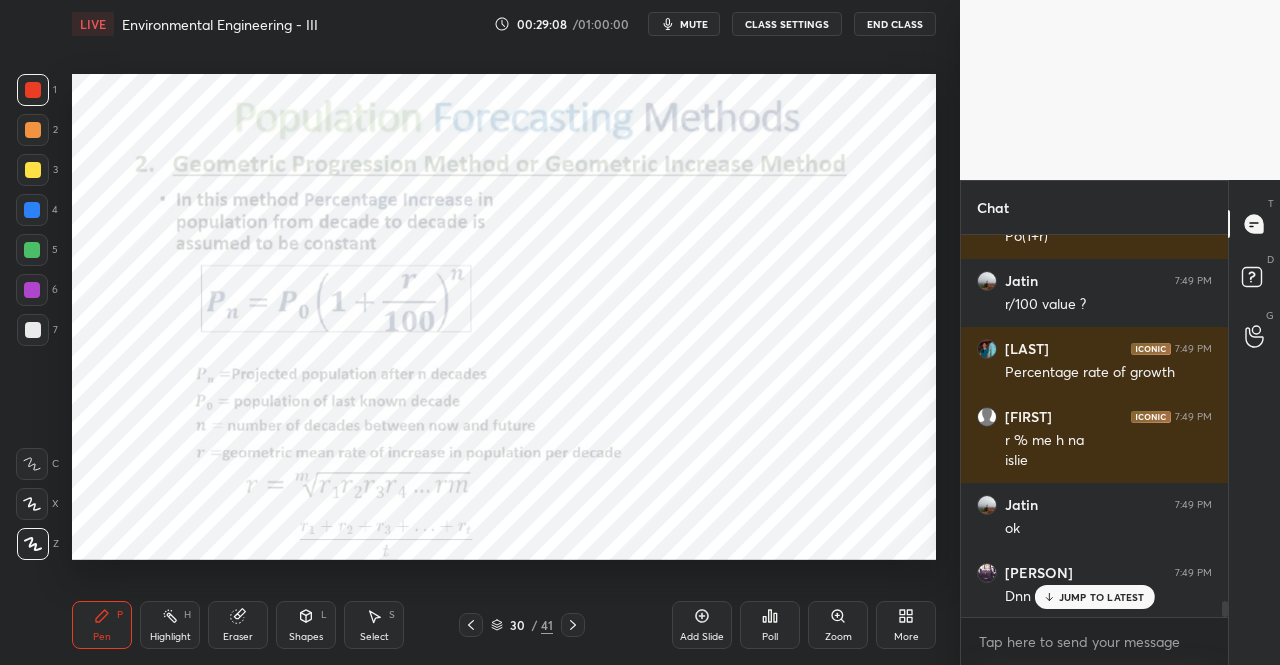 click on "Eraser" at bounding box center (238, 625) 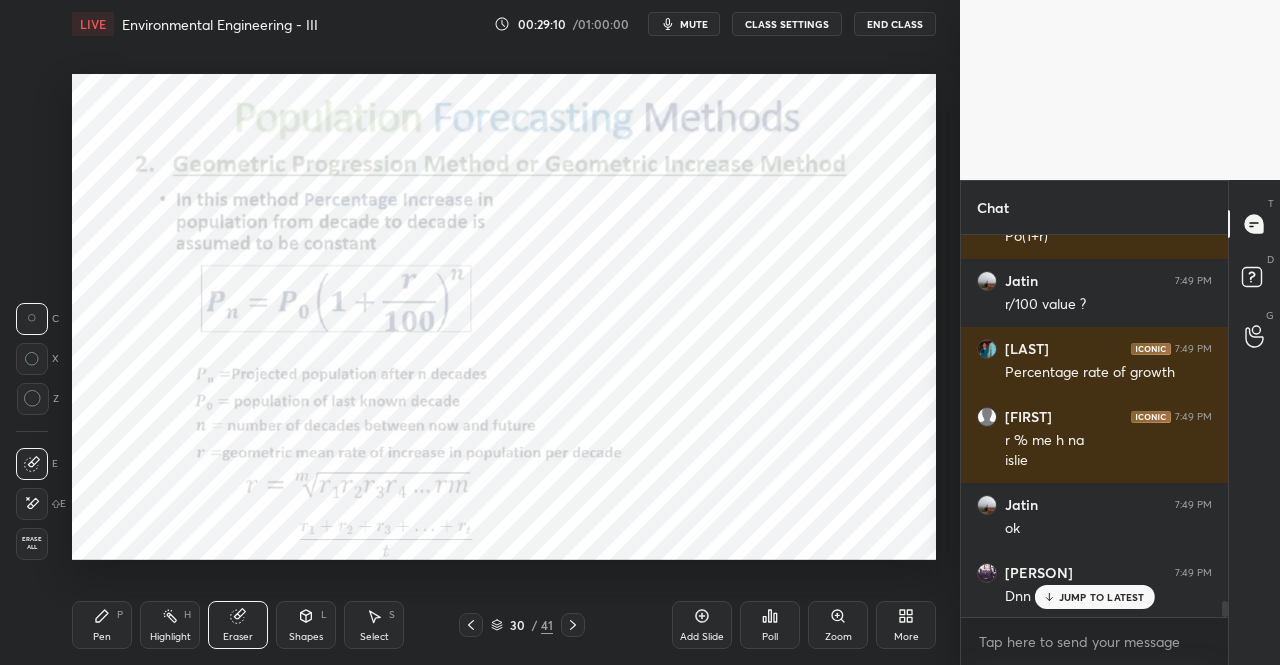 click on "Pen P" at bounding box center [102, 625] 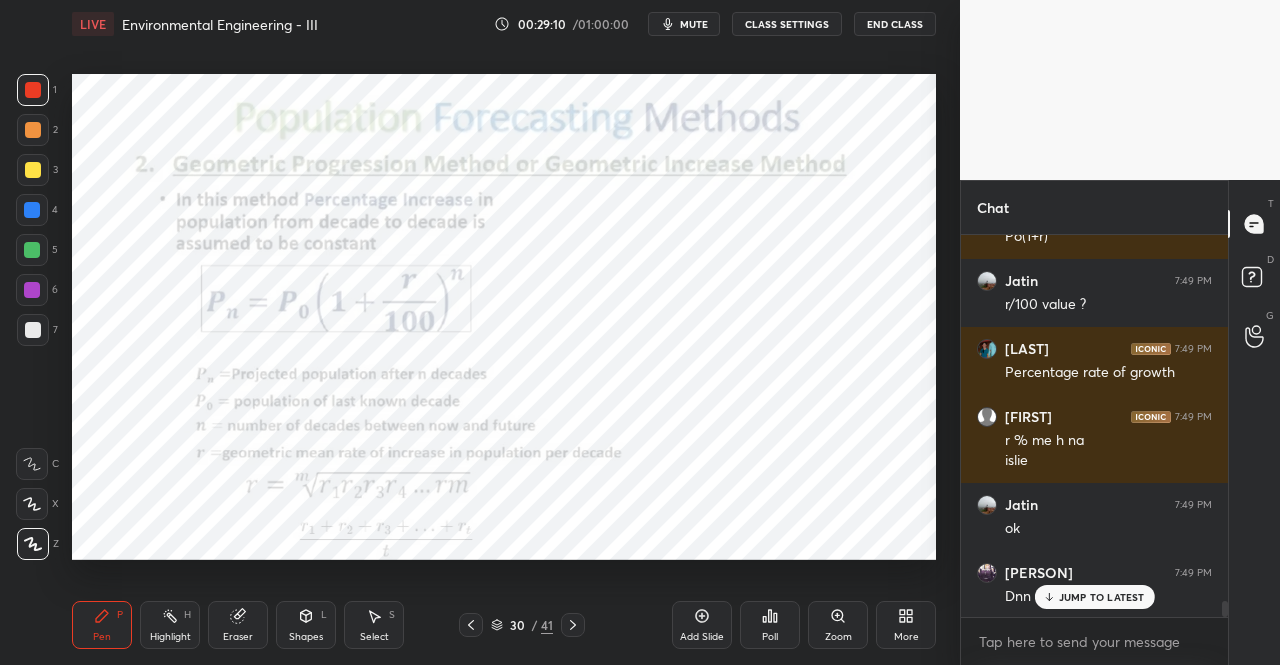 click on "Pen P" at bounding box center (102, 625) 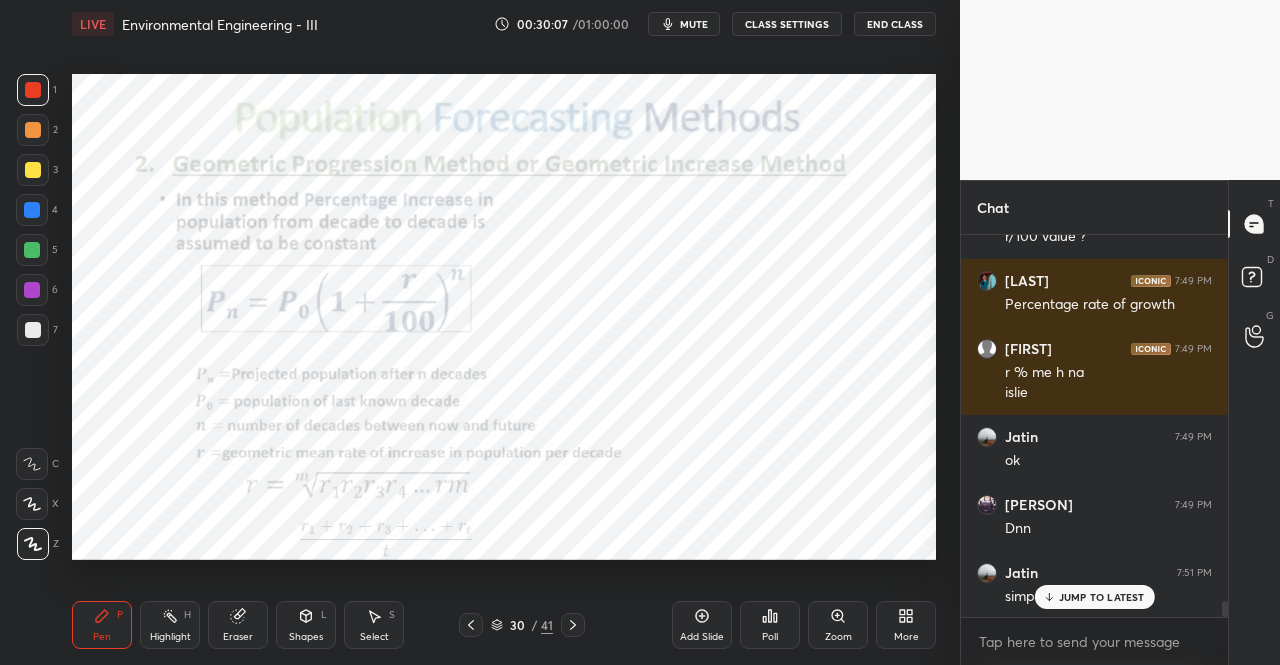 scroll, scrollTop: 8656, scrollLeft: 0, axis: vertical 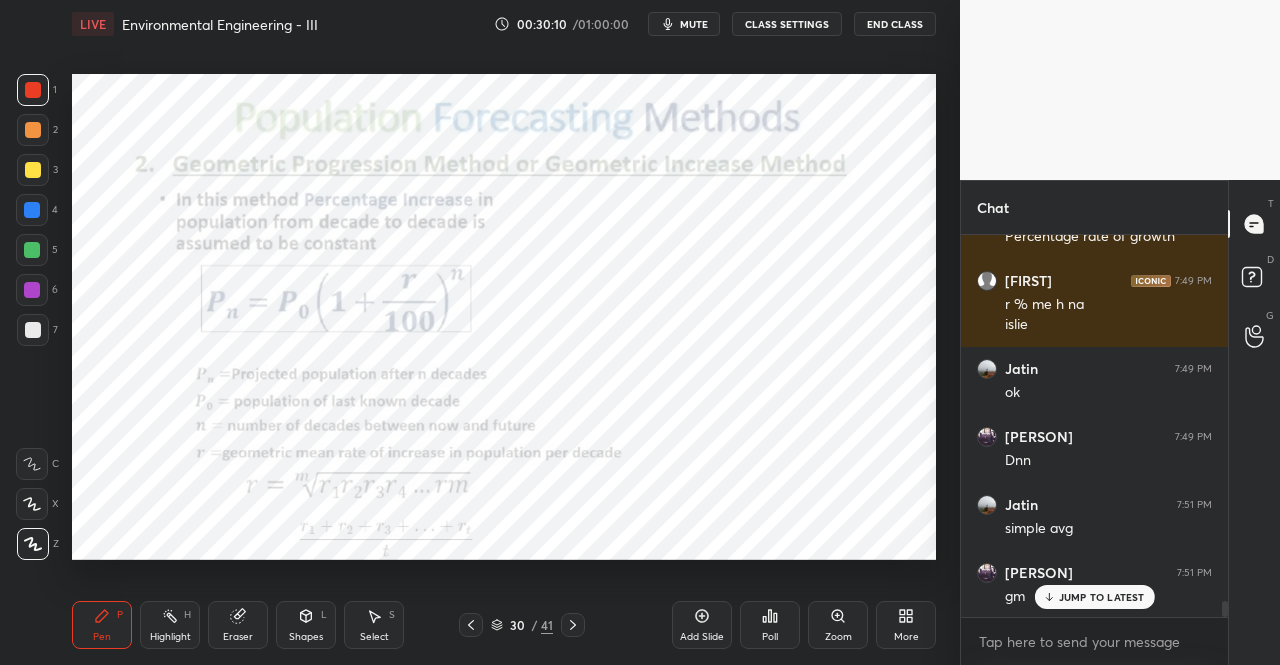 click on "Shapes" at bounding box center (306, 637) 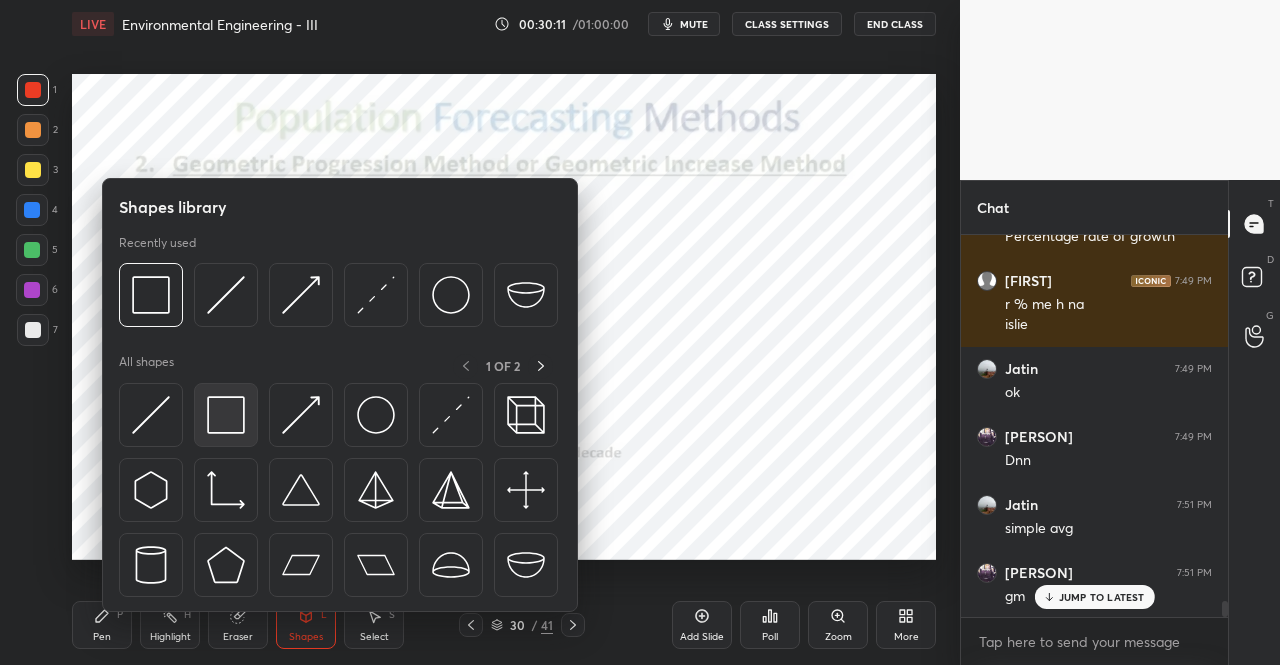 click at bounding box center [226, 415] 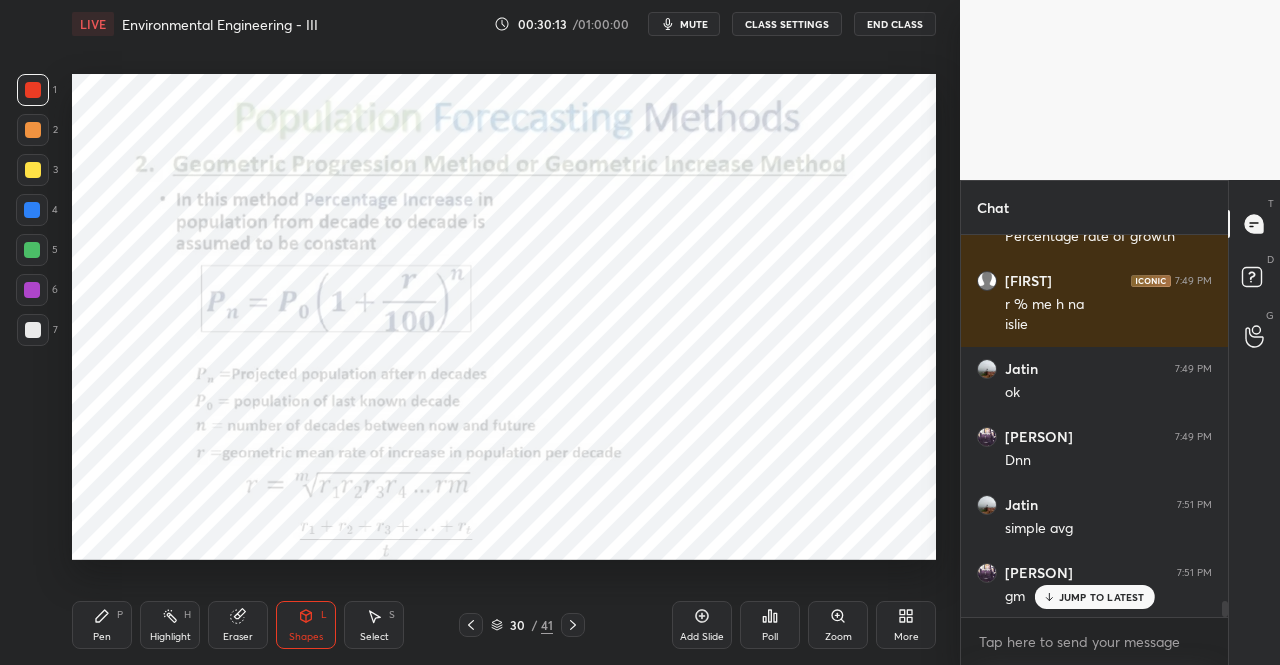 click on "Pen P" at bounding box center (102, 625) 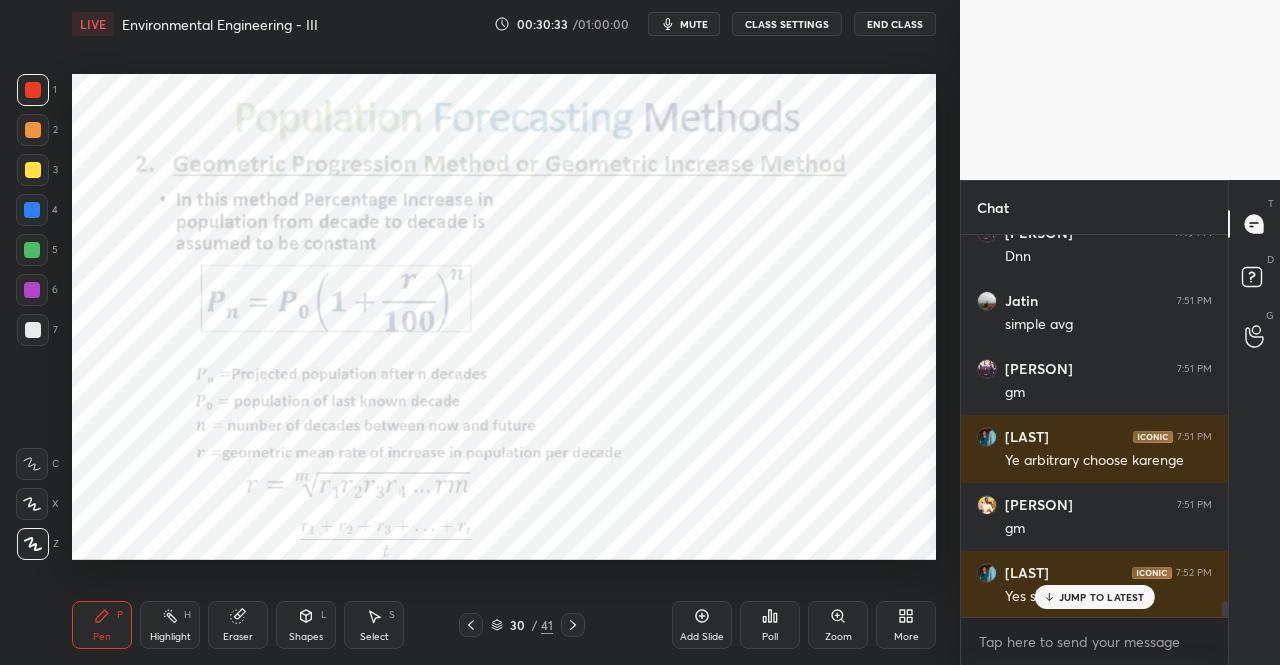 scroll, scrollTop: 8928, scrollLeft: 0, axis: vertical 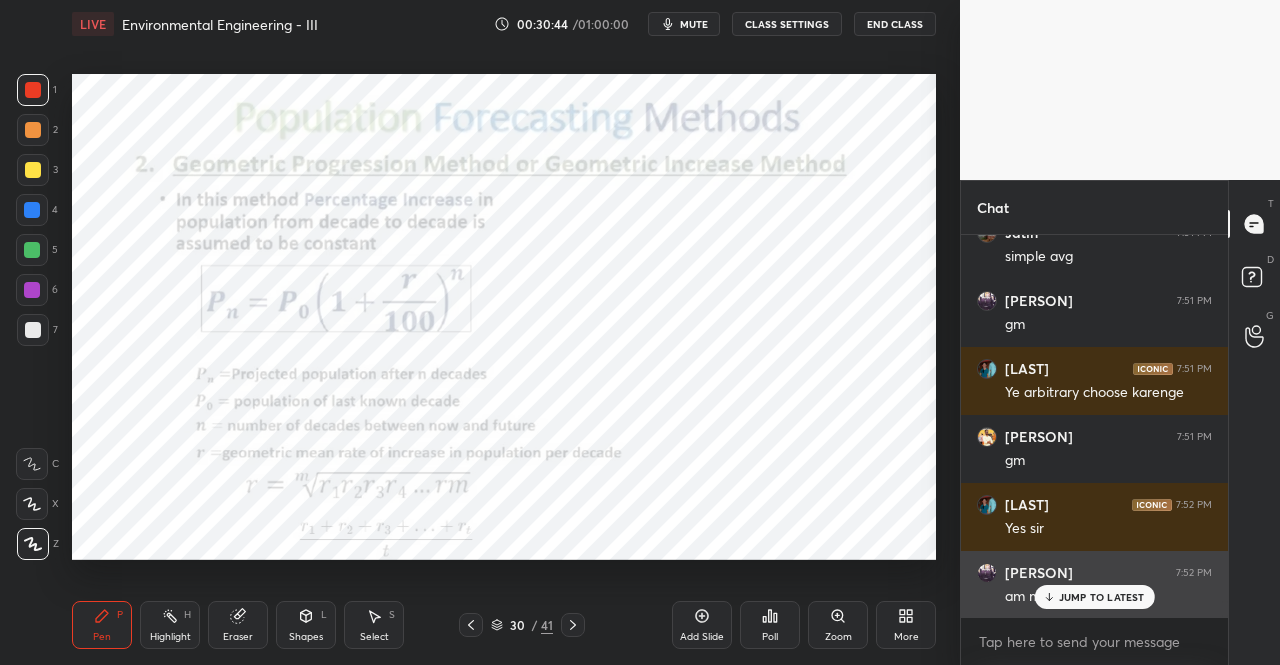 click on "JUMP TO LATEST" at bounding box center [1094, 597] 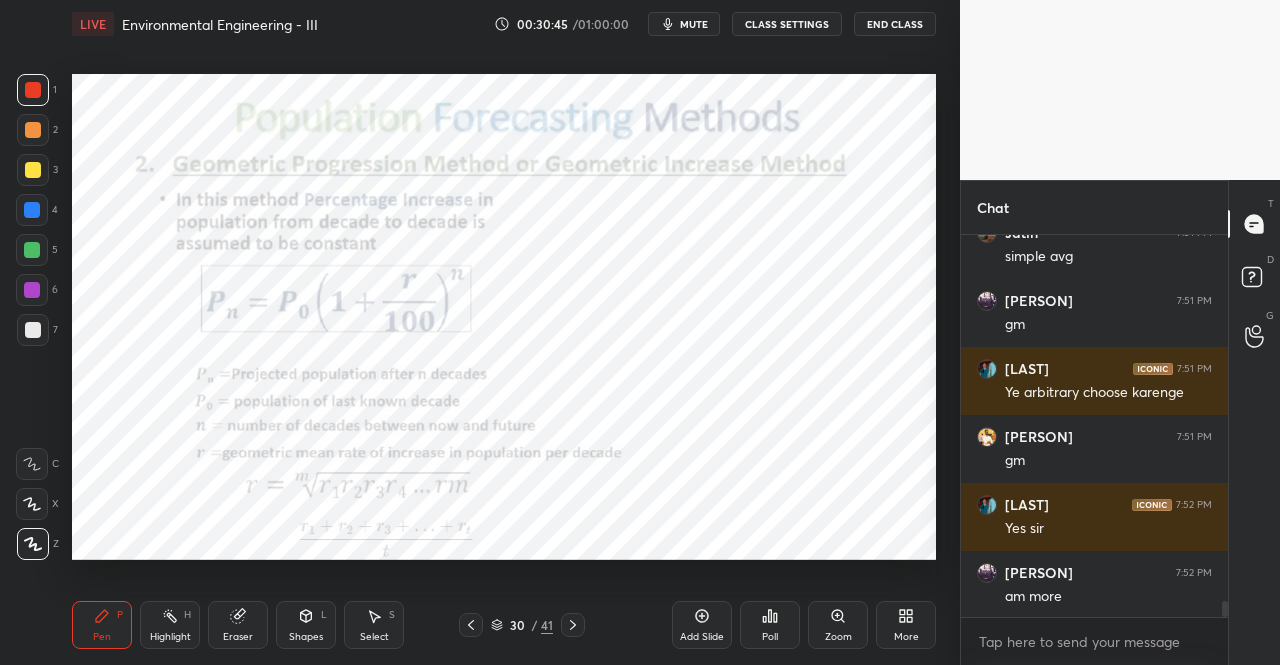 click on "Pen" at bounding box center [102, 637] 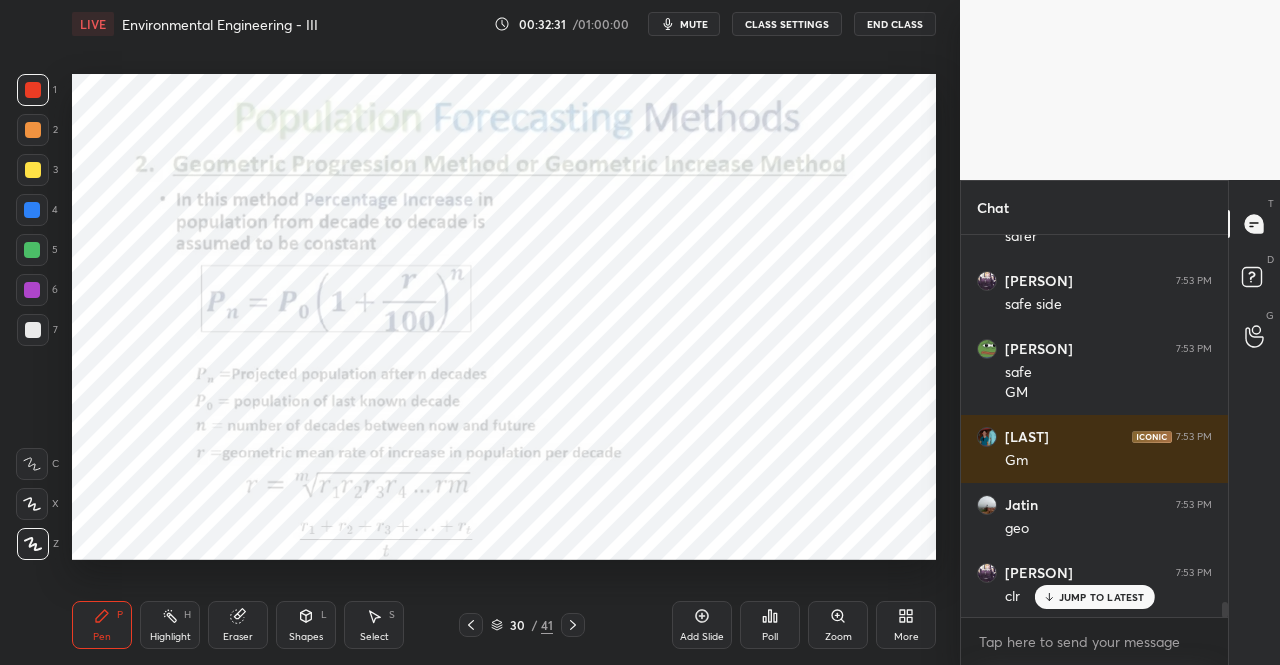scroll, scrollTop: 9652, scrollLeft: 0, axis: vertical 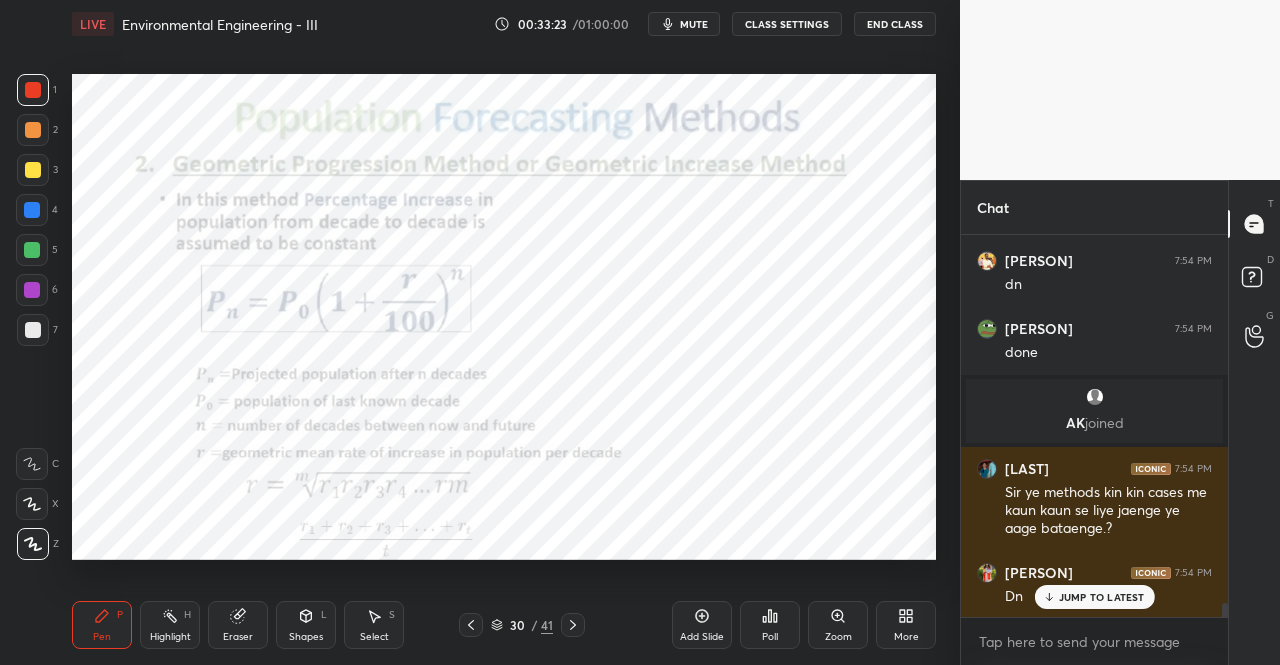 click 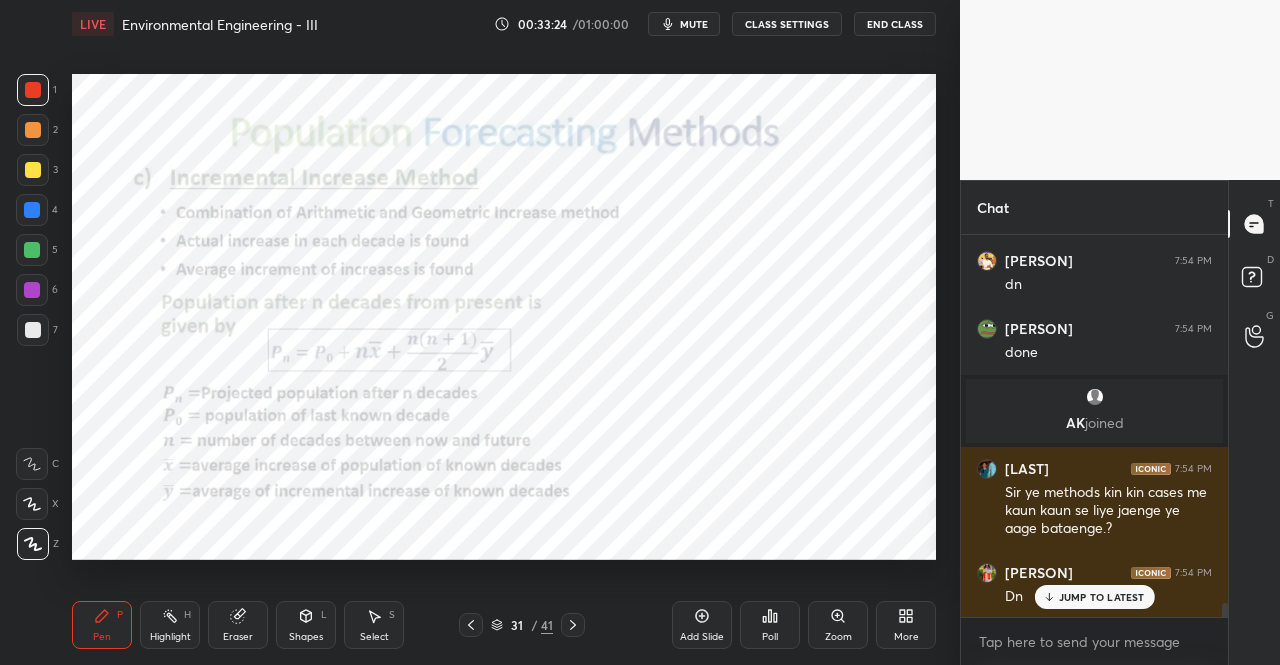 click on "Pen P" at bounding box center (102, 625) 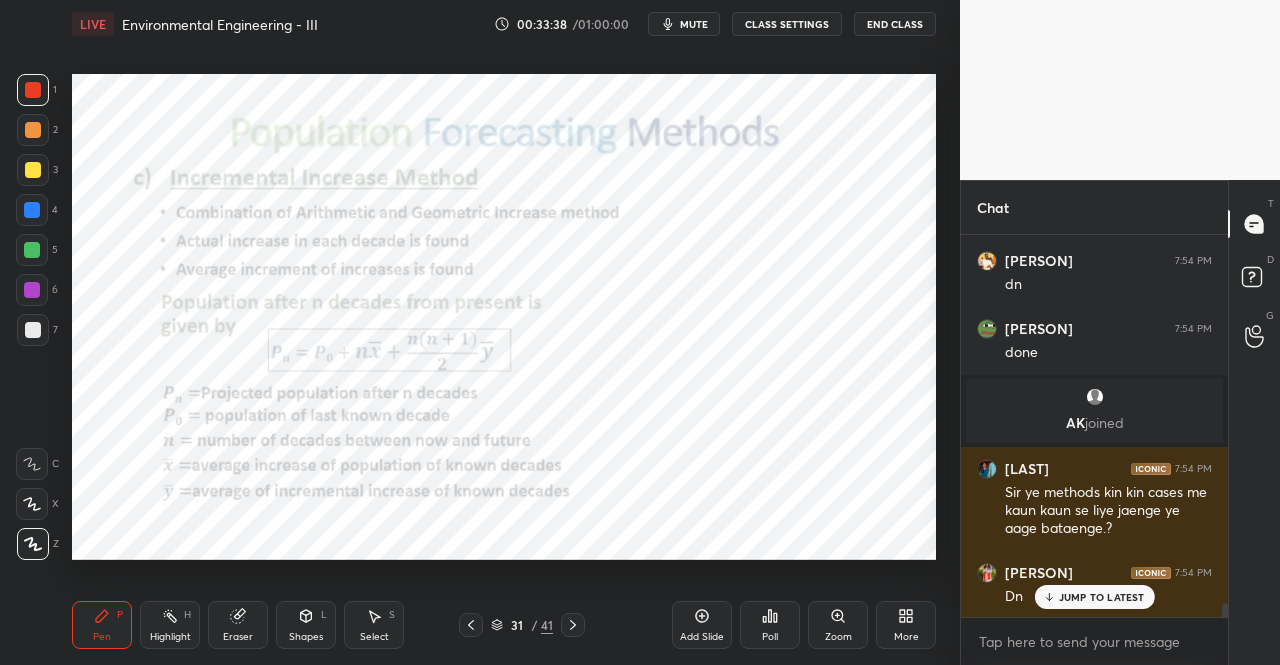 click 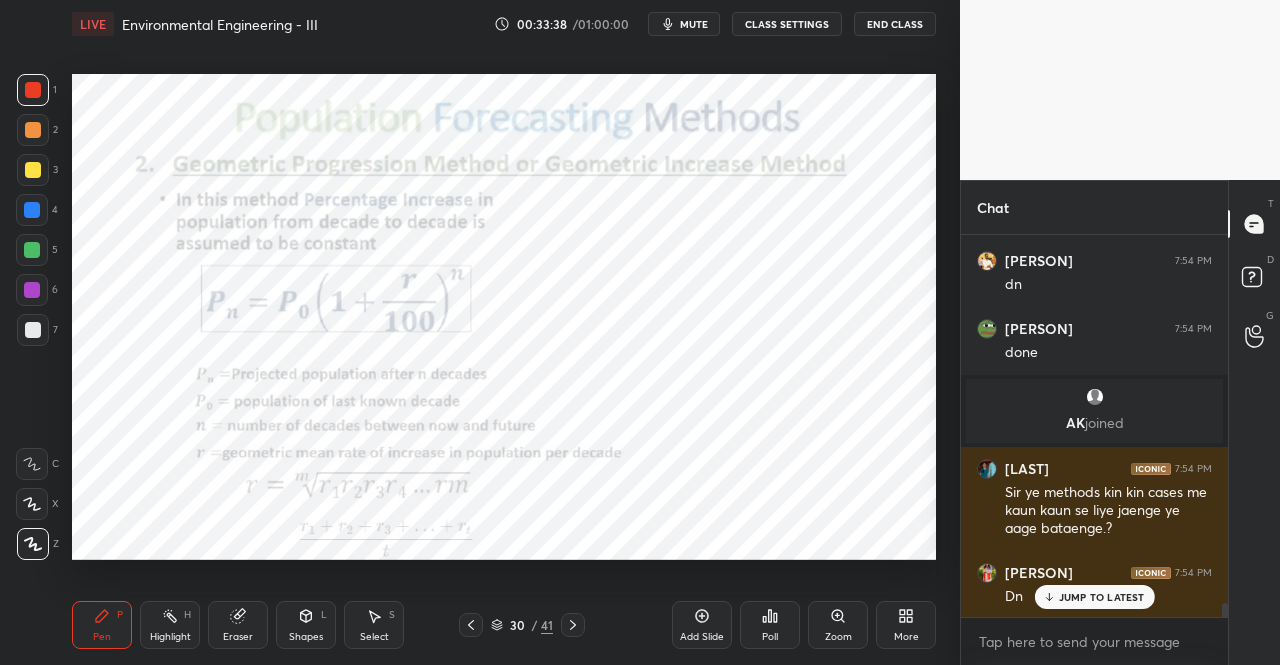 click 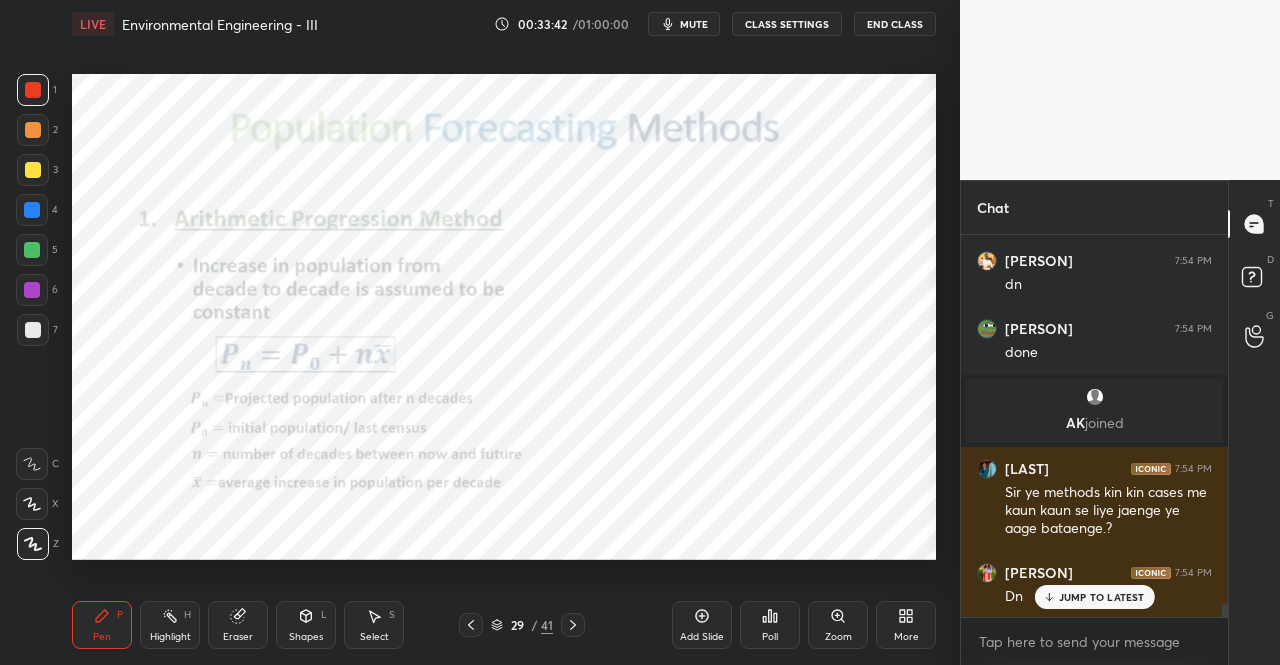 click 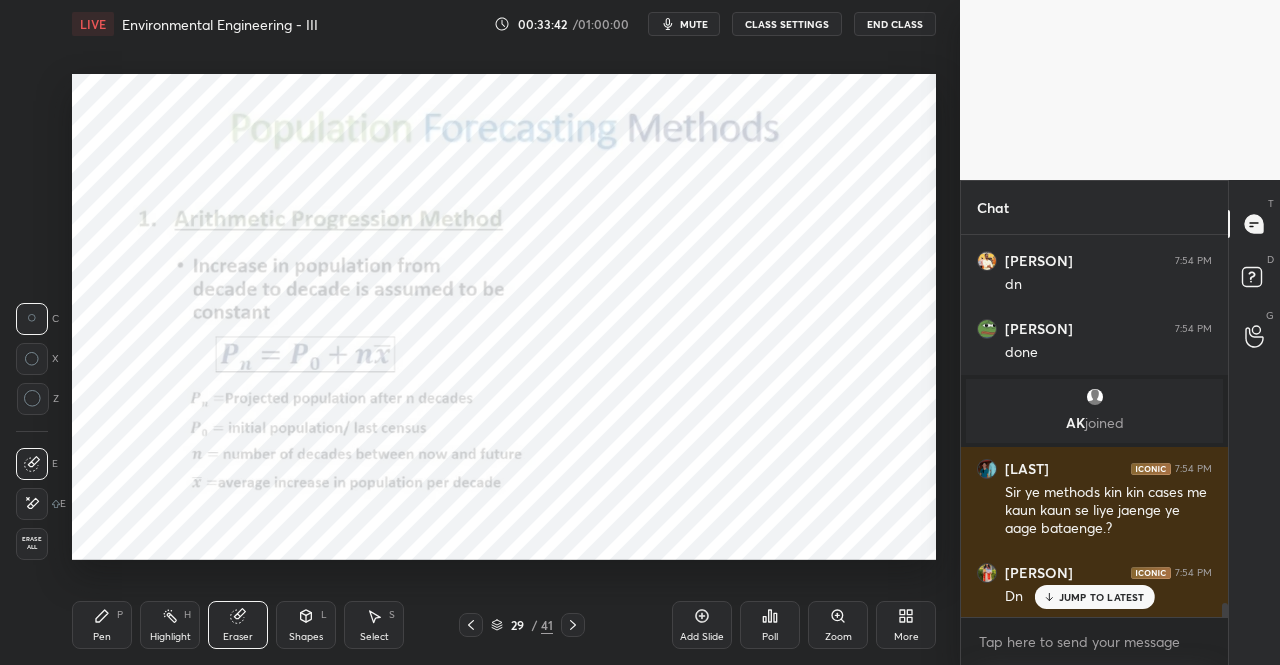 click on "Pen P" at bounding box center (102, 625) 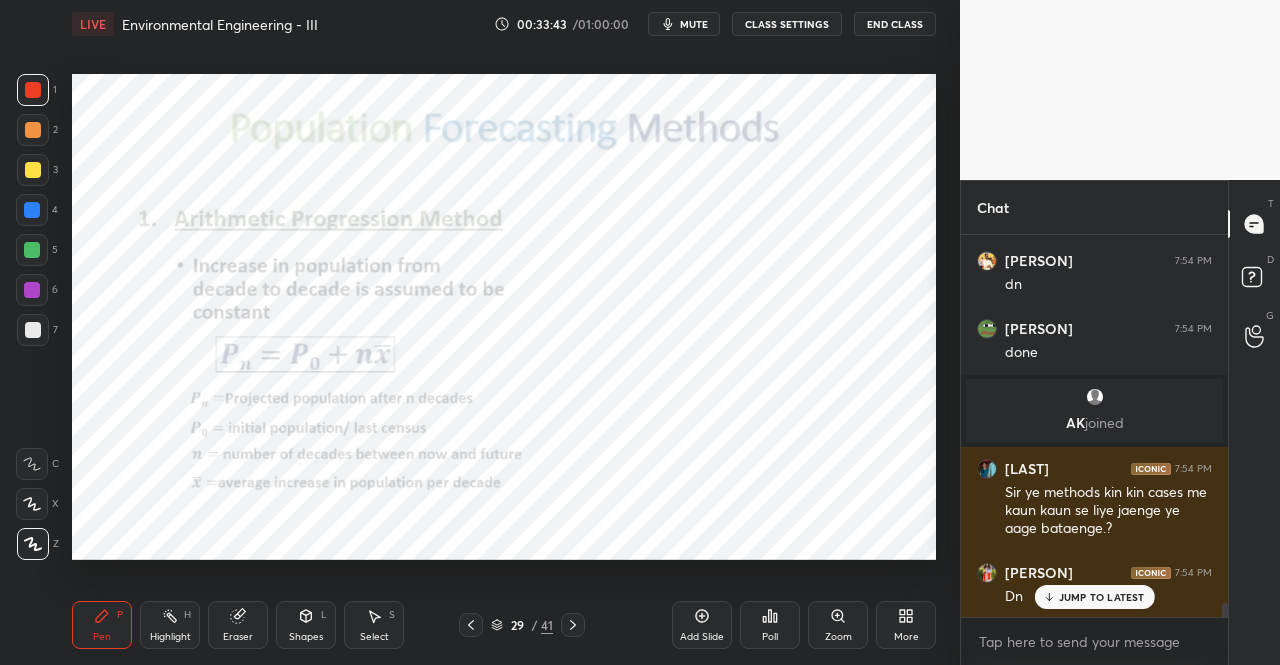 click at bounding box center [32, 210] 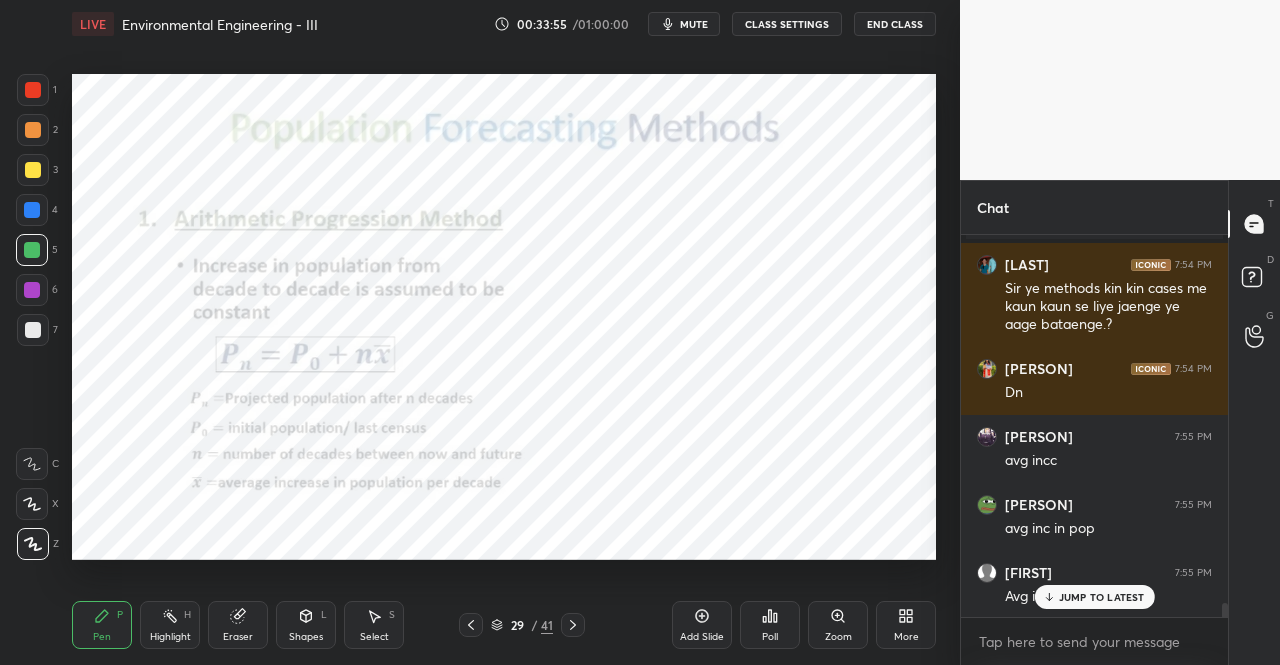 scroll, scrollTop: 10440, scrollLeft: 0, axis: vertical 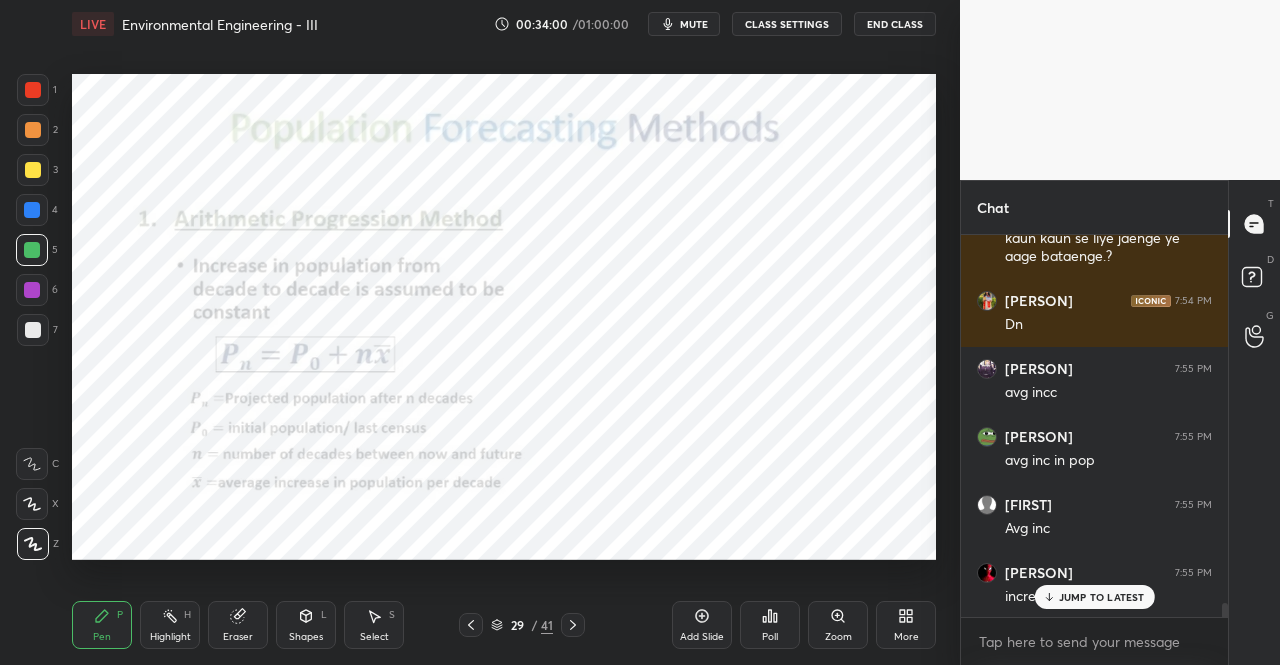 click 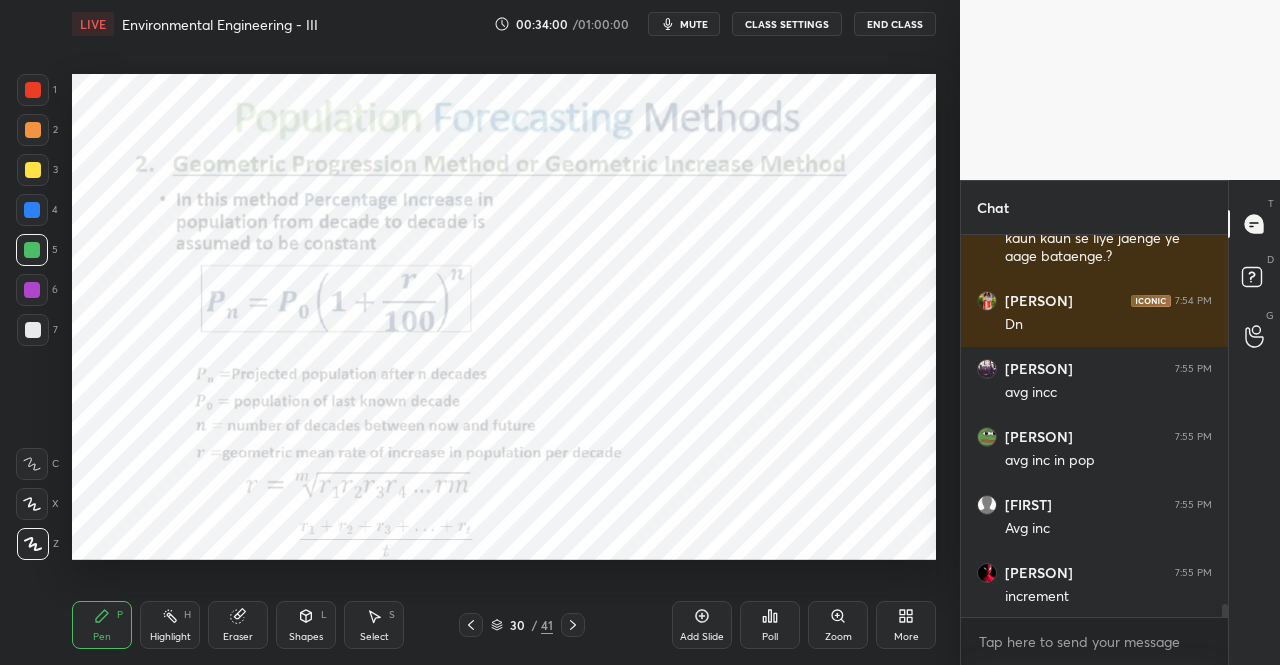 scroll, scrollTop: 10508, scrollLeft: 0, axis: vertical 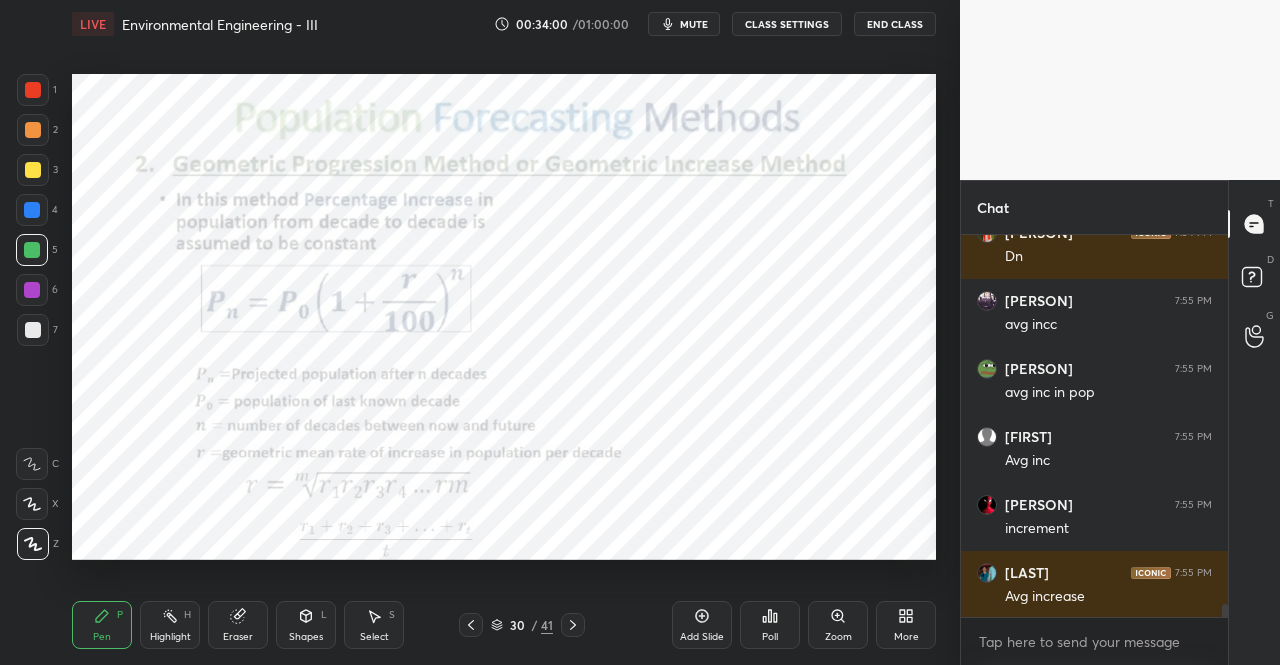 click 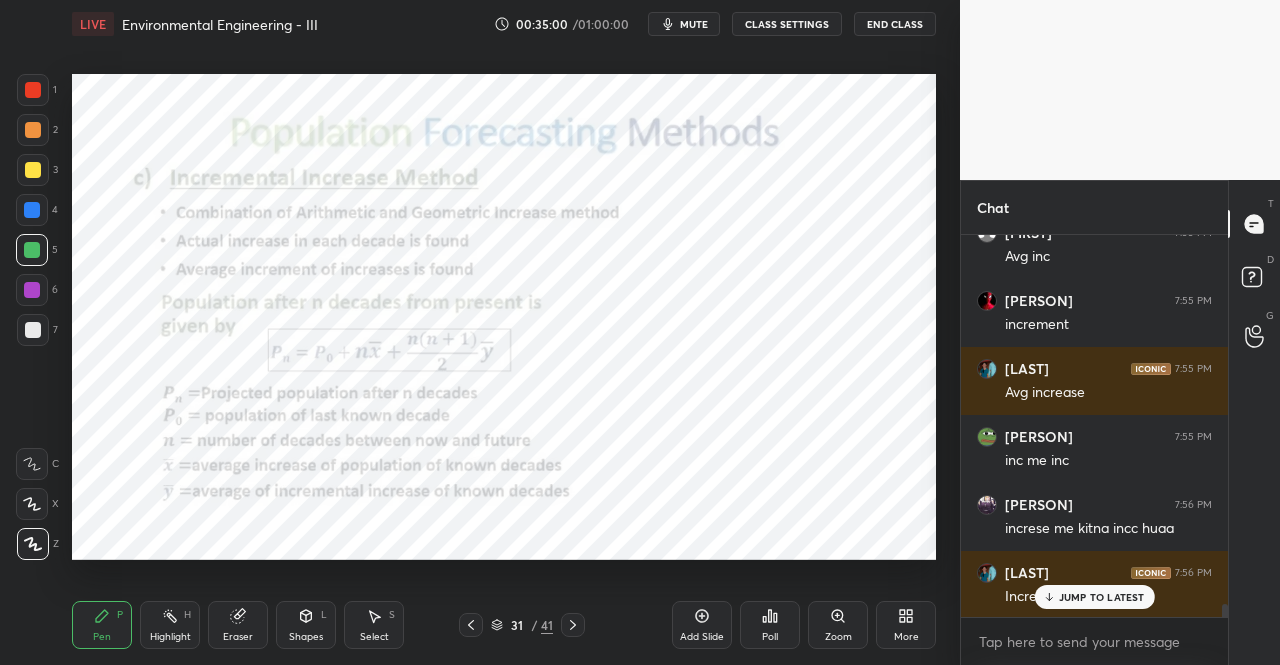 scroll, scrollTop: 10780, scrollLeft: 0, axis: vertical 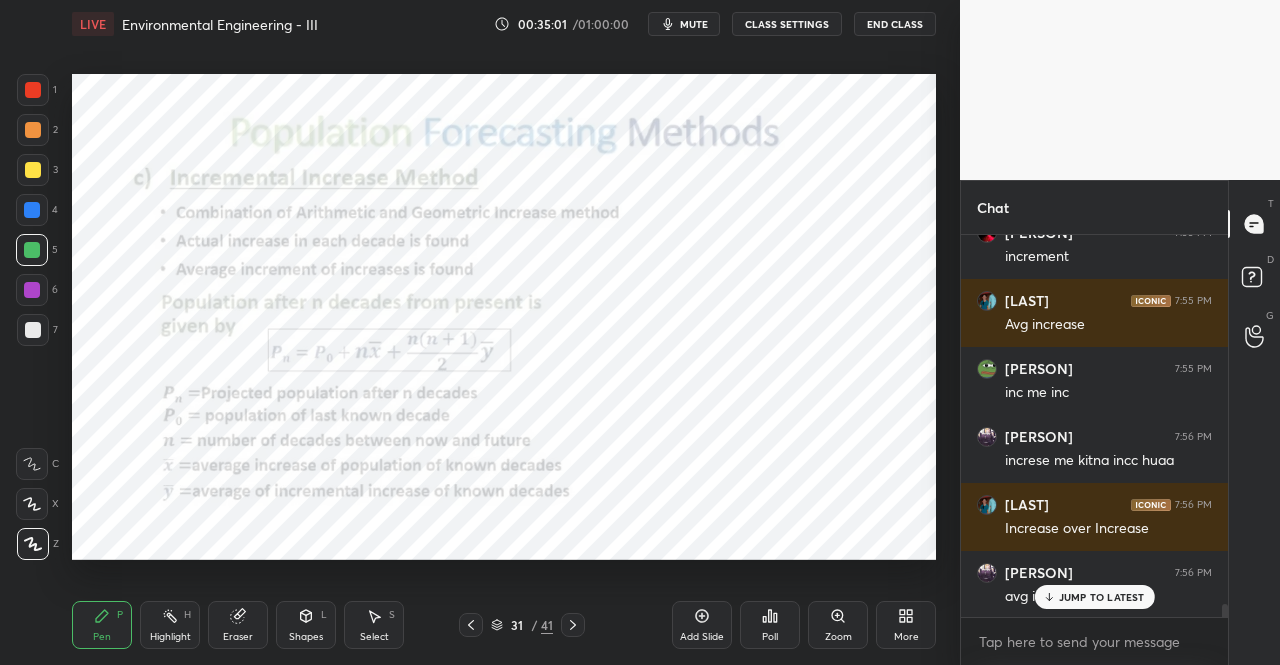 click on "Pen P" at bounding box center (102, 625) 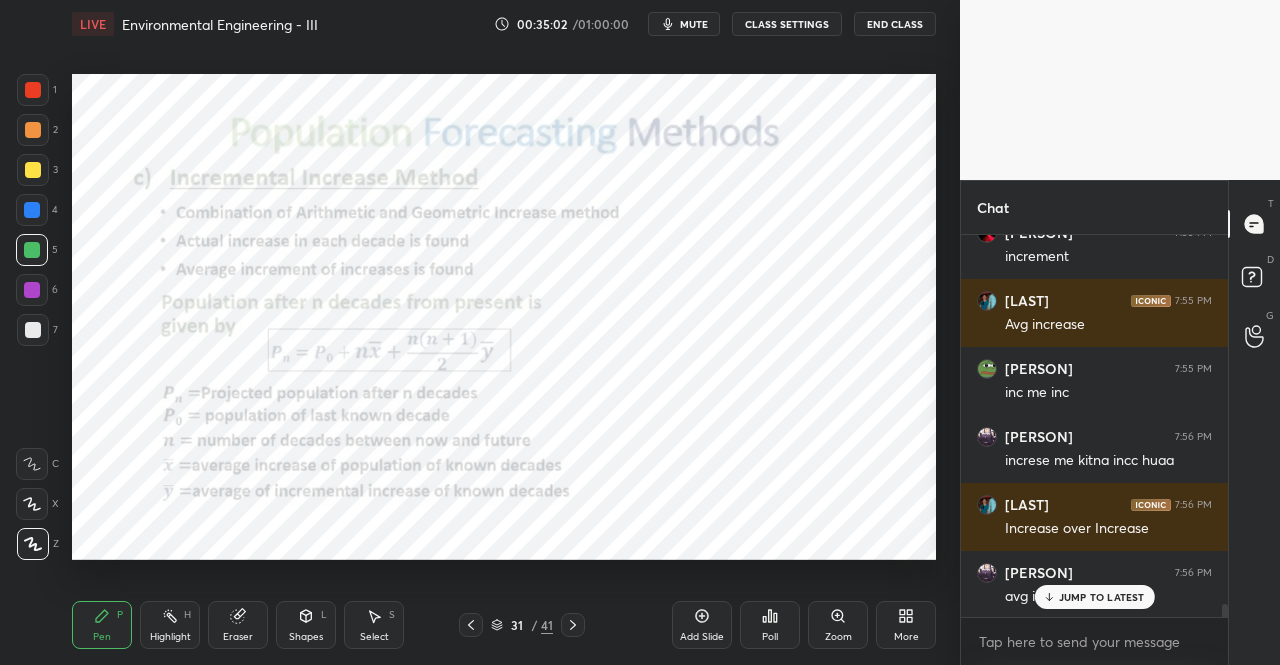 click at bounding box center [33, 90] 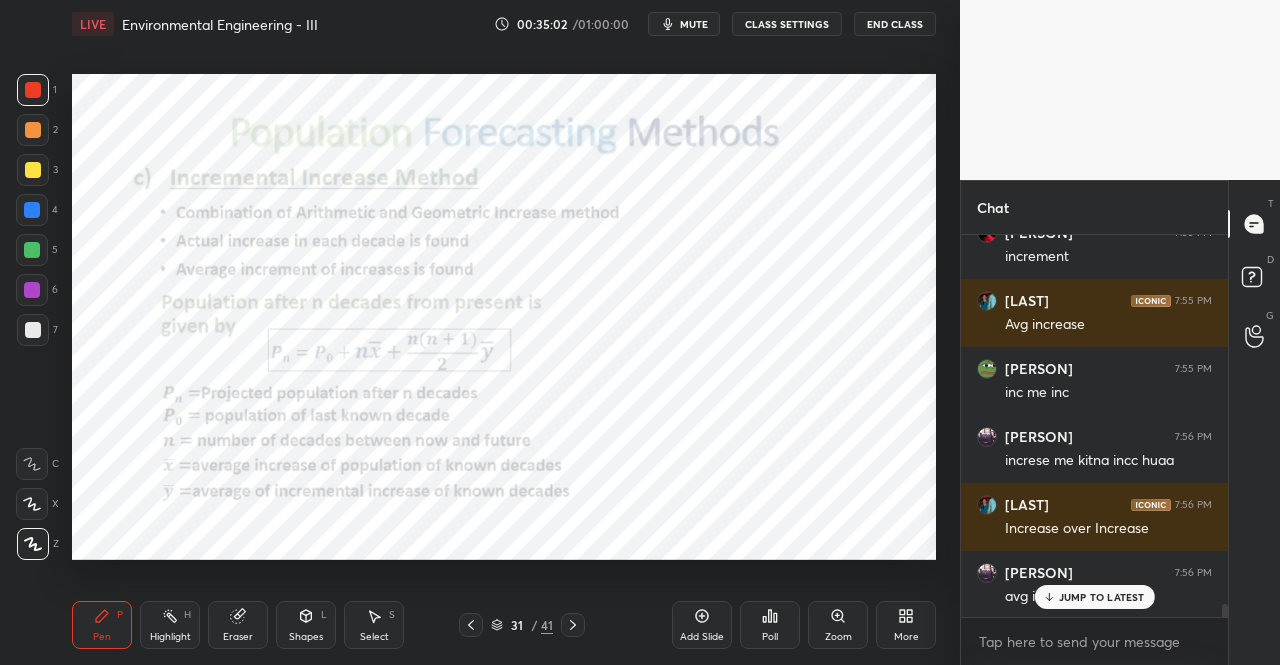 click on "1" at bounding box center [37, 90] 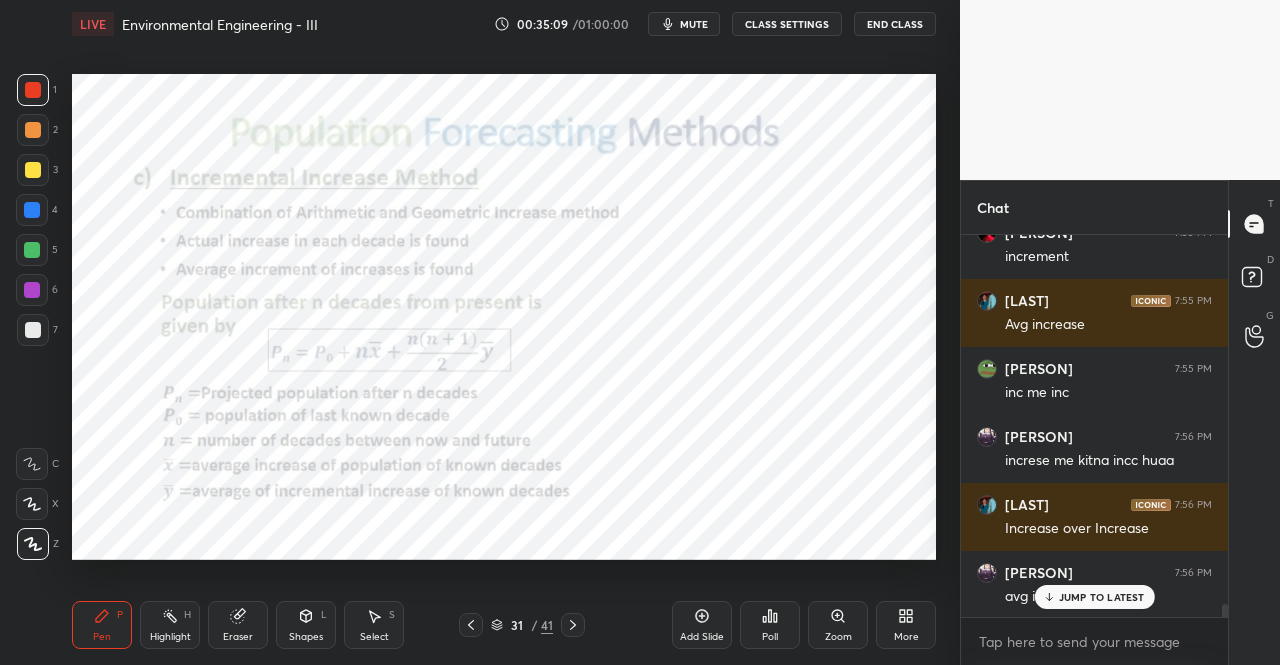 click 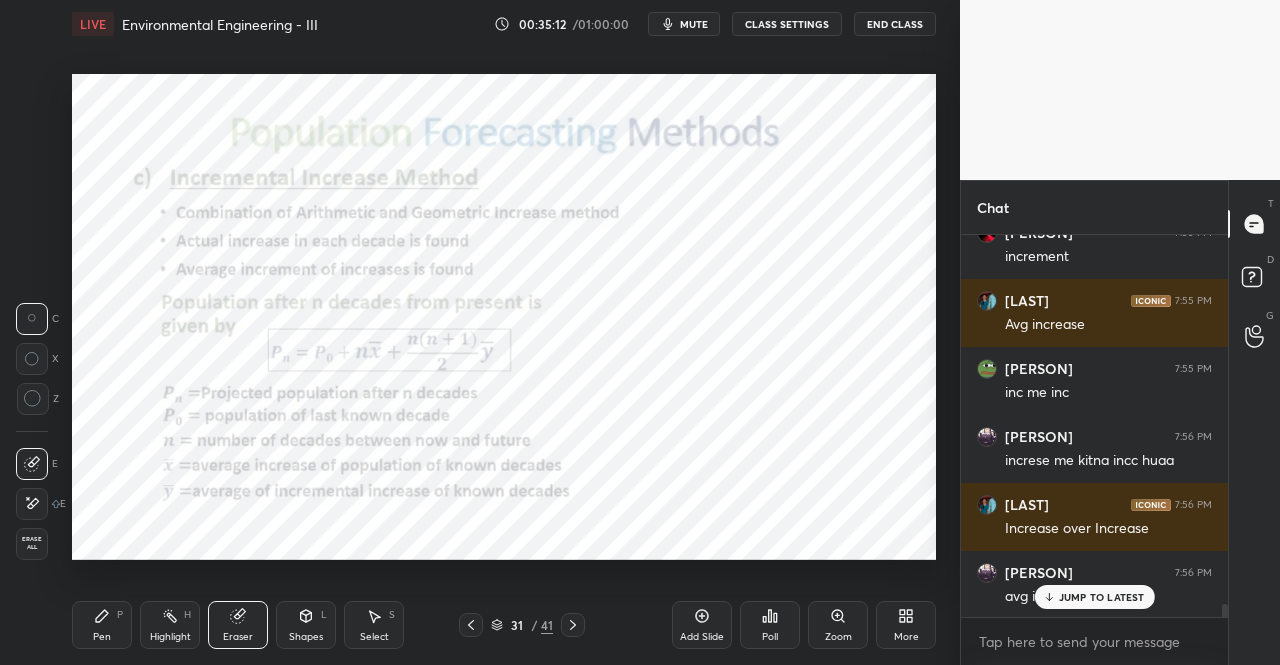 click on "Pen" at bounding box center [102, 637] 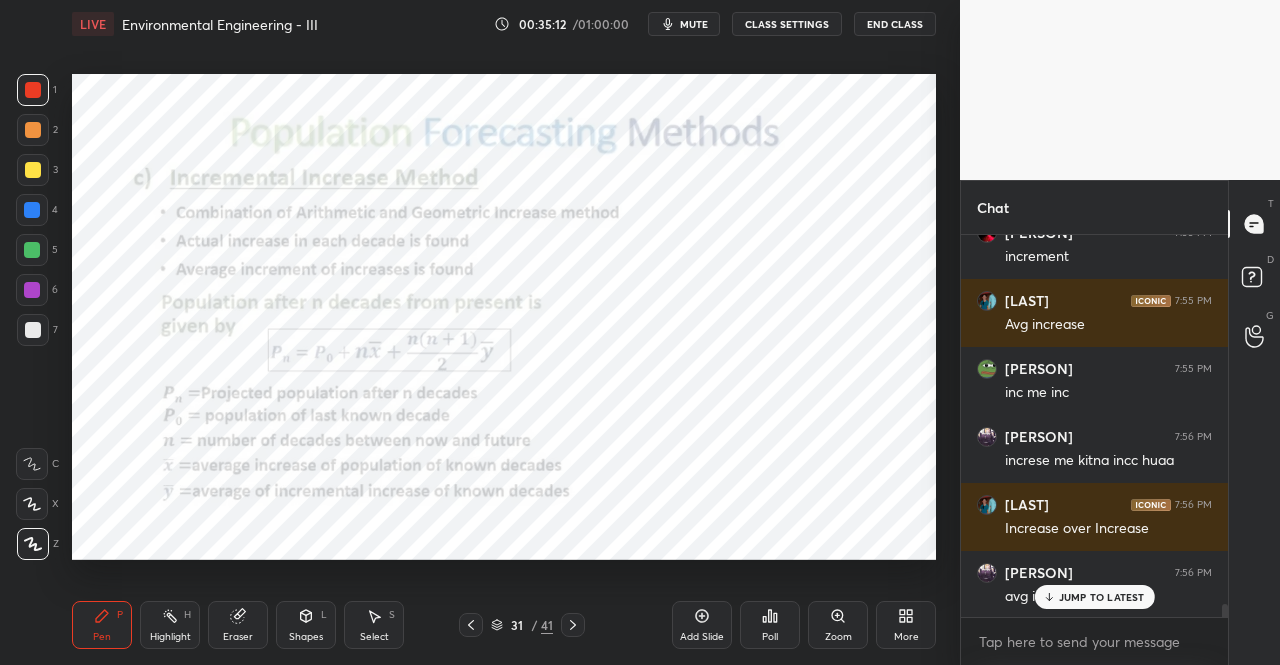click on "Pen P" at bounding box center [102, 625] 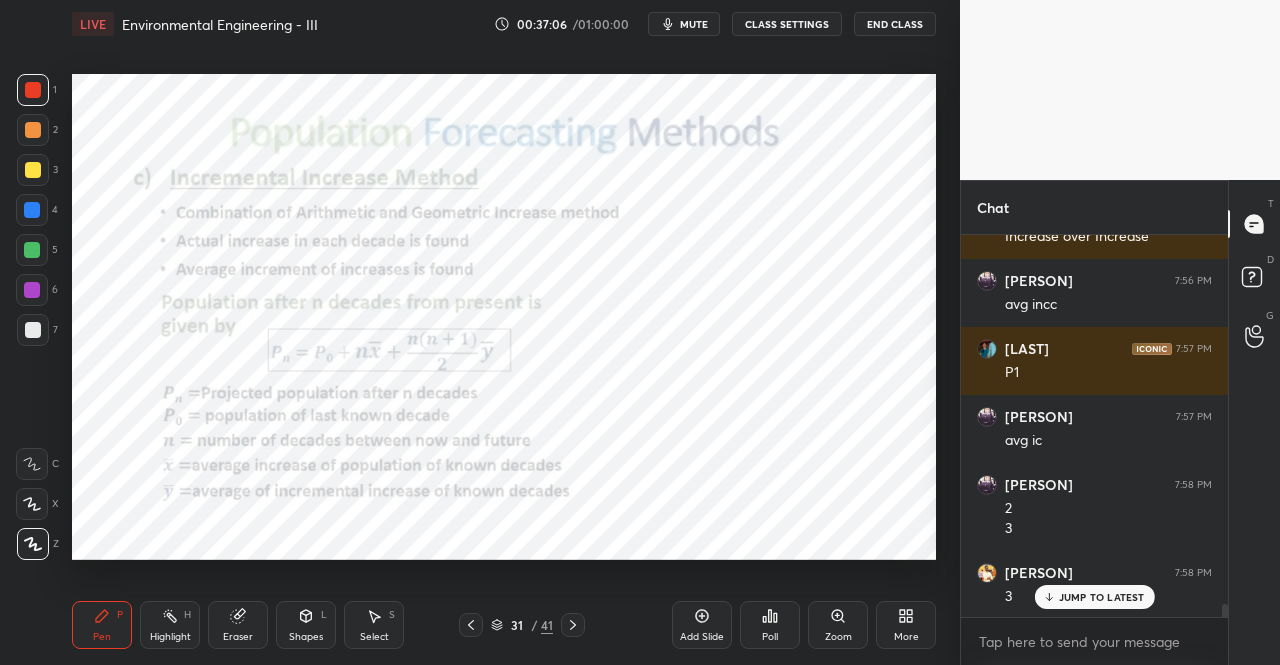 scroll, scrollTop: 11140, scrollLeft: 0, axis: vertical 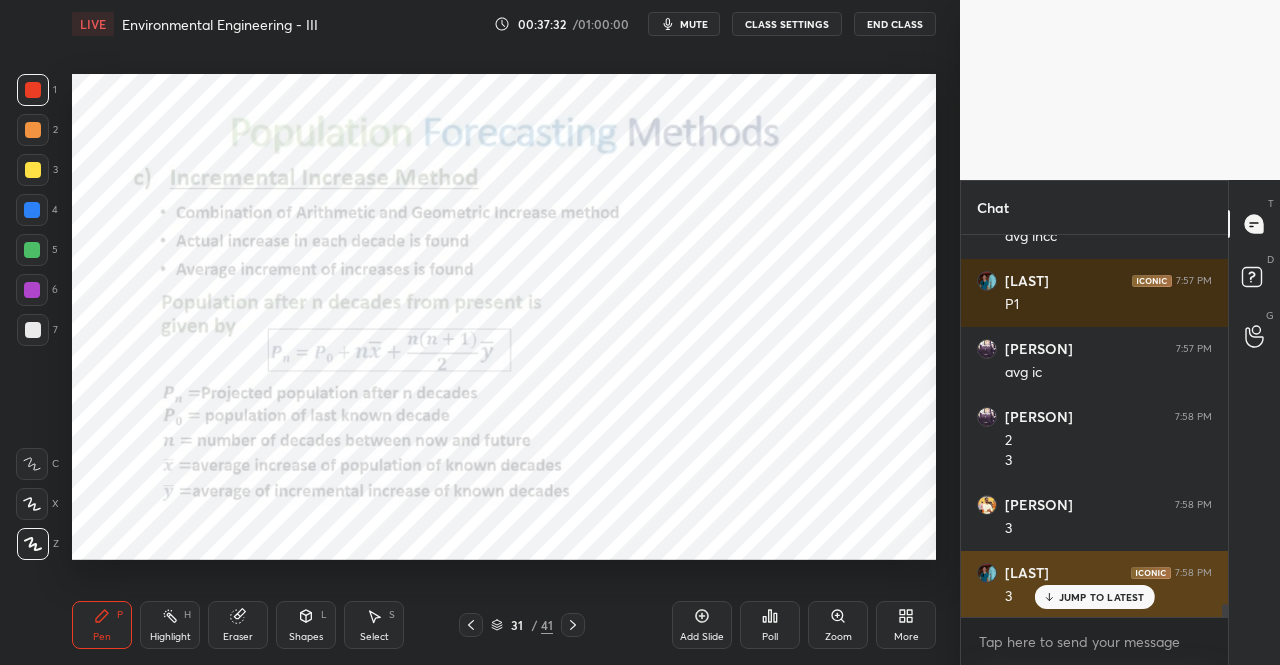 click on "JUMP TO LATEST" at bounding box center [1102, 597] 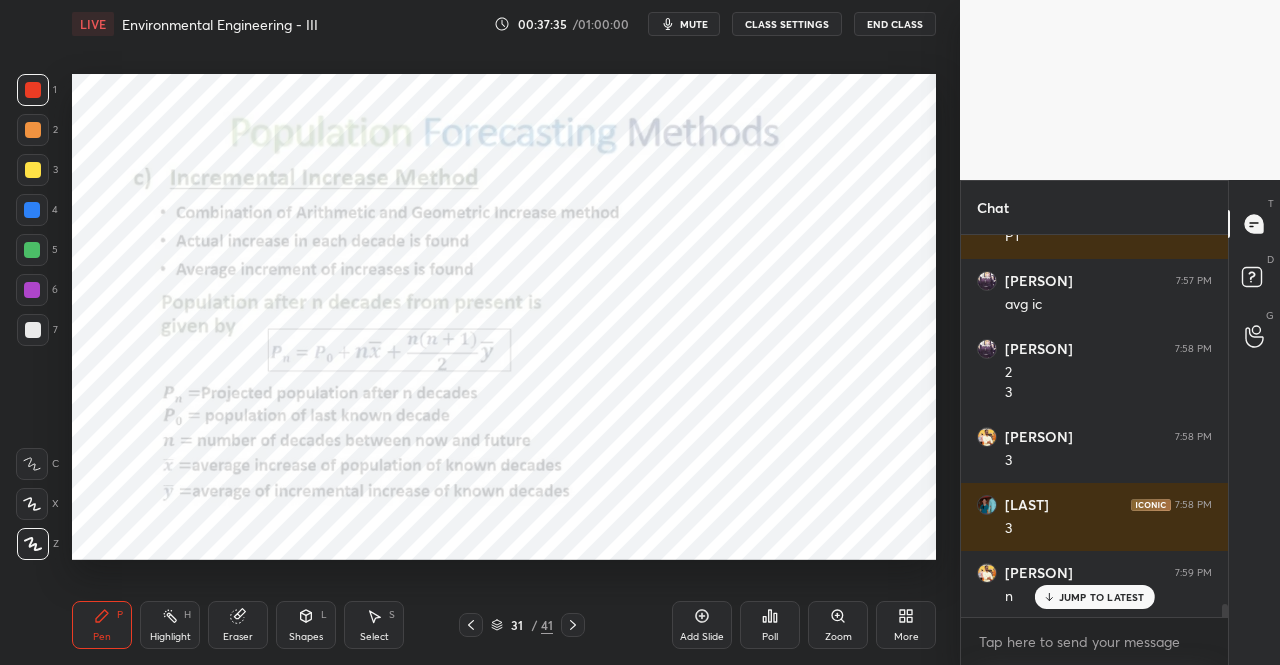 scroll, scrollTop: 11276, scrollLeft: 0, axis: vertical 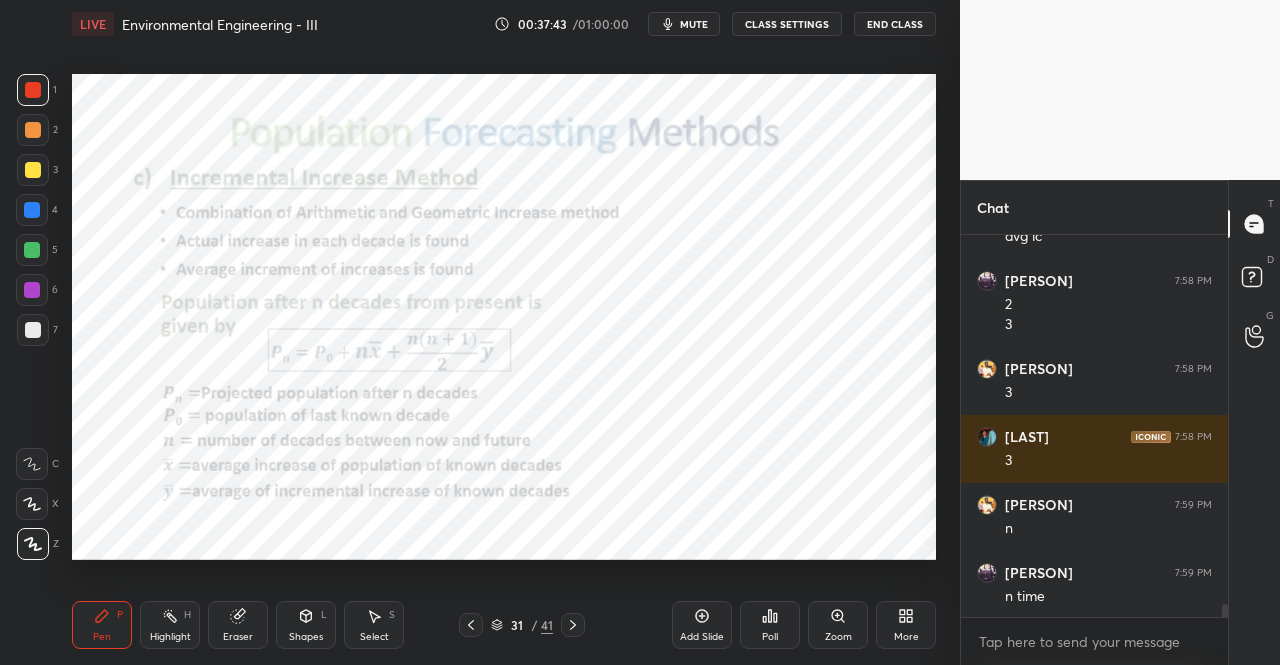 click on "1 2 3 4 5 6 7 C X Z C X Z E E Erase all   H H LIVE Environmental Engineering - III 00:37:43 /  01:00:00 mute CLASS SETTINGS End Class Setting up your live class Poll for   secs No correct answer Start poll Back Environmental Engineering - III • L3 of Complete Course on Environmental Engineering Dr. [PERSON] Pen P Highlight H Eraser Shapes L Select S 31 / 41 Add Slide Poll Zoom More" at bounding box center [480, 332] 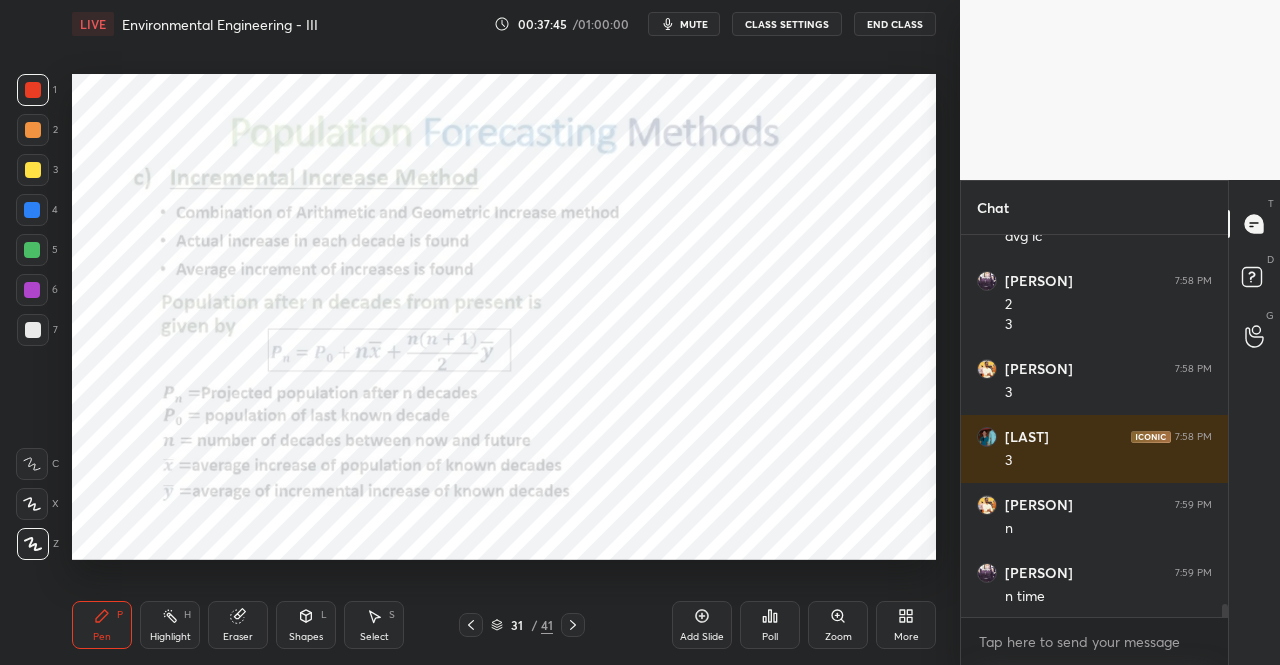 click 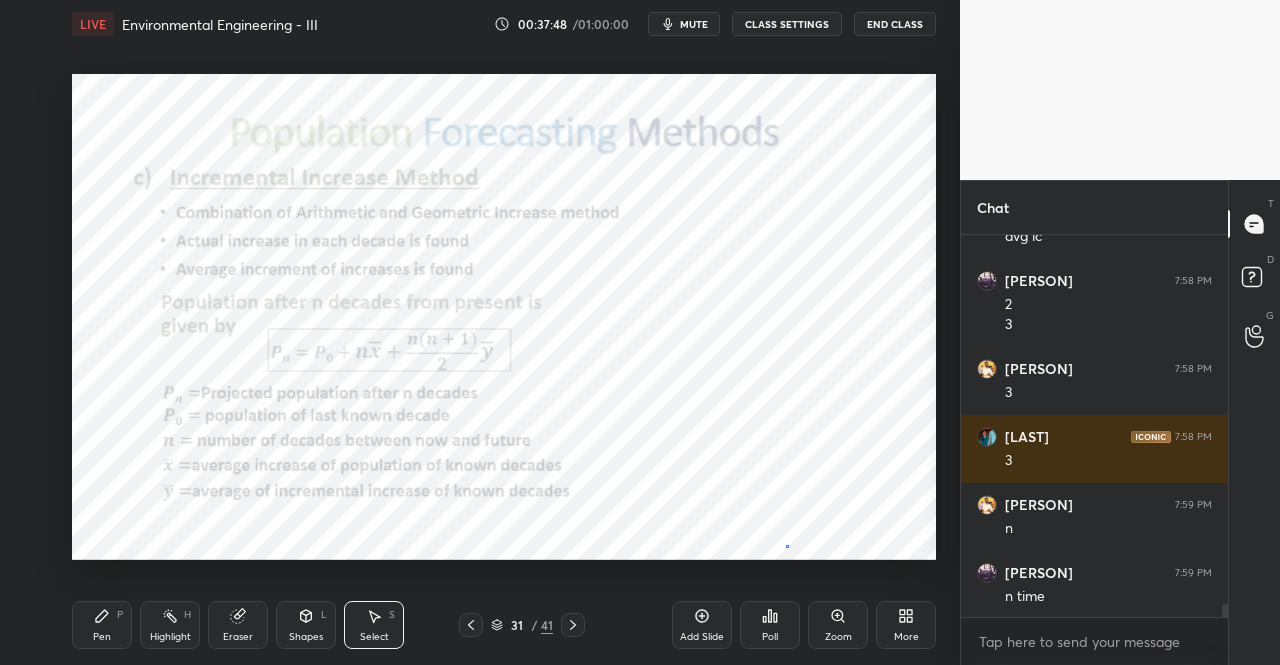 click on "0 ° Undo Copy Duplicate Duplicate to new slide Delete" at bounding box center (504, 317) 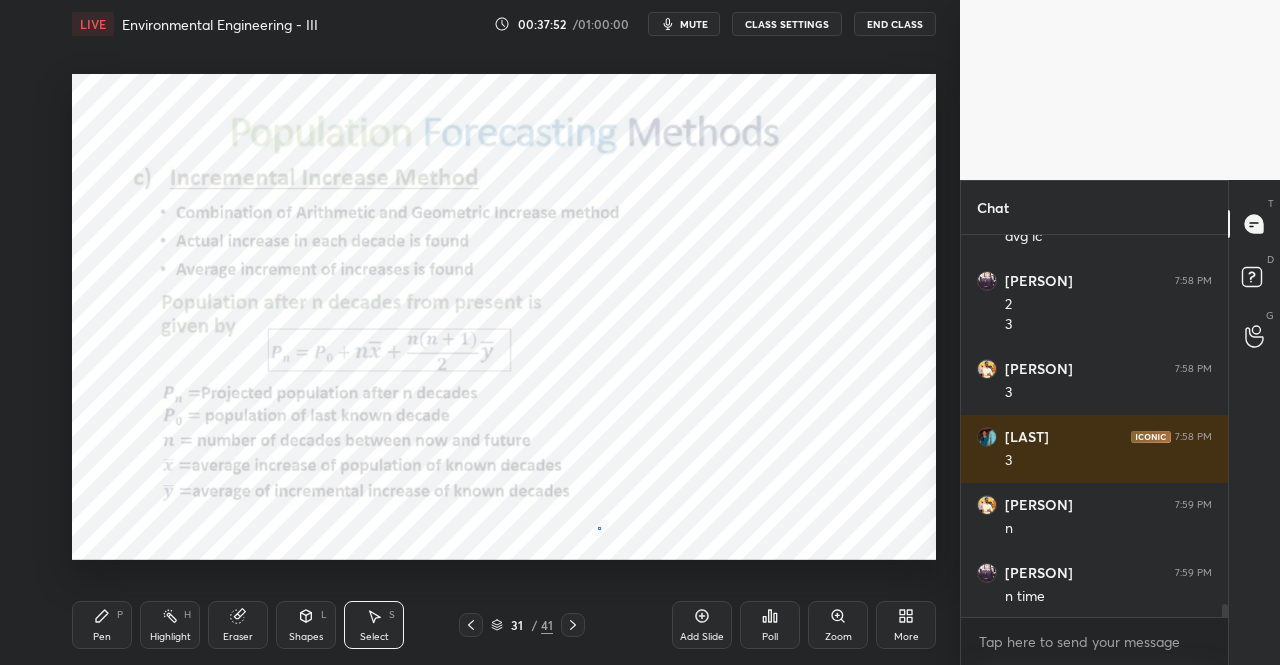 click on "0 ° Undo Copy Duplicate Duplicate to new slide Delete" at bounding box center [504, 317] 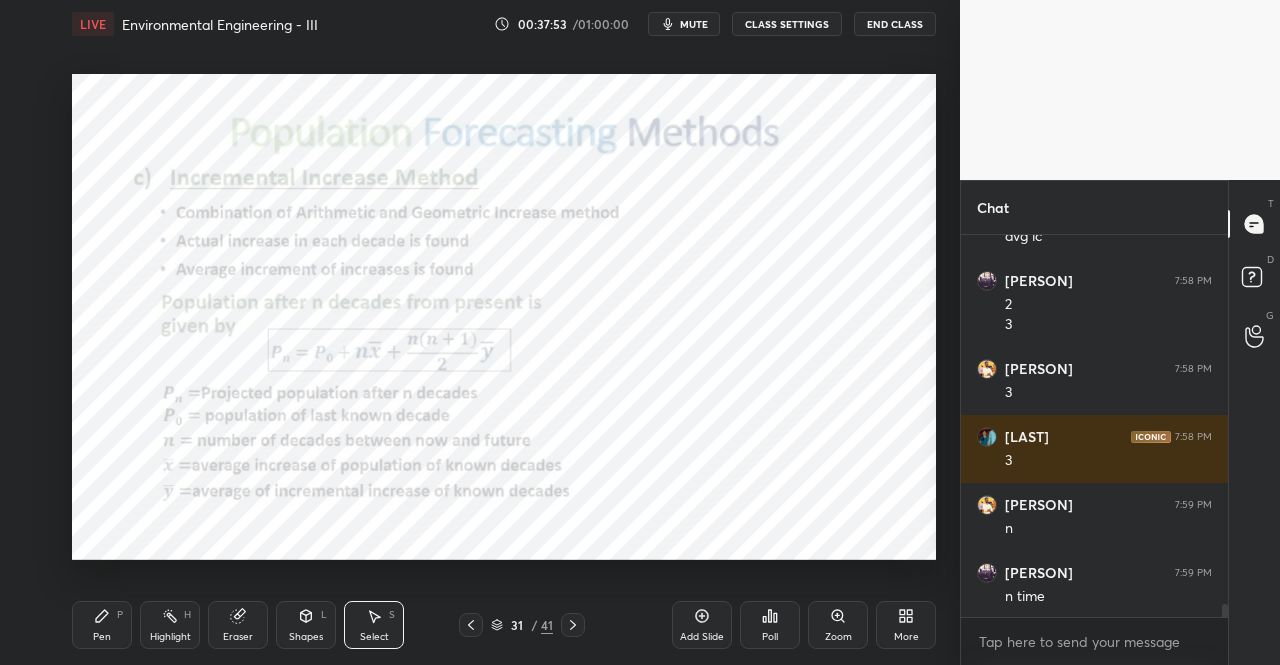 click on "Eraser" at bounding box center [238, 625] 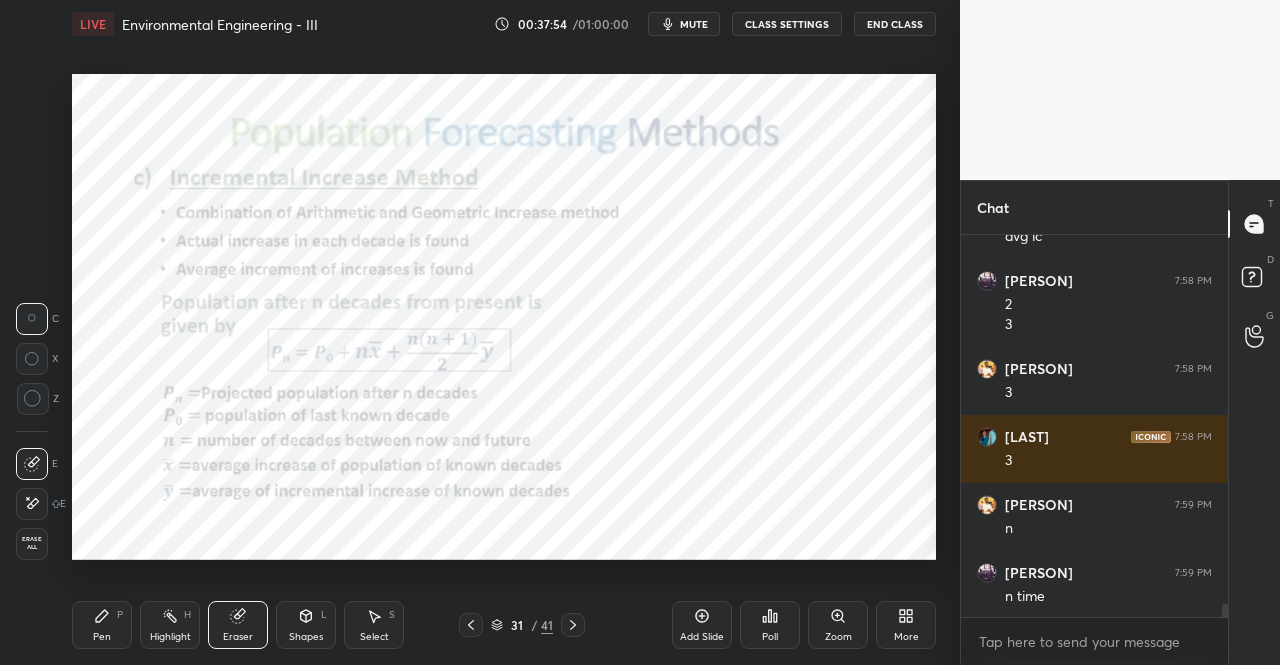 click on "1 2 3 4 5 6 7 C X Z C X Z E E Erase all H H LIVE Environmental Engineering - III 00:37:54 / 01:00:00 mute CLASS SETTINGS End Class Setting up your live class Poll for secs No correct answer Start poll Back Environmental Engineering - III • L3 of Complete Course on Environmental Engineering Dr. Jaspal Singh Pen P Highlight H Eraser Shapes L Select S 31 / 41 Add Slide Poll Zoom More" at bounding box center (480, 332) 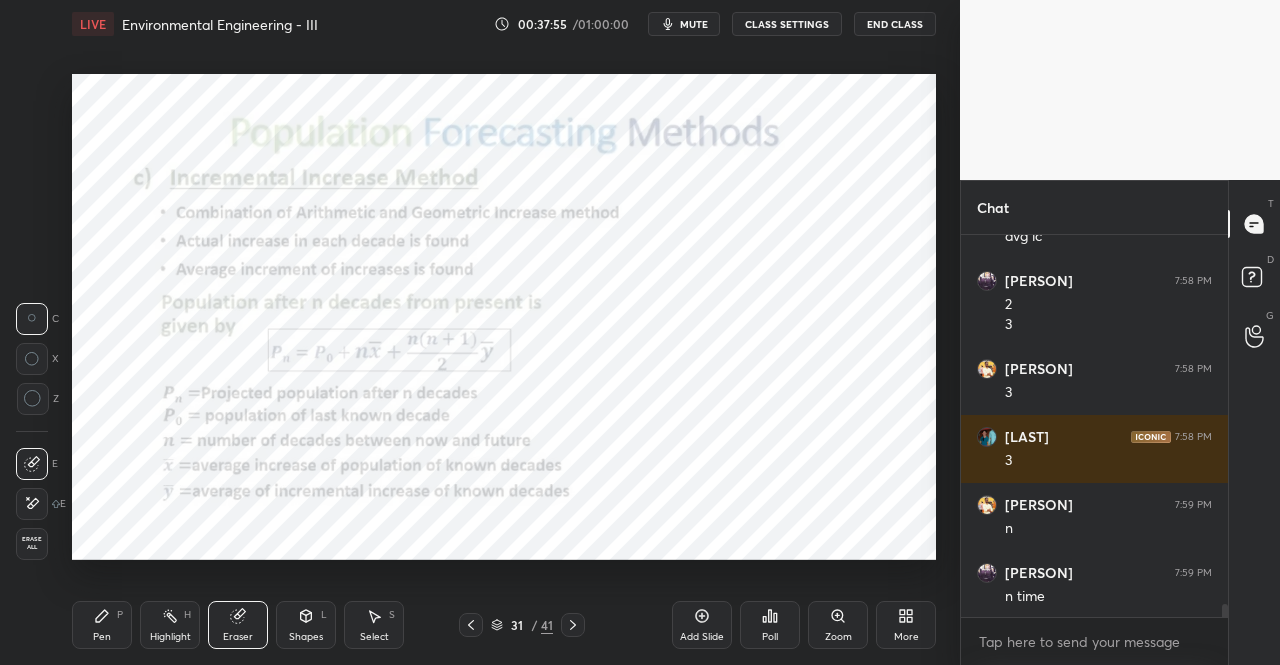 click on "Pen P" at bounding box center (102, 625) 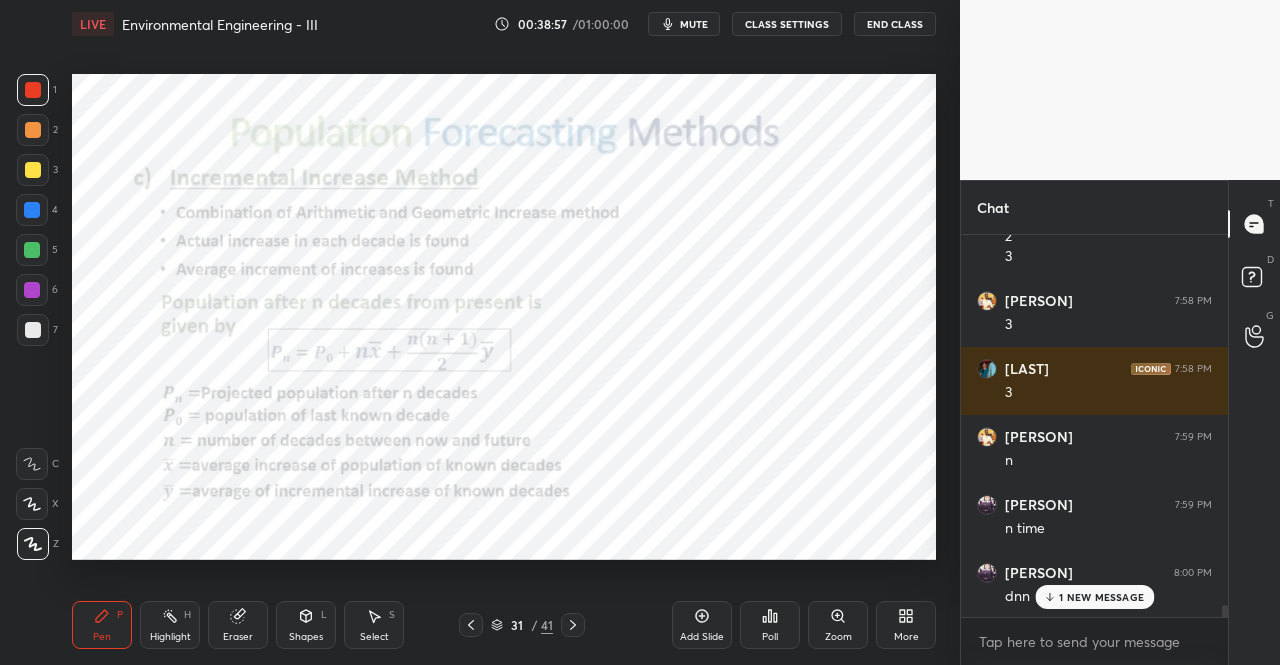 scroll, scrollTop: 11412, scrollLeft: 0, axis: vertical 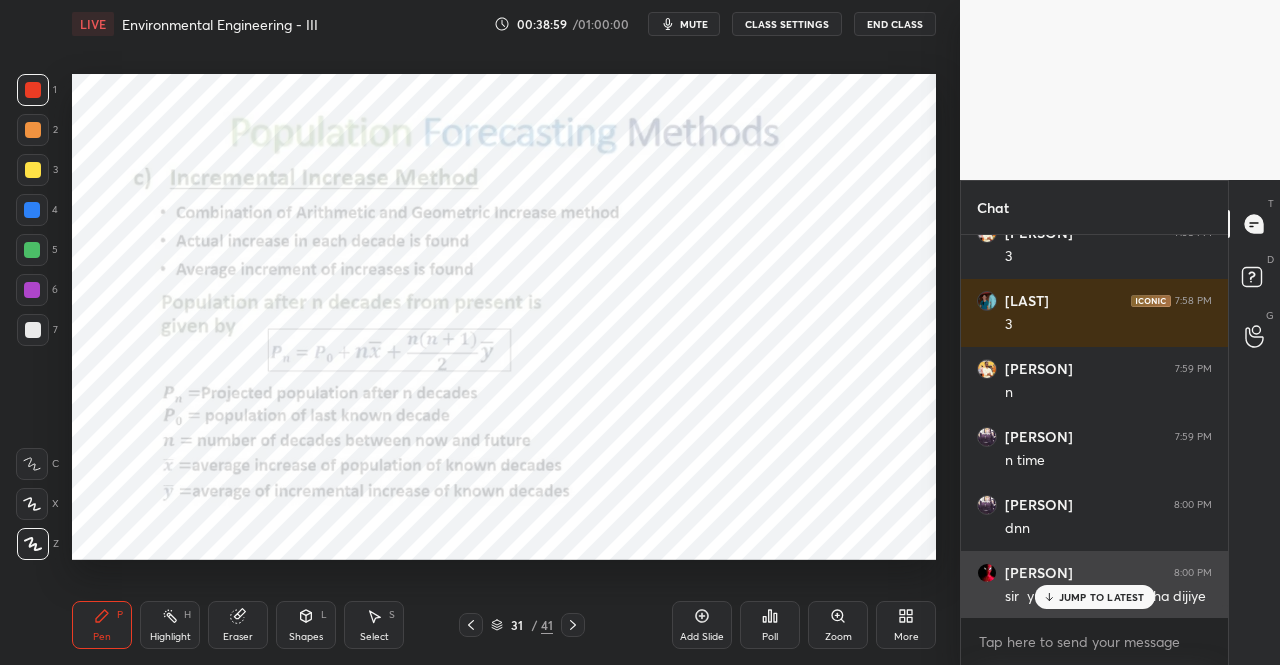 click on "JUMP TO LATEST" at bounding box center (1102, 597) 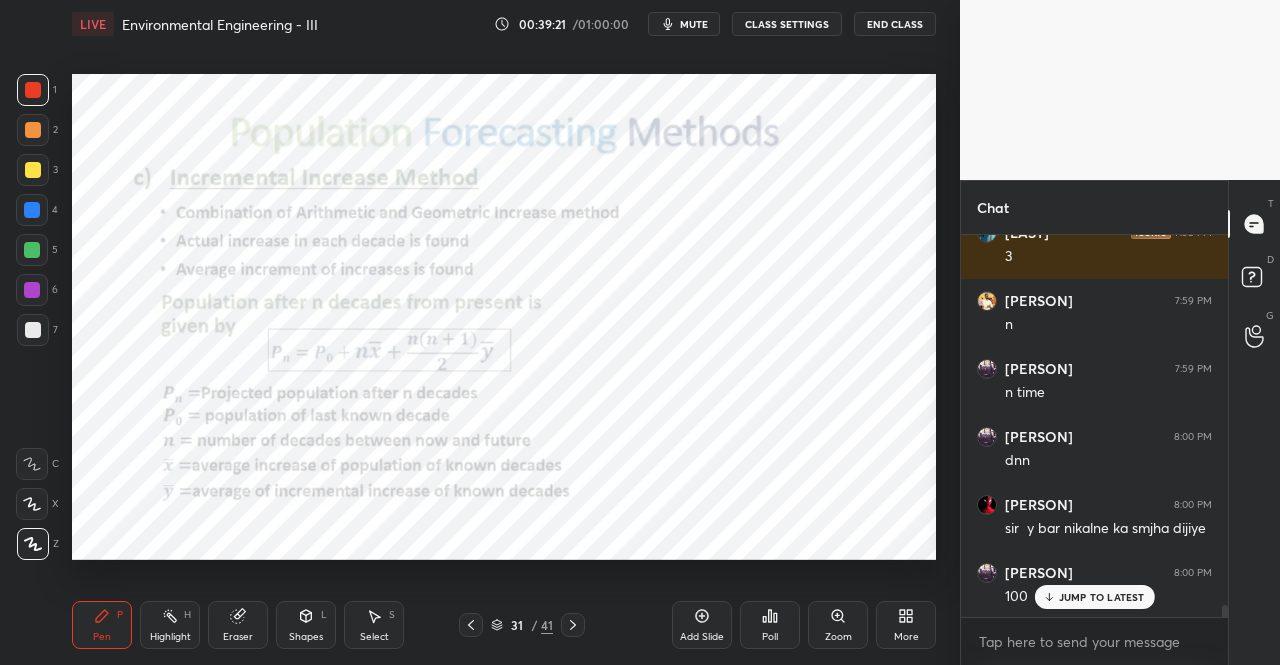 scroll, scrollTop: 11548, scrollLeft: 0, axis: vertical 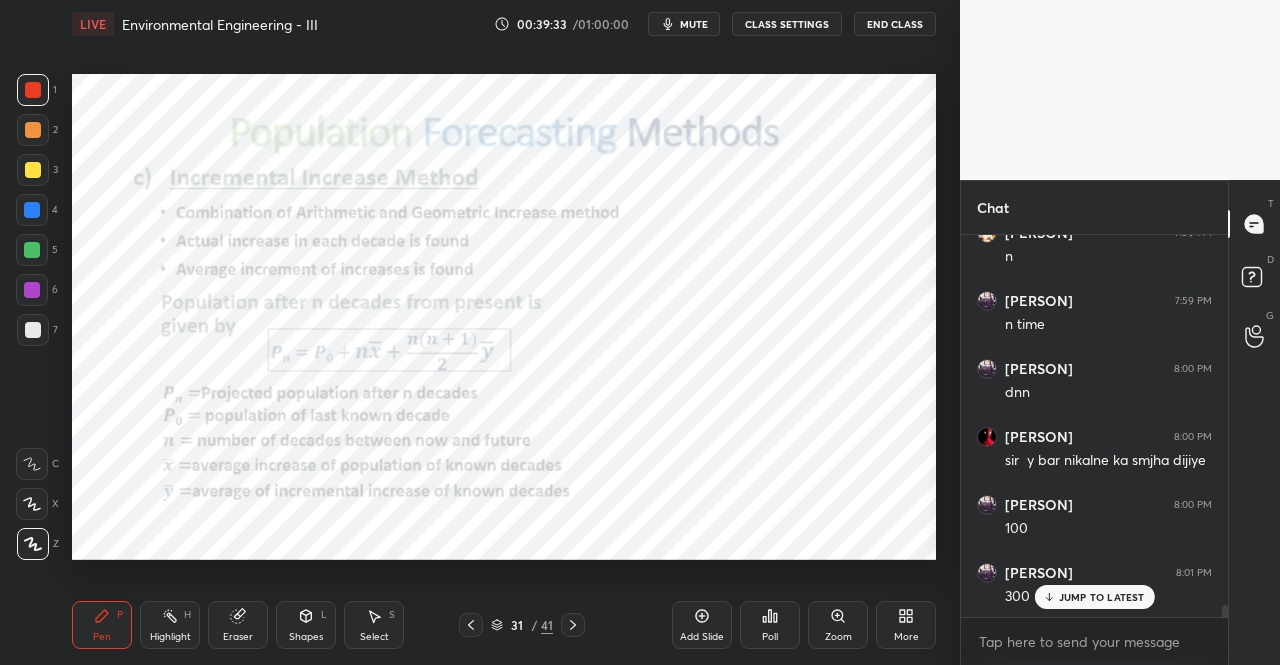 click on "JUMP TO LATEST" at bounding box center [1102, 597] 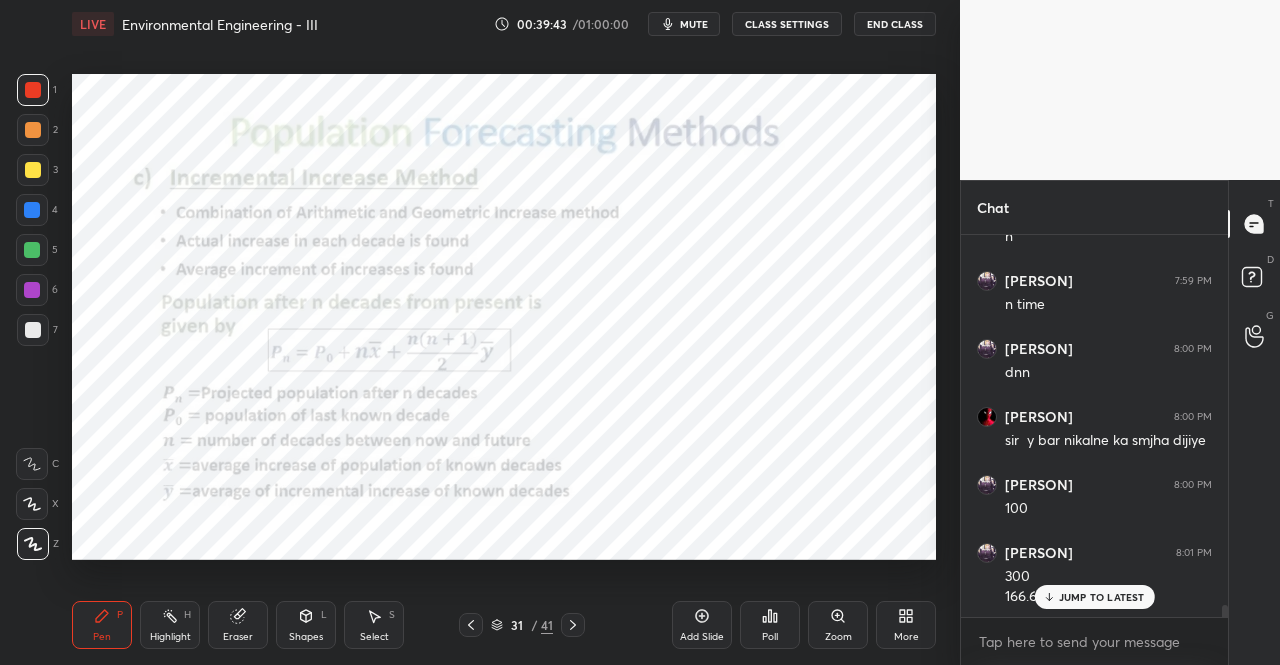 scroll, scrollTop: 11636, scrollLeft: 0, axis: vertical 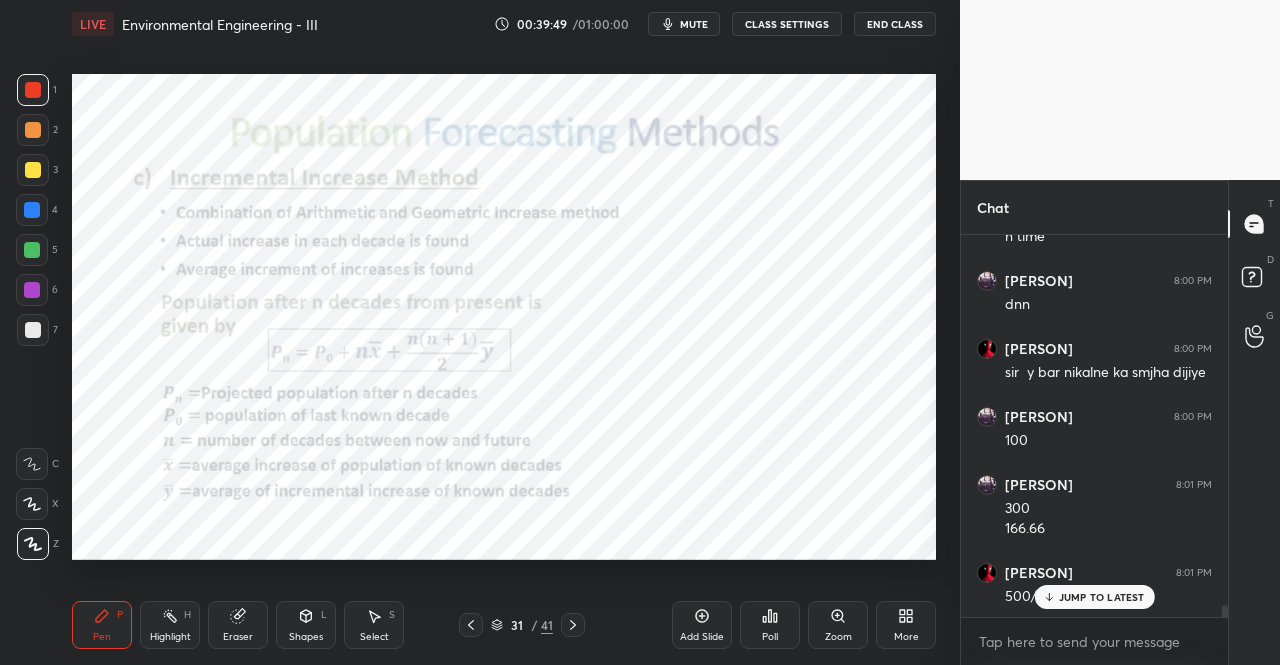 click on "Select S" at bounding box center [374, 625] 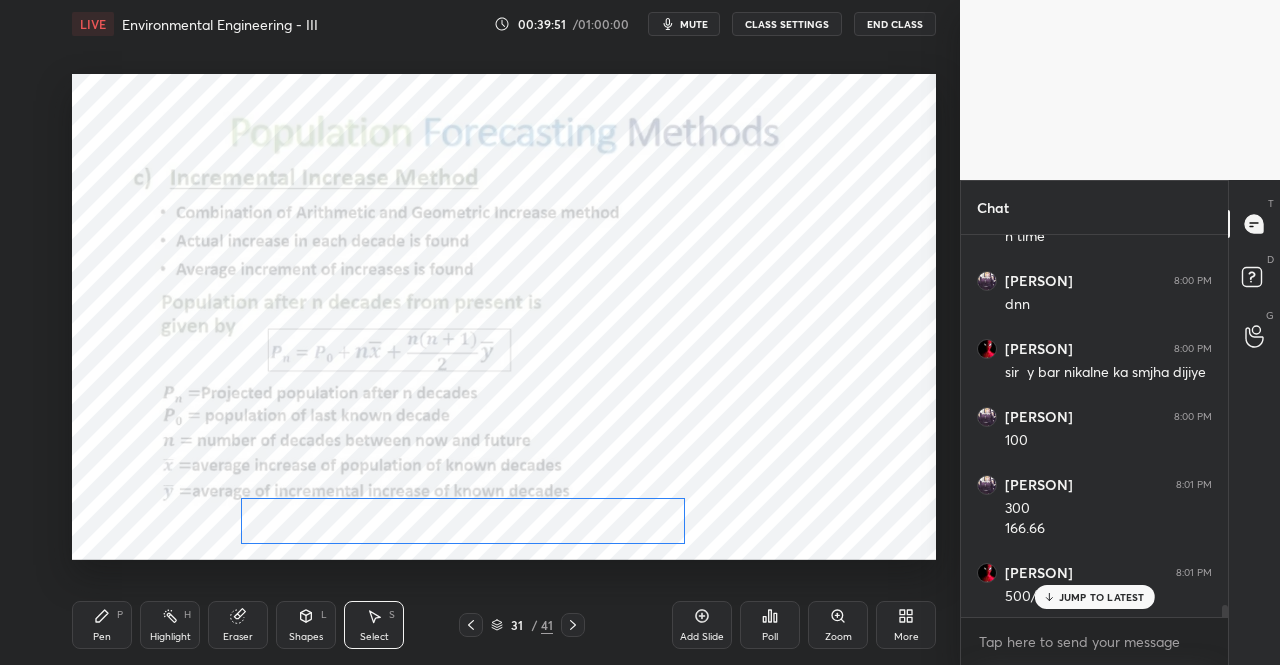 click on "0 ° Undo Copy Duplicate Duplicate to new slide Delete" at bounding box center [504, 317] 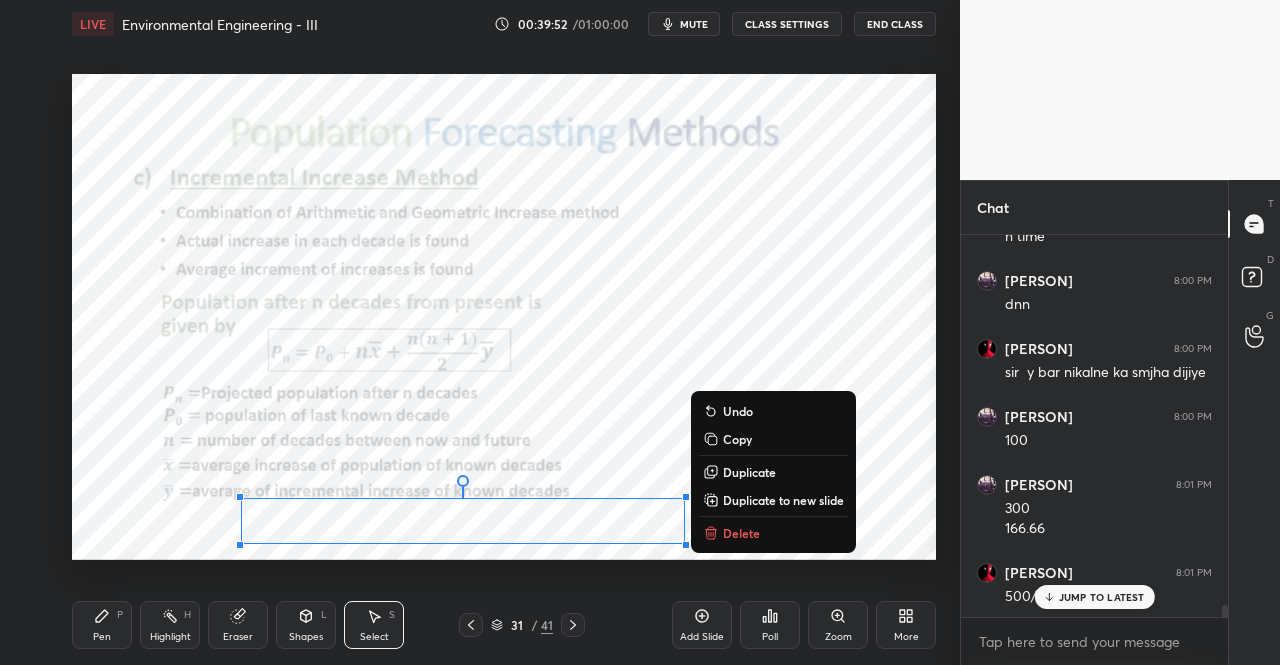 click on "0 ° Undo Copy Duplicate Duplicate to new slide Delete" at bounding box center [504, 317] 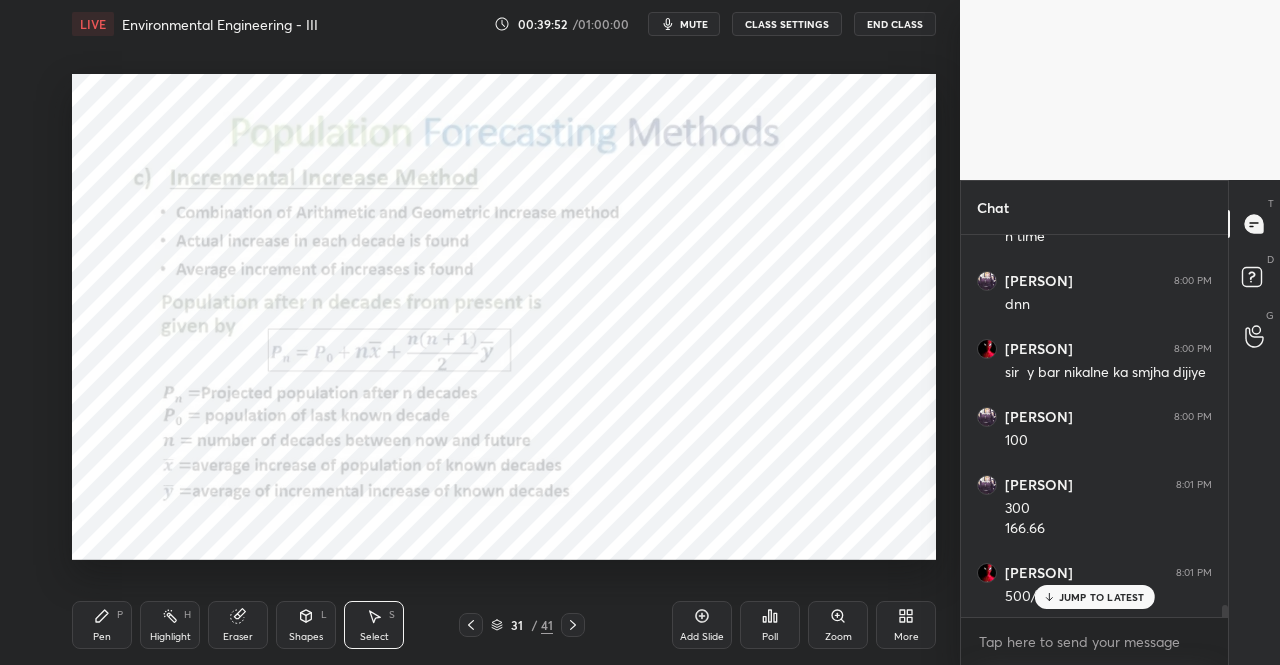 click on "Pen" at bounding box center (102, 637) 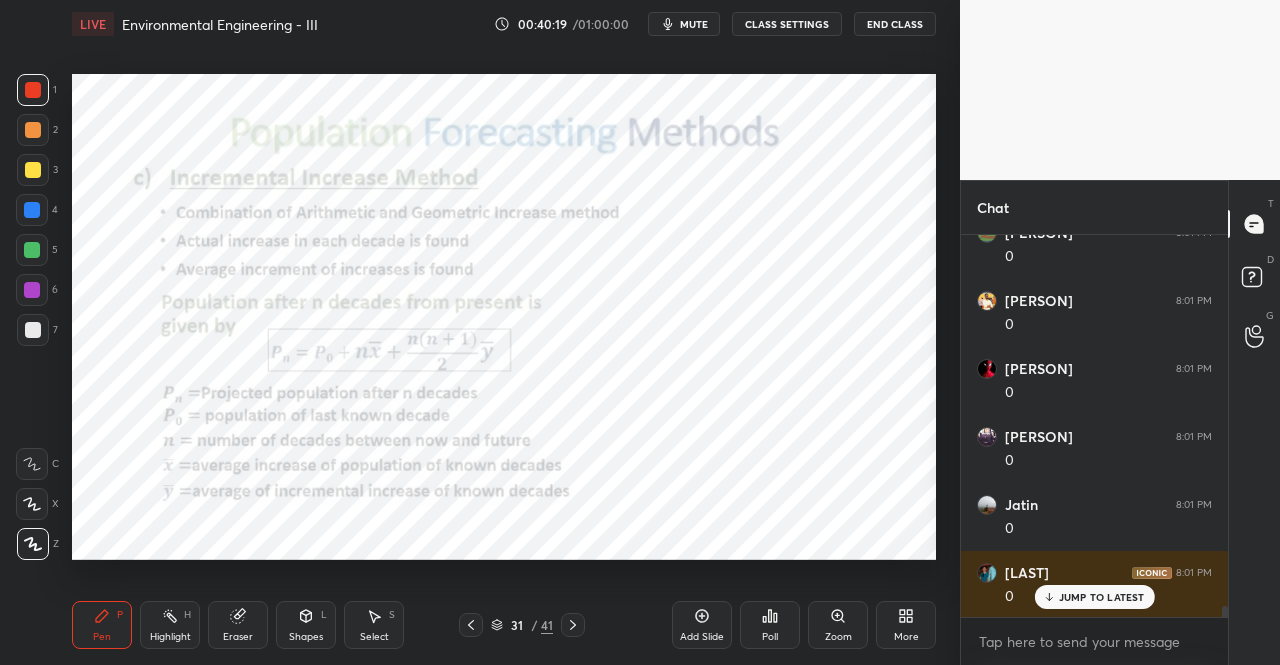 scroll, scrollTop: 12520, scrollLeft: 0, axis: vertical 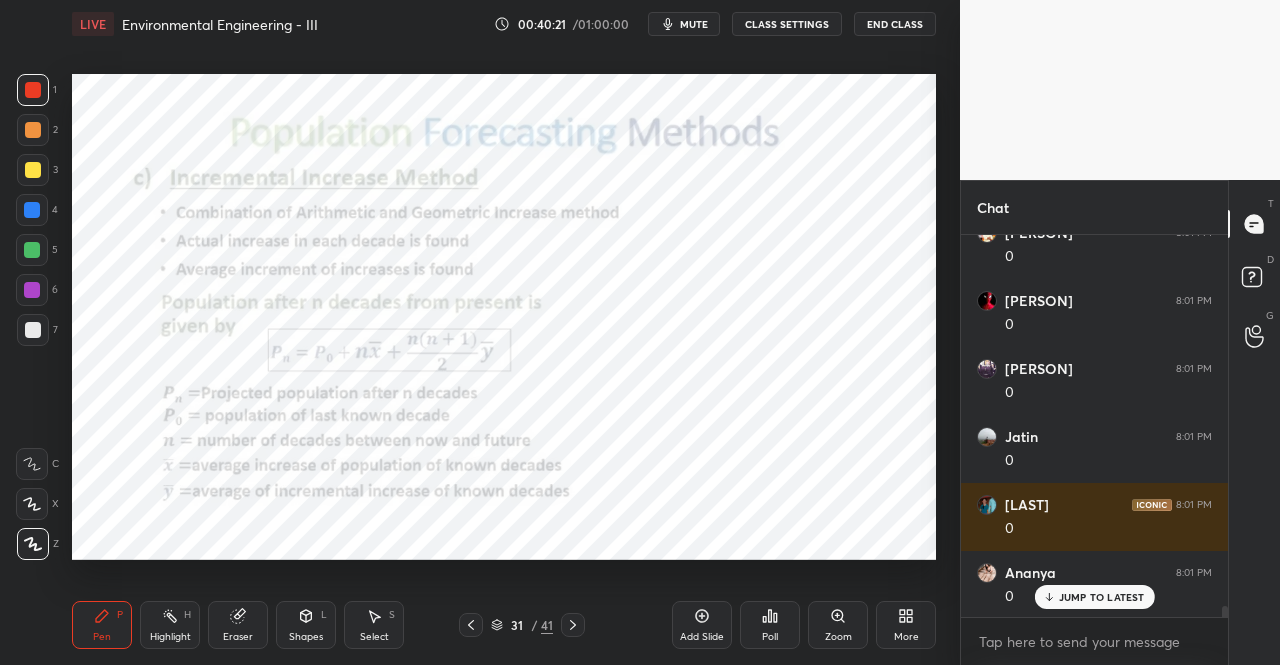 click on "Select" at bounding box center [374, 637] 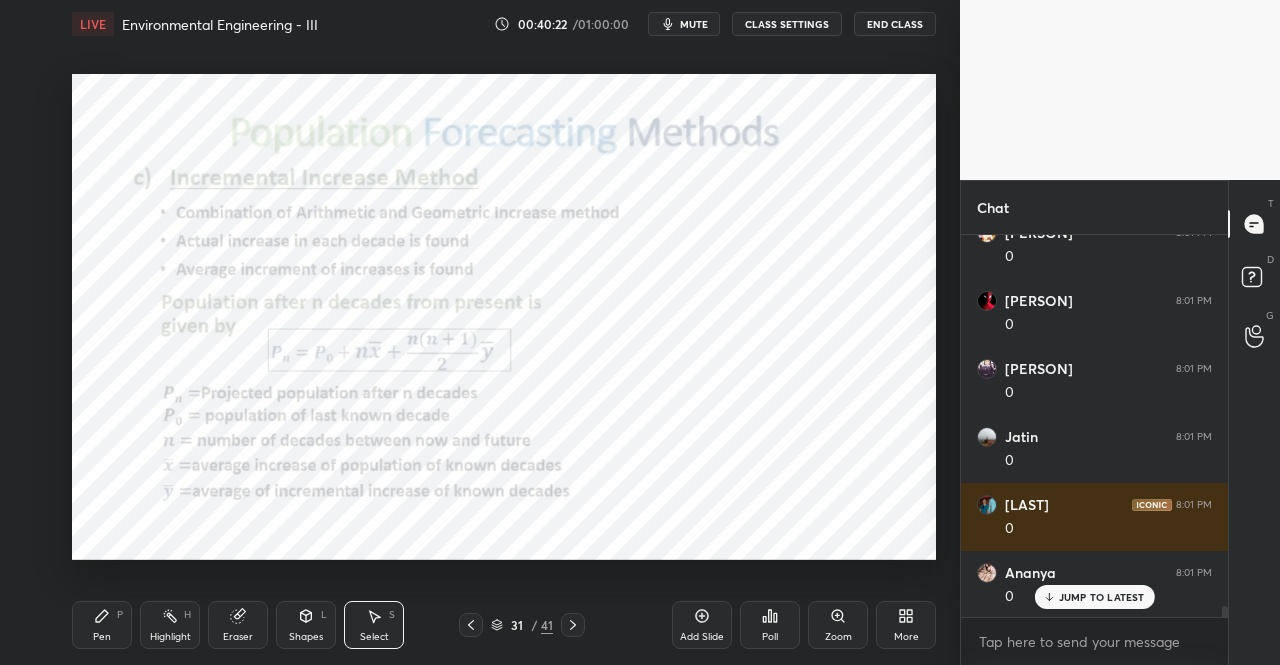 click on "Pen P Highlight H Eraser Shapes L Select S" at bounding box center (222, 625) 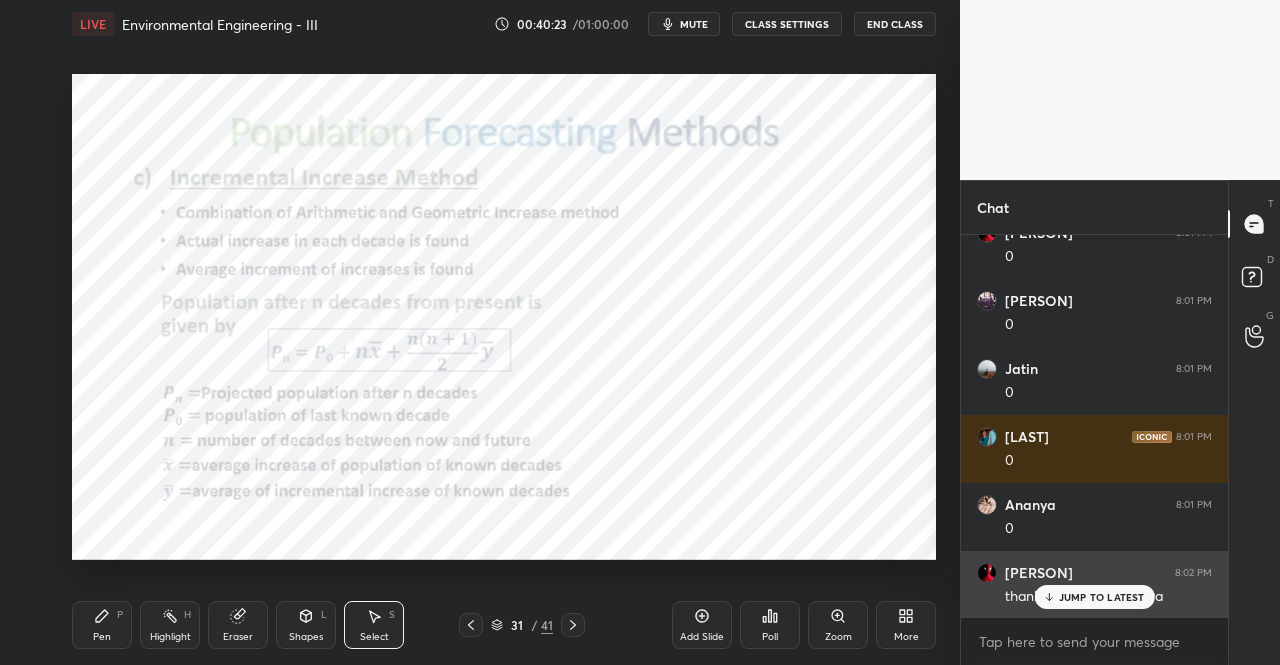 click on "JUMP TO LATEST" at bounding box center [1102, 597] 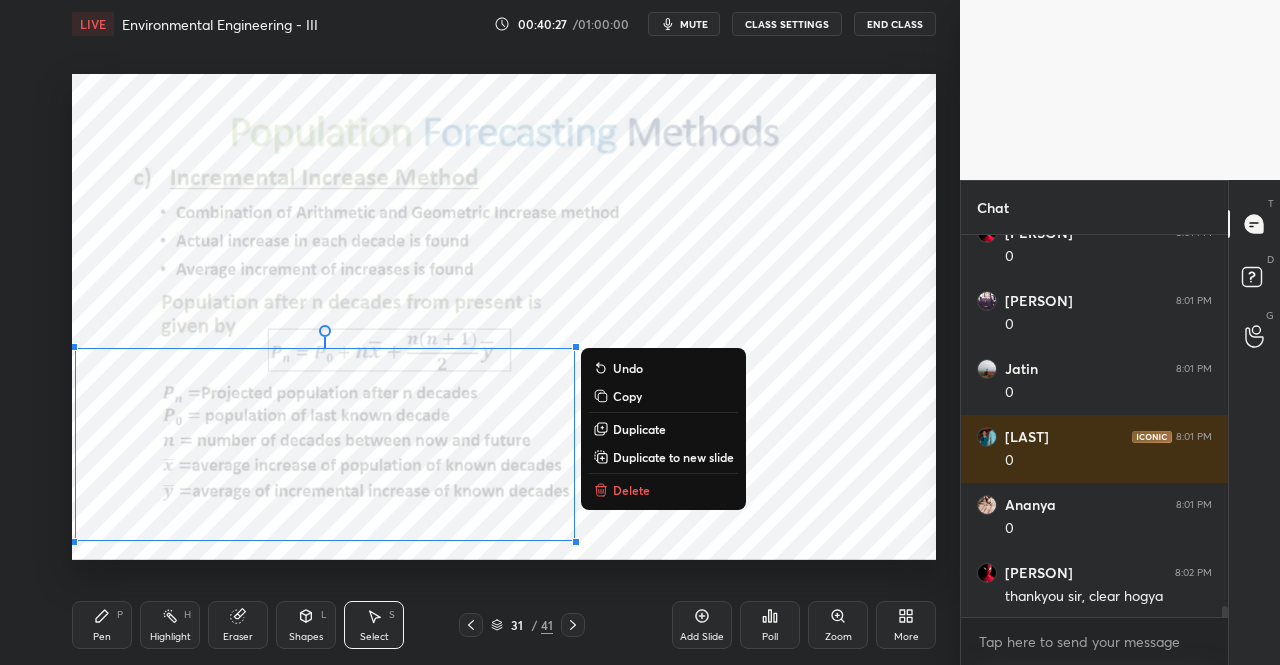 click on "0 ° Undo Copy Duplicate Duplicate to new slide Delete" at bounding box center (504, 317) 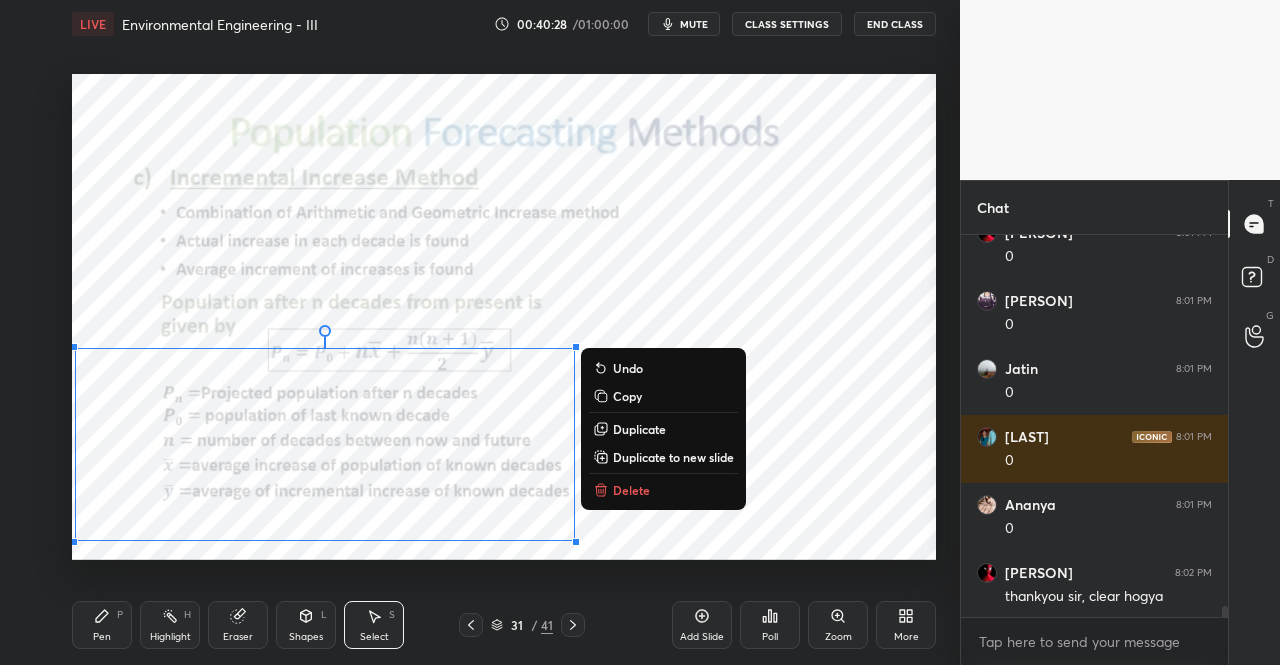 click on "Delete" at bounding box center (631, 490) 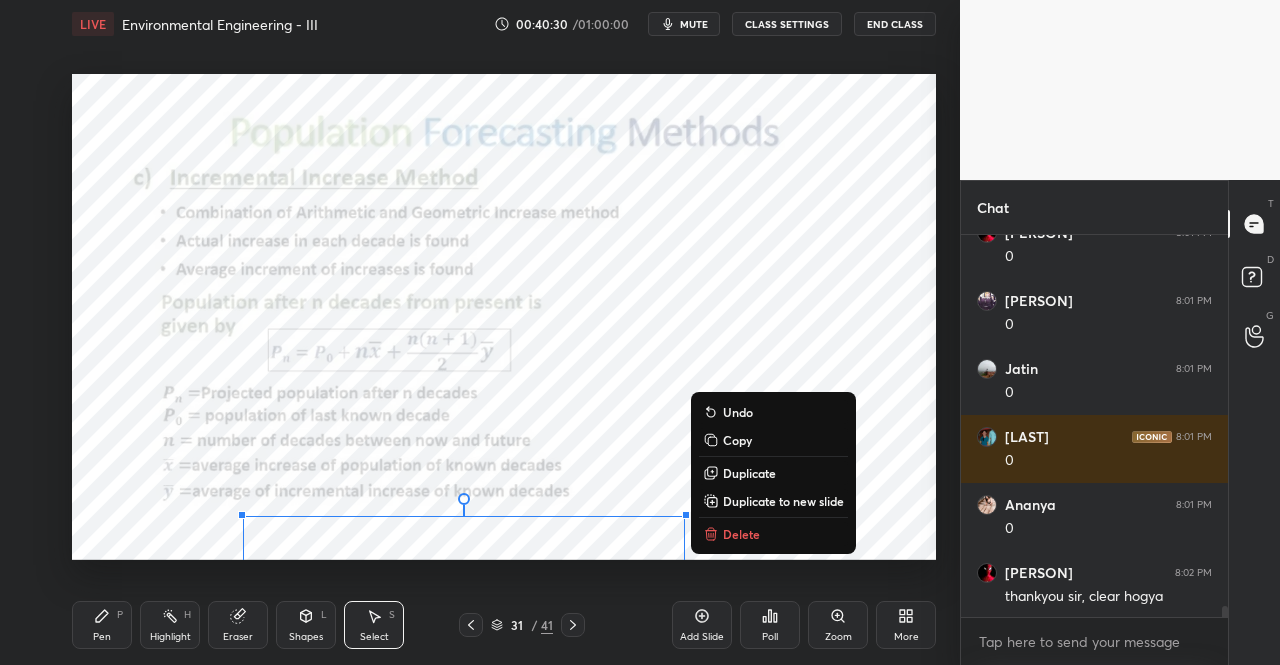click on "Delete" at bounding box center [741, 534] 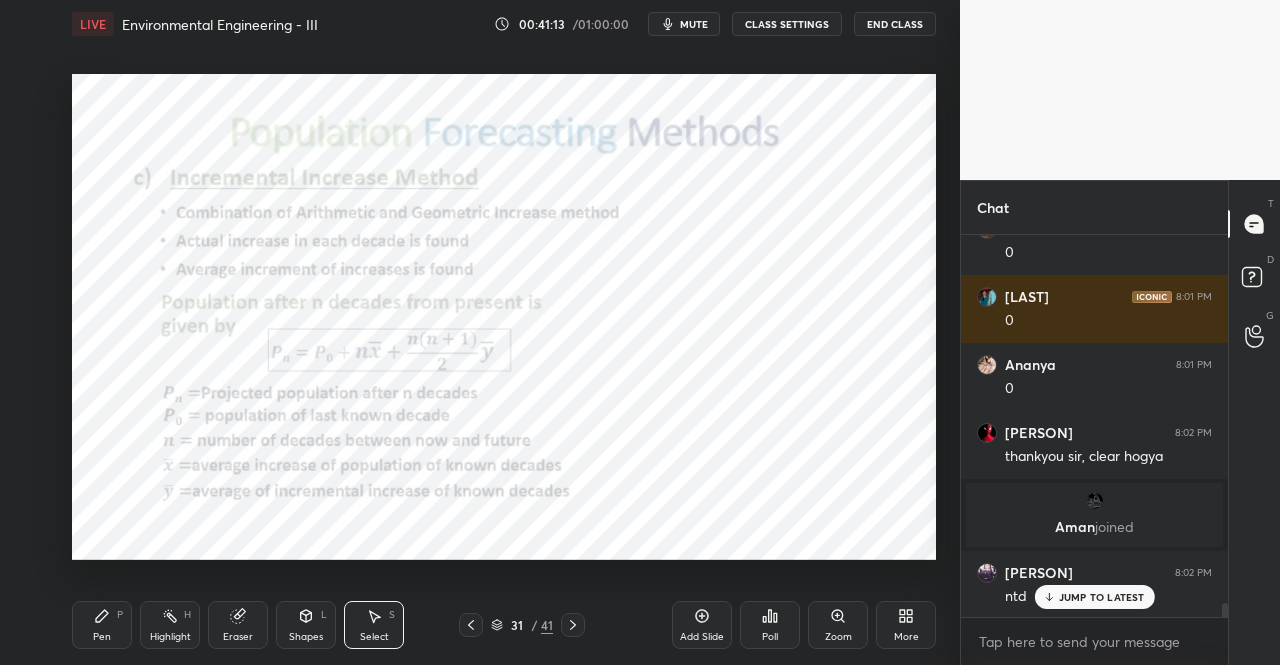 scroll, scrollTop: 9744, scrollLeft: 0, axis: vertical 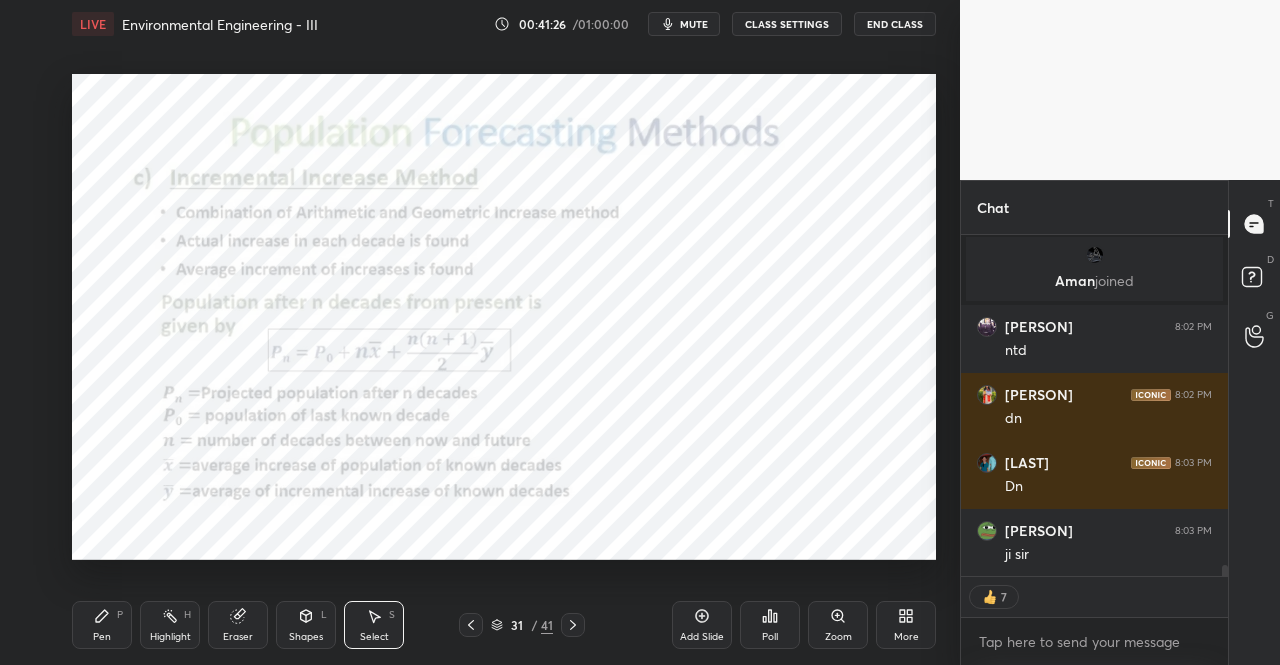 click at bounding box center [573, 625] 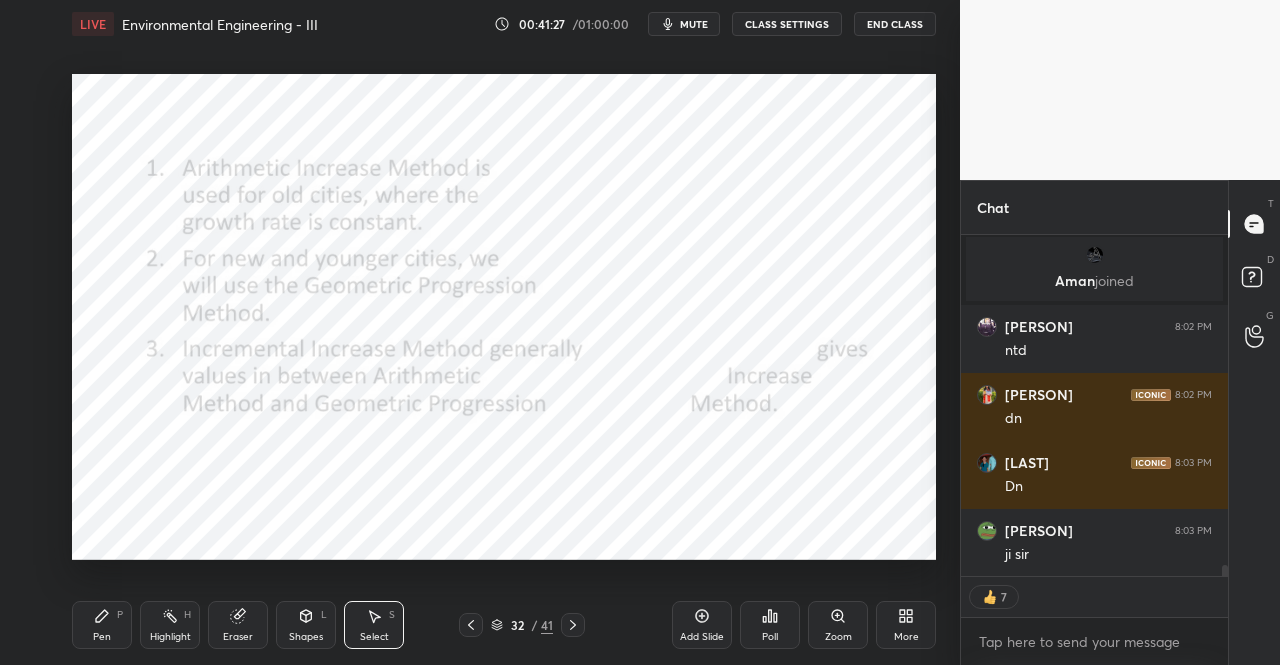 click 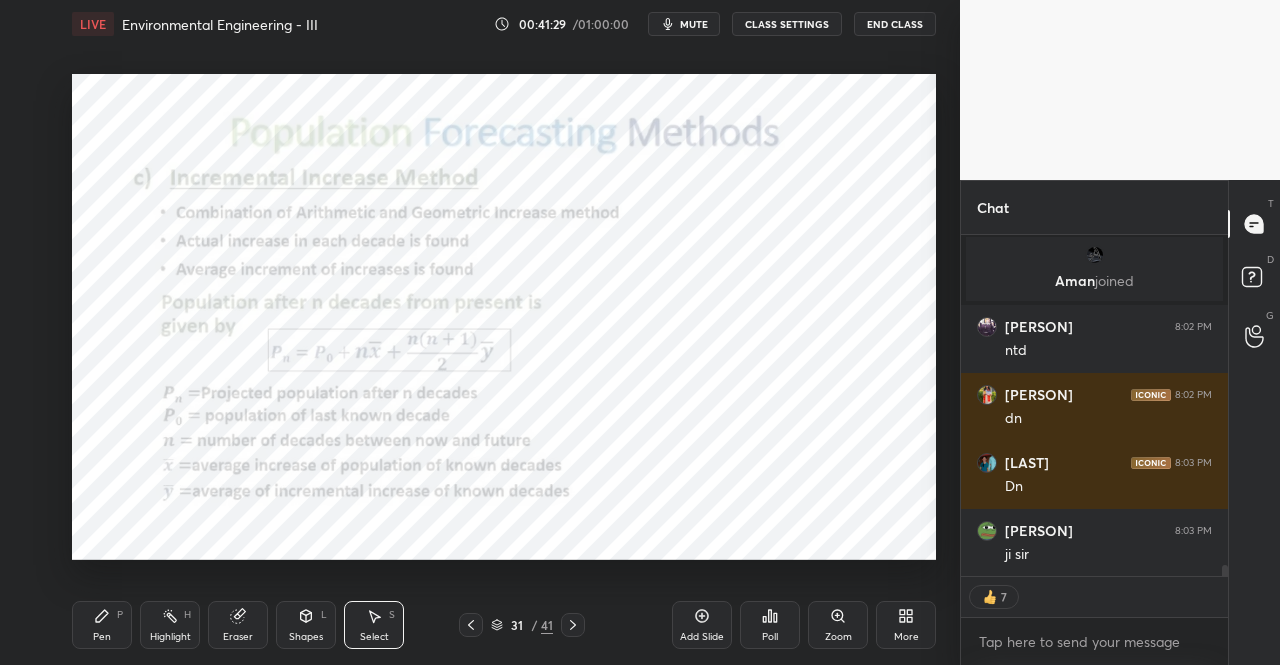 click on "Add Slide" at bounding box center [702, 625] 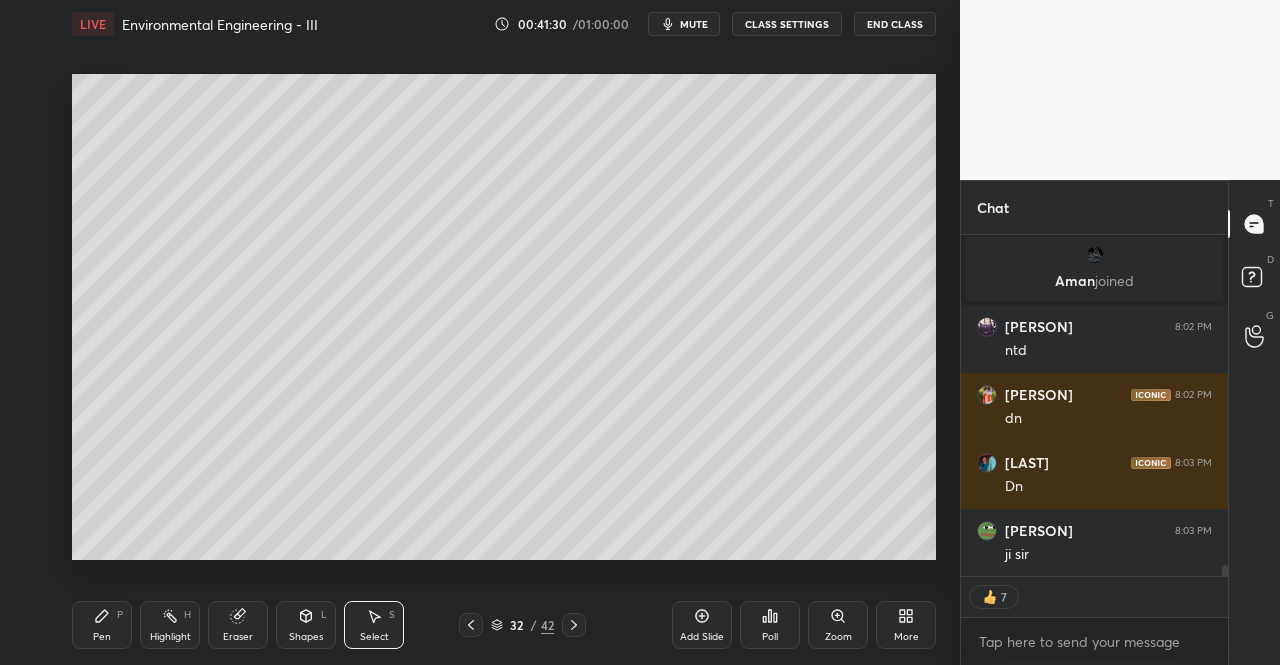 scroll, scrollTop: 9990, scrollLeft: 0, axis: vertical 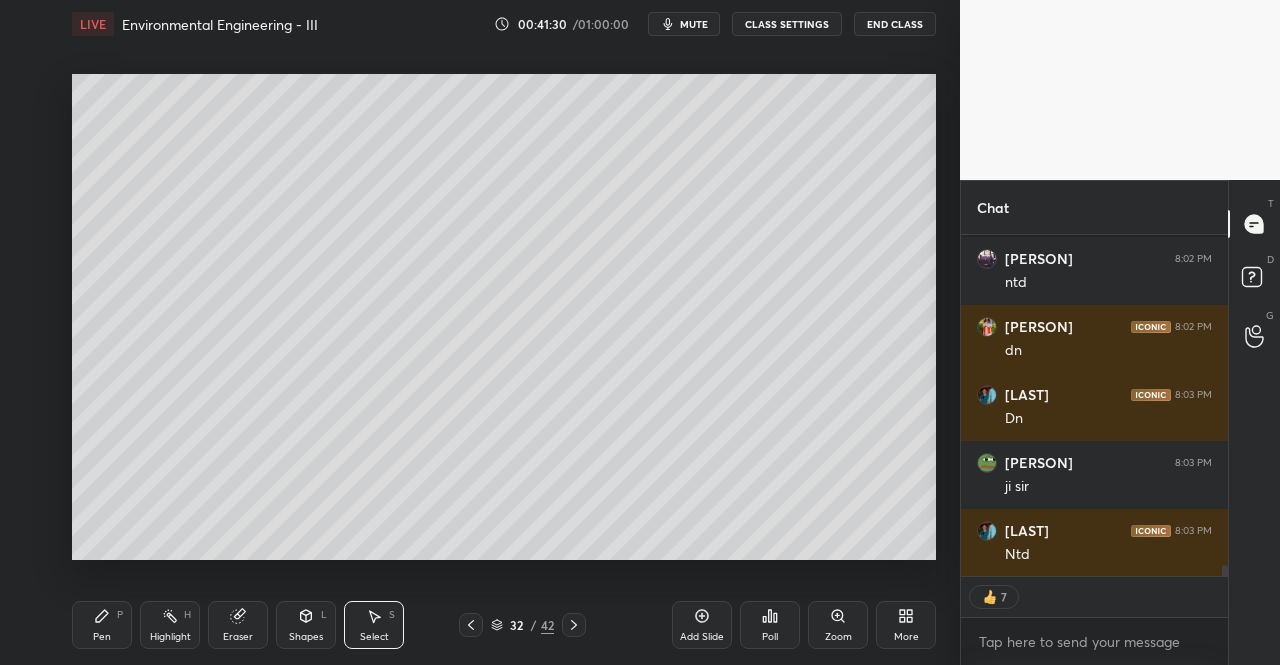 click 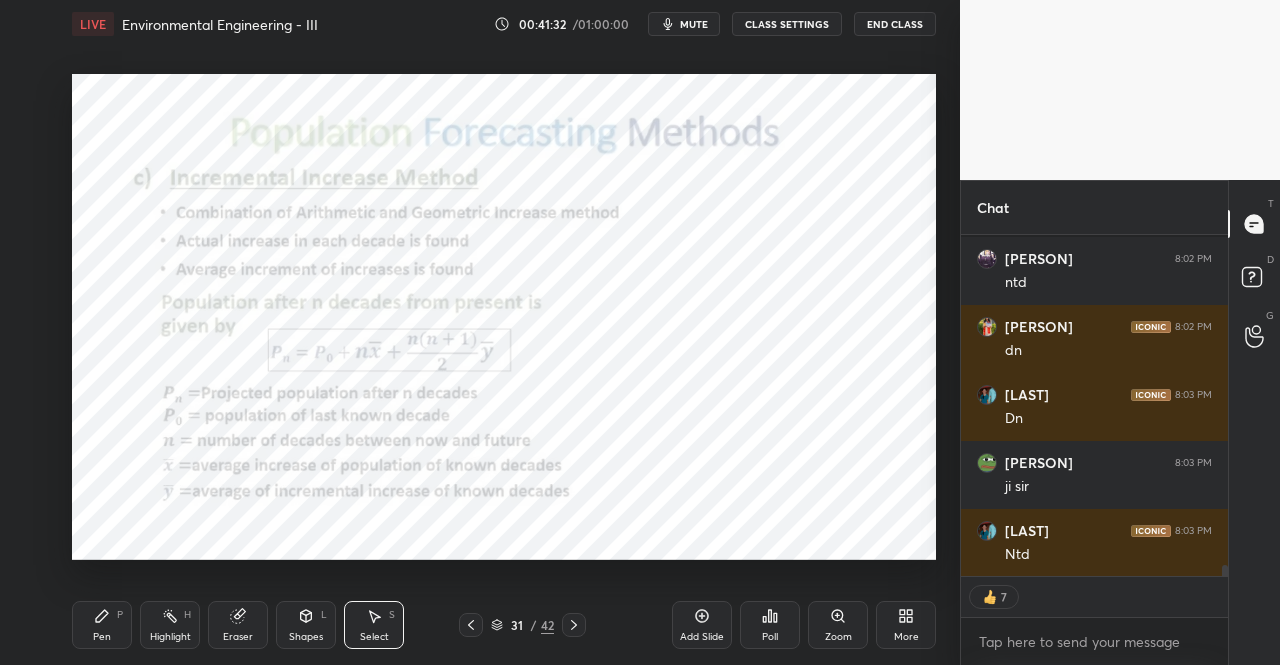 click 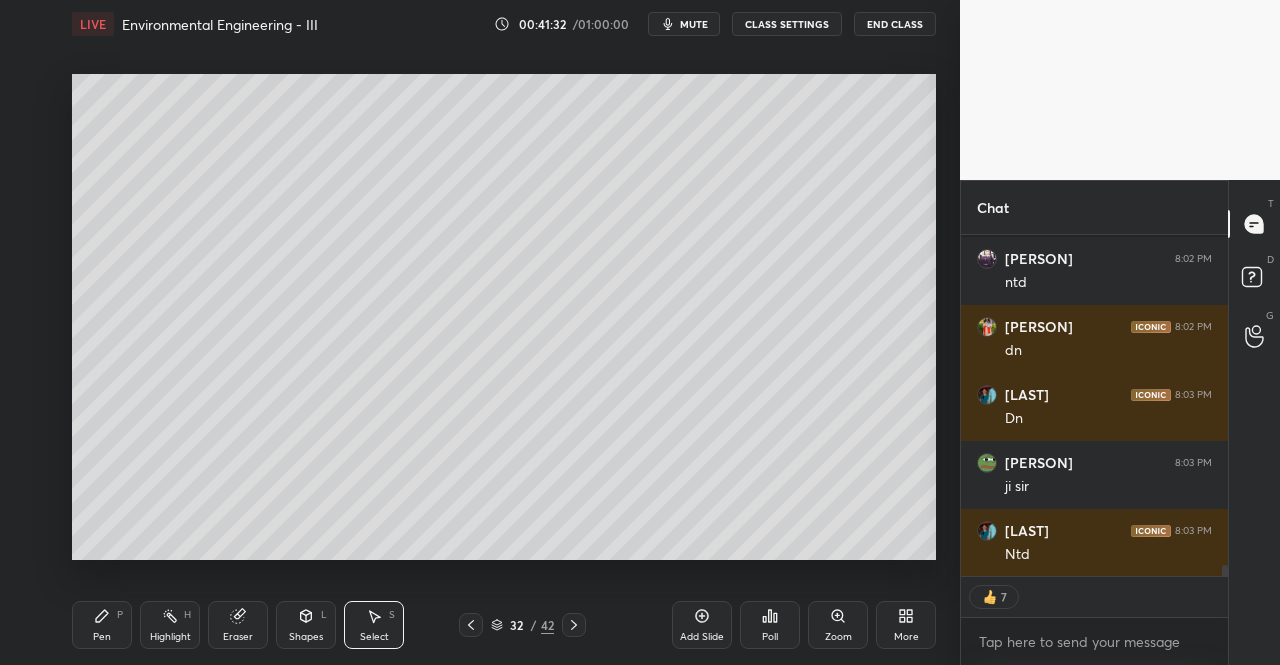 scroll, scrollTop: 7, scrollLeft: 6, axis: both 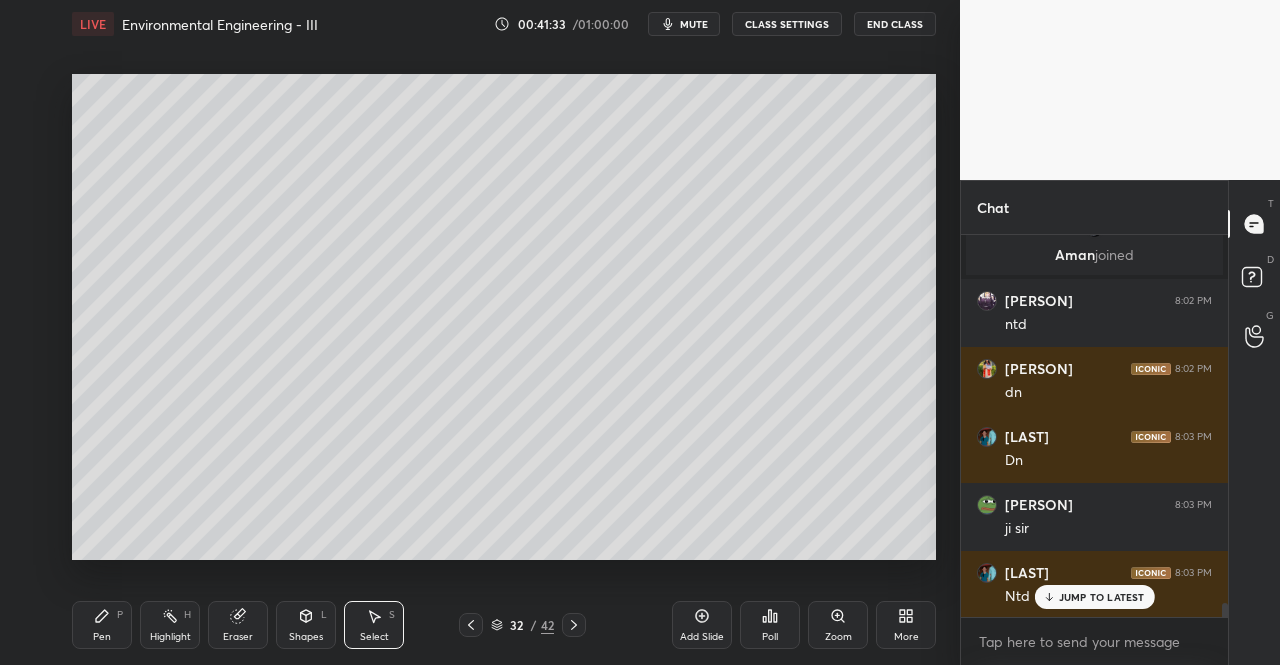 click 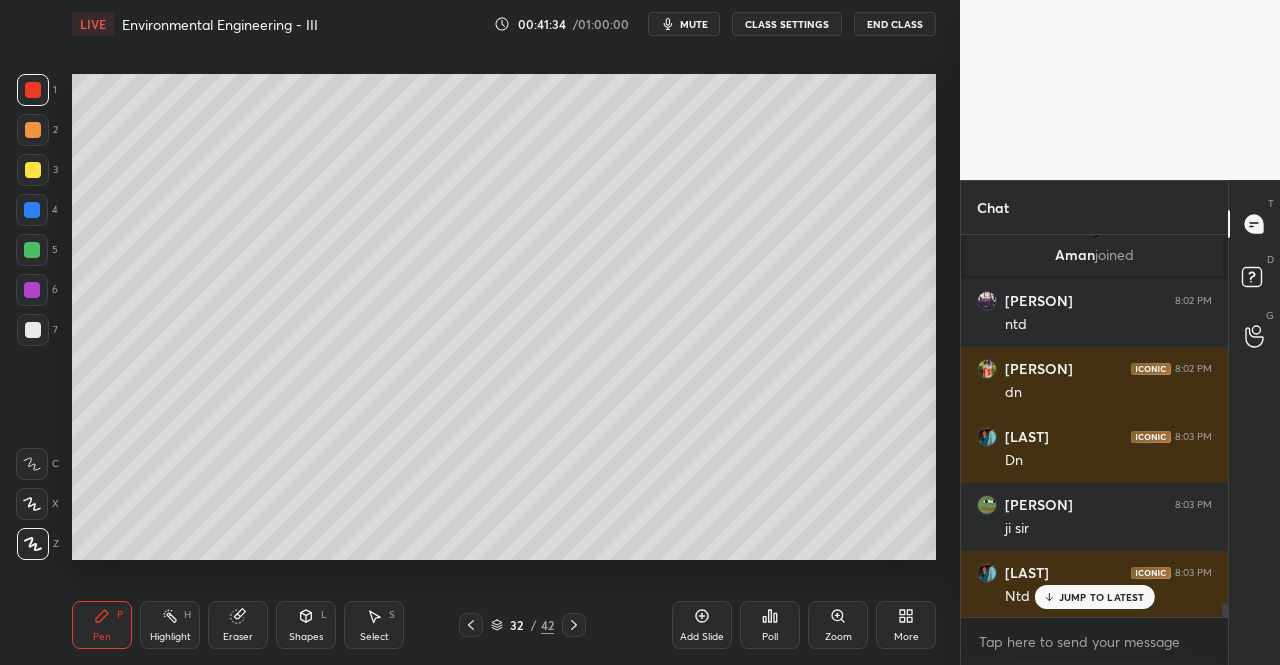 click at bounding box center [33, 170] 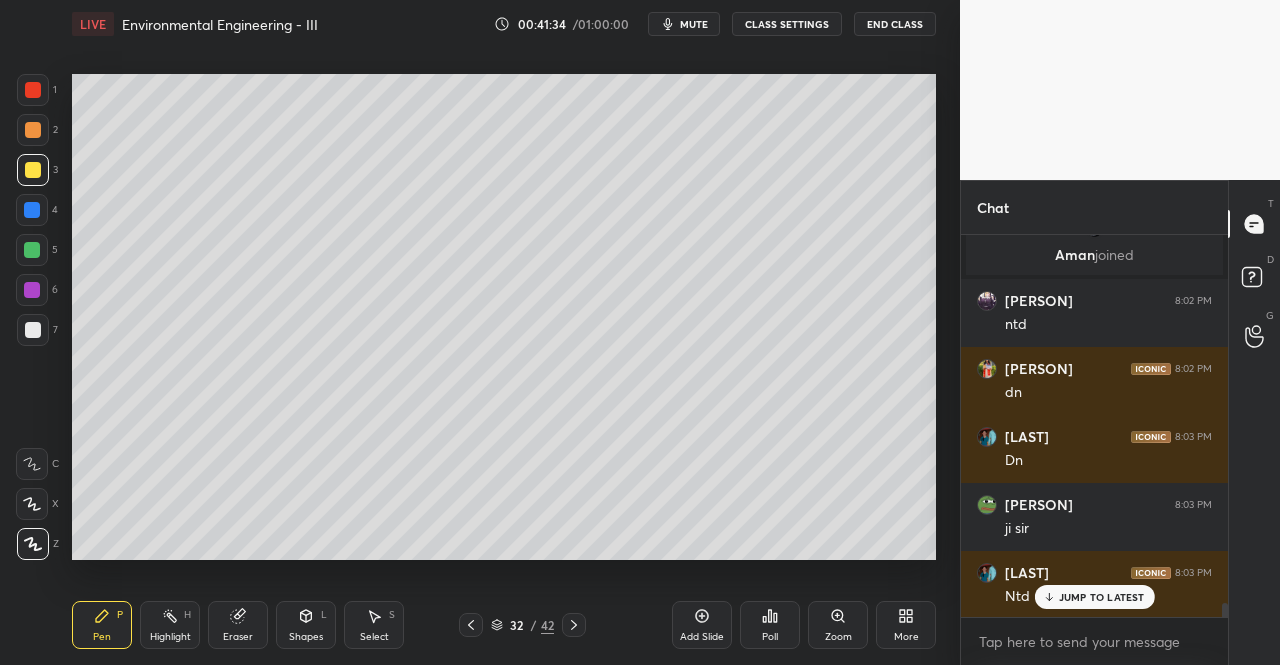 click at bounding box center (33, 170) 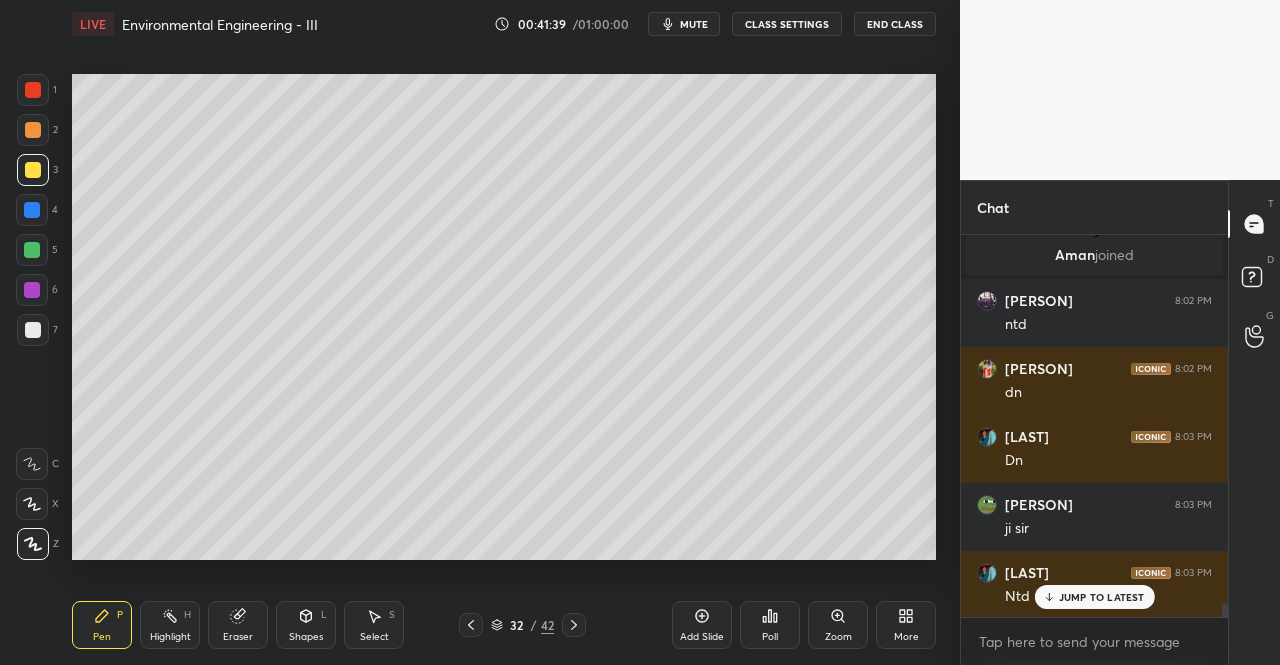 click on "Pen P" at bounding box center [102, 625] 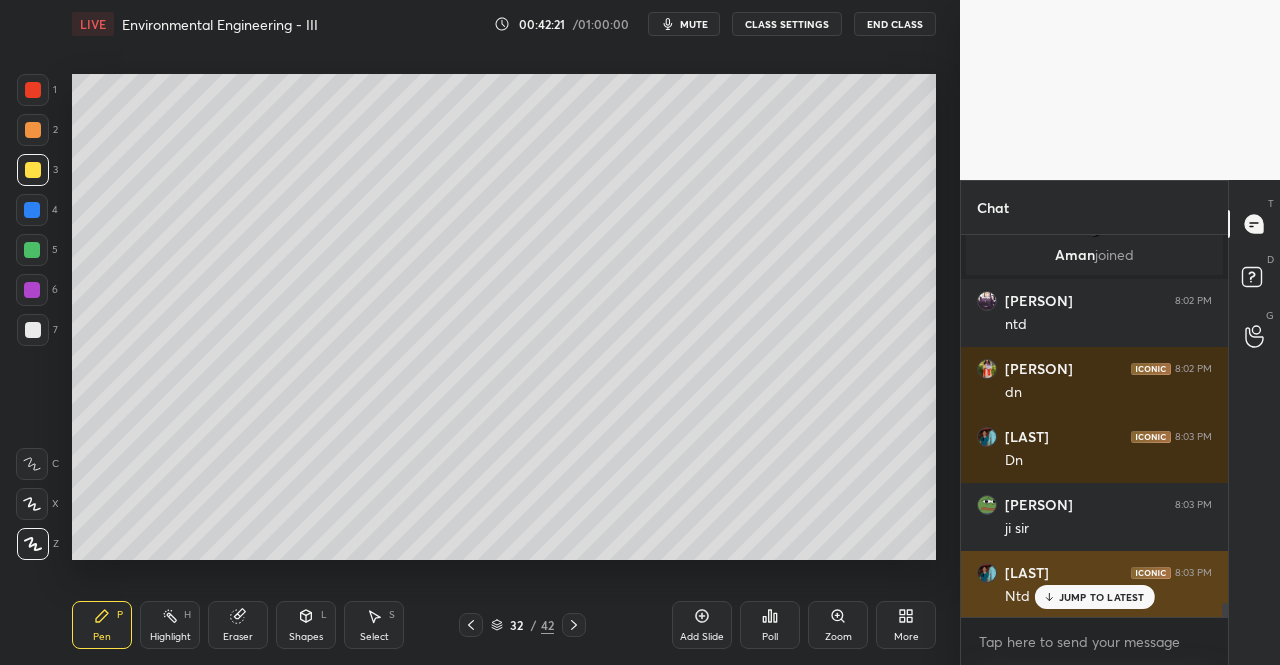 click on "JUMP TO LATEST" at bounding box center (1102, 597) 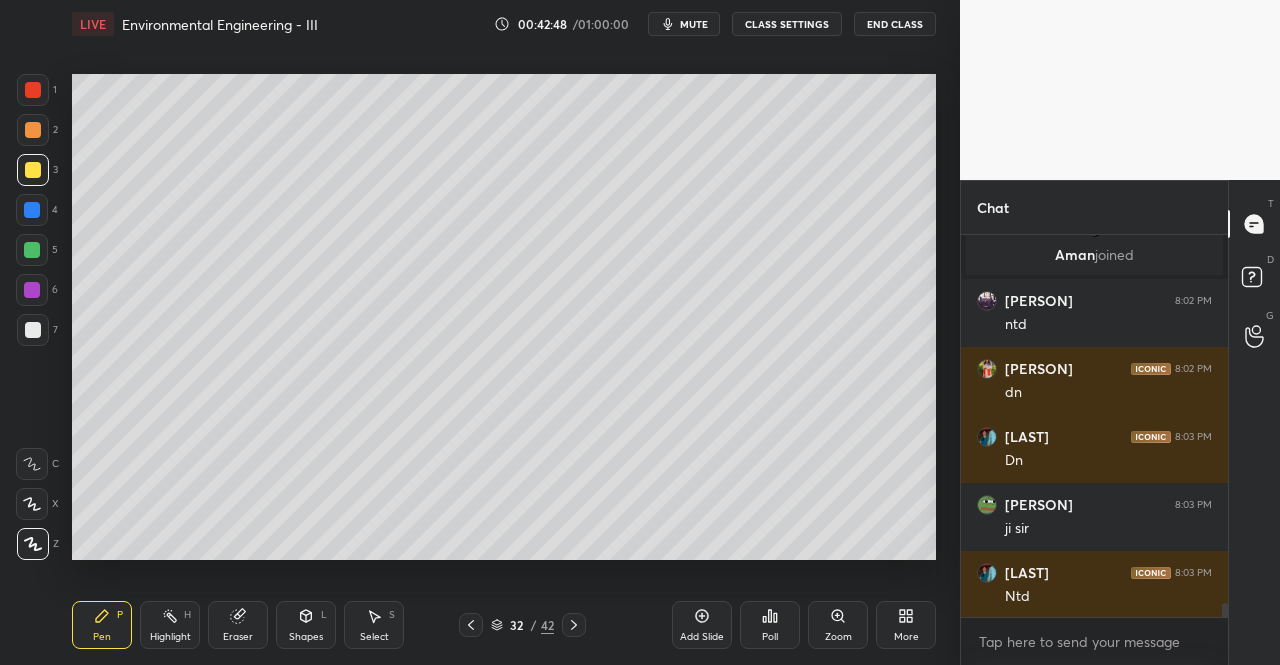click on "mute" at bounding box center [694, 24] 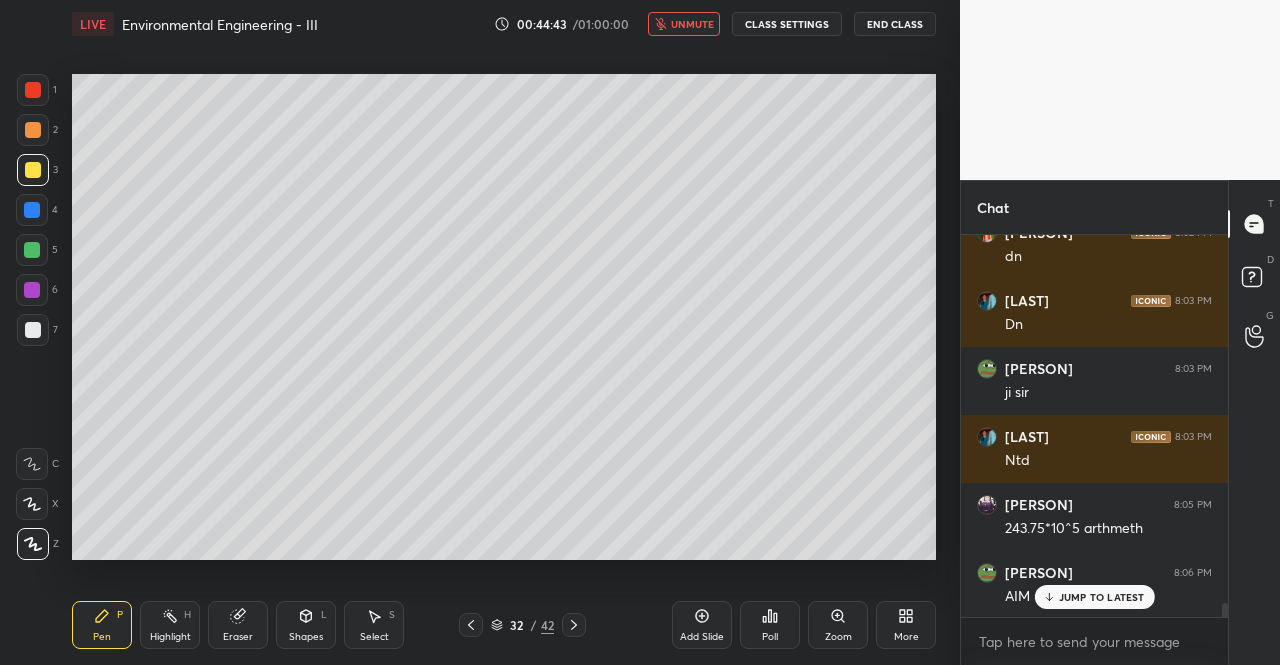 scroll, scrollTop: 10152, scrollLeft: 0, axis: vertical 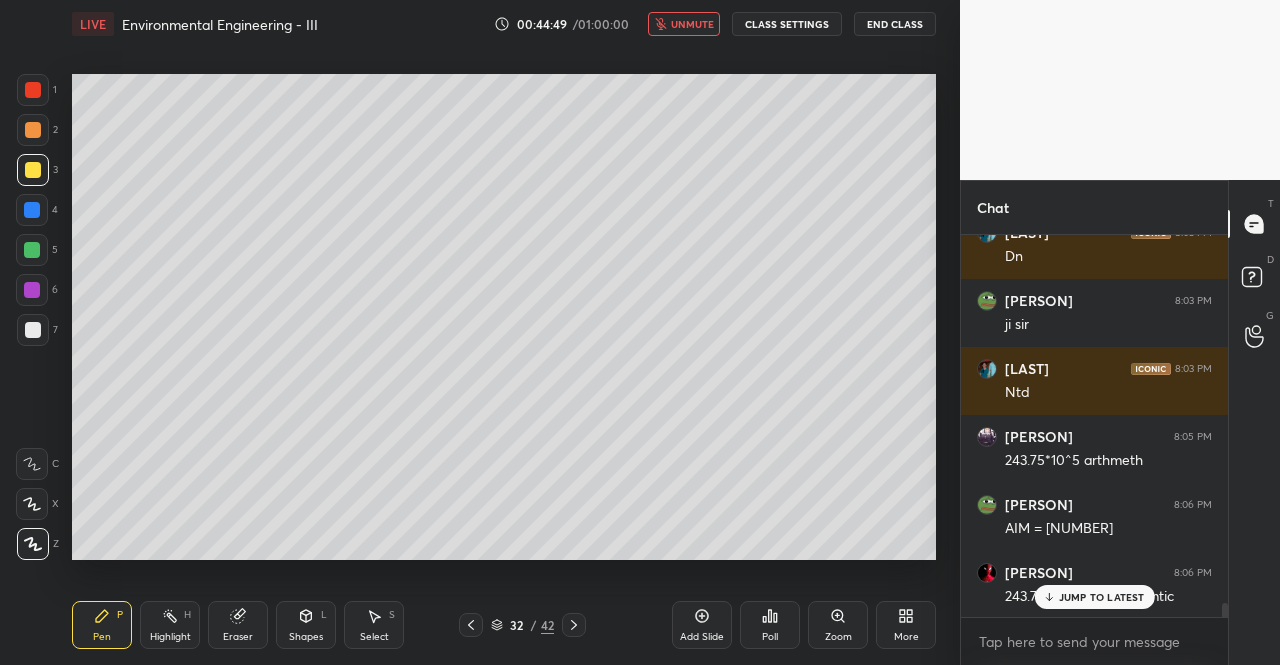 click on "unmute" at bounding box center [692, 24] 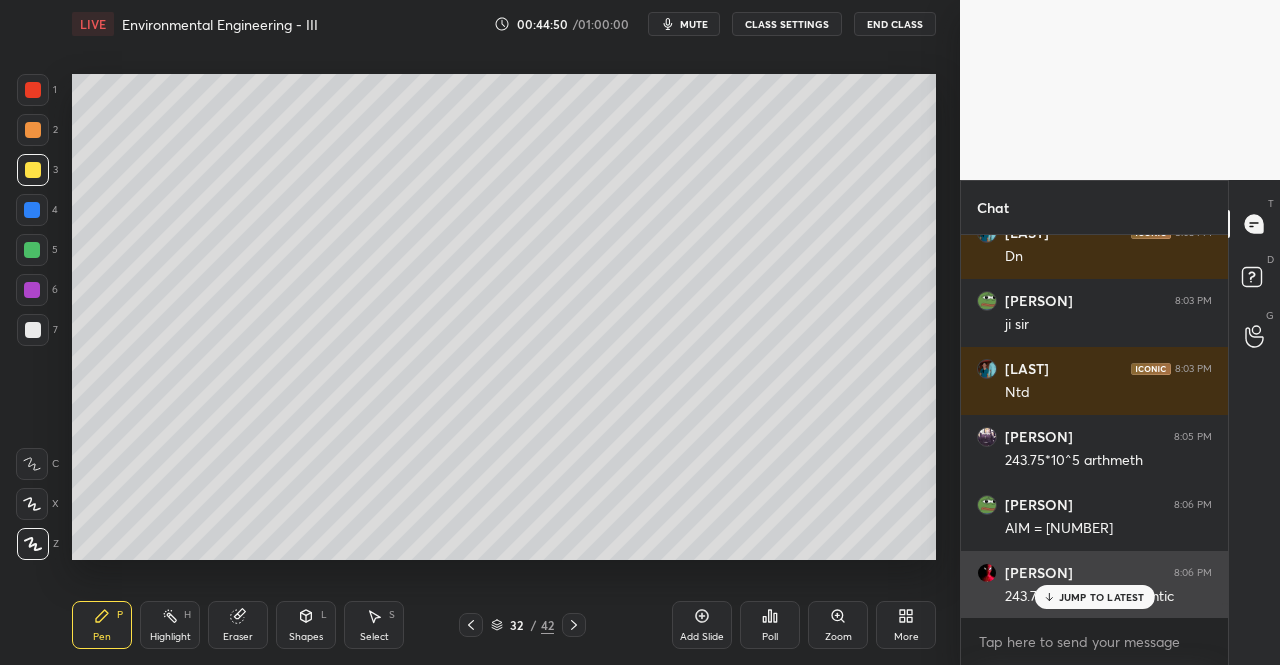 click on "JUMP TO LATEST" at bounding box center [1102, 597] 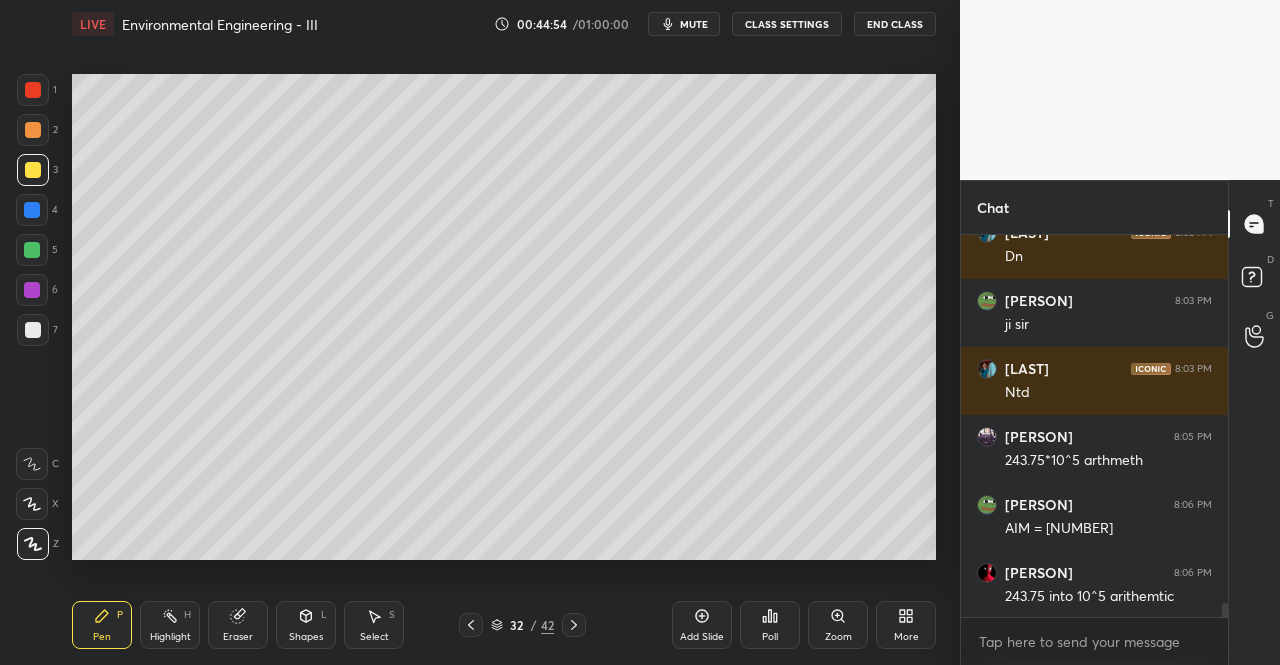 click on "Pen P" at bounding box center [102, 625] 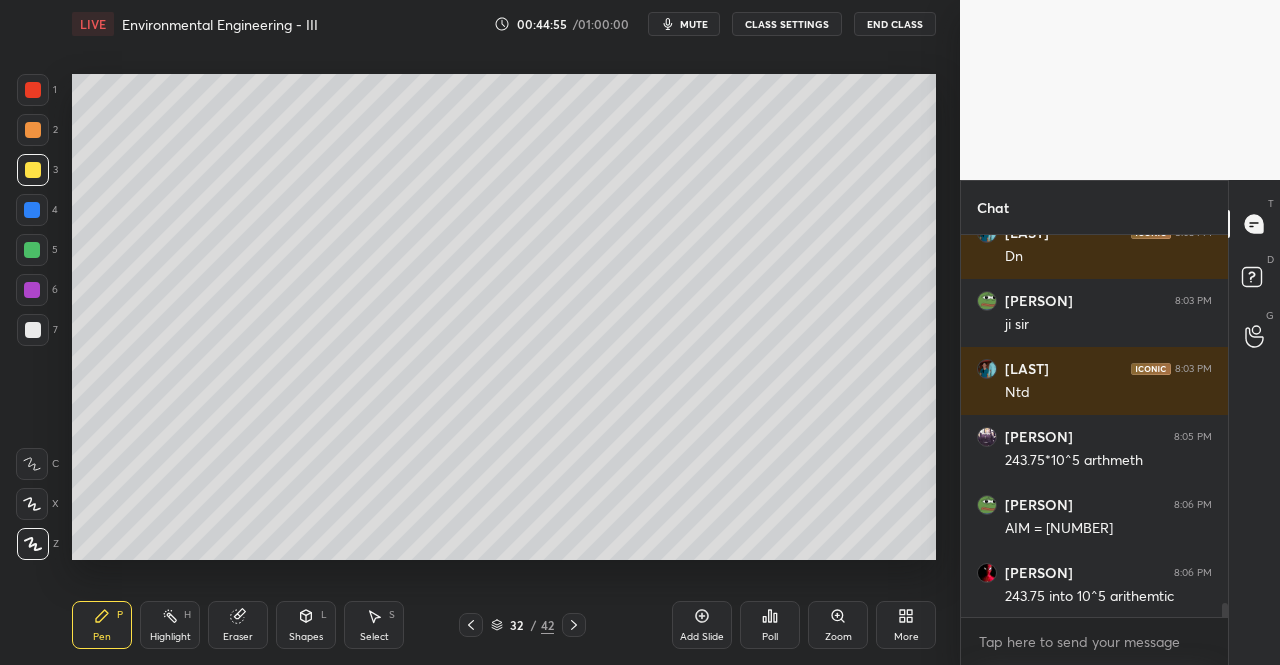 click at bounding box center (33, 170) 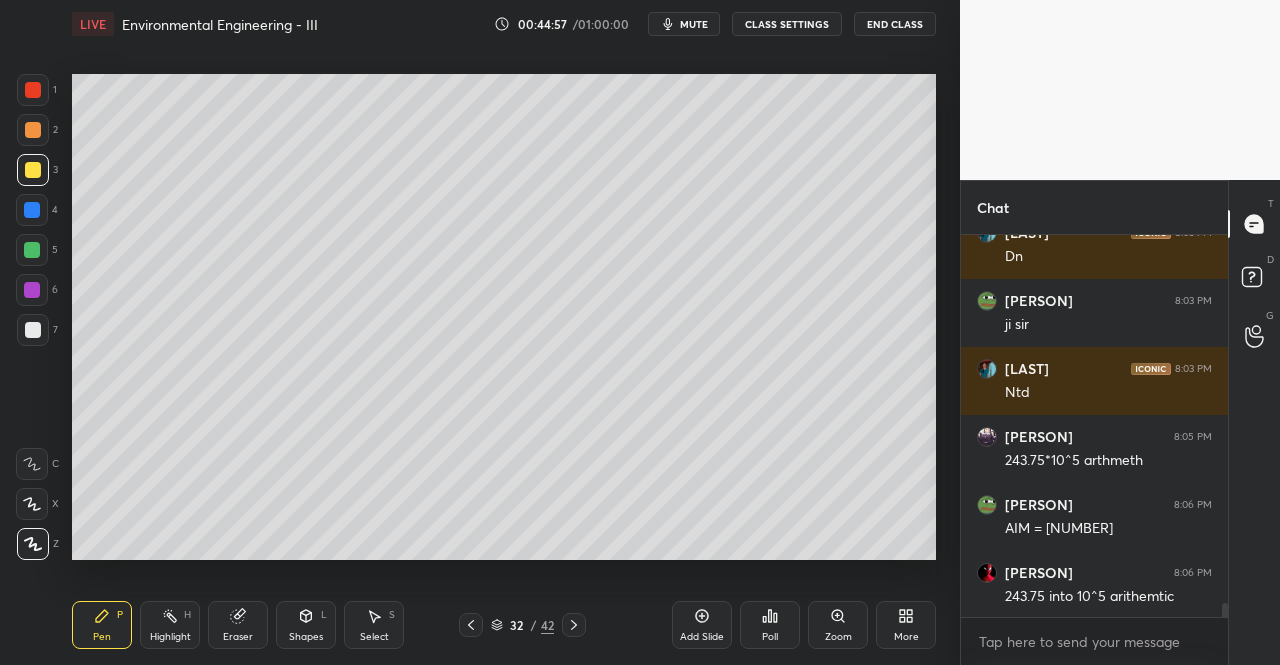 click on "Setting up your live class Poll for   secs No correct answer Start poll" at bounding box center [504, 316] 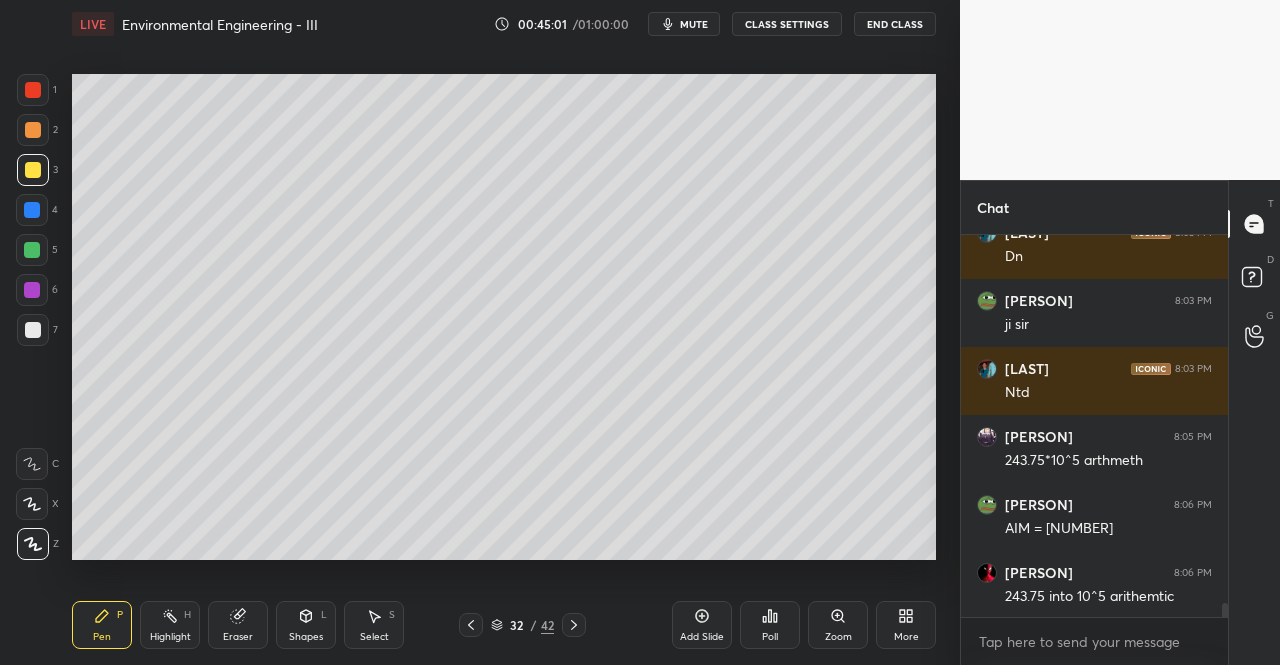 click 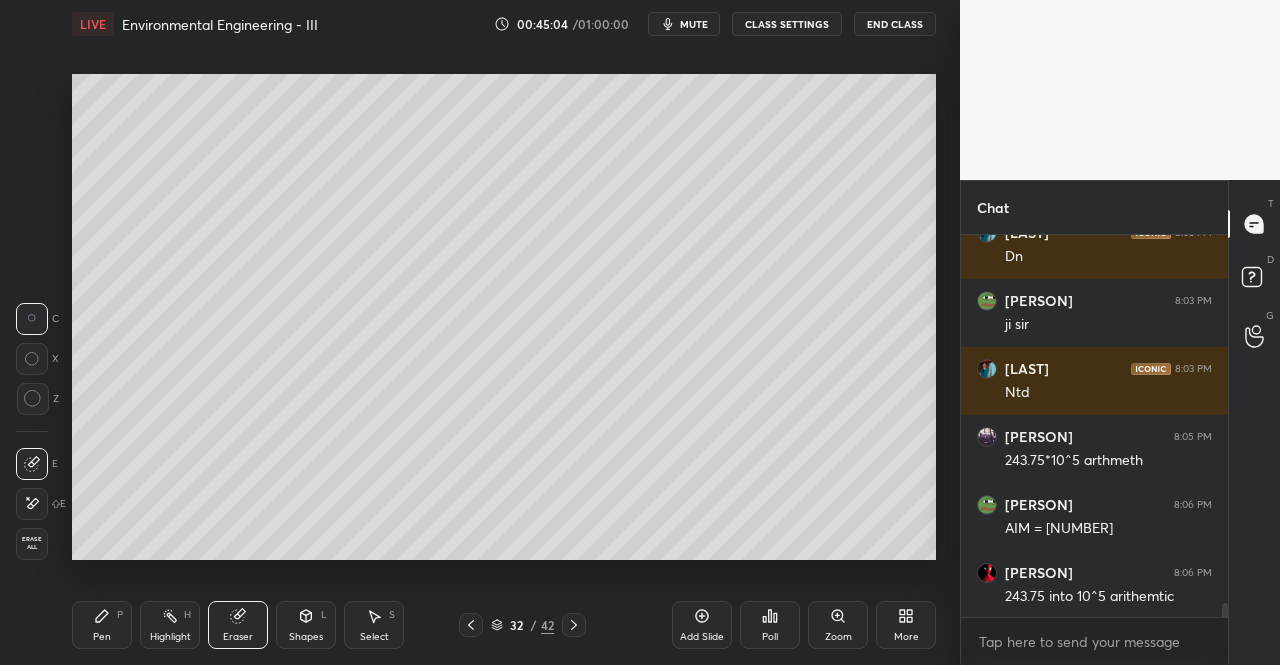 click on "Pen" at bounding box center [102, 637] 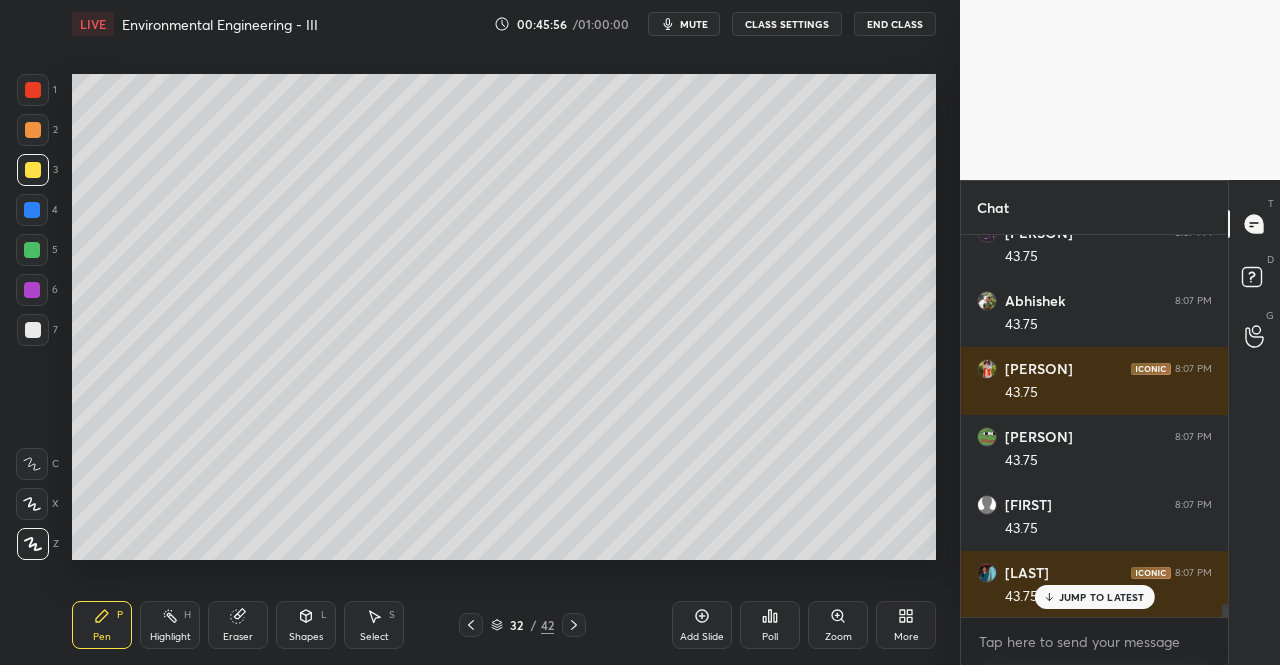 scroll, scrollTop: 10628, scrollLeft: 0, axis: vertical 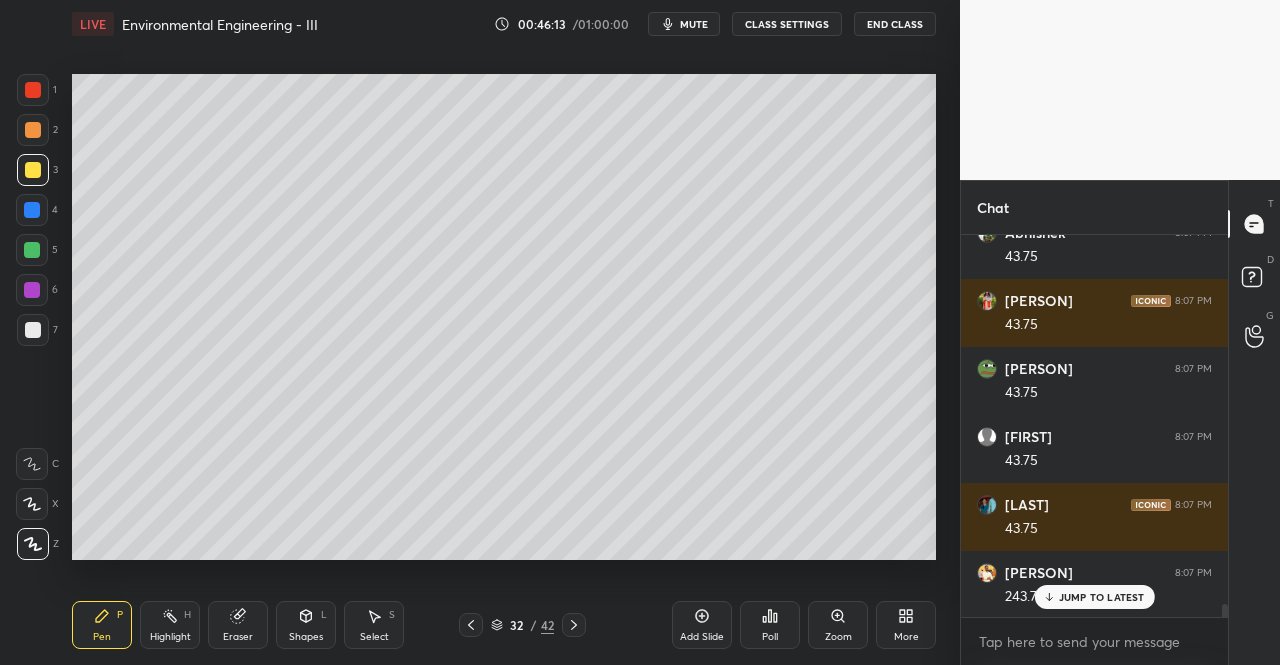 click 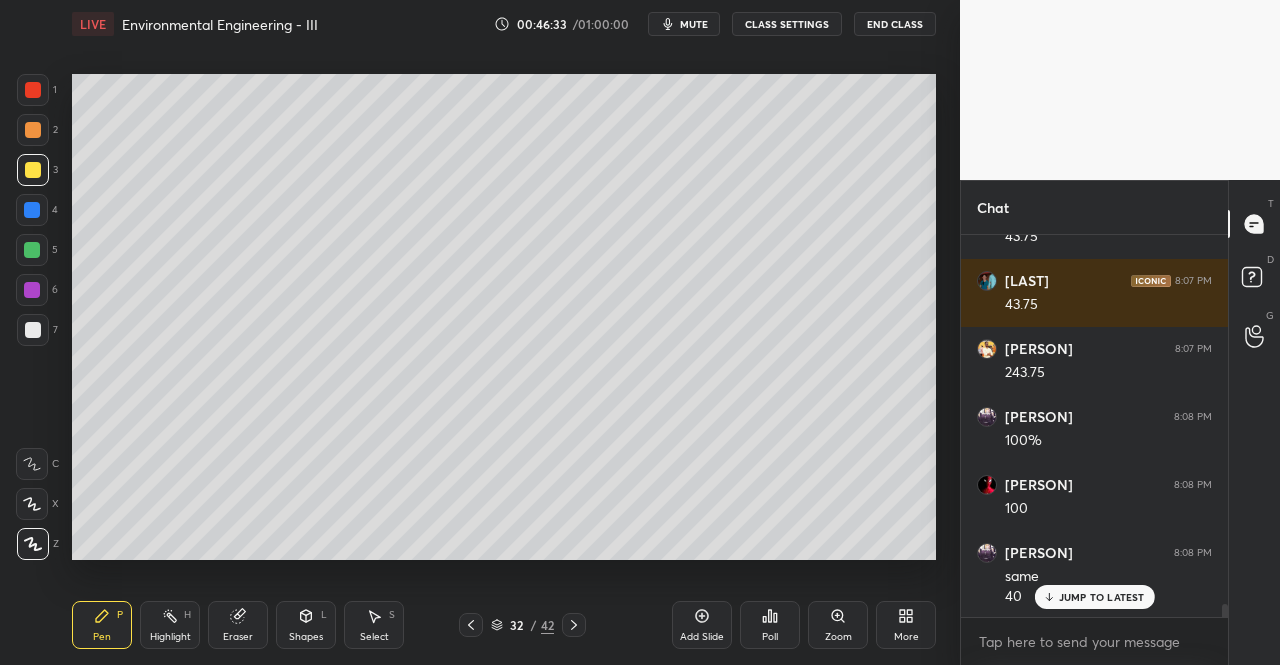 scroll, scrollTop: 10872, scrollLeft: 0, axis: vertical 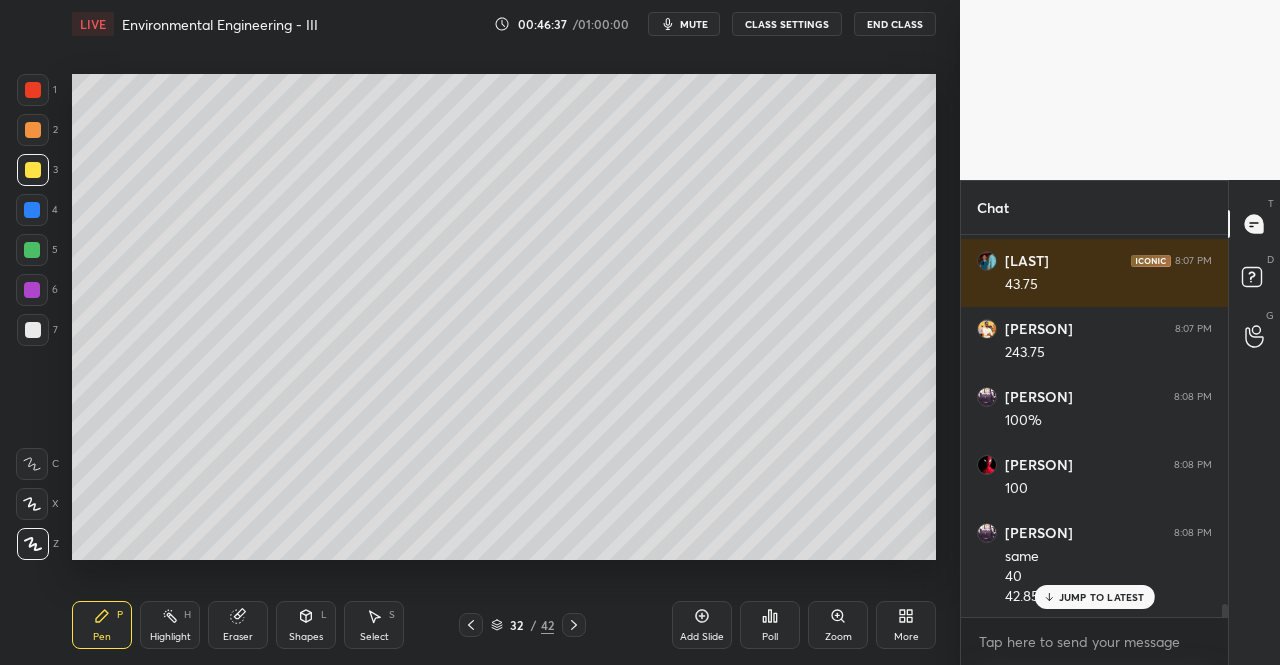 click on "JUMP TO LATEST" at bounding box center (1102, 597) 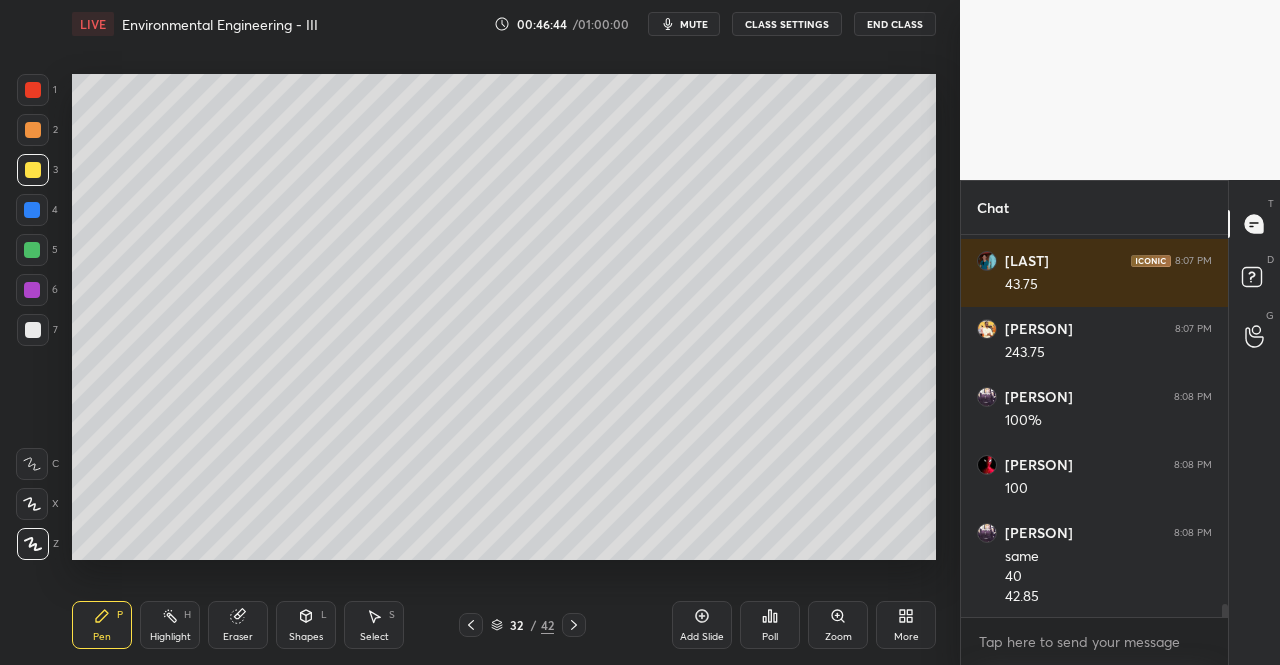 click 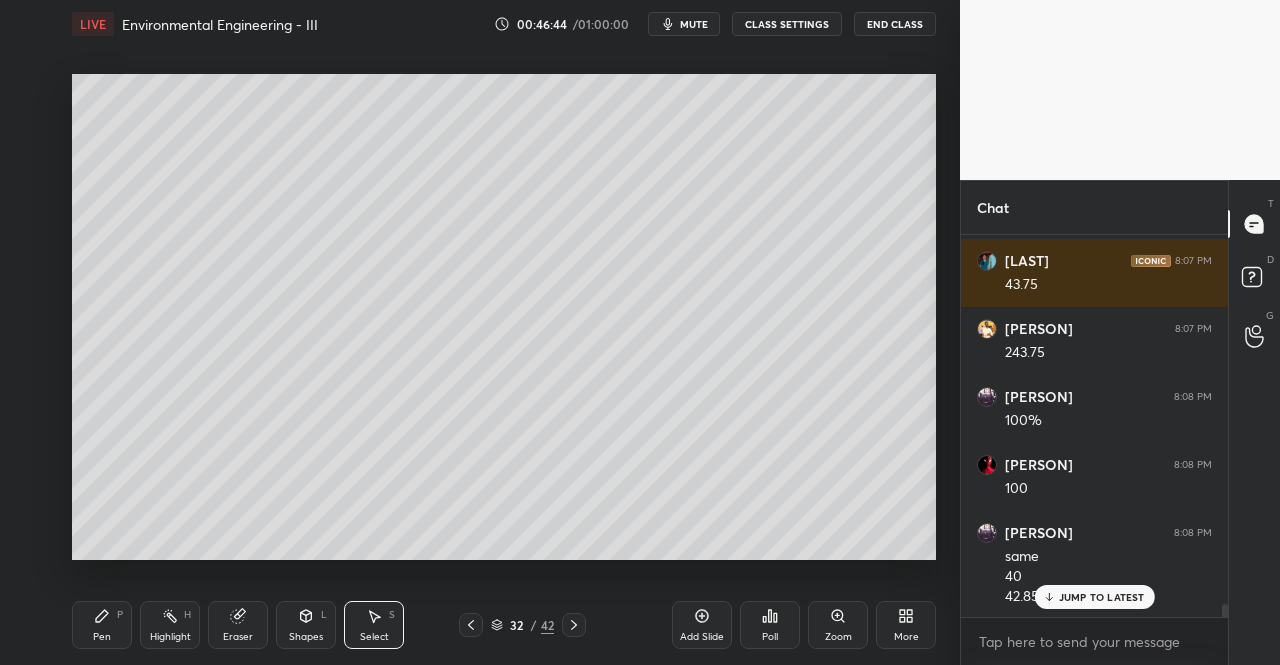 scroll, scrollTop: 10940, scrollLeft: 0, axis: vertical 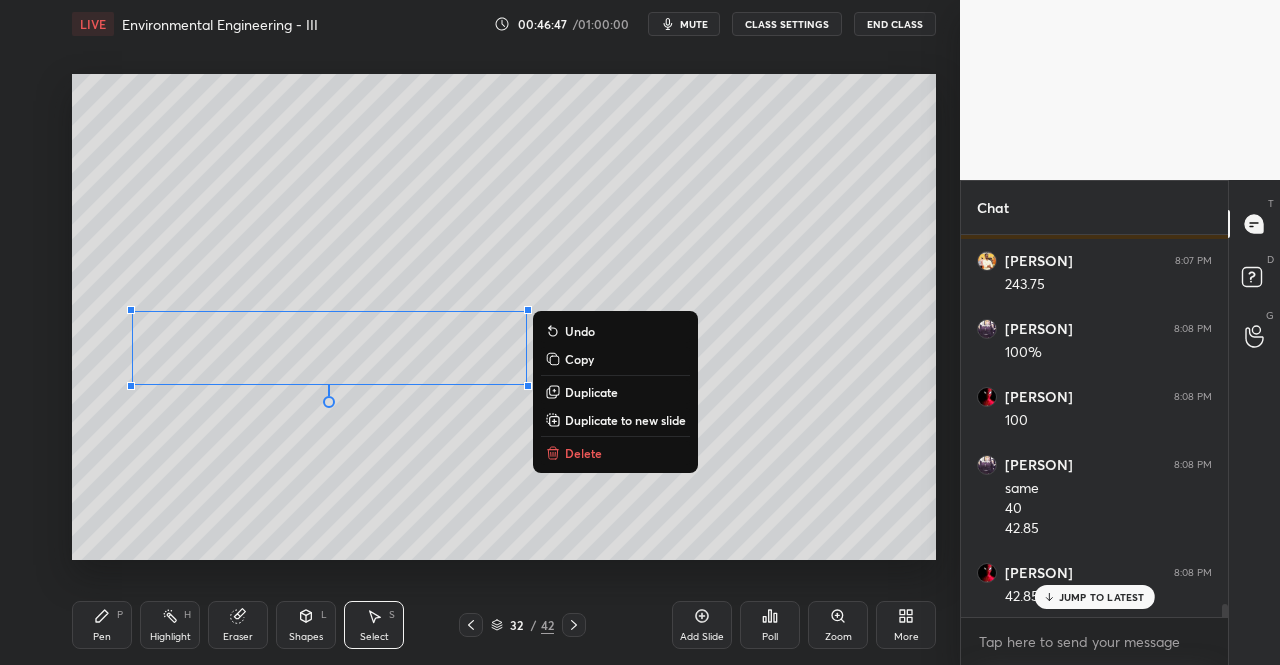 click on "0 ° Undo Copy Duplicate Duplicate to new slide Delete" at bounding box center (504, 317) 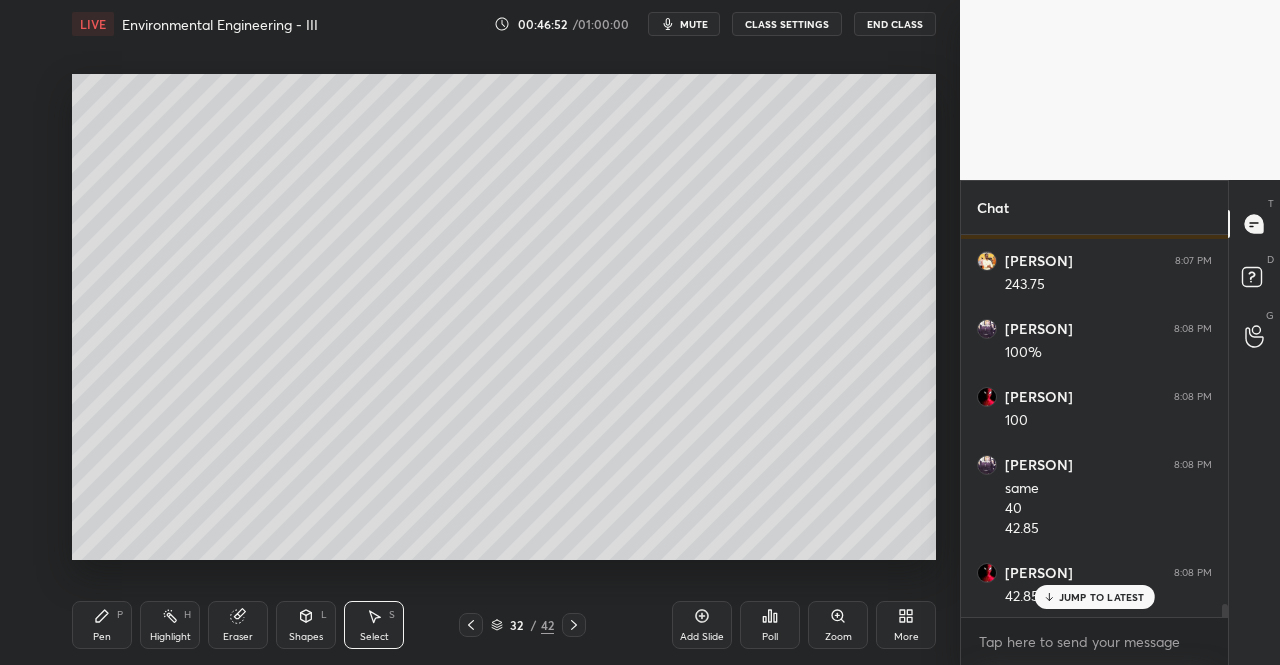 click on "Pen" at bounding box center [102, 637] 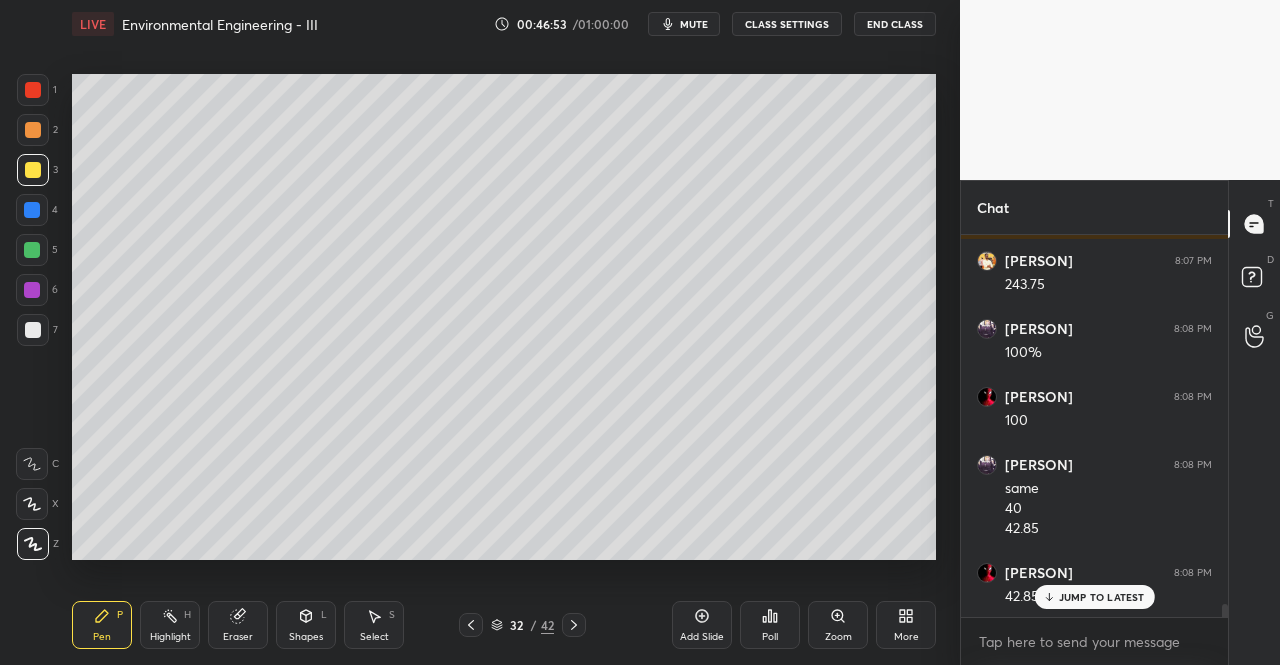 click on "JUMP TO LATEST" at bounding box center (1102, 597) 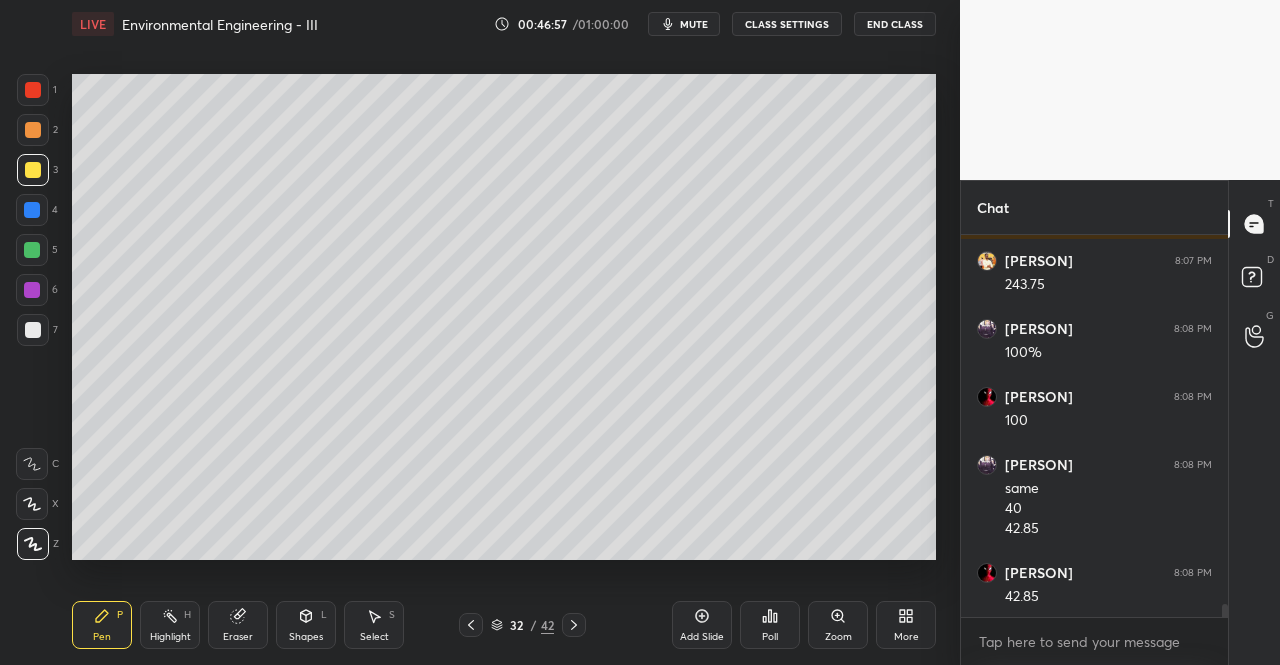 click on "Shapes L" at bounding box center [306, 625] 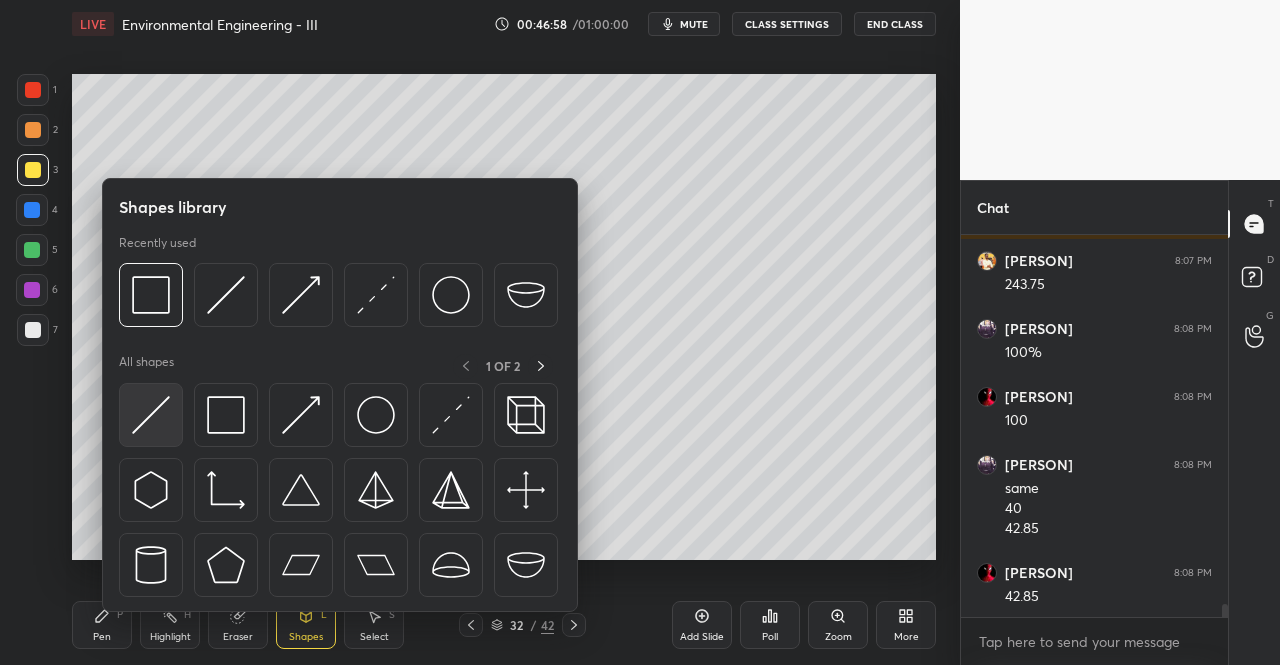 click at bounding box center (151, 415) 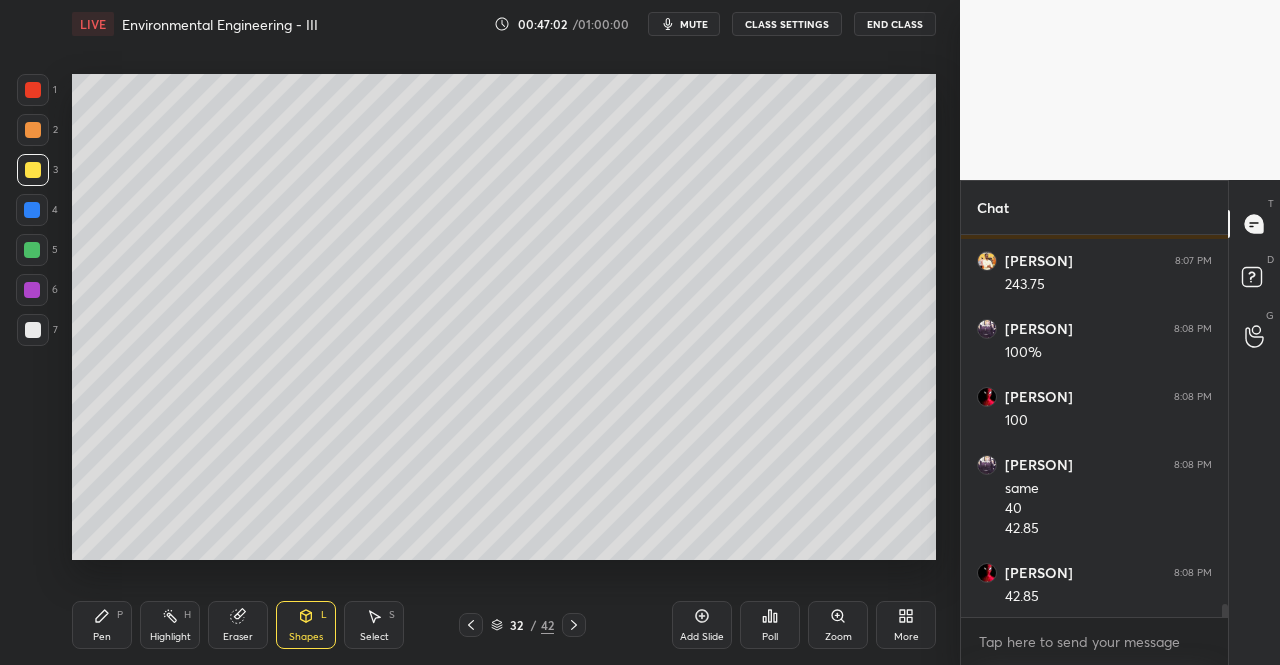 click on "Pen P" at bounding box center [102, 625] 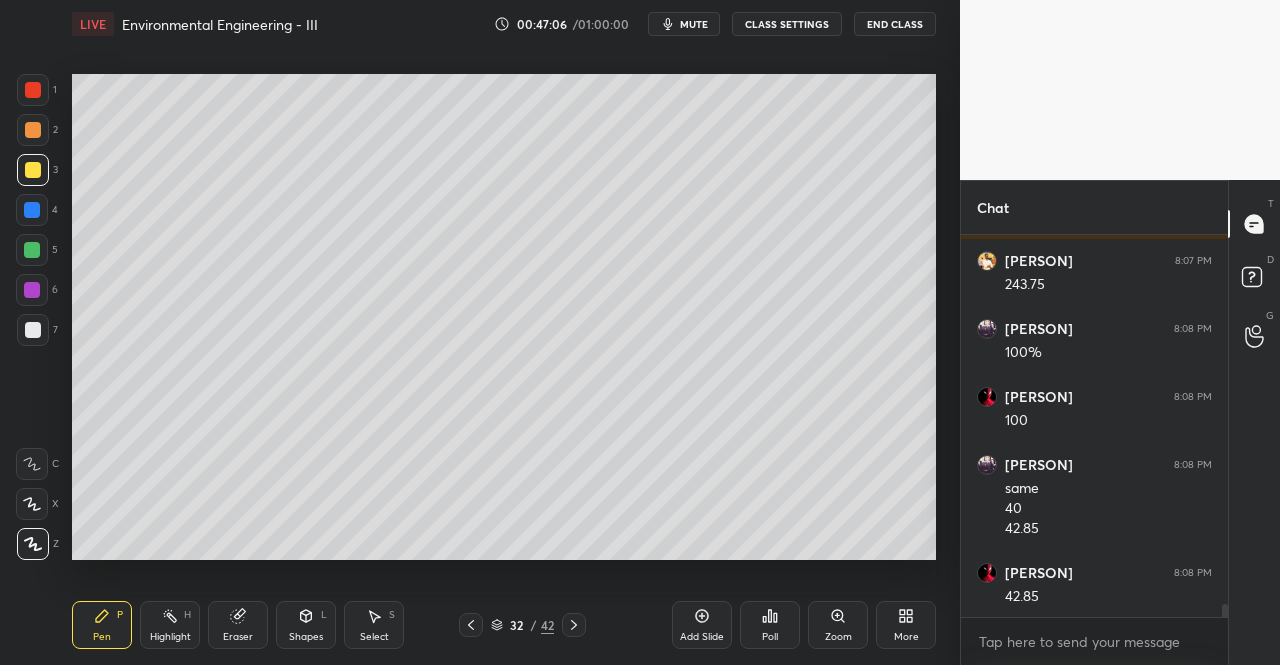 scroll, scrollTop: 11008, scrollLeft: 0, axis: vertical 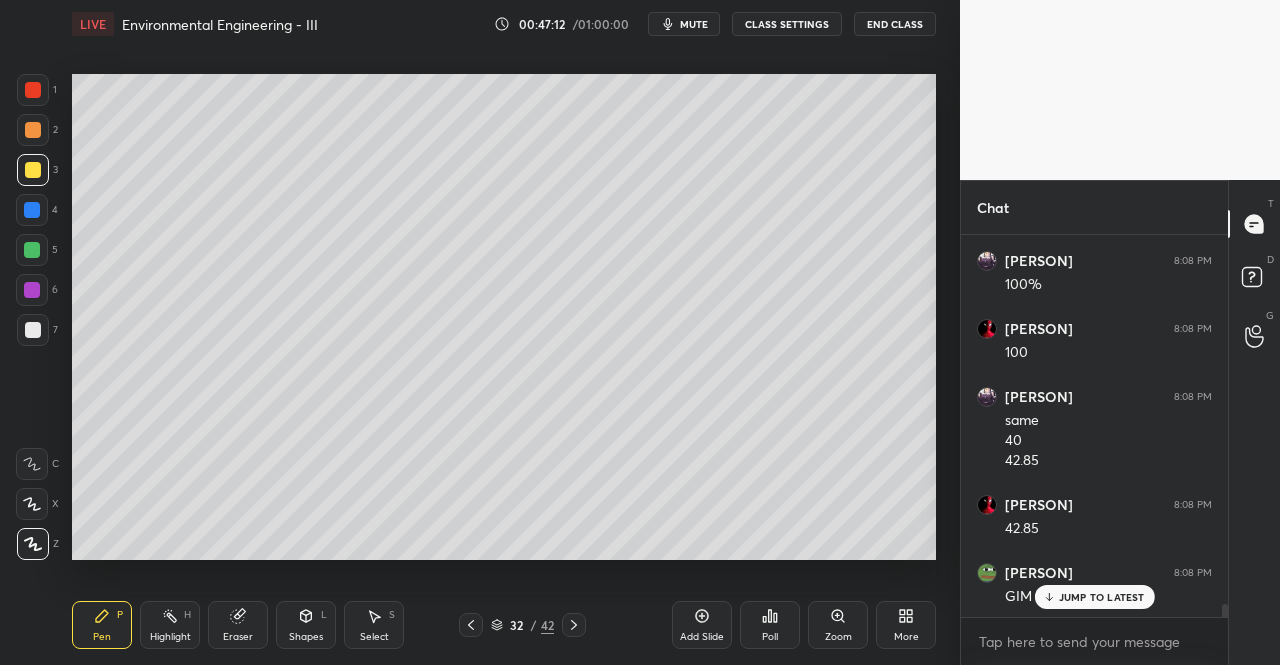 click on "JUMP TO LATEST" at bounding box center [1102, 597] 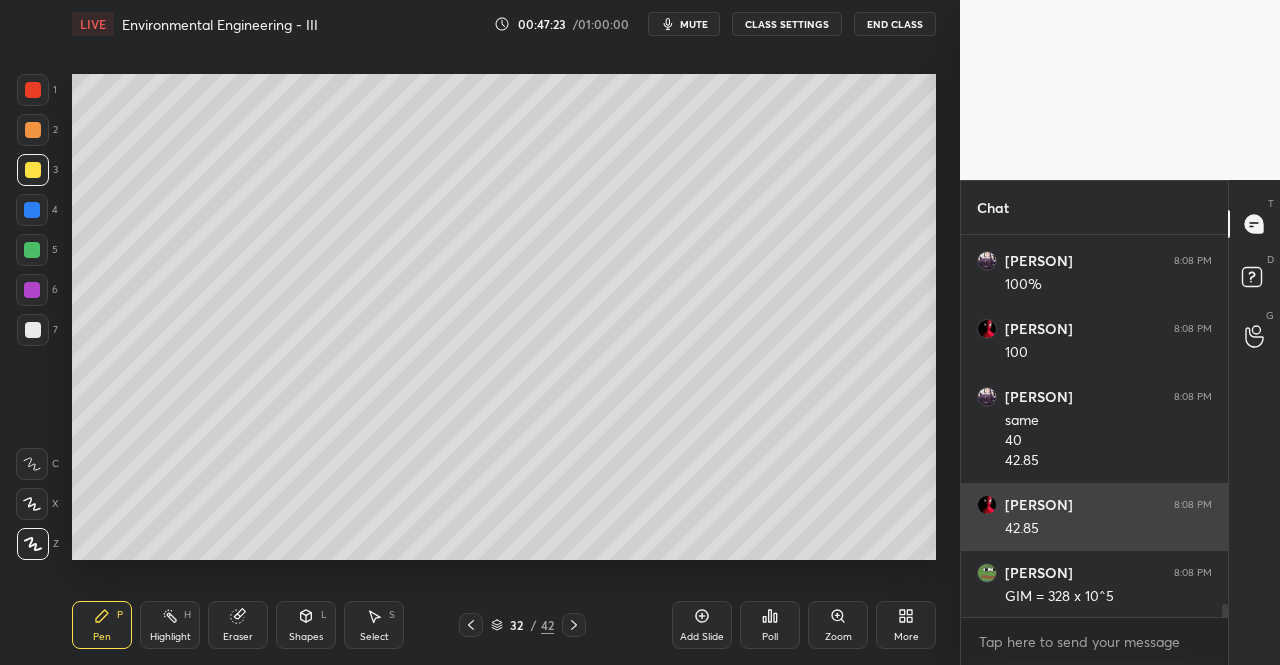 scroll, scrollTop: 11076, scrollLeft: 0, axis: vertical 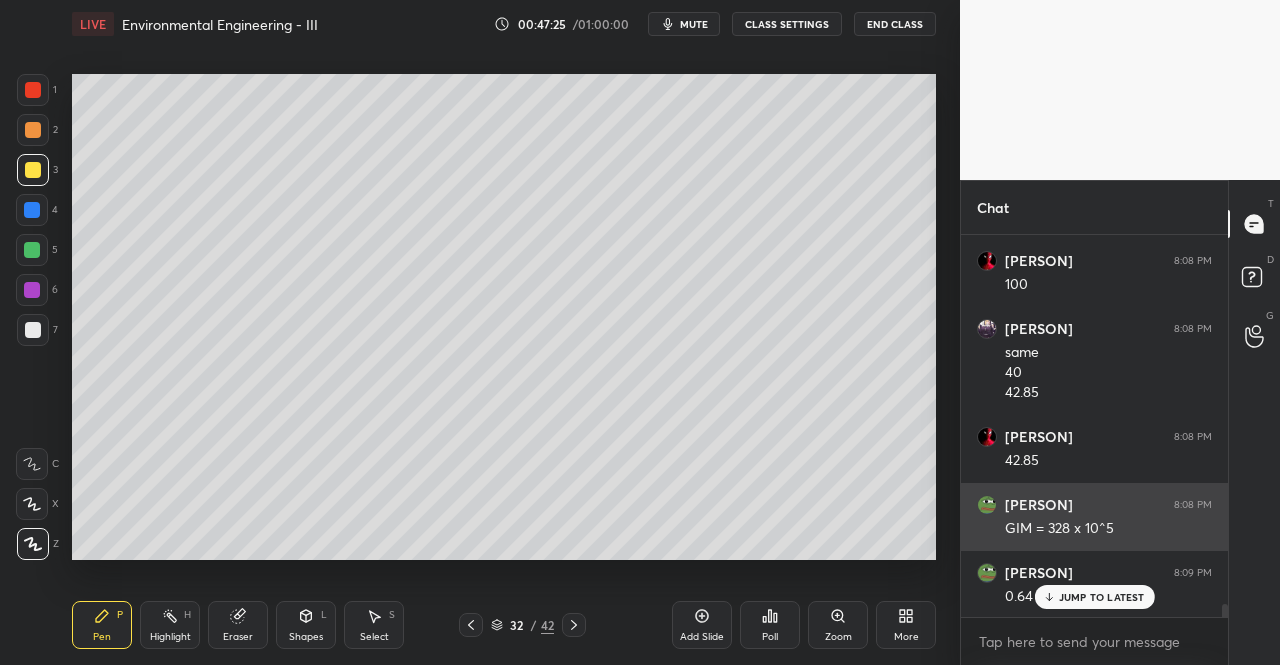 click on "JUMP TO LATEST" at bounding box center (1094, 597) 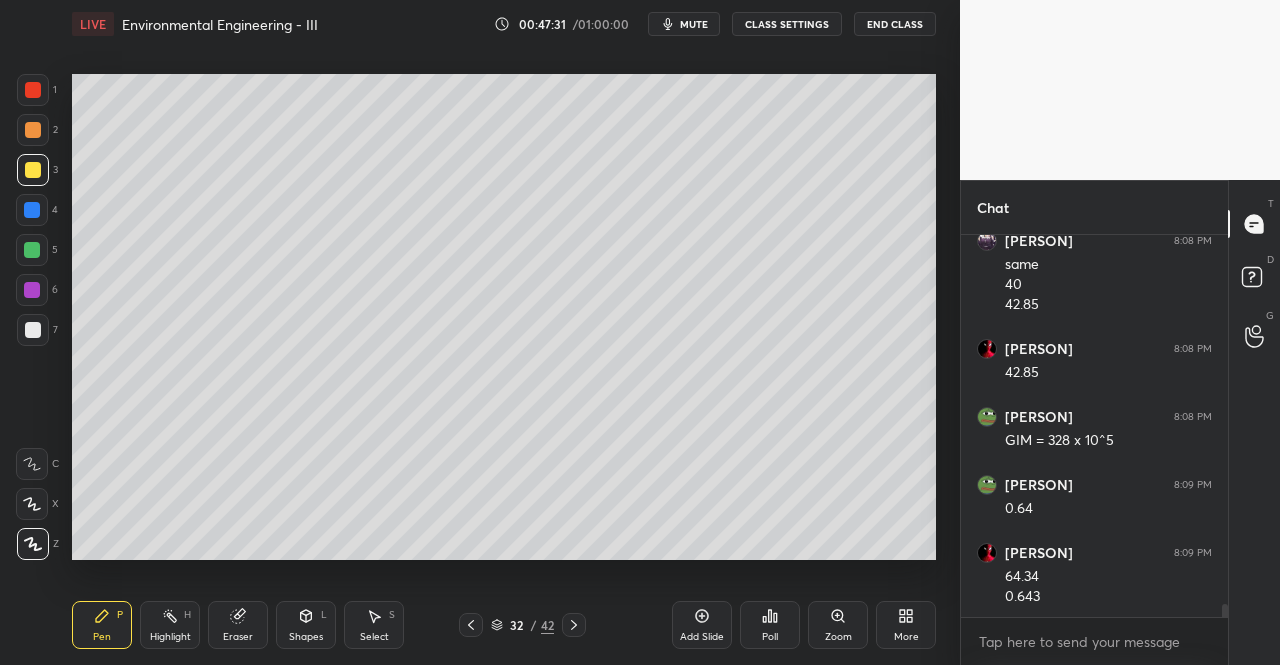 scroll, scrollTop: 11300, scrollLeft: 0, axis: vertical 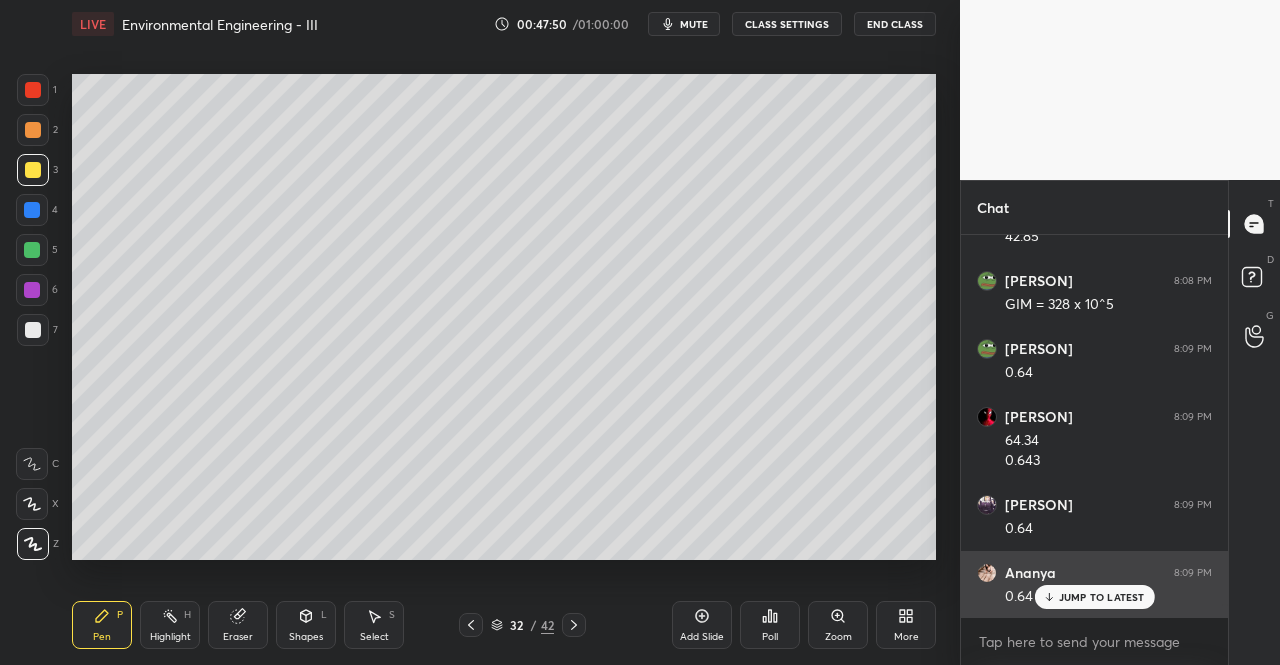 click on "JUMP TO LATEST" at bounding box center [1102, 597] 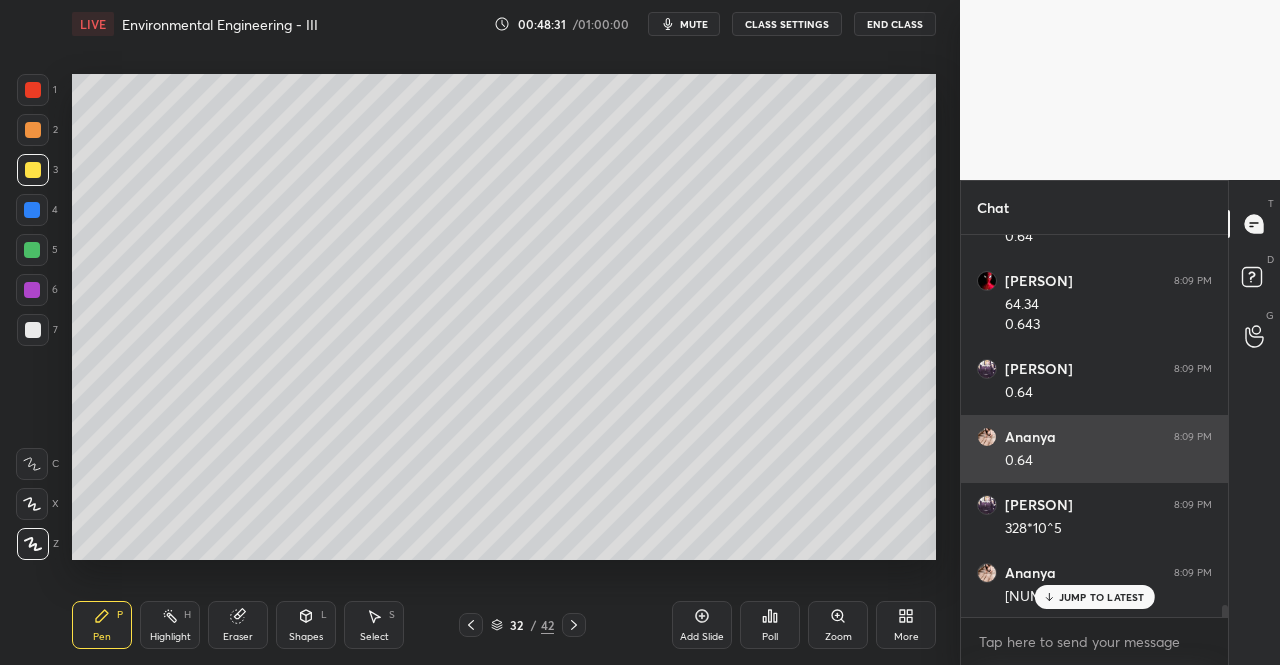 scroll, scrollTop: 11522, scrollLeft: 0, axis: vertical 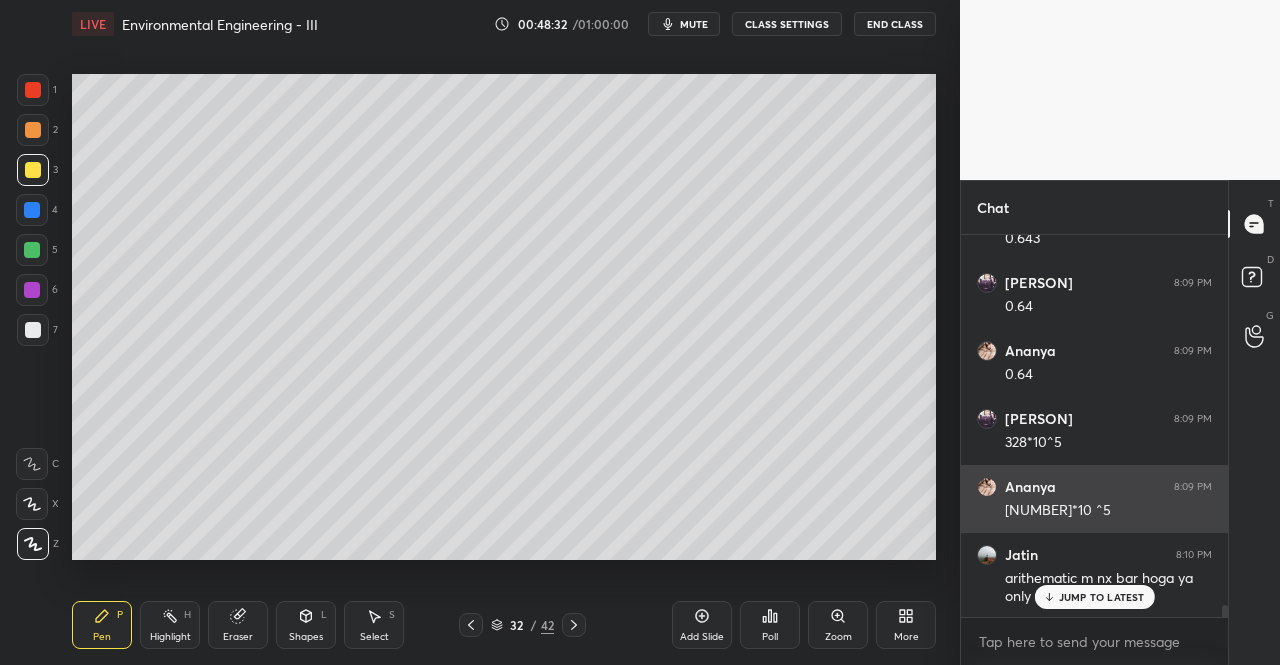 click on "JUMP TO LATEST" at bounding box center (1102, 597) 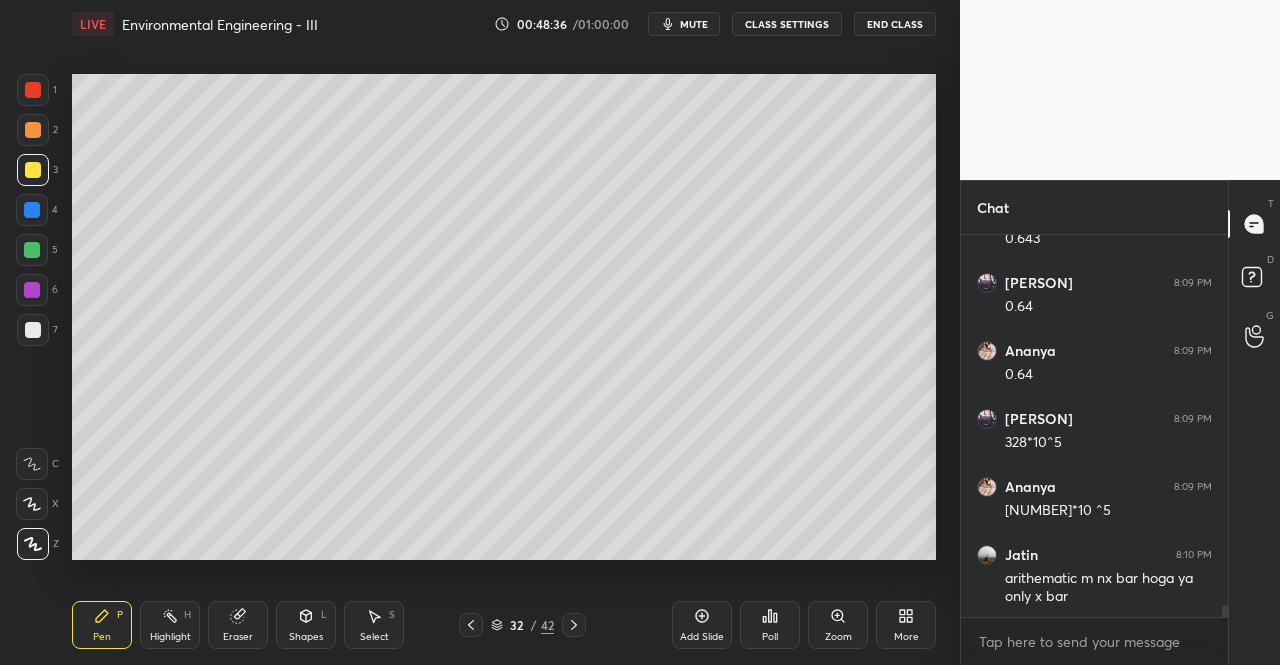 click on "Pen P" at bounding box center (102, 625) 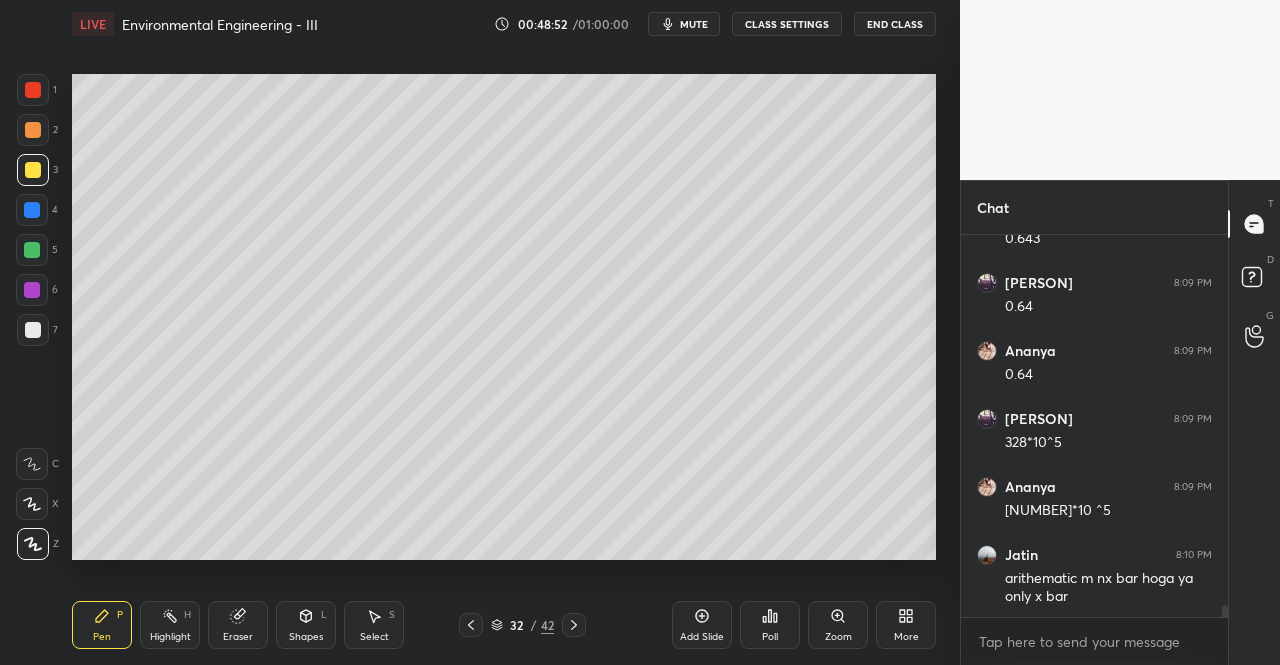 click on "Eraser" at bounding box center (238, 625) 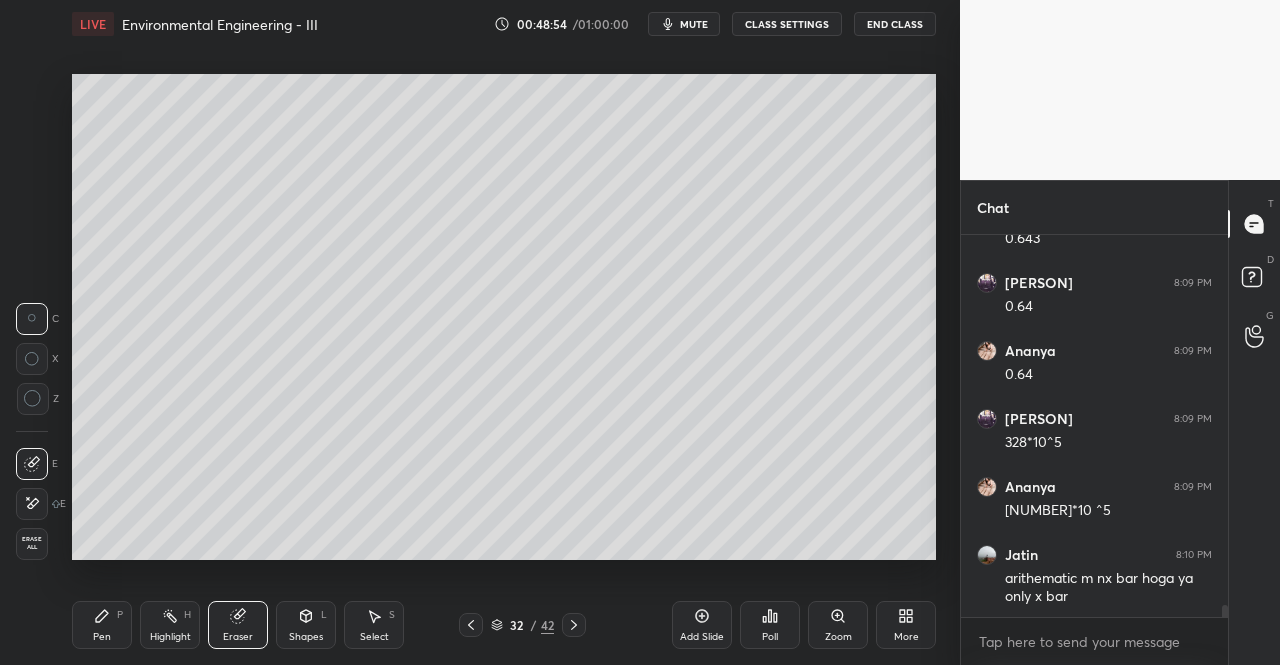 click on "Pen P" at bounding box center [102, 625] 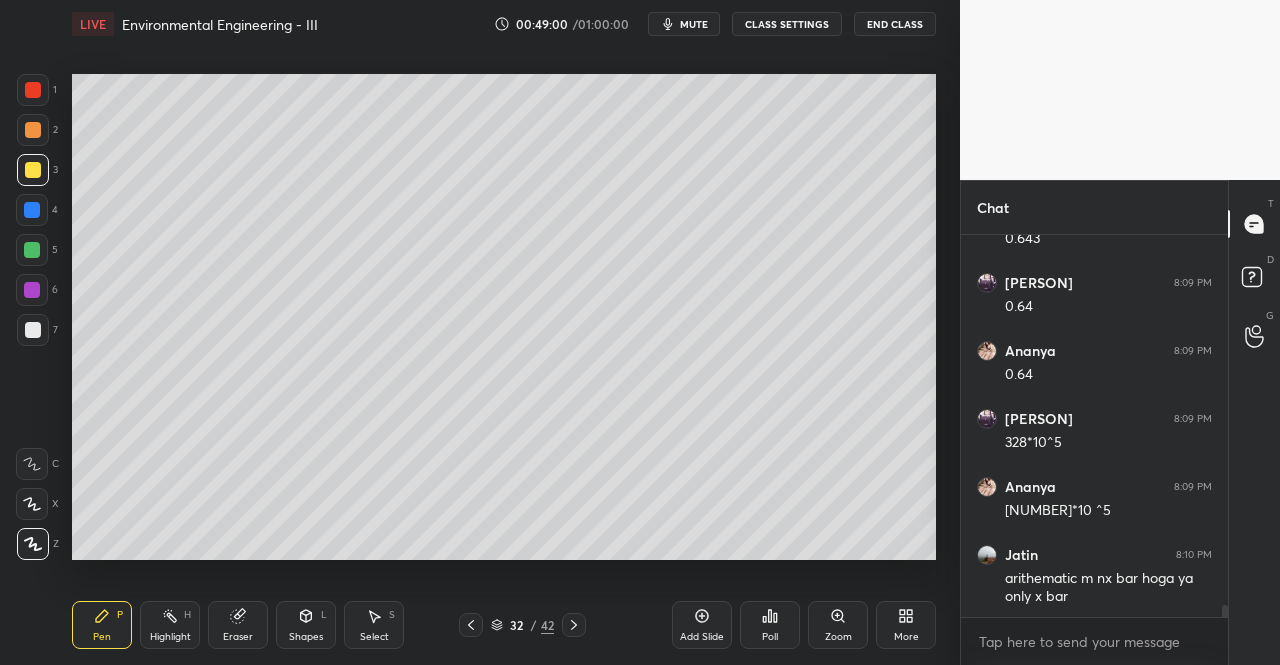 click on "Pen P" at bounding box center (102, 625) 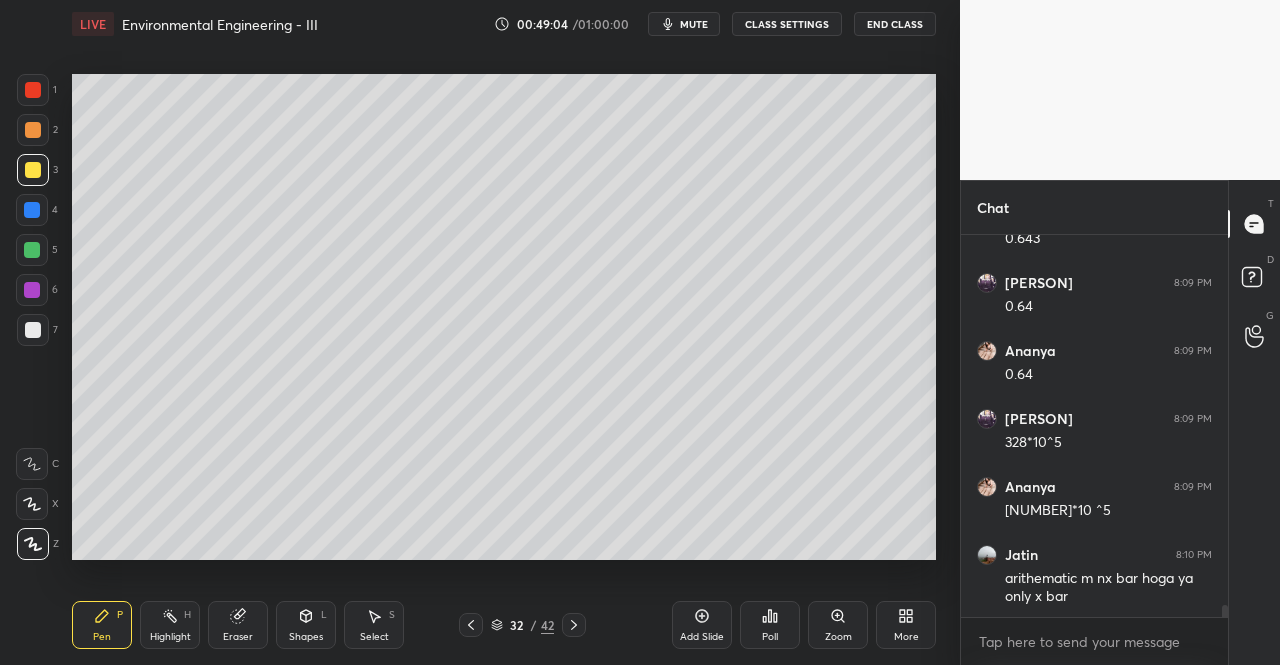 click on "Eraser" at bounding box center [238, 637] 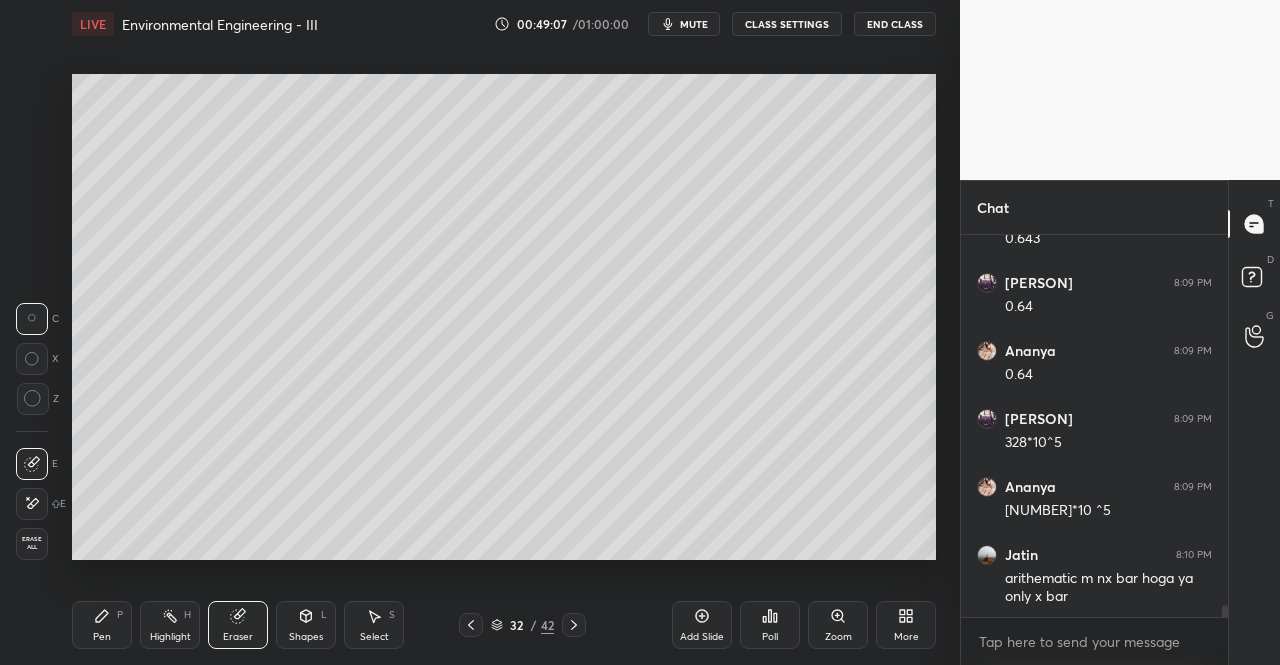 click on "P" at bounding box center [120, 615] 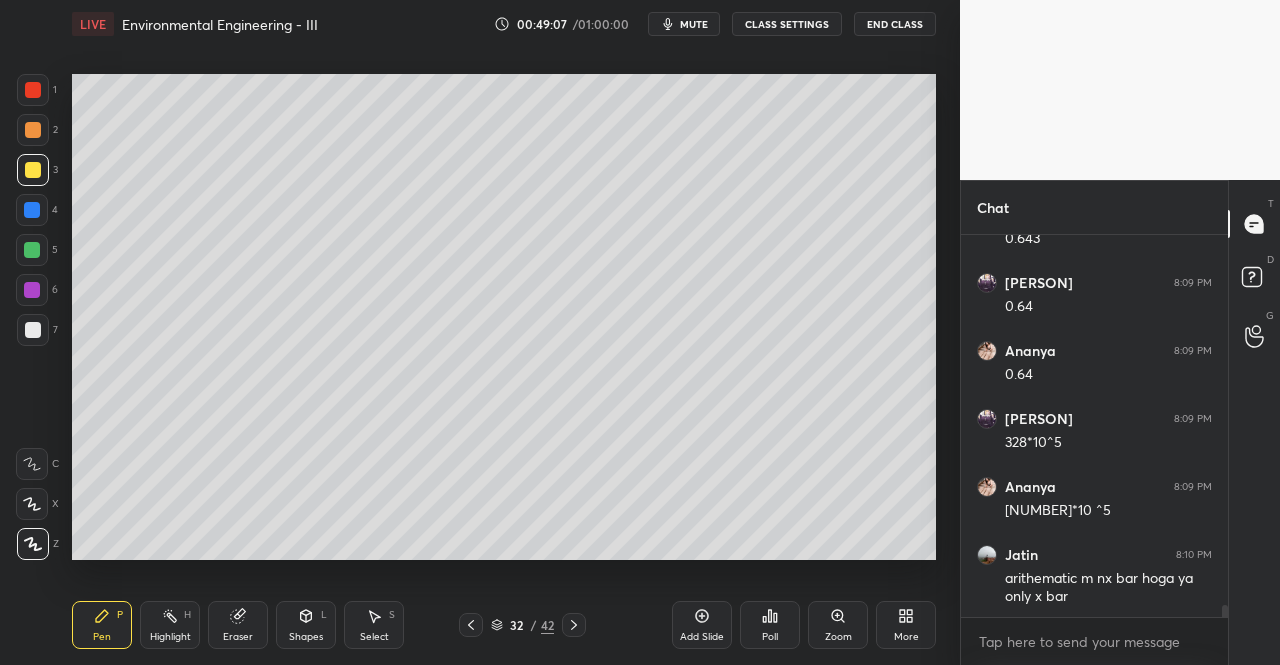 click on "Pen P" at bounding box center (102, 625) 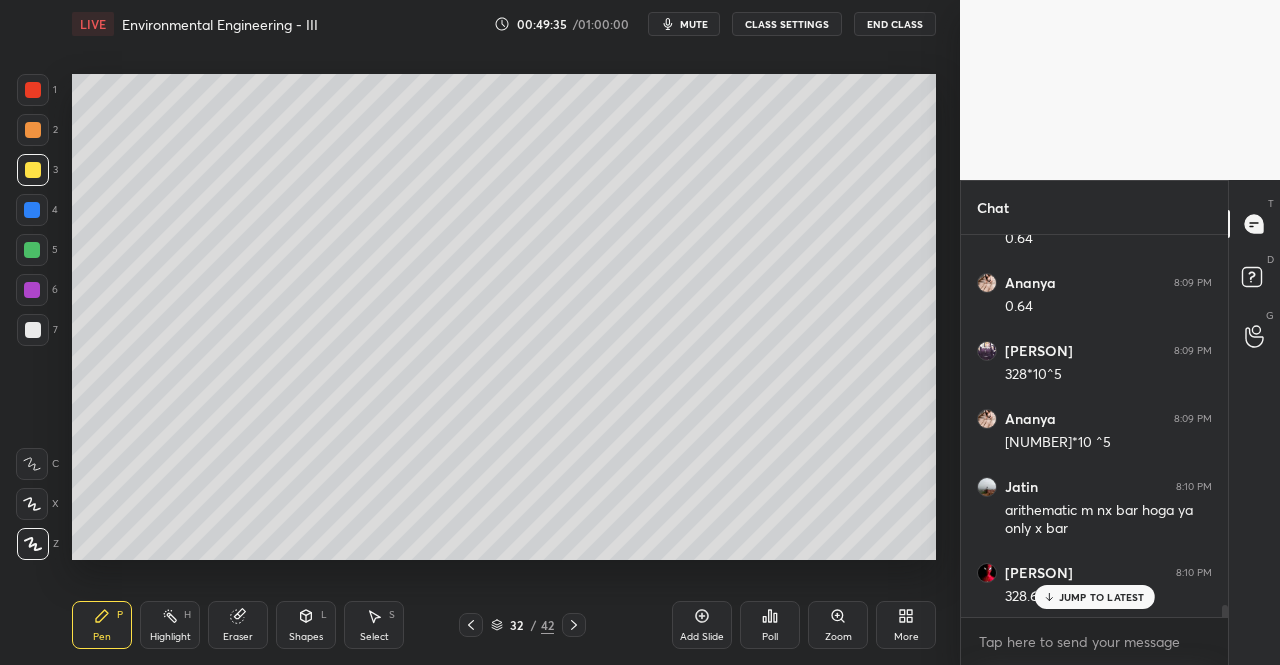 scroll, scrollTop: 11658, scrollLeft: 0, axis: vertical 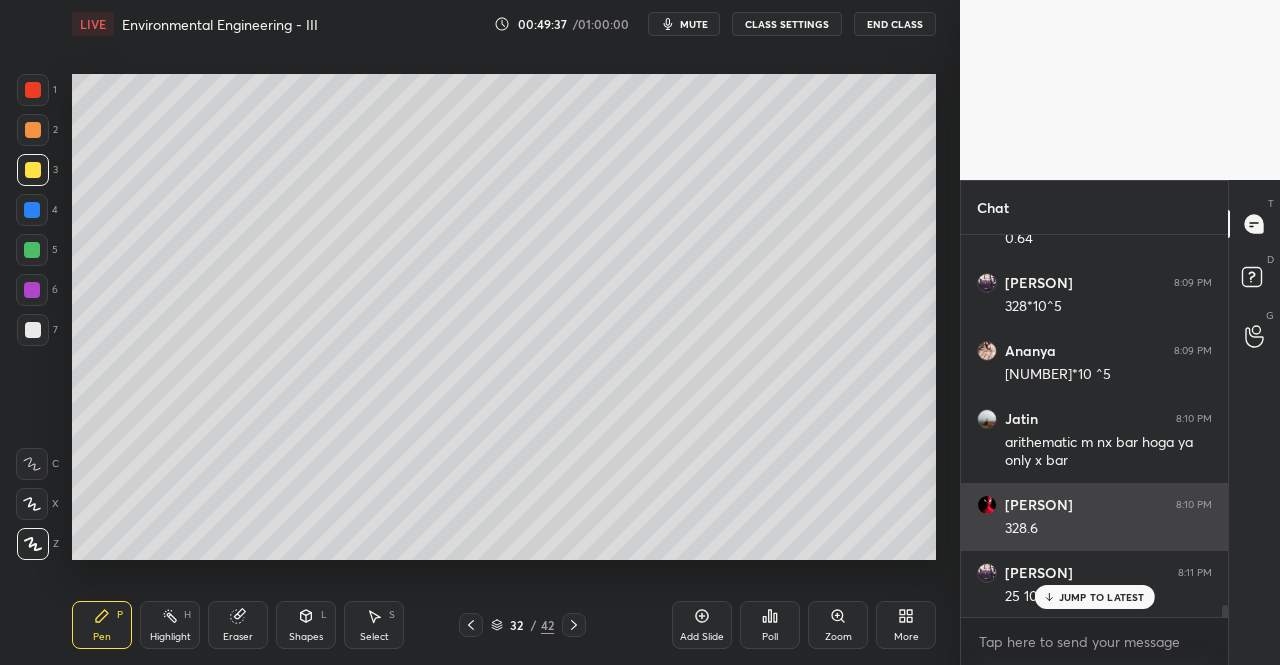 click on "JUMP TO LATEST" at bounding box center (1102, 597) 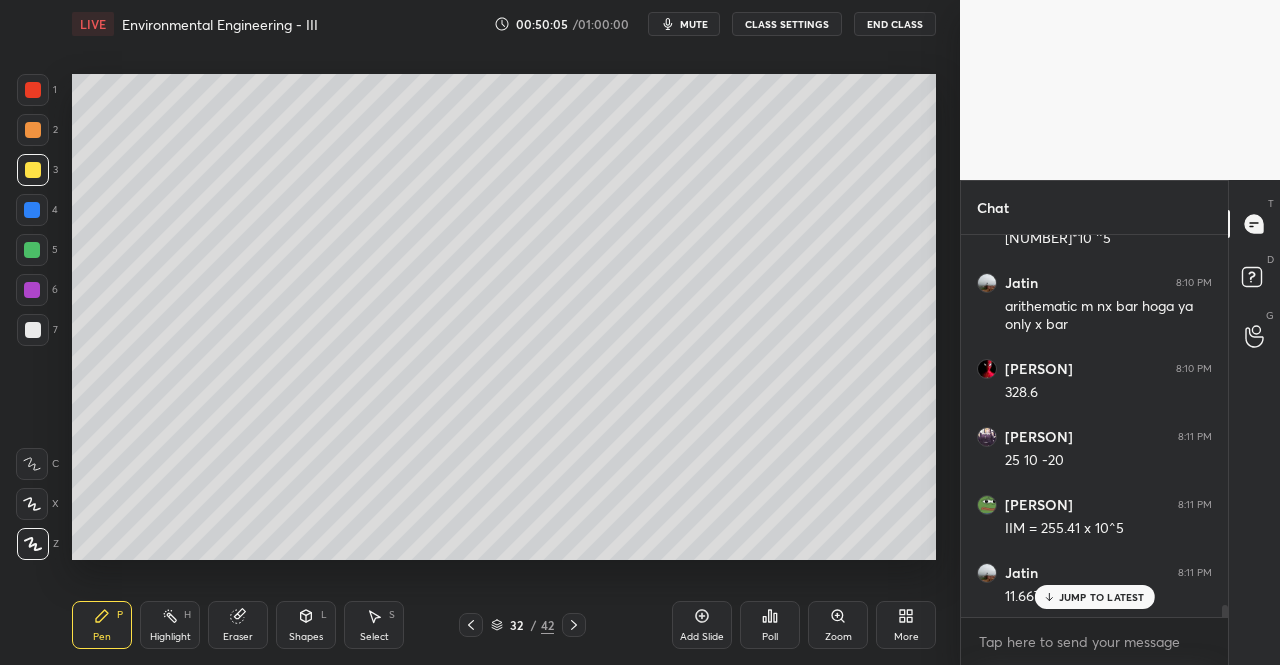 scroll, scrollTop: 11862, scrollLeft: 0, axis: vertical 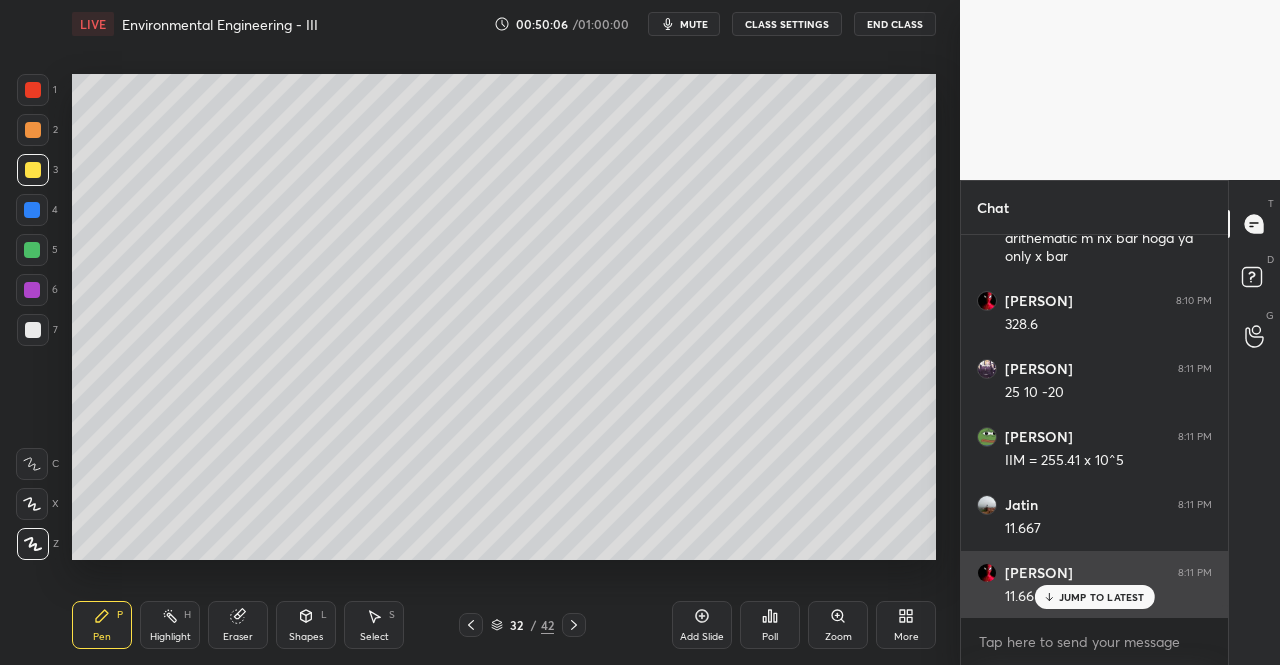 click on "JUMP TO LATEST" at bounding box center (1102, 597) 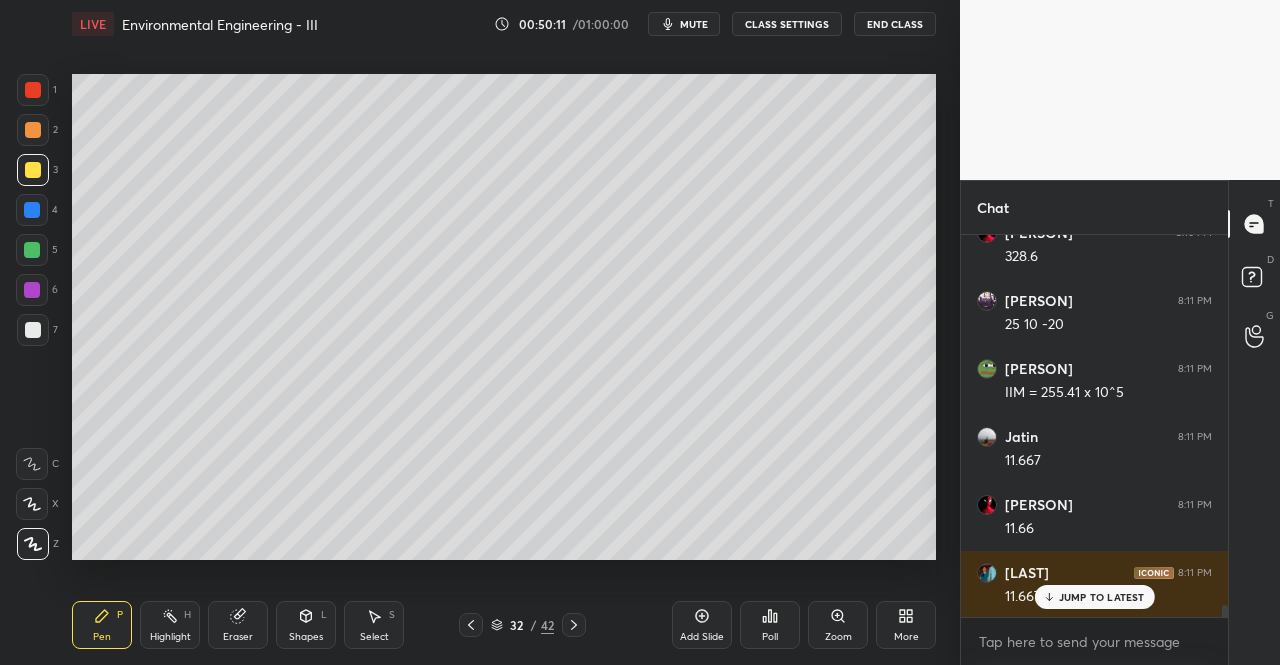 scroll, scrollTop: 11998, scrollLeft: 0, axis: vertical 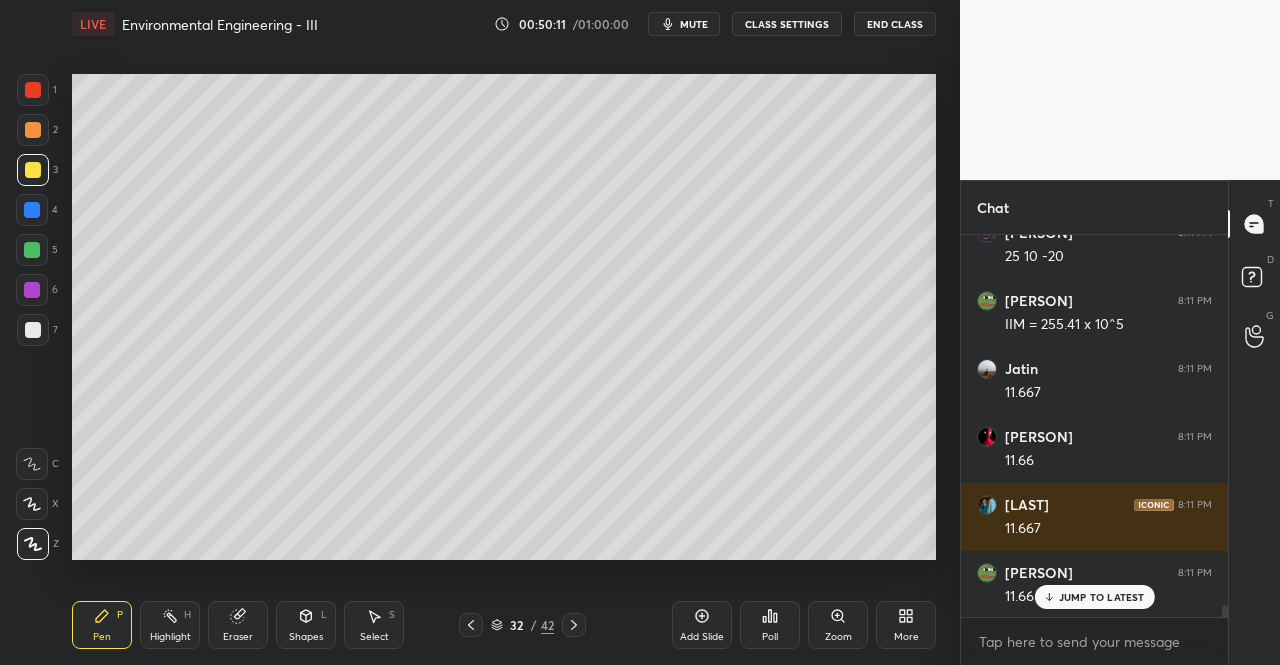 click on "Eraser" at bounding box center [238, 637] 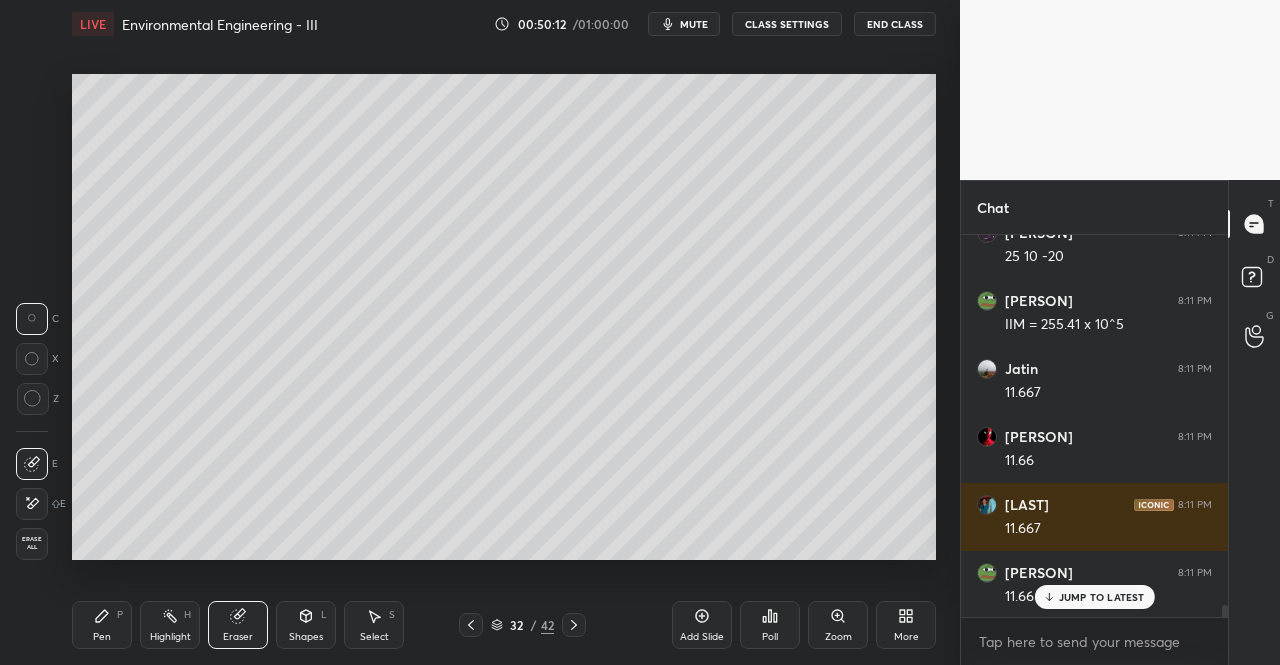 scroll, scrollTop: 12066, scrollLeft: 0, axis: vertical 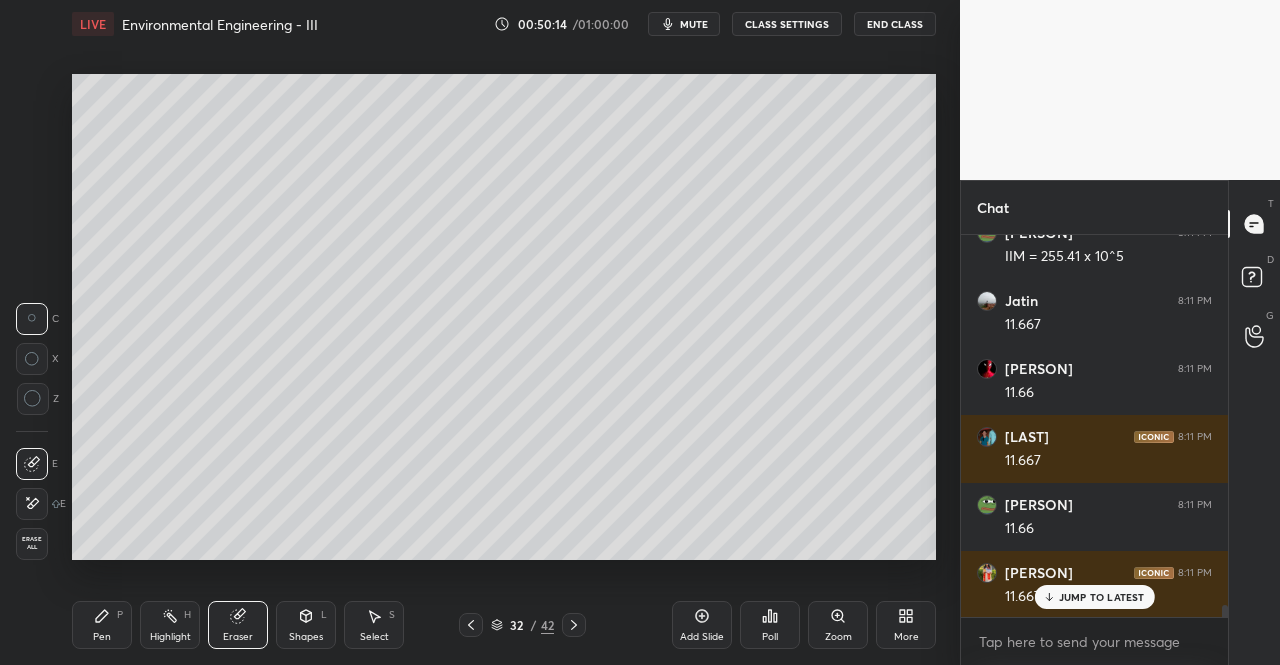click on "Pen P" at bounding box center (102, 625) 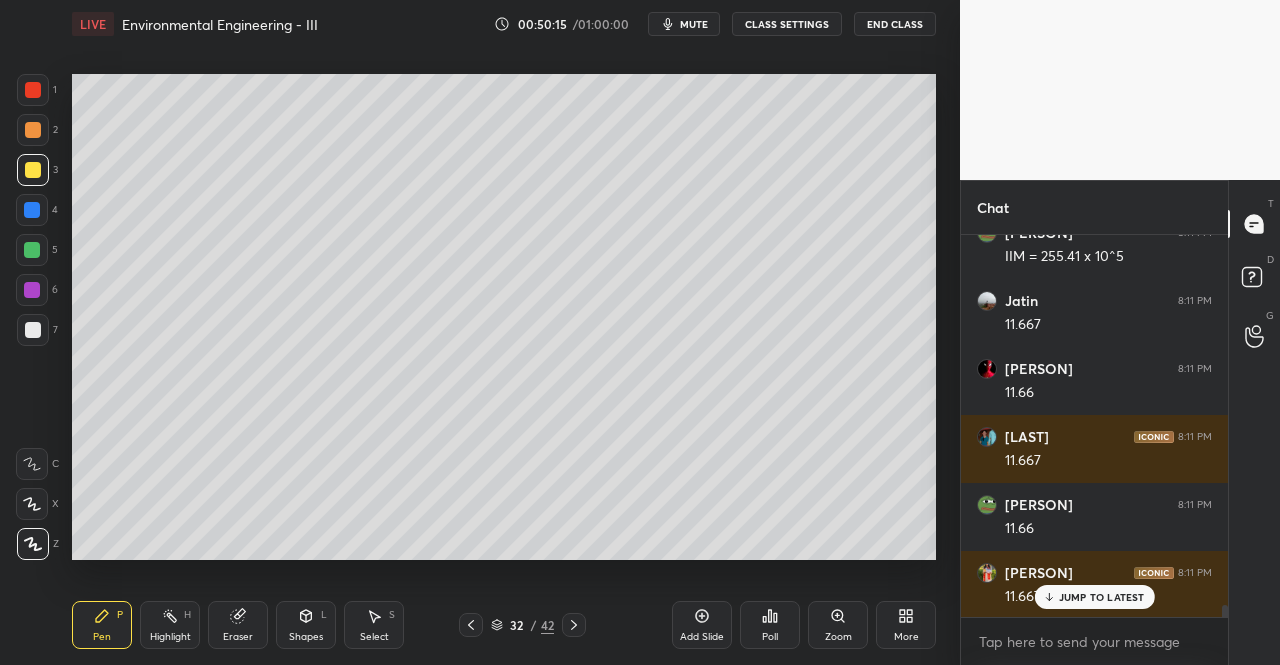 click on "Pen P Highlight H Eraser Shapes L Select S 32 / 42 Add Slide Poll Zoom More" at bounding box center (504, 625) 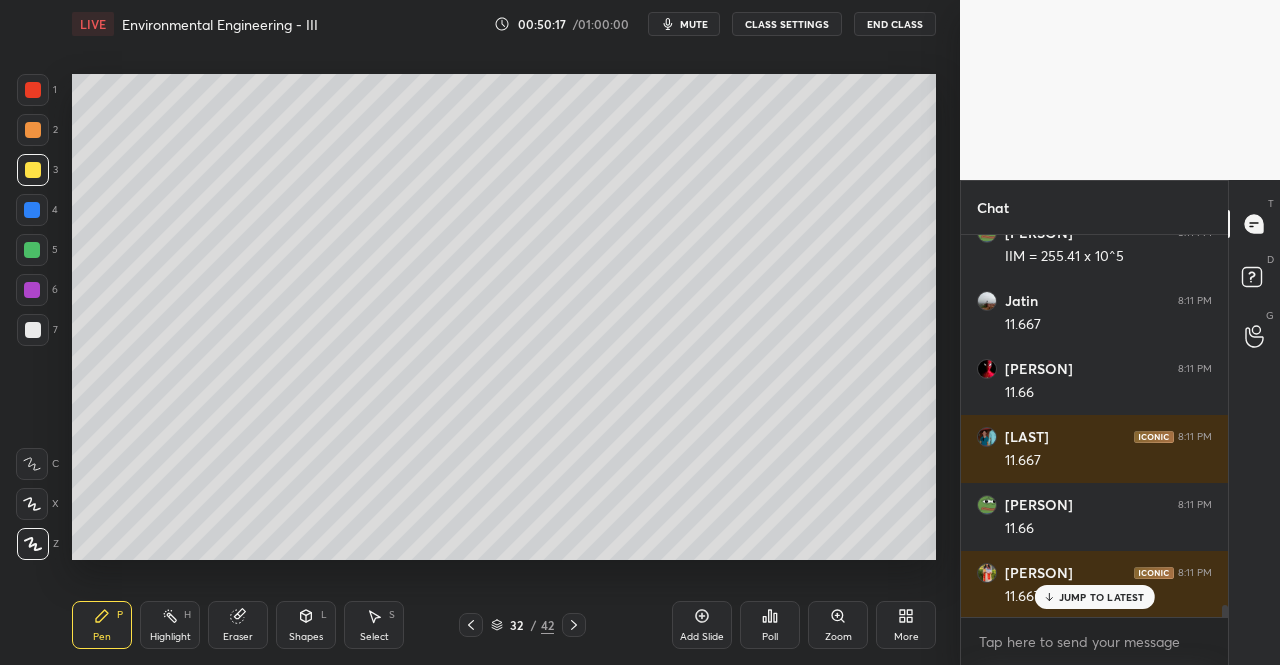 scroll, scrollTop: 12134, scrollLeft: 0, axis: vertical 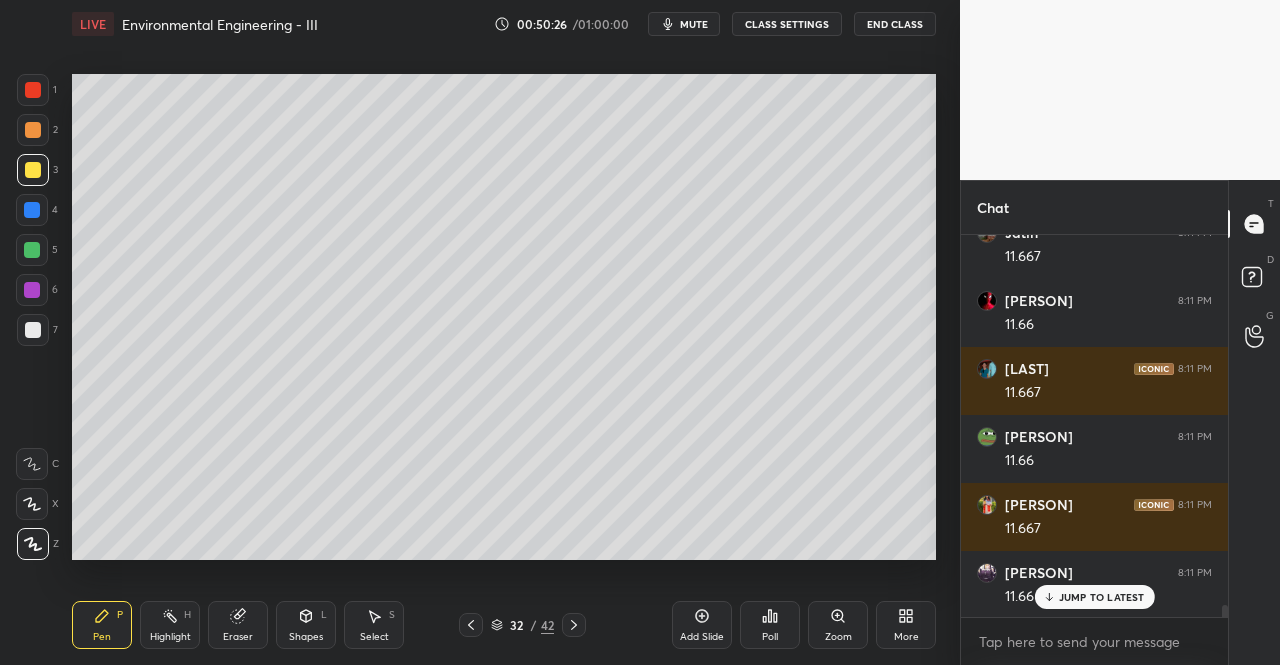 click on "Eraser" at bounding box center [238, 637] 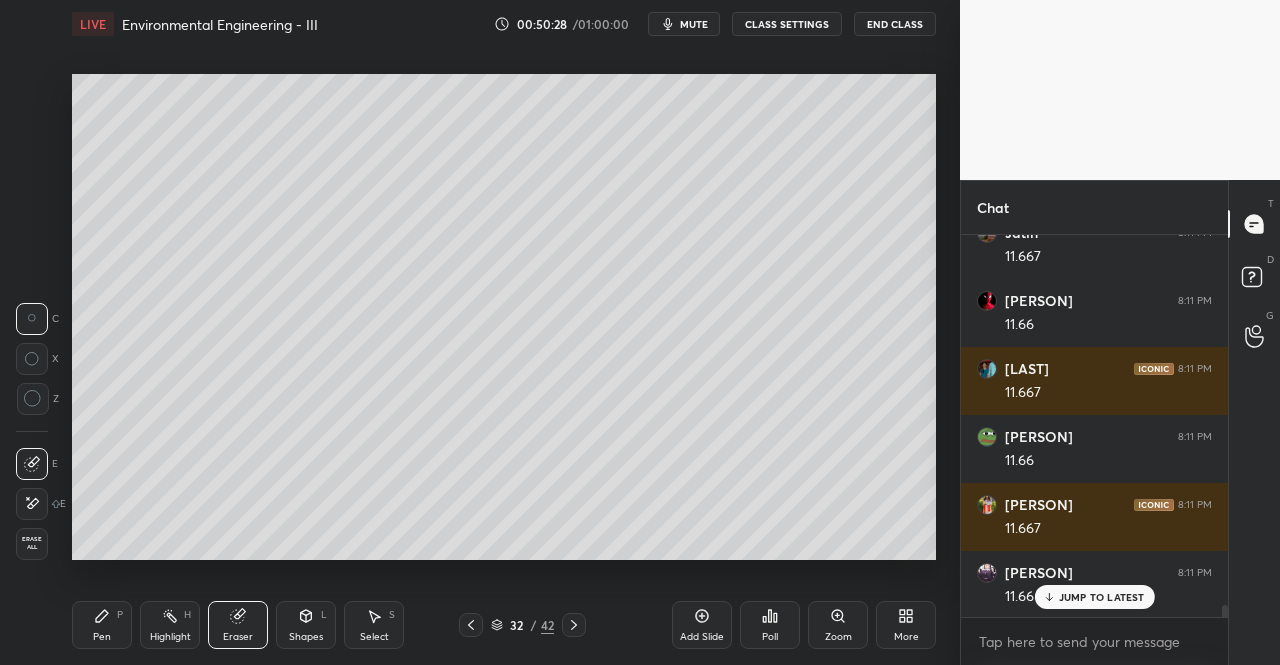 click on "Pen P" at bounding box center [102, 625] 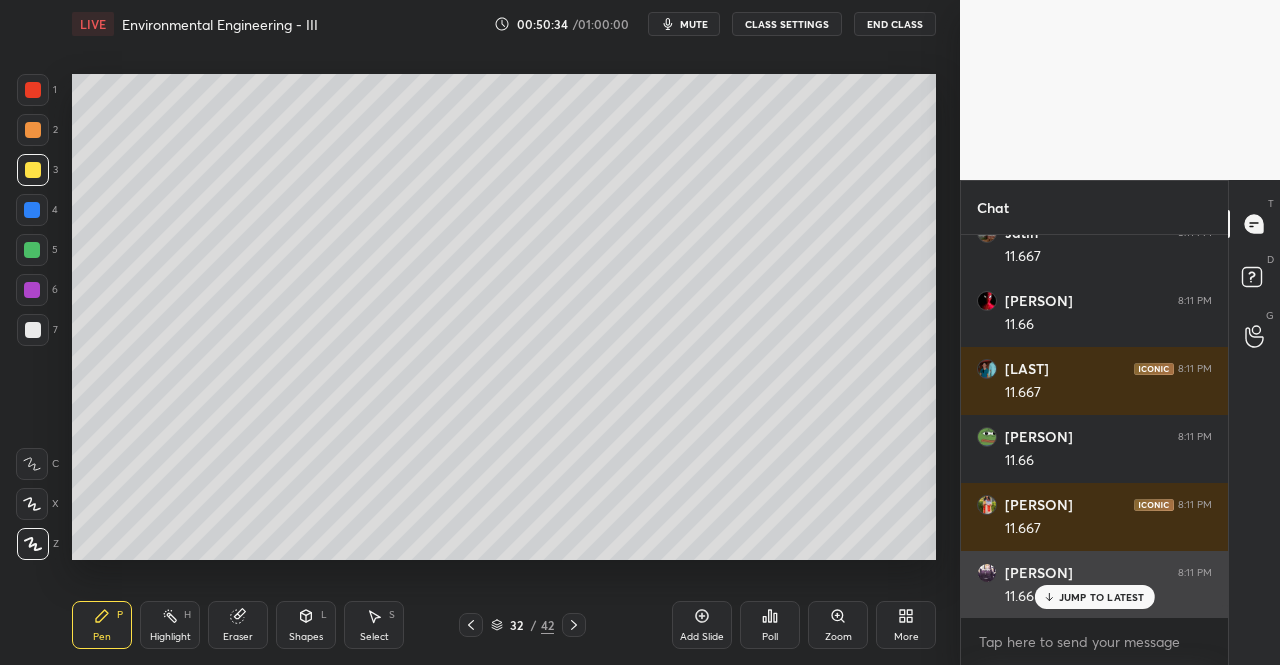 click on "JUMP TO LATEST" at bounding box center (1094, 597) 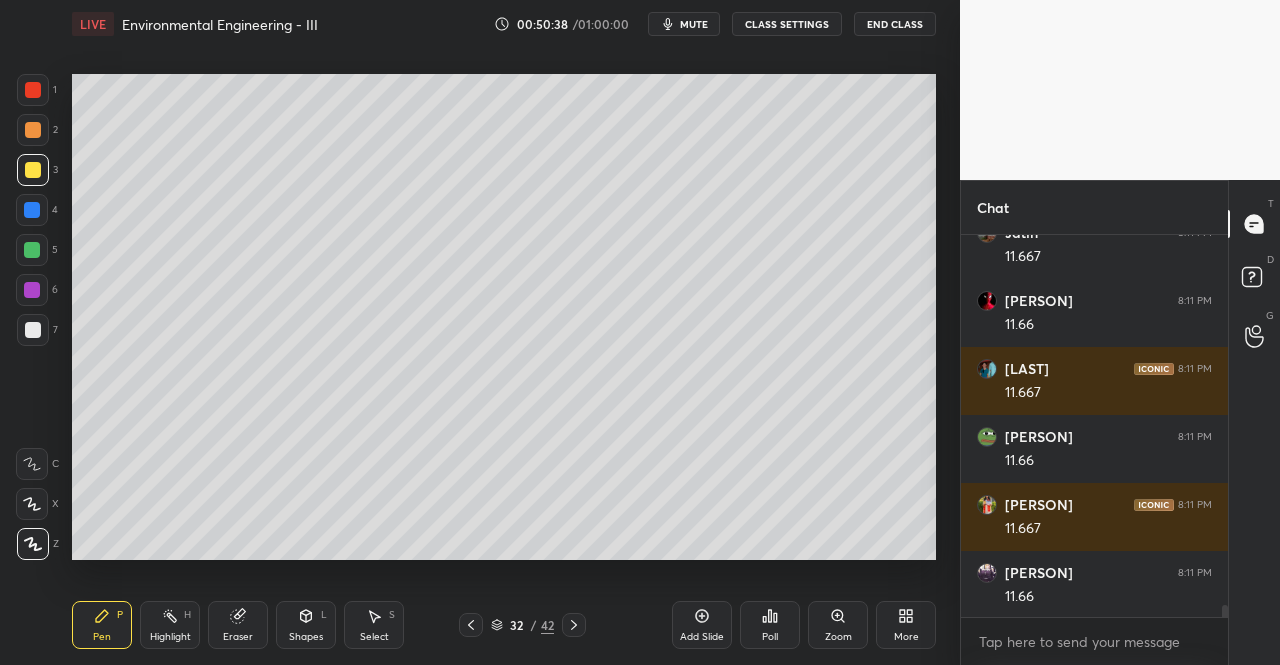 click on "Eraser" at bounding box center [238, 625] 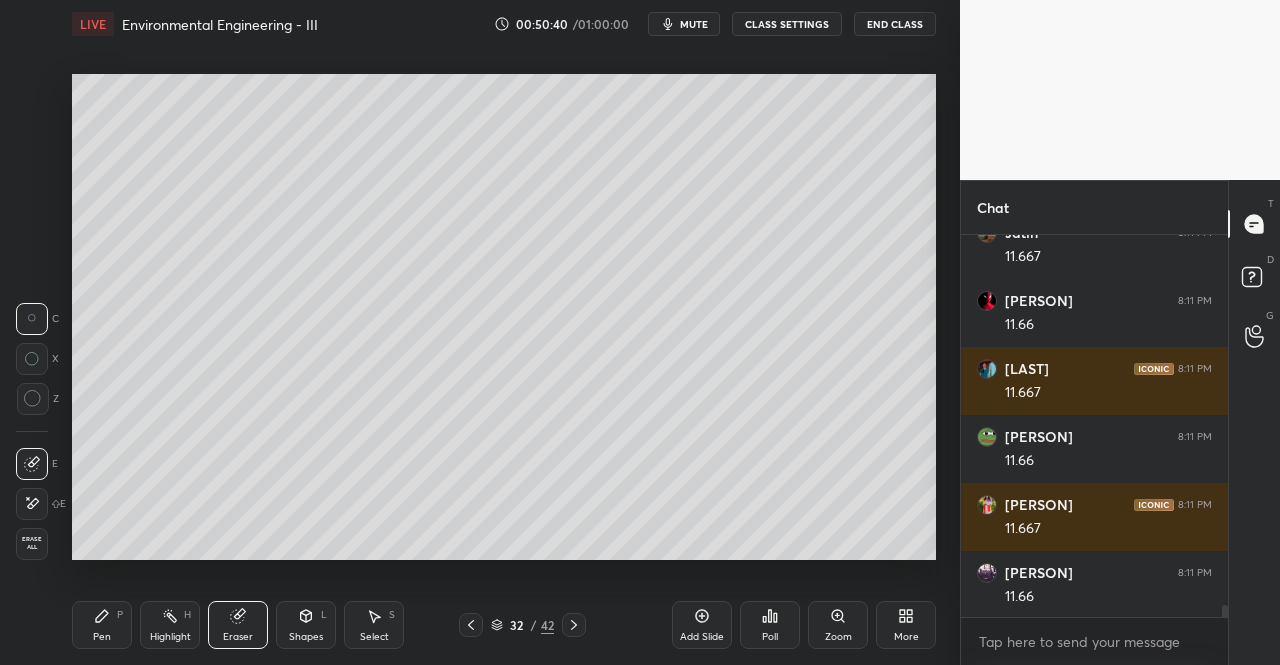 click on "Pen P" at bounding box center (102, 625) 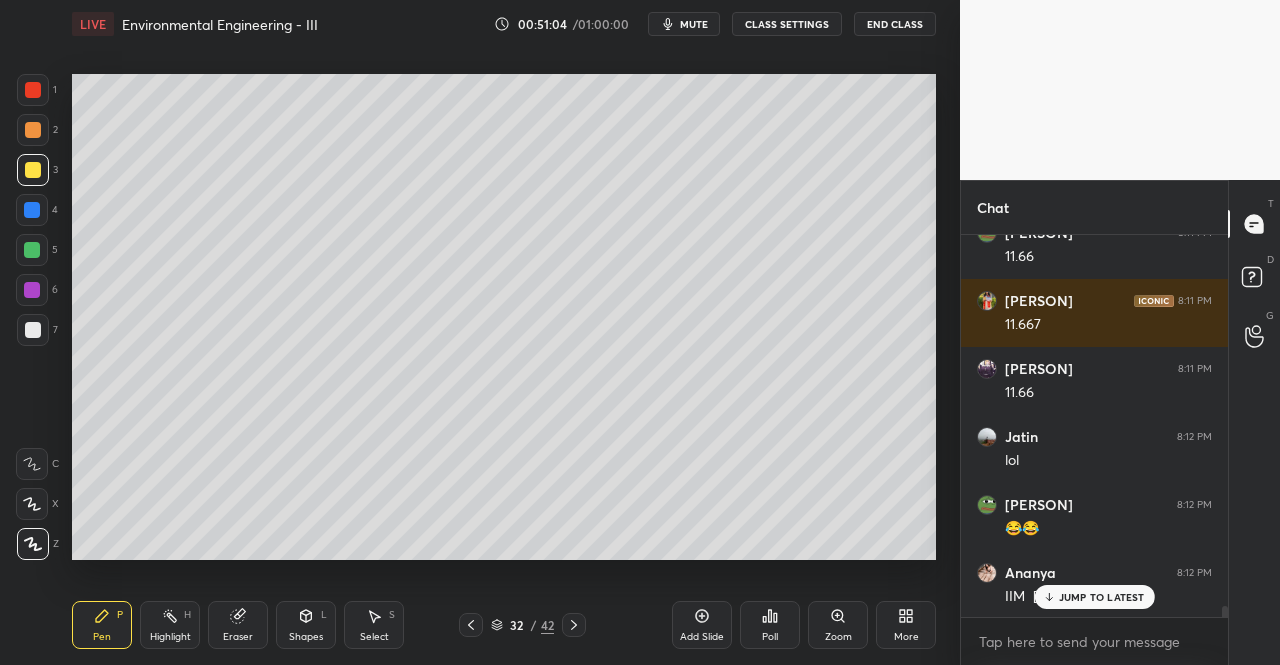 scroll, scrollTop: 12406, scrollLeft: 0, axis: vertical 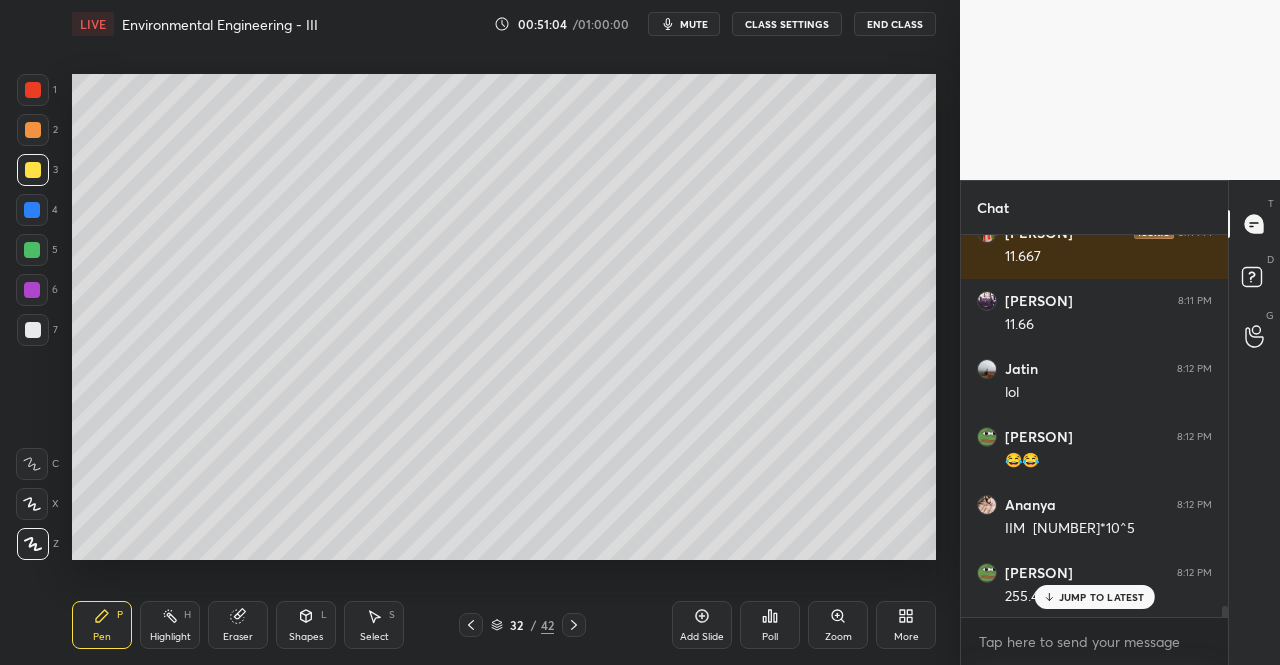 click on "JUMP TO LATEST" at bounding box center [1094, 597] 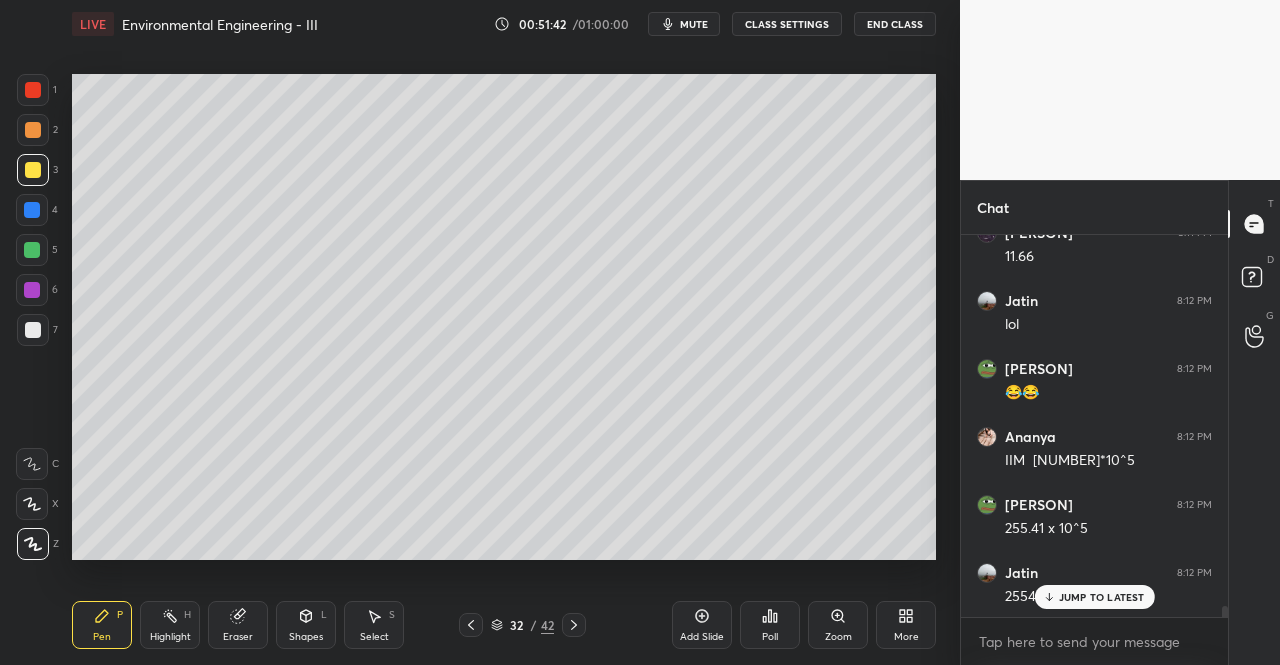 scroll, scrollTop: 12542, scrollLeft: 0, axis: vertical 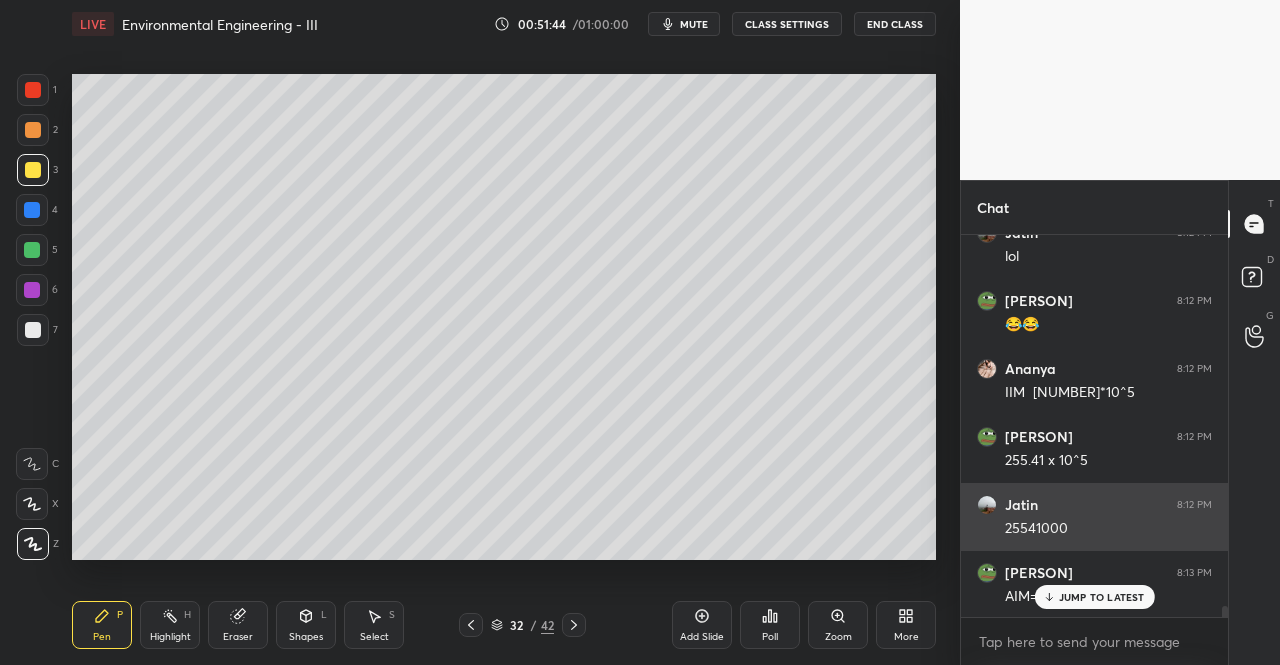click on "JUMP TO LATEST" at bounding box center [1094, 597] 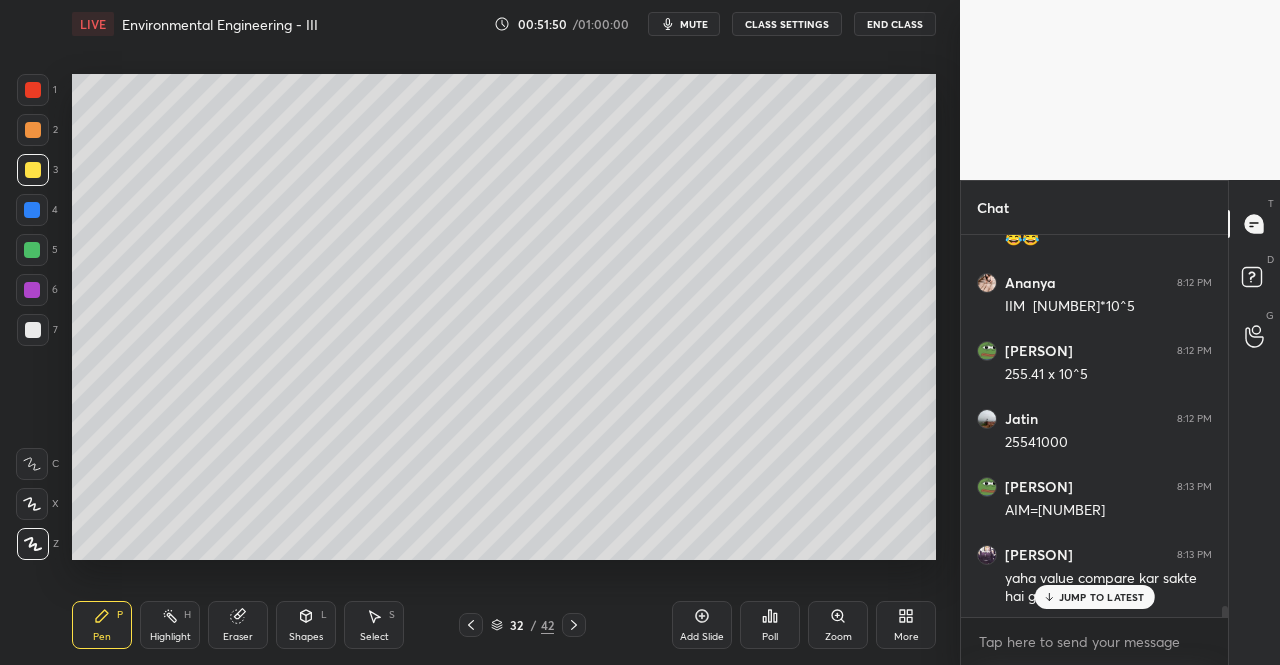 scroll, scrollTop: 12696, scrollLeft: 0, axis: vertical 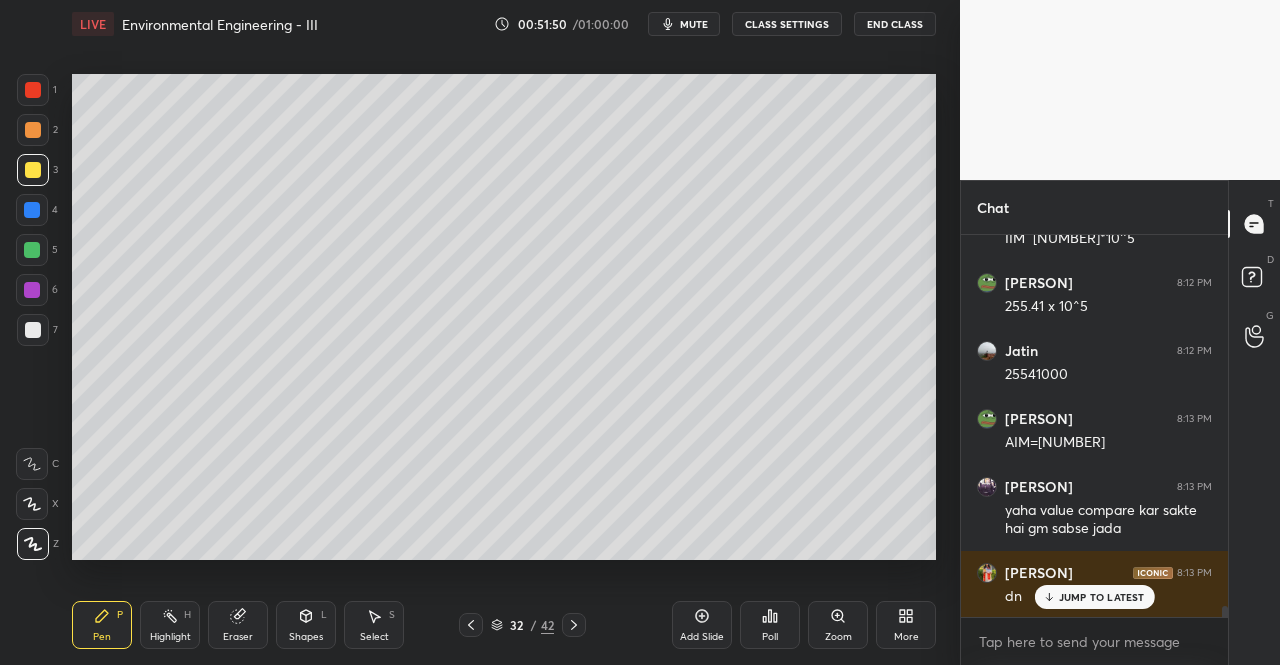 click on "JUMP TO LATEST" at bounding box center (1102, 597) 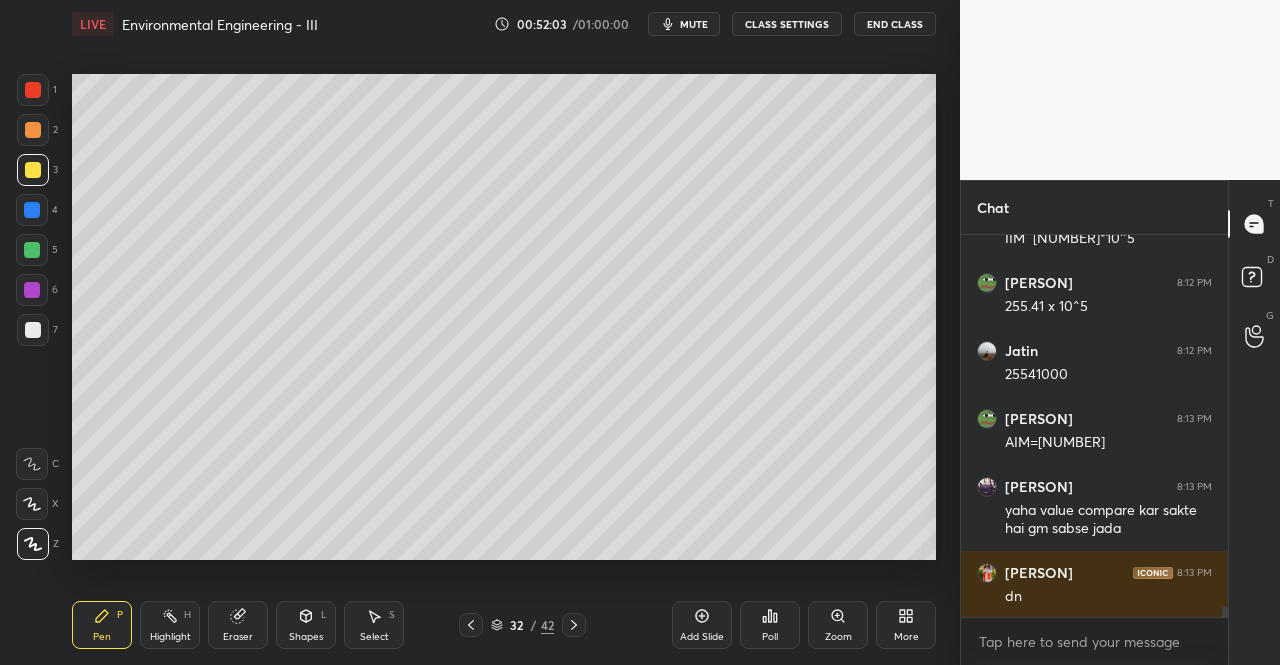 click 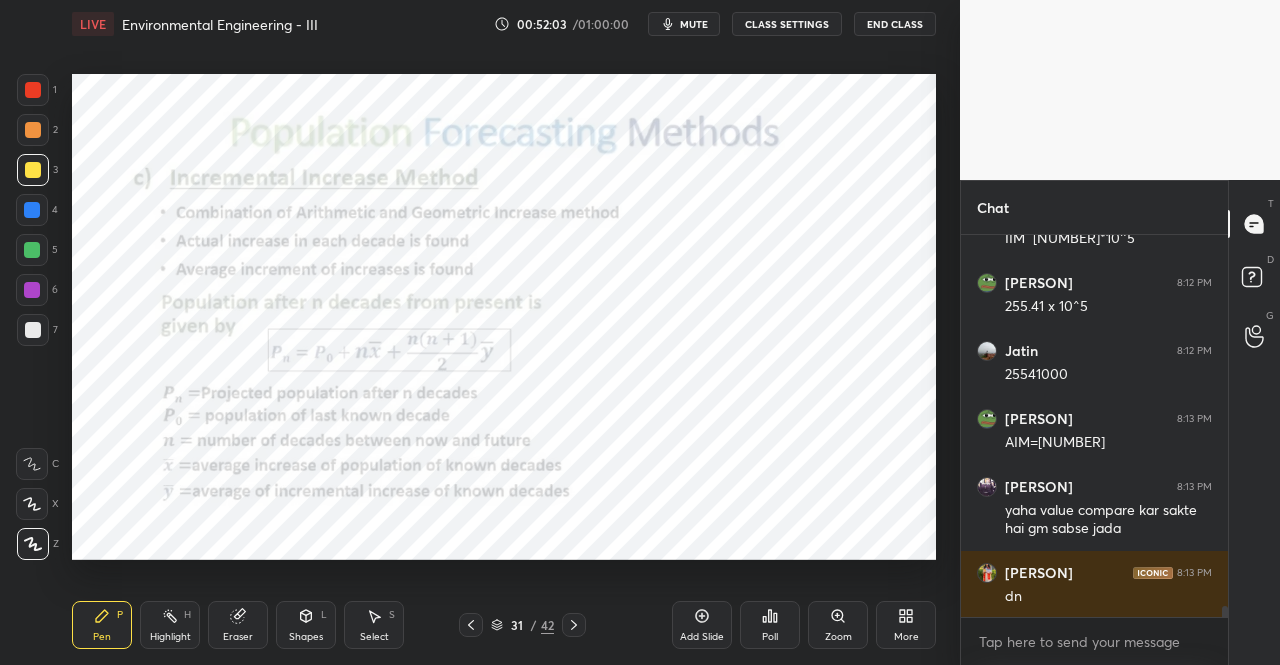 click 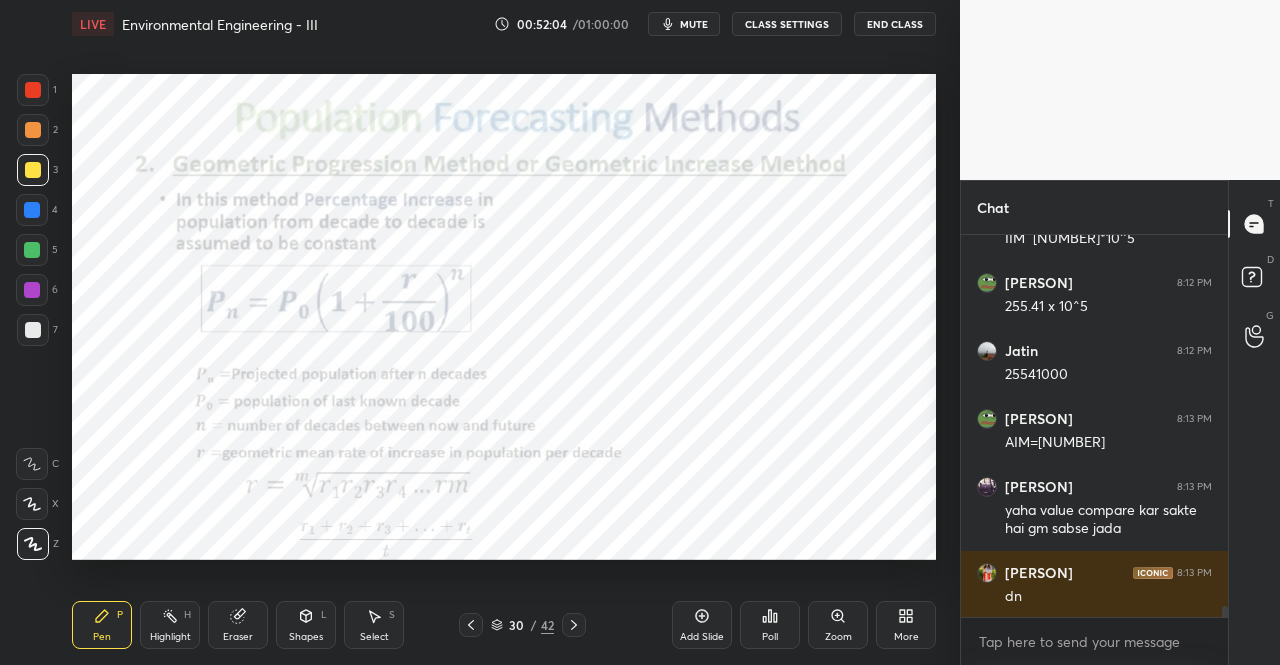 click 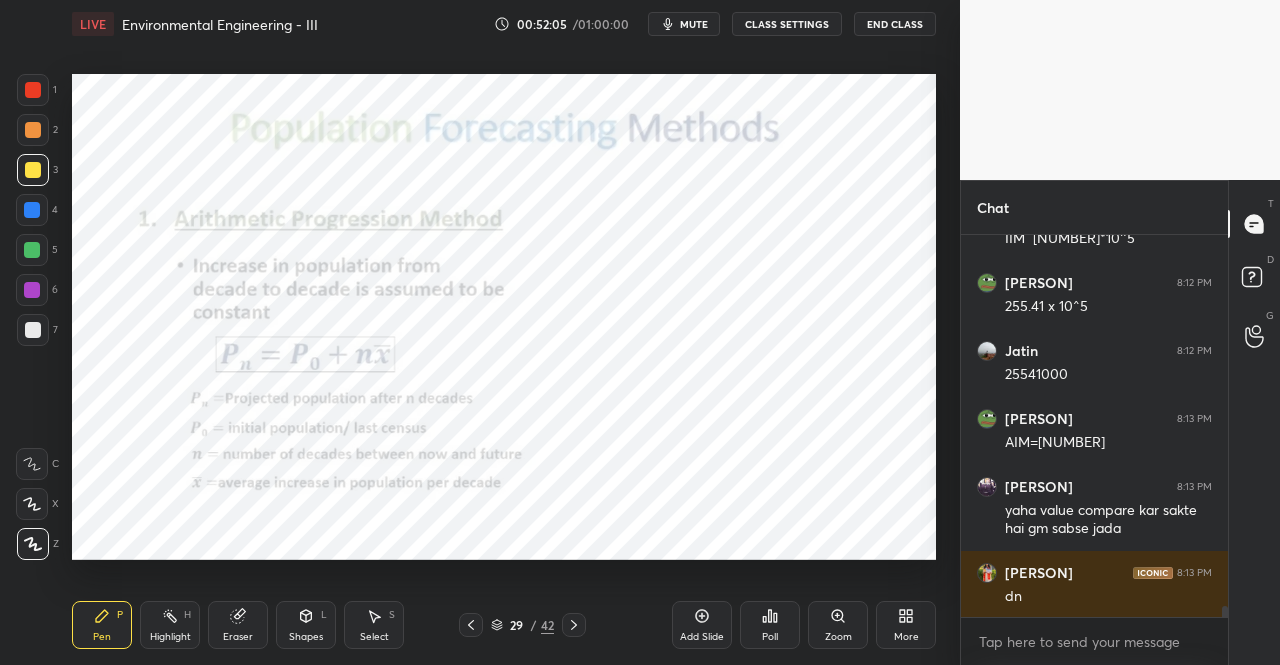 click 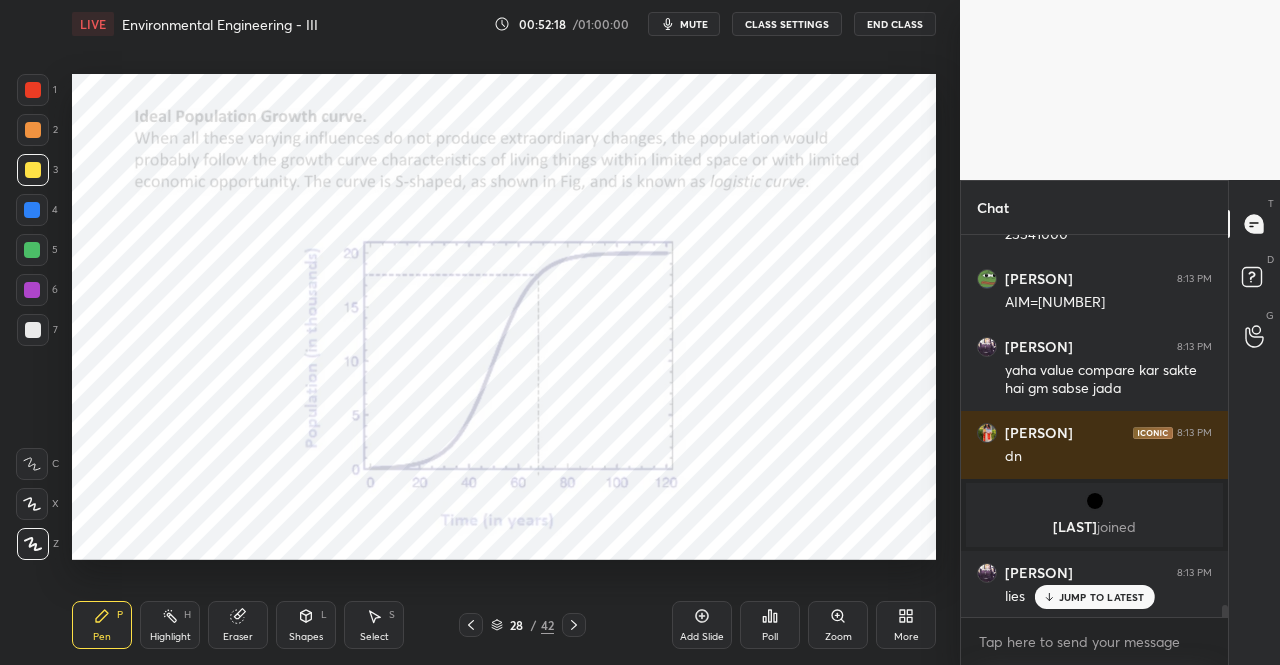 scroll, scrollTop: 12012, scrollLeft: 0, axis: vertical 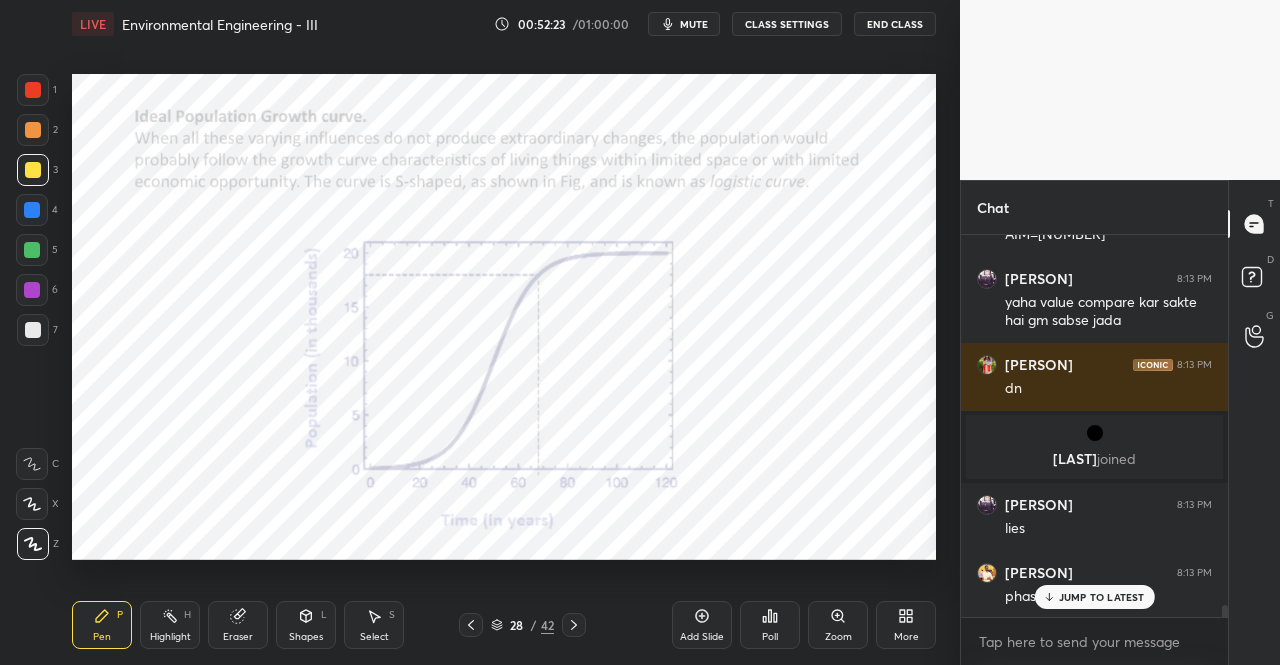 click at bounding box center (574, 625) 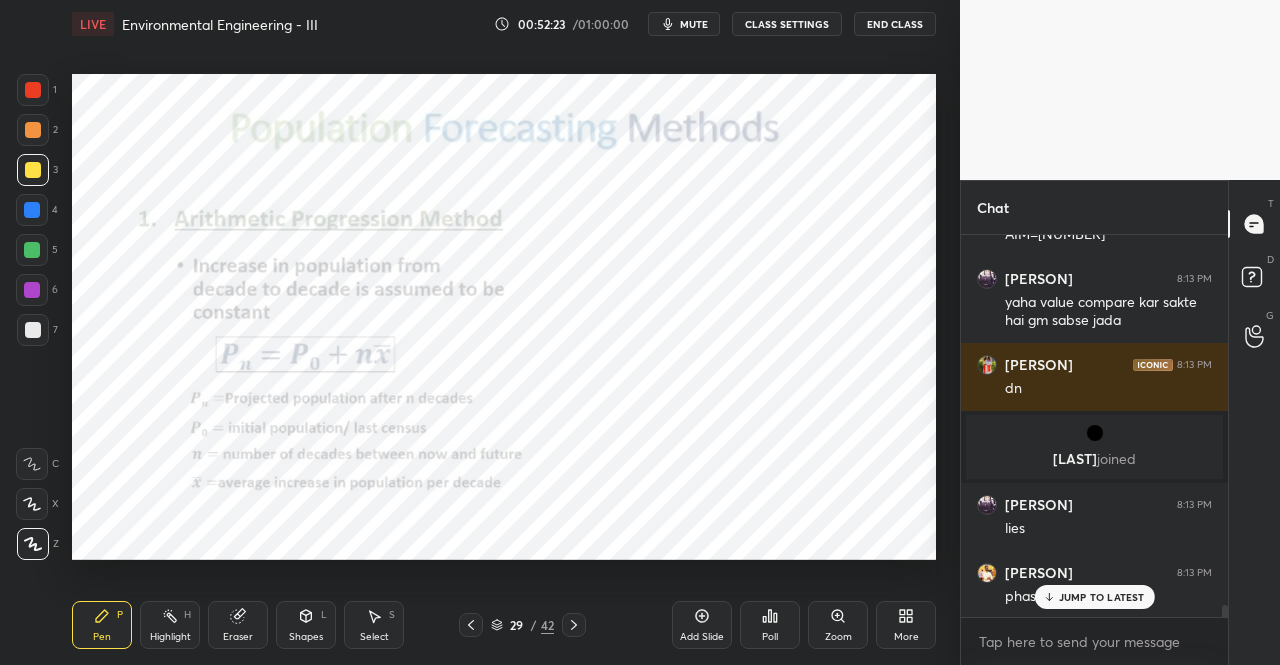 click 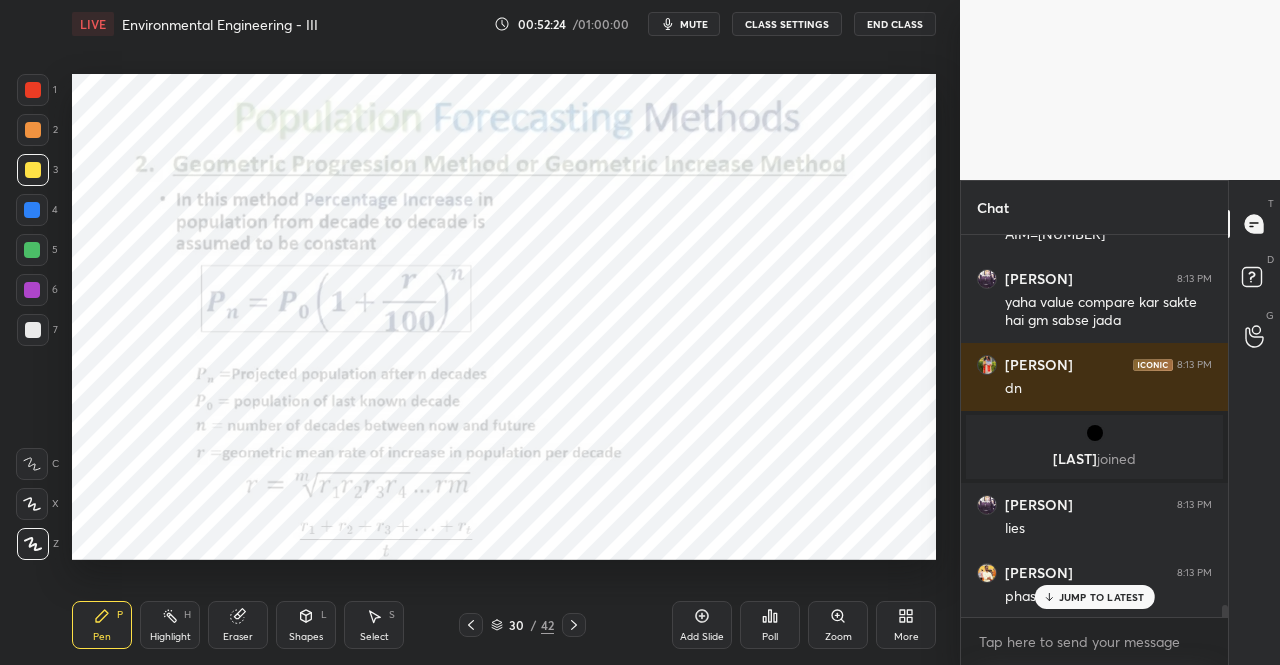 click 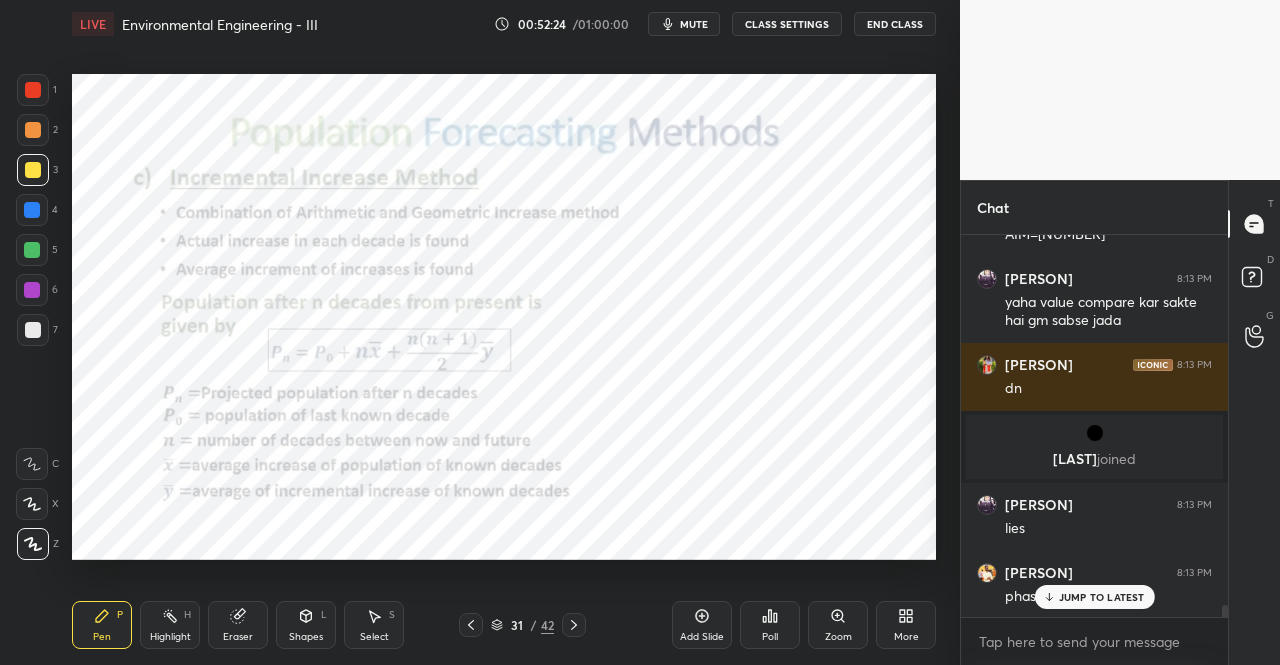 click 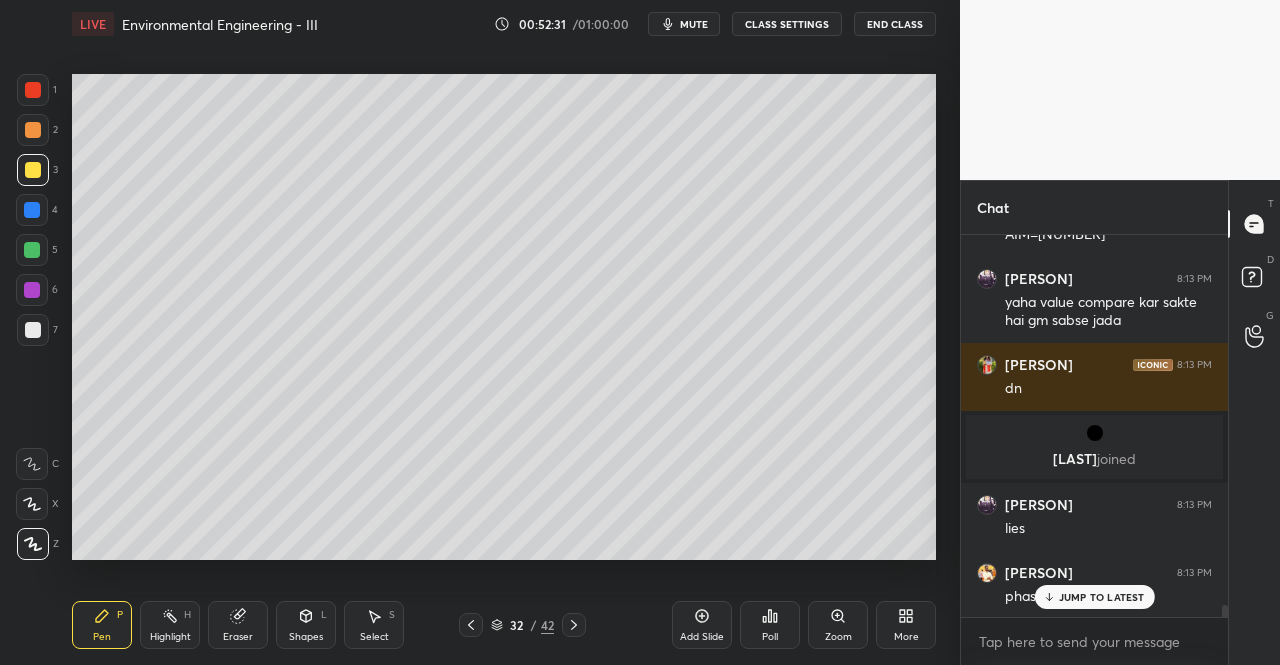 scroll, scrollTop: 12080, scrollLeft: 0, axis: vertical 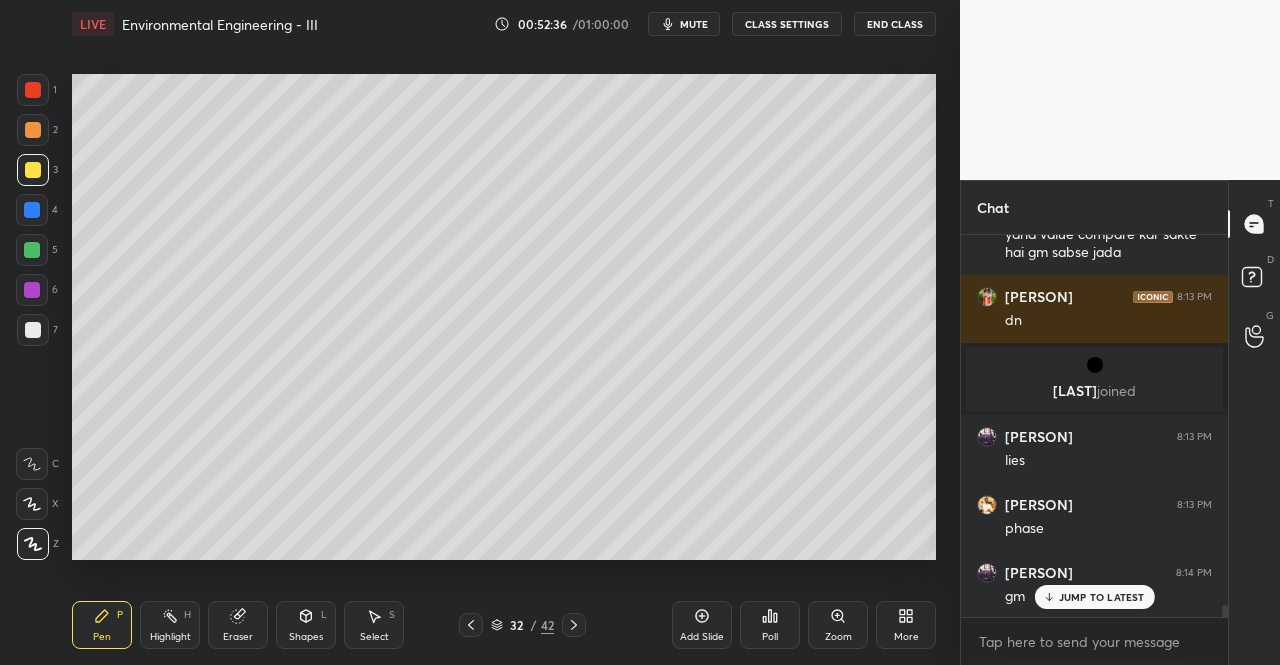 click 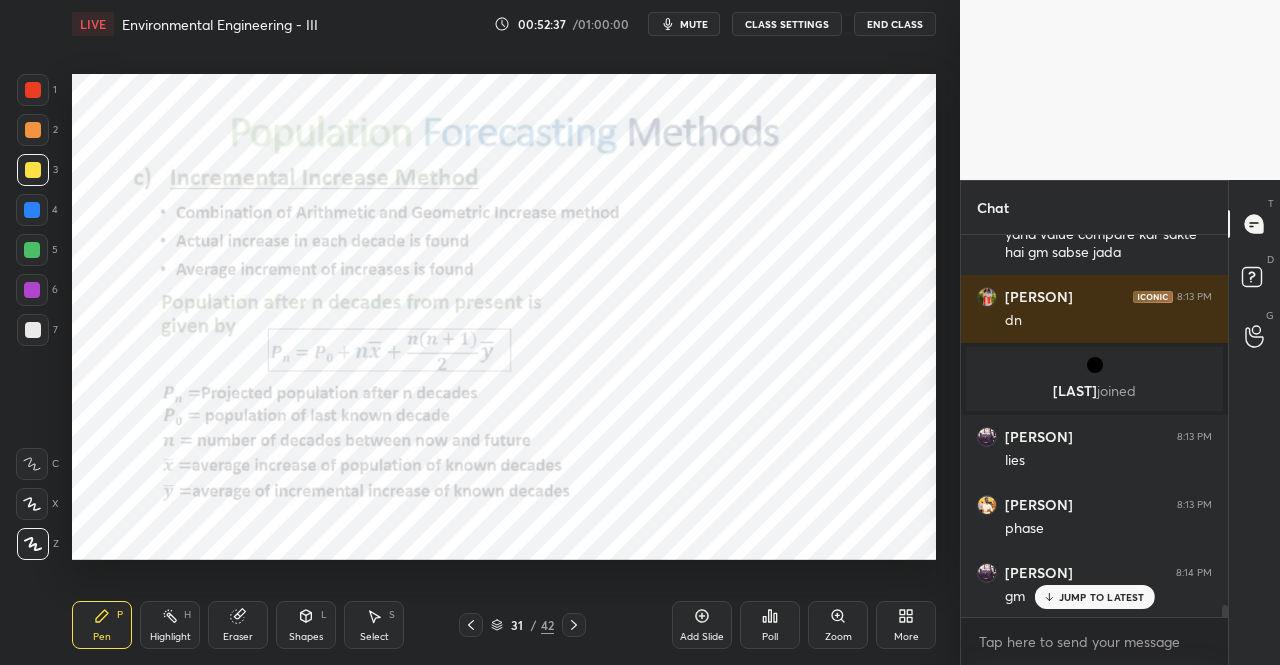 click 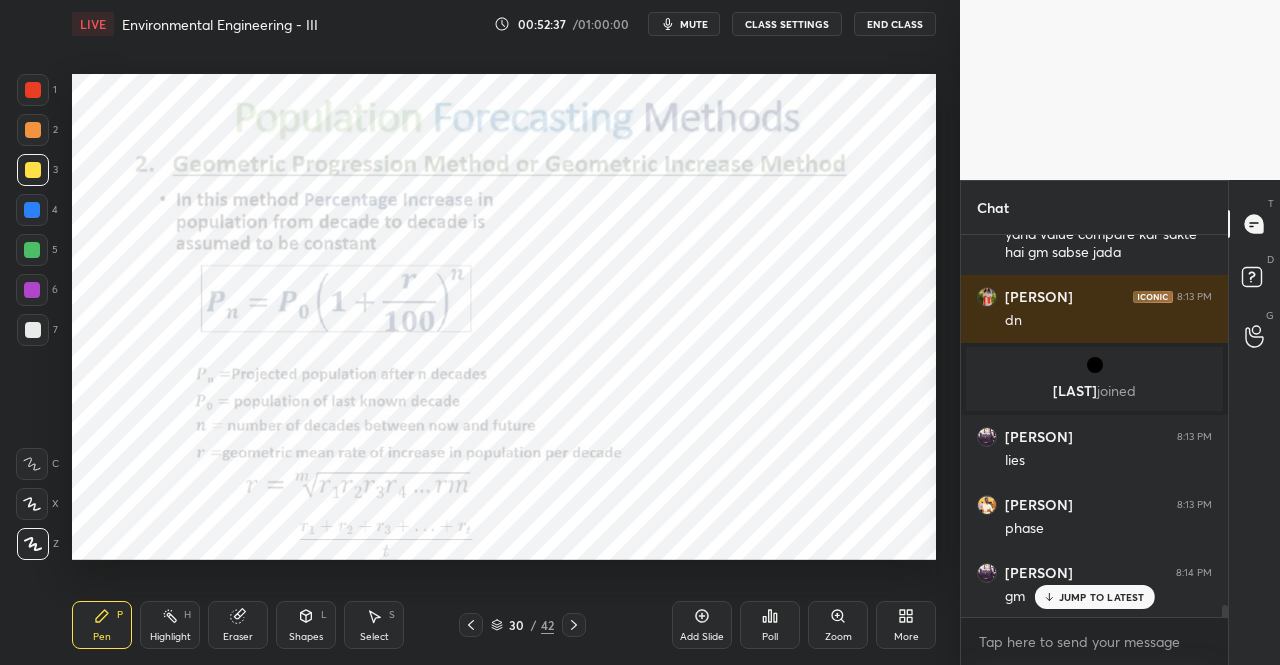 click 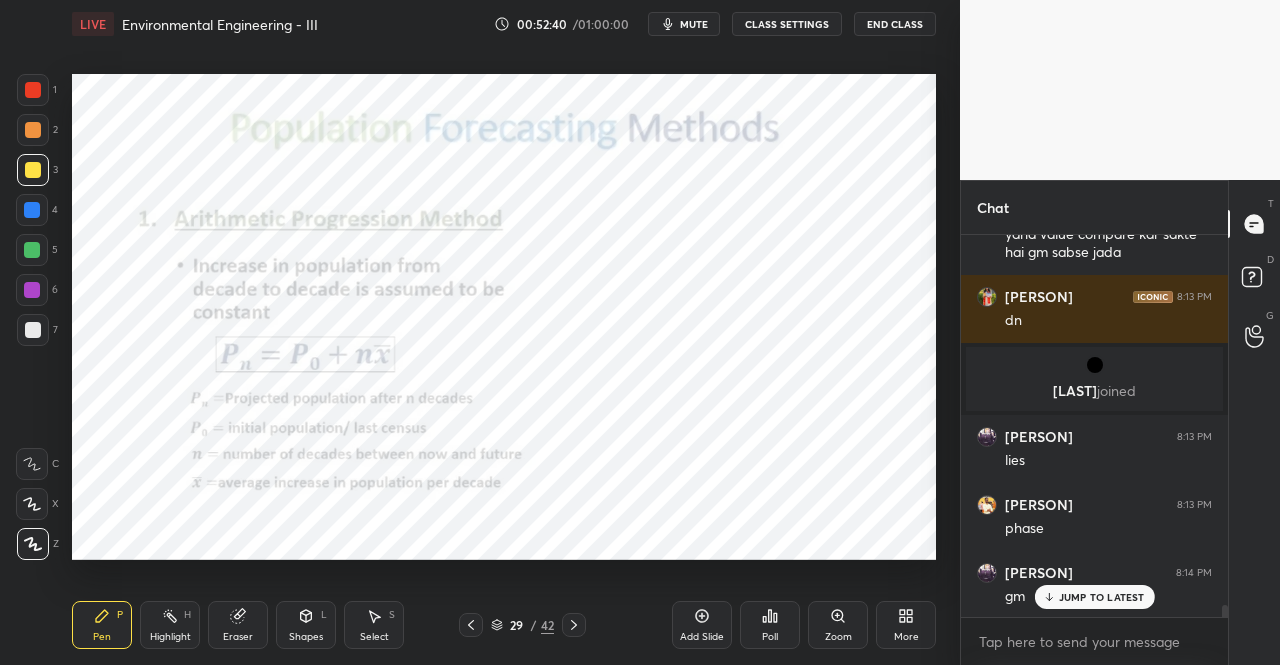 click 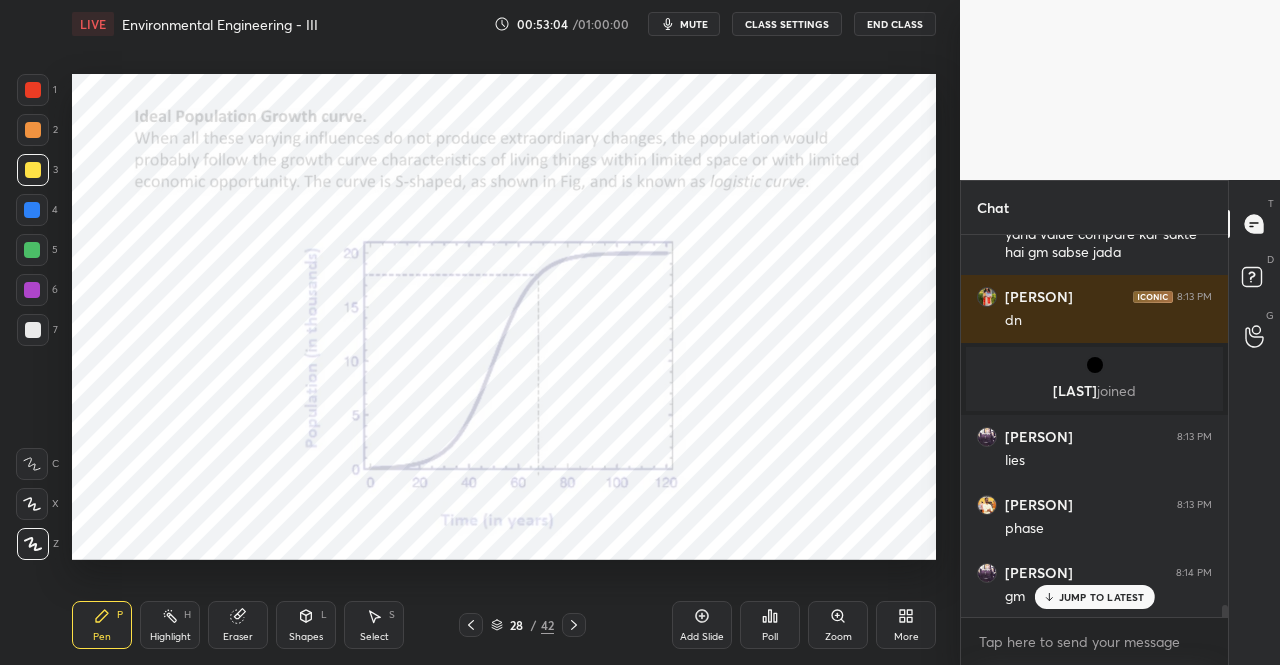 click on "Pen P Highlight H Eraser Shapes L Select S 28 / 42 Add Slide Poll Zoom More" at bounding box center [504, 625] 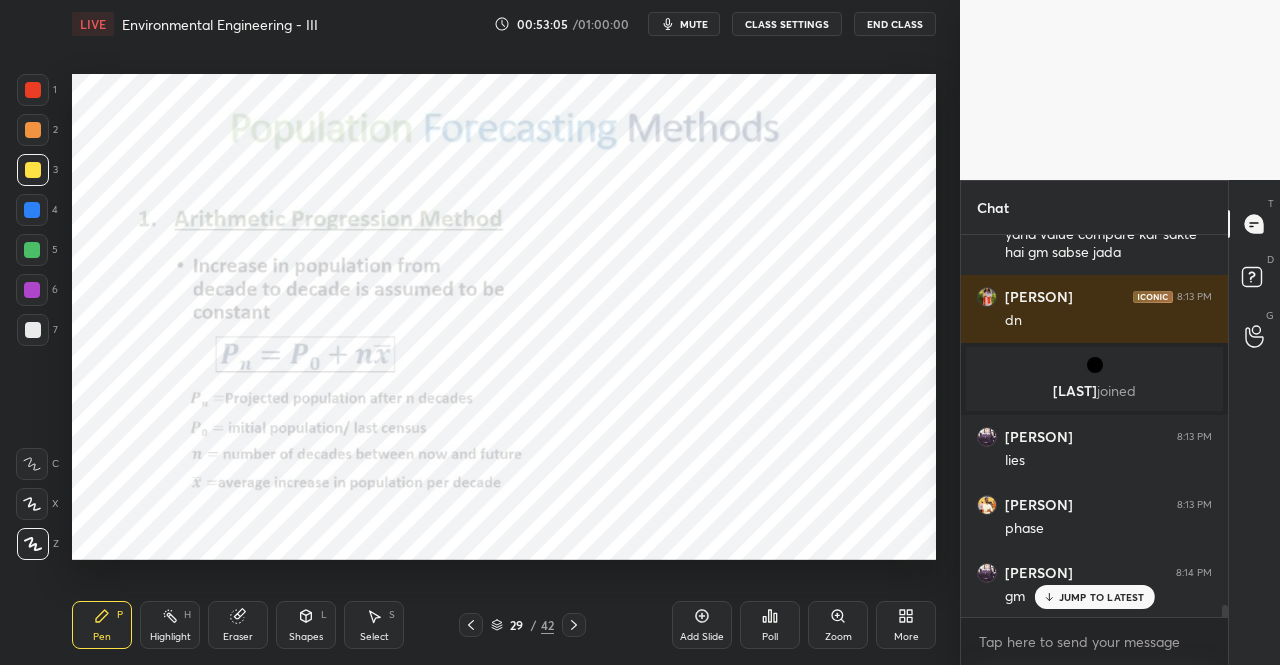 click at bounding box center (574, 625) 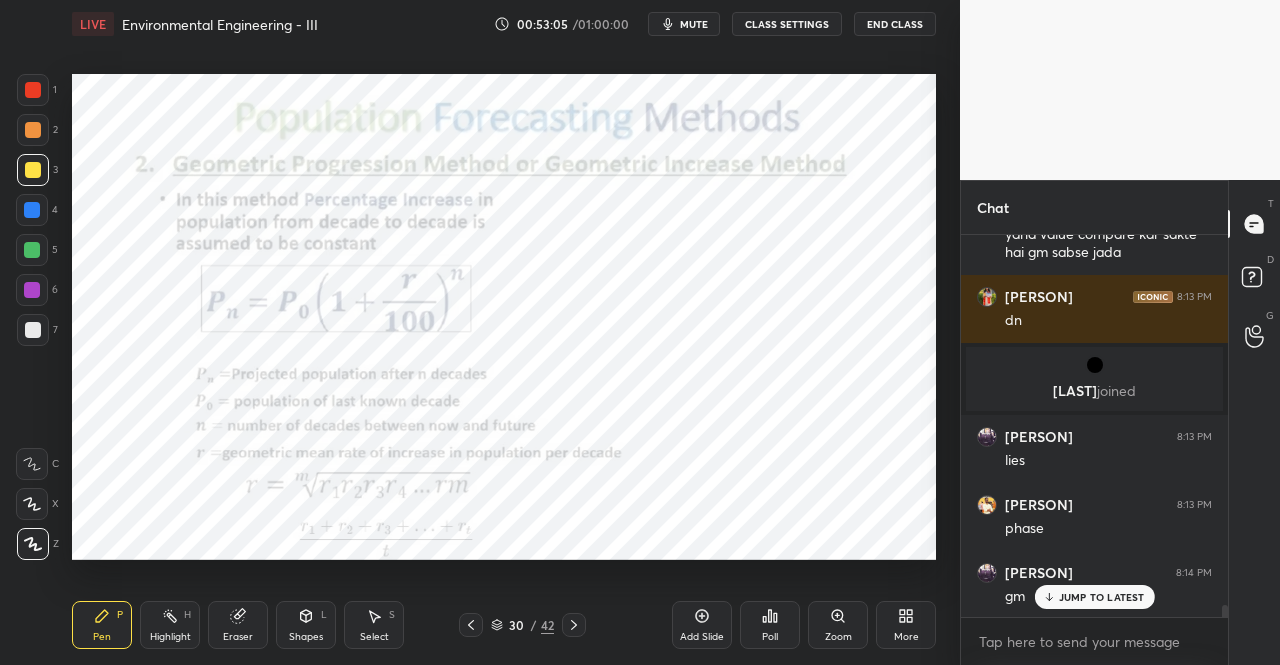 click 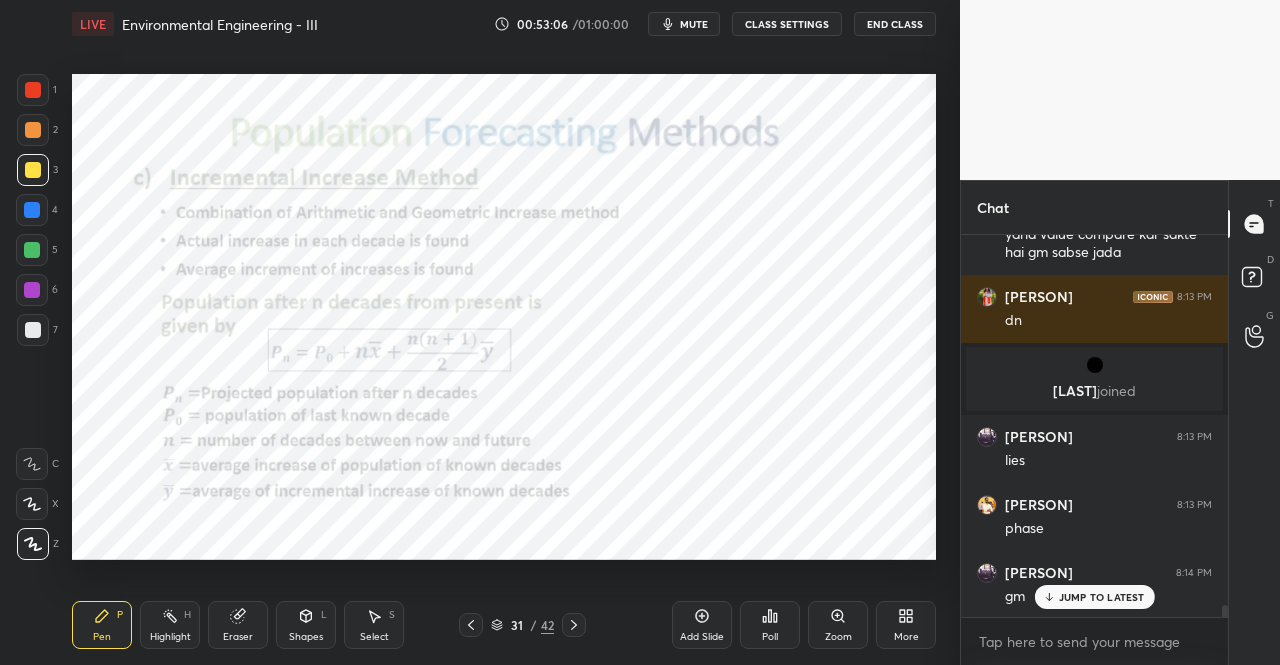 click 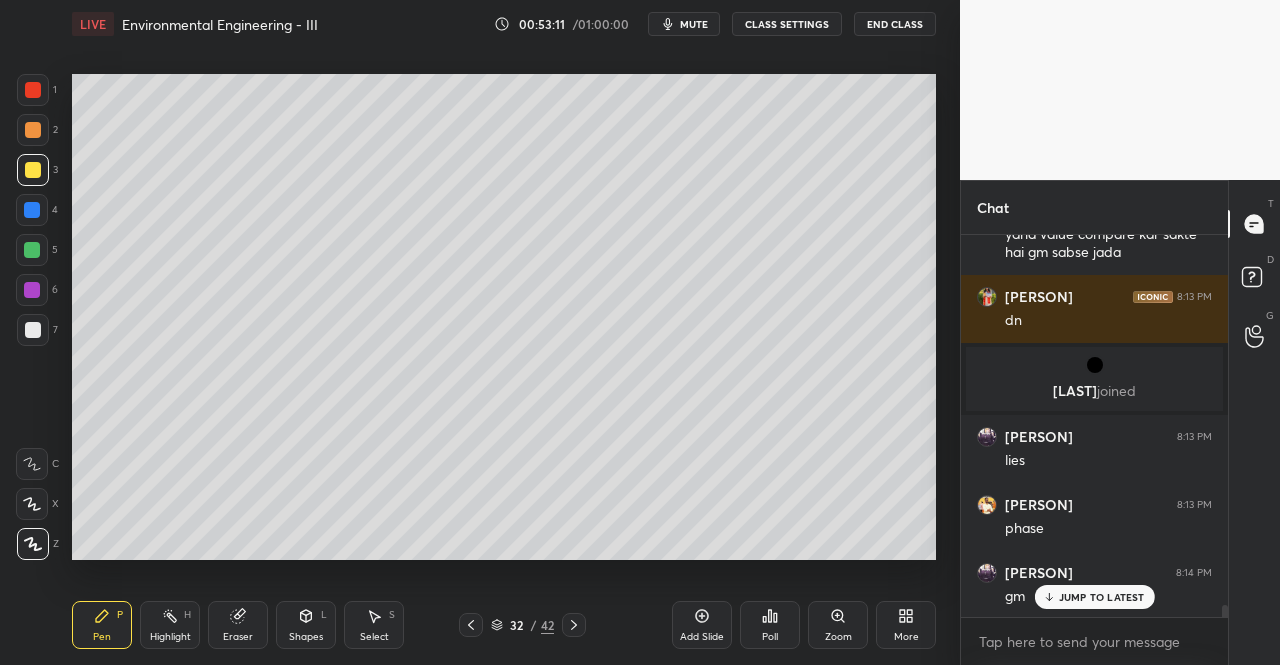 click 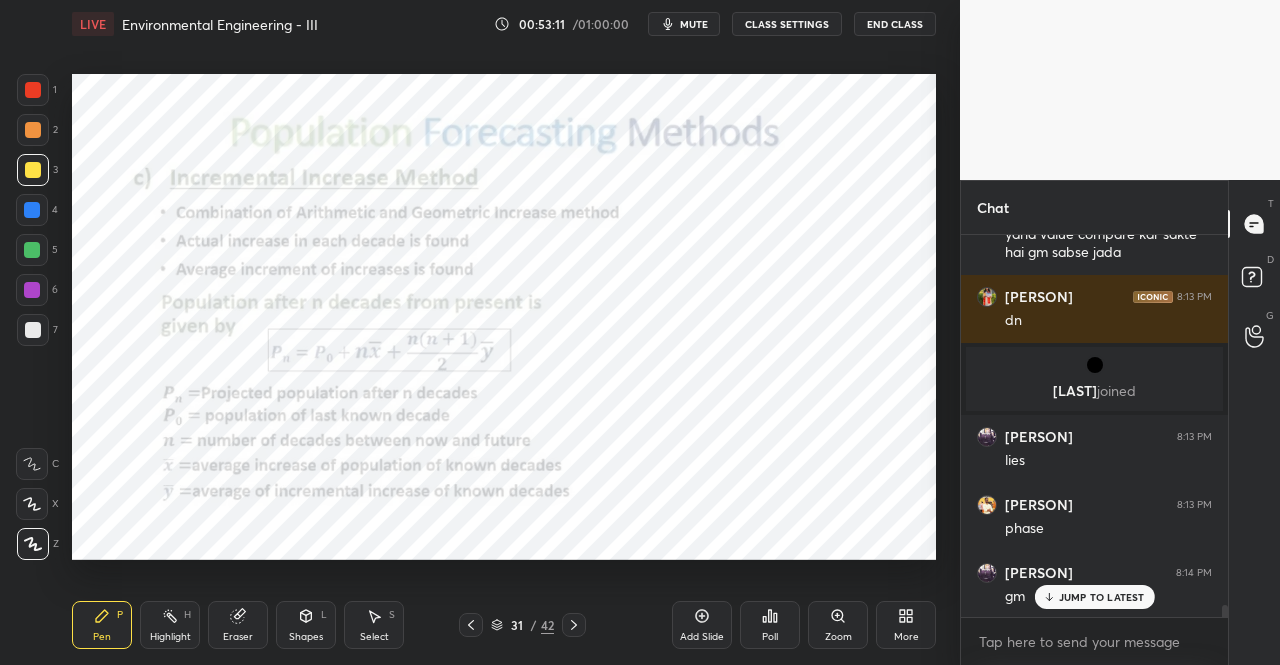 click 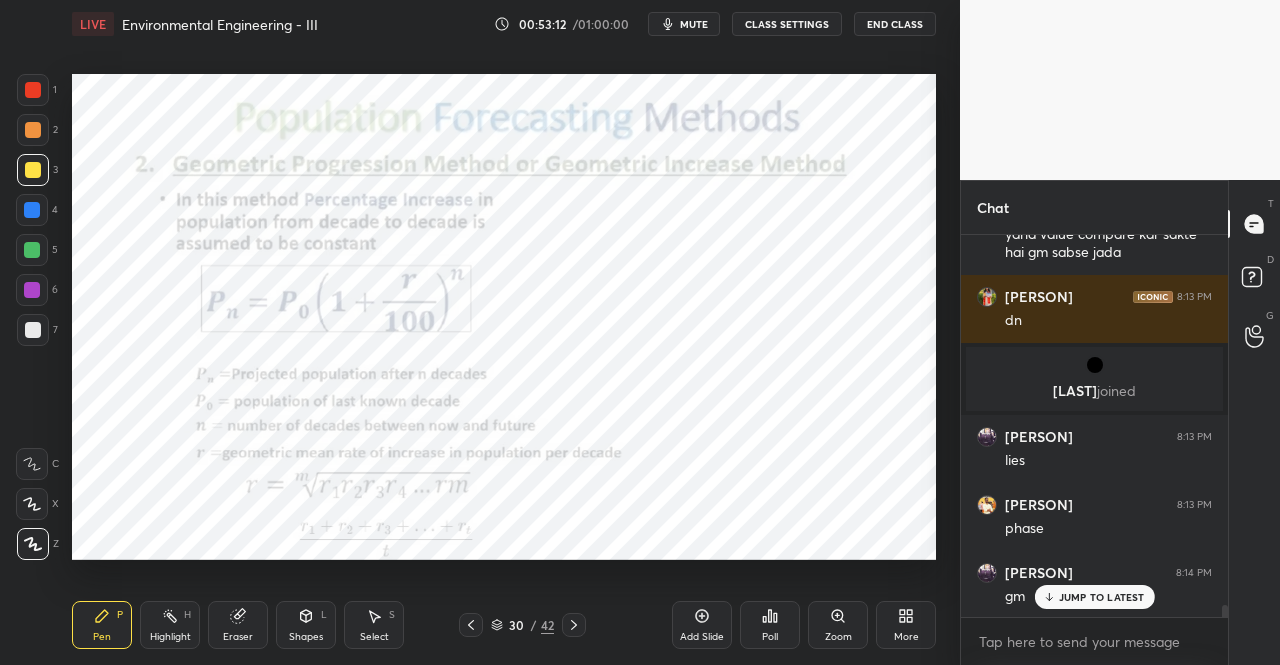 click 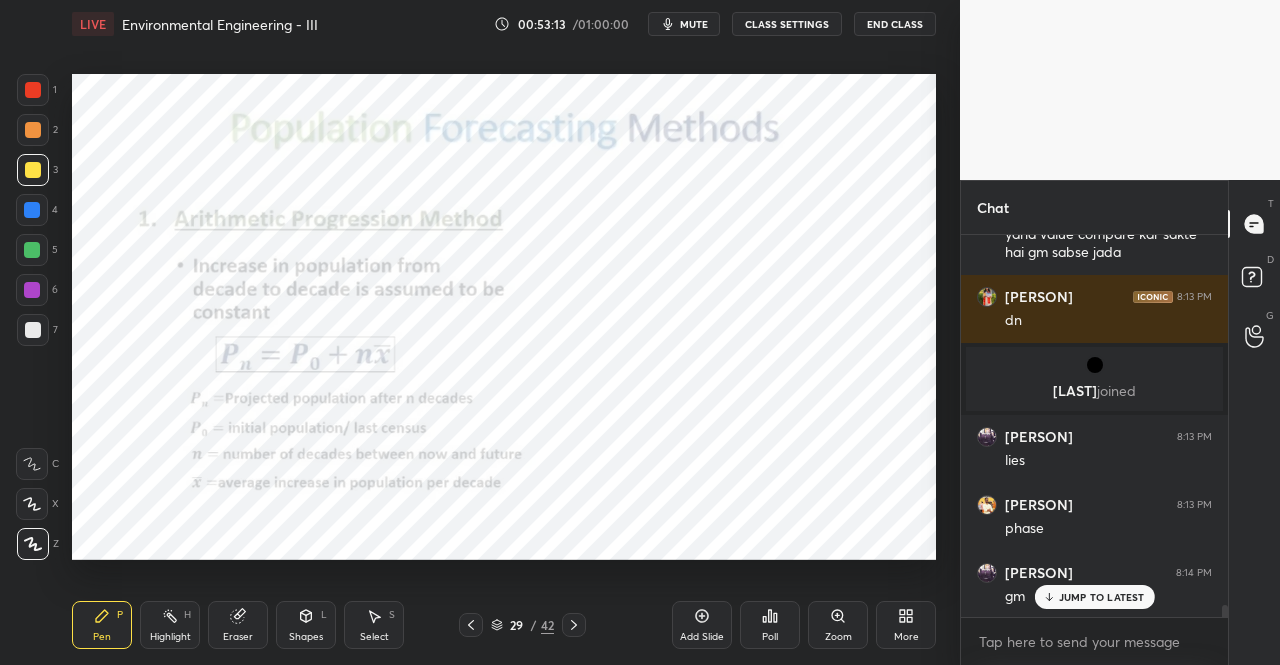 click 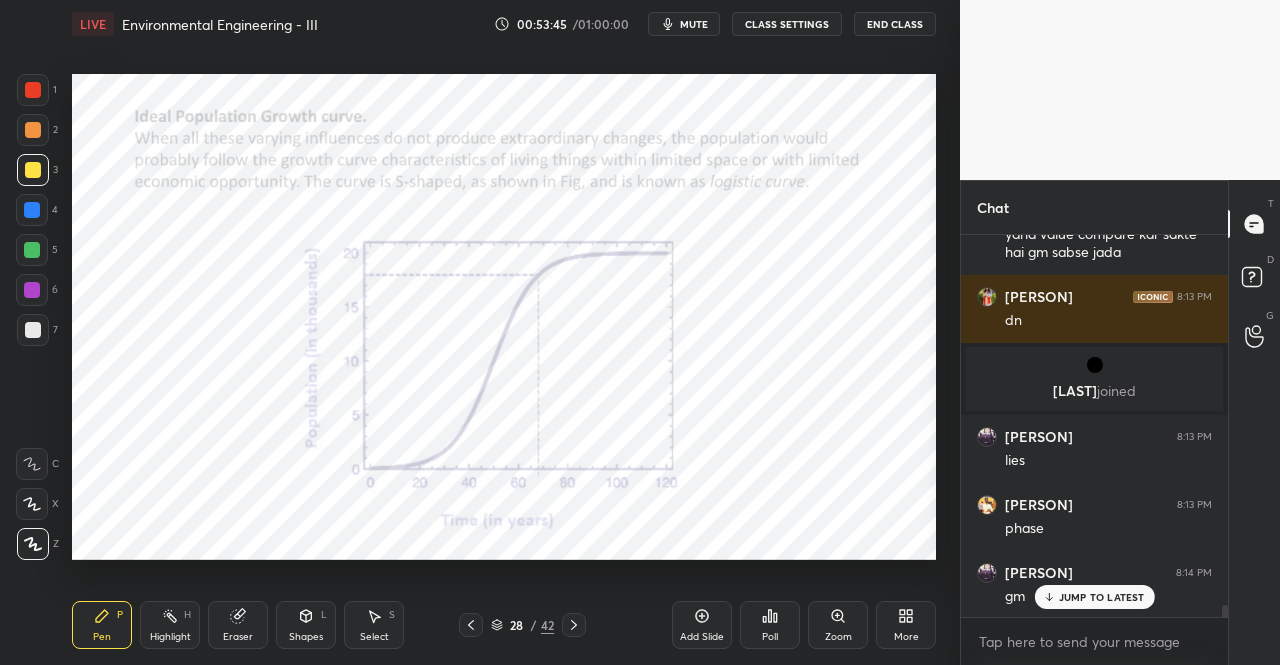 click 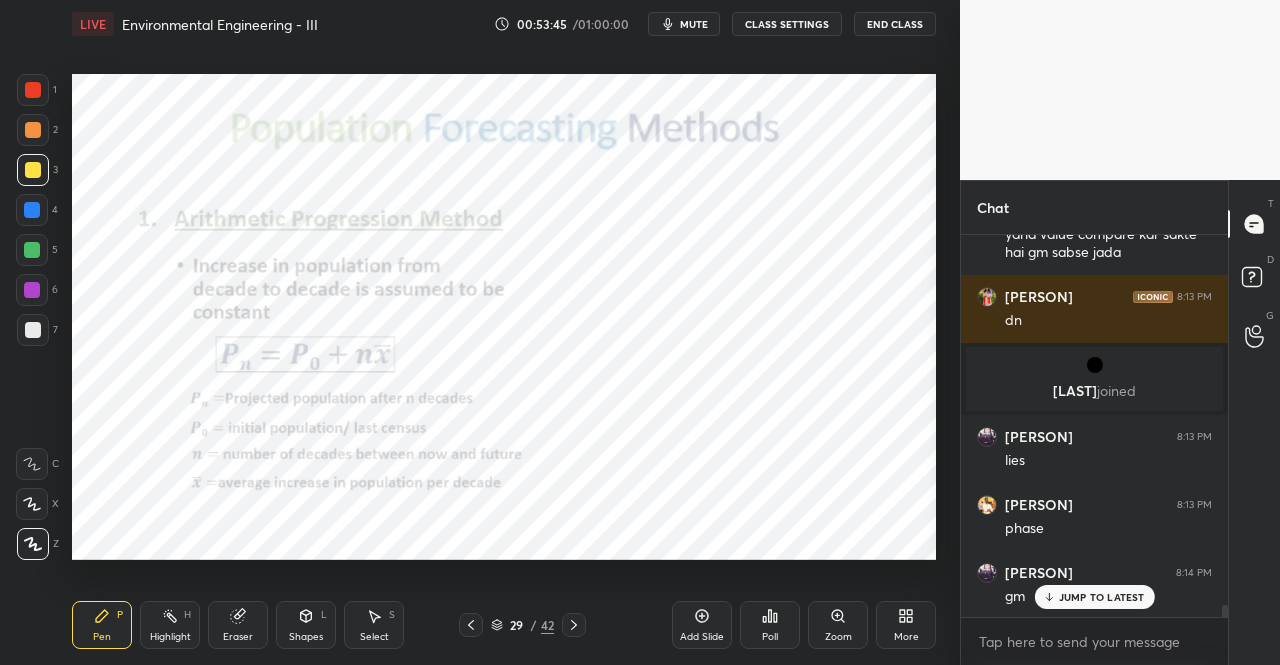 click 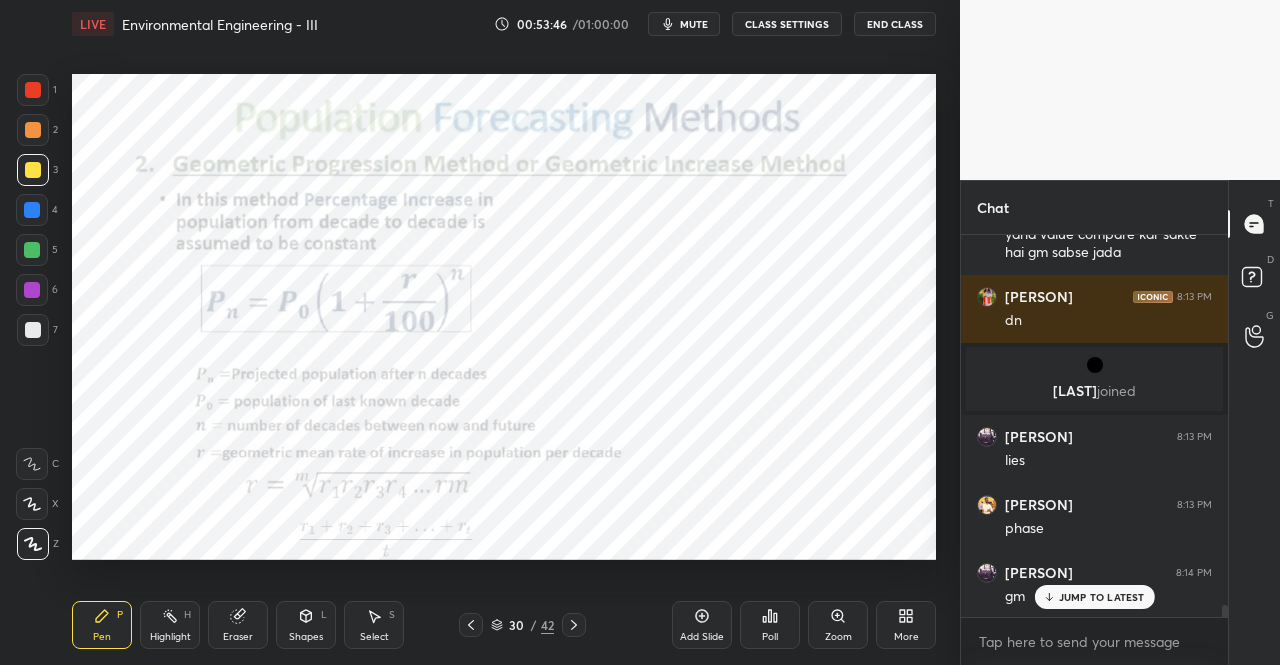 click 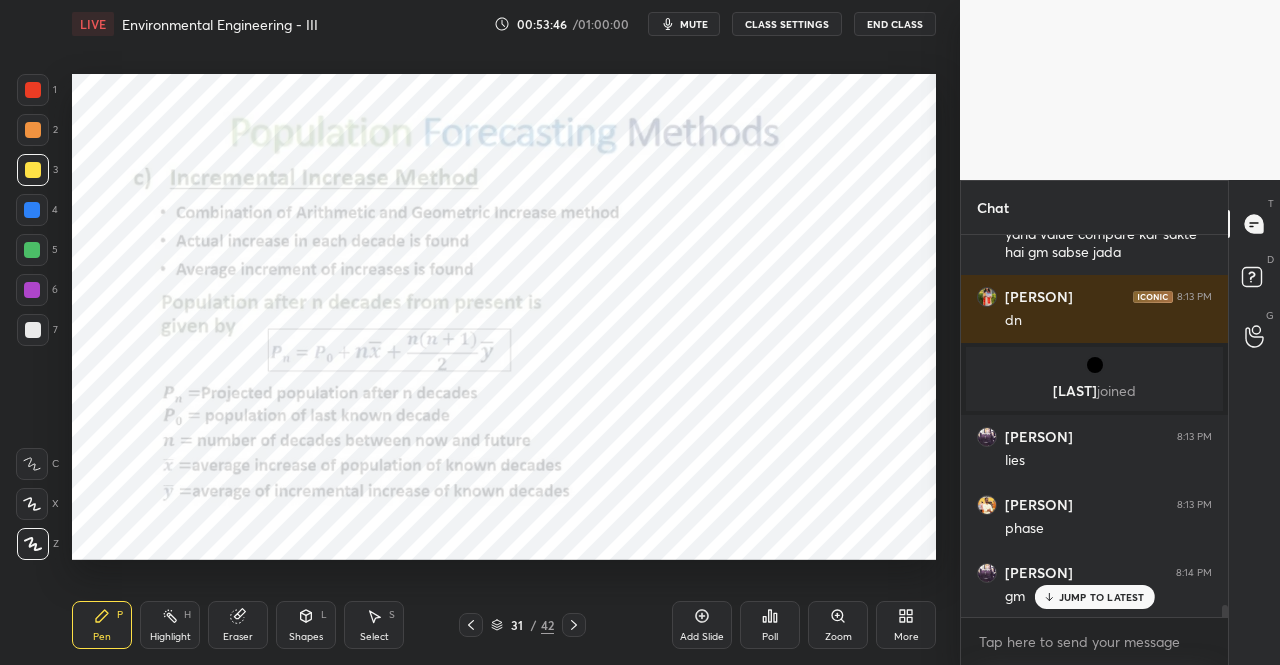 click 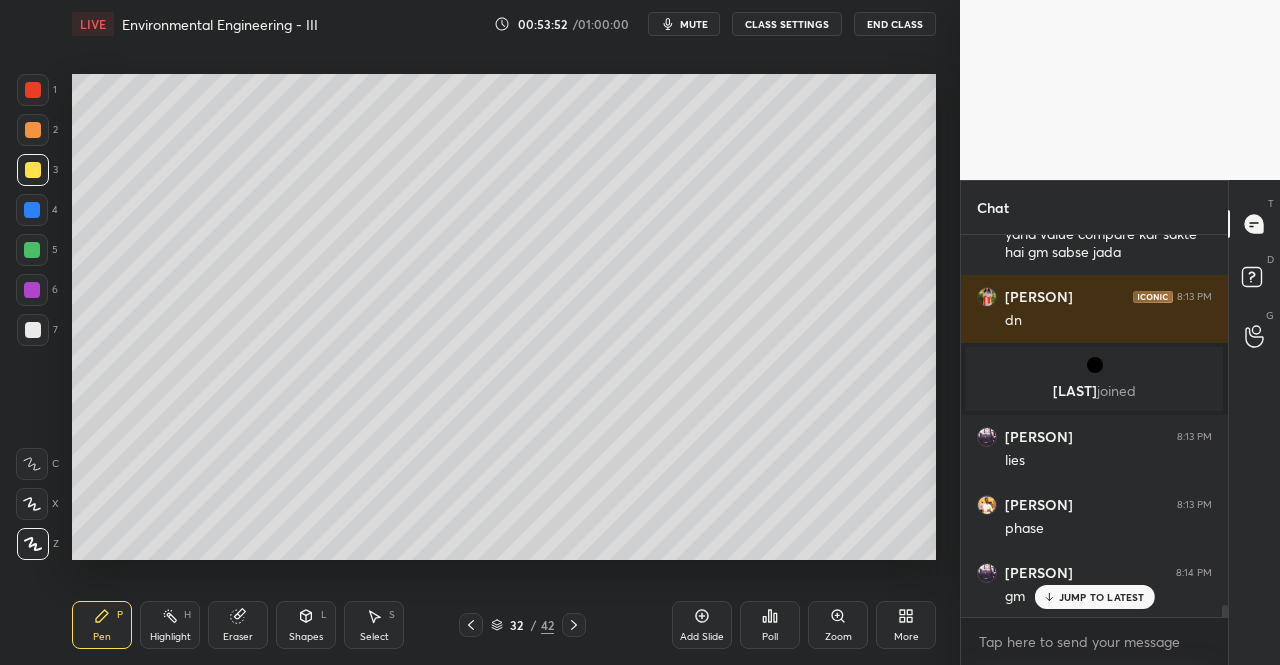 click 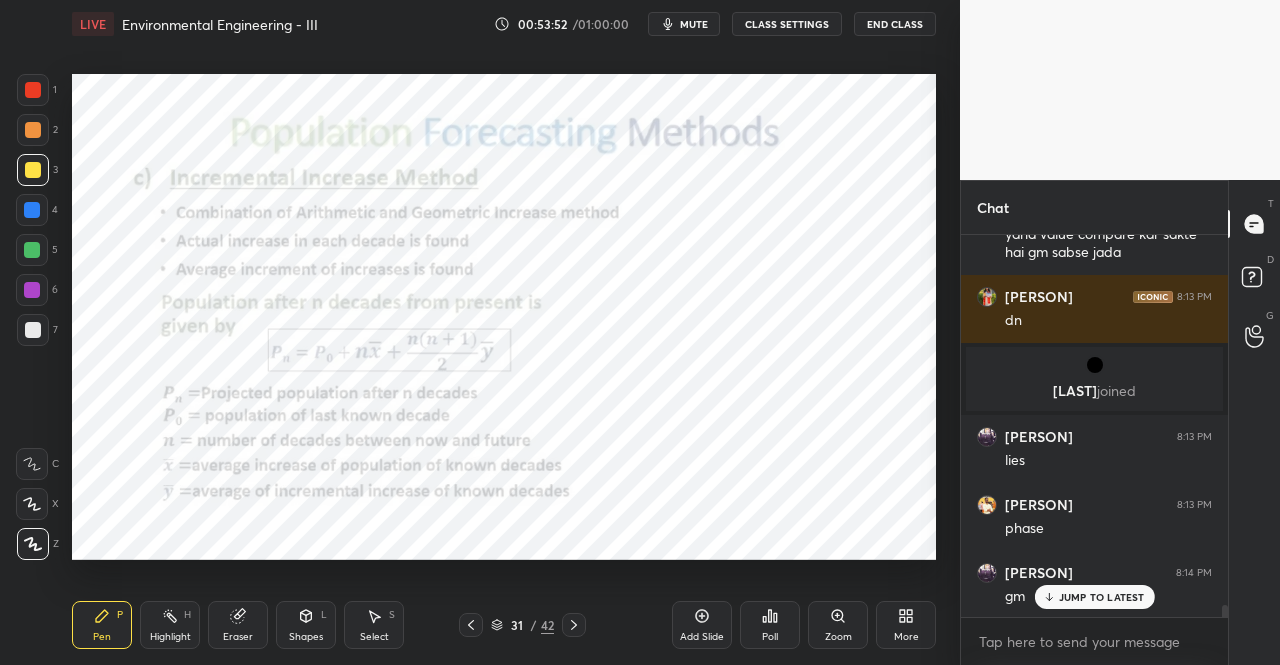 click 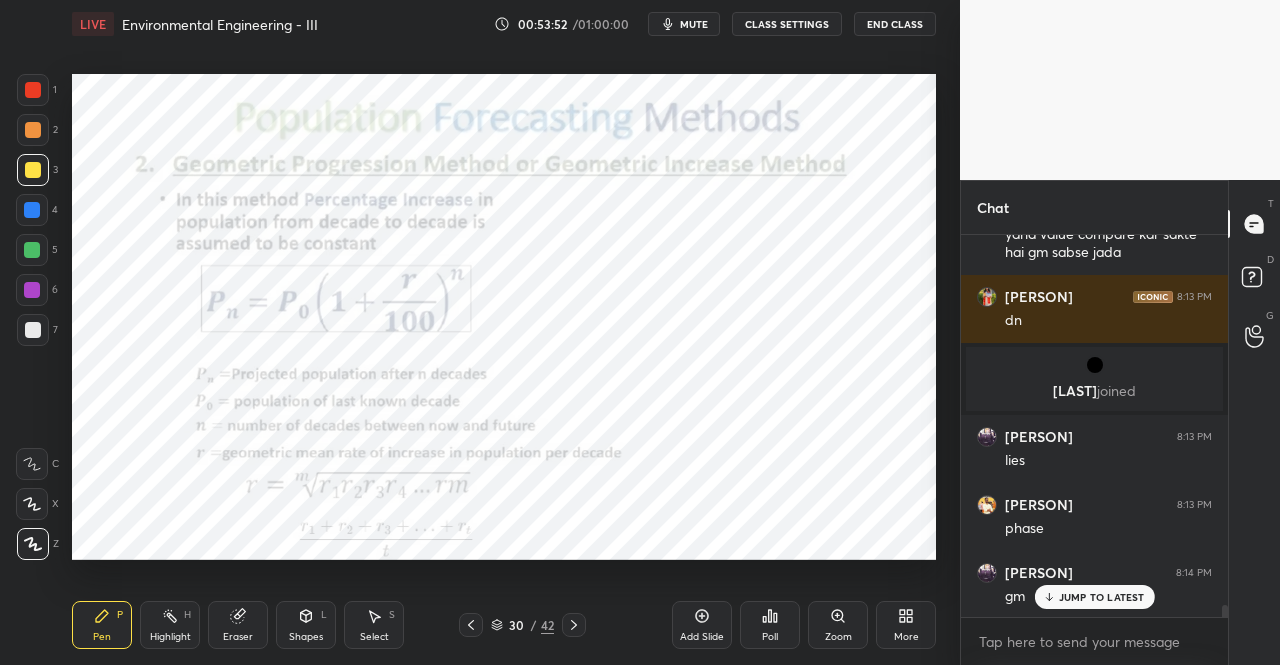 click 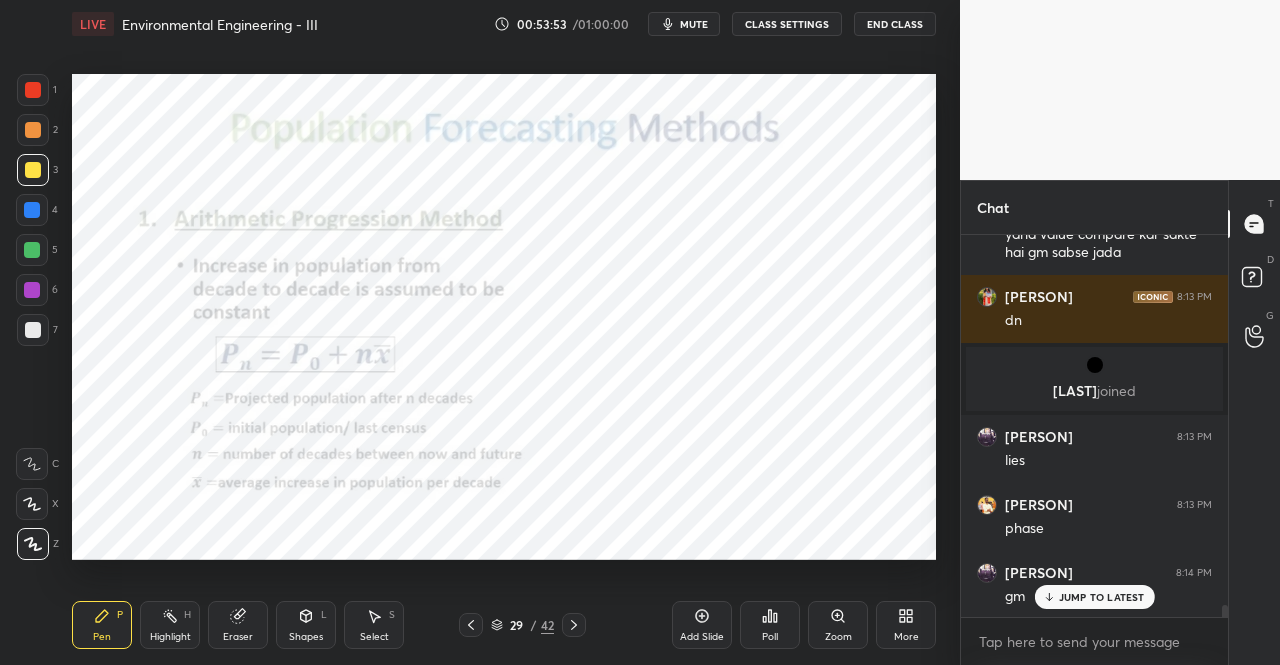 click 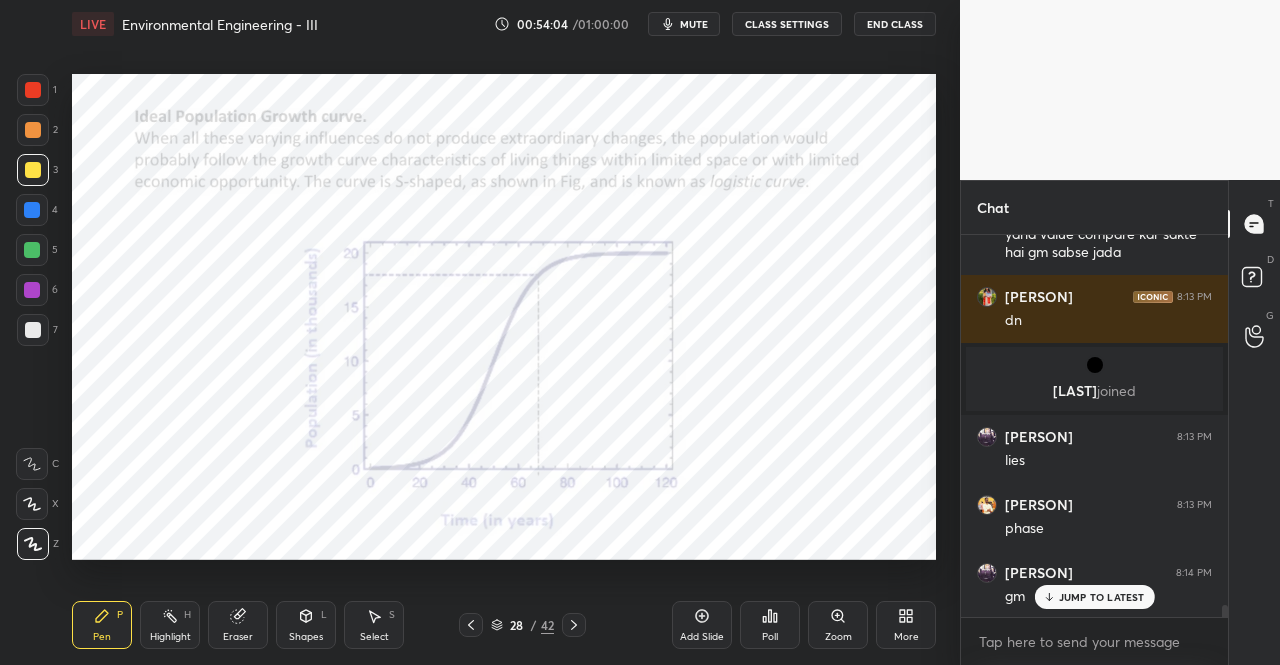 click 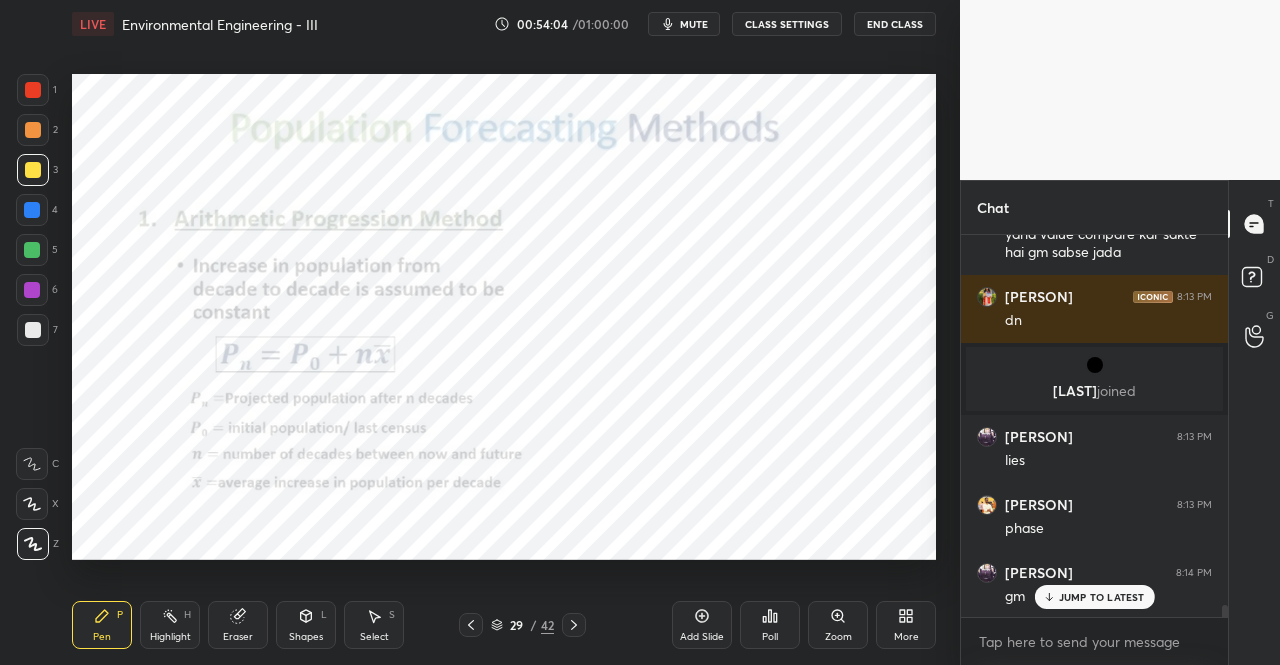 click 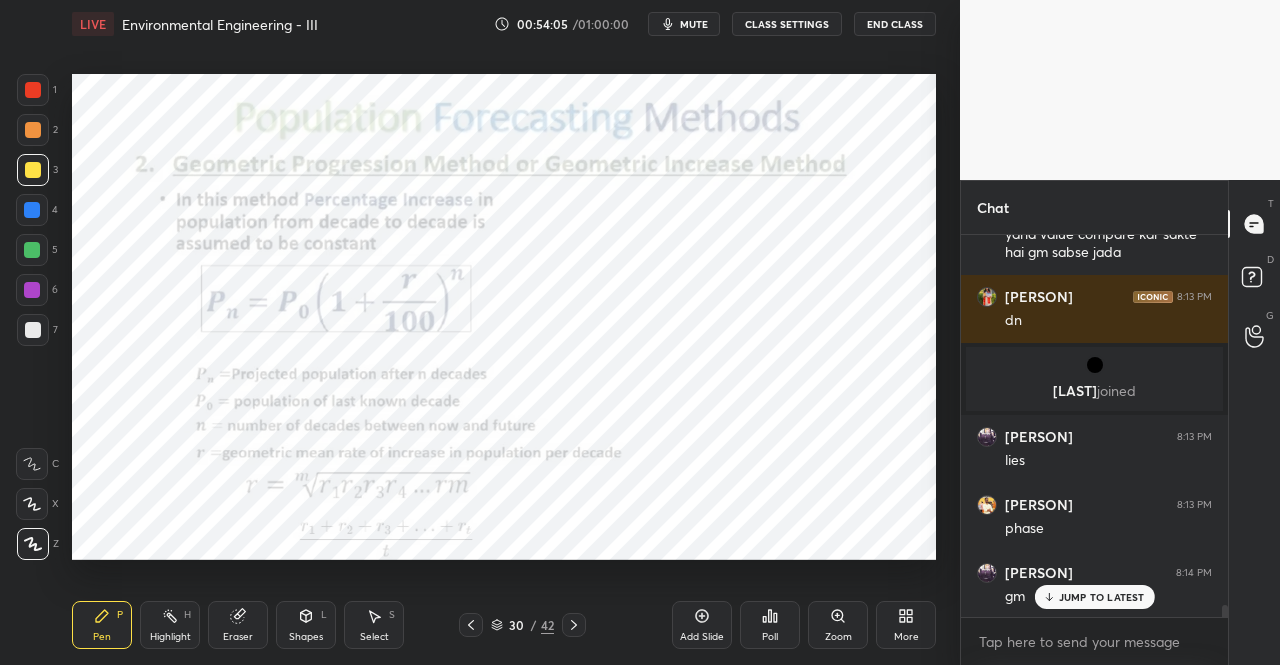 click at bounding box center [574, 625] 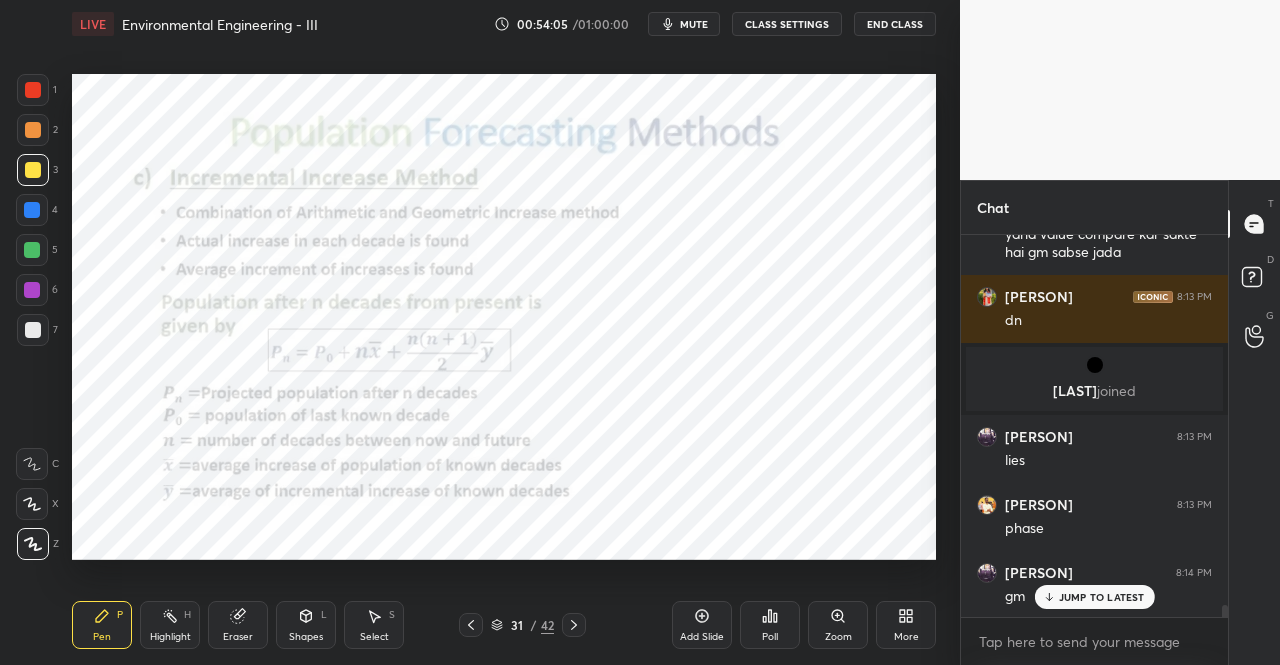 click at bounding box center (574, 625) 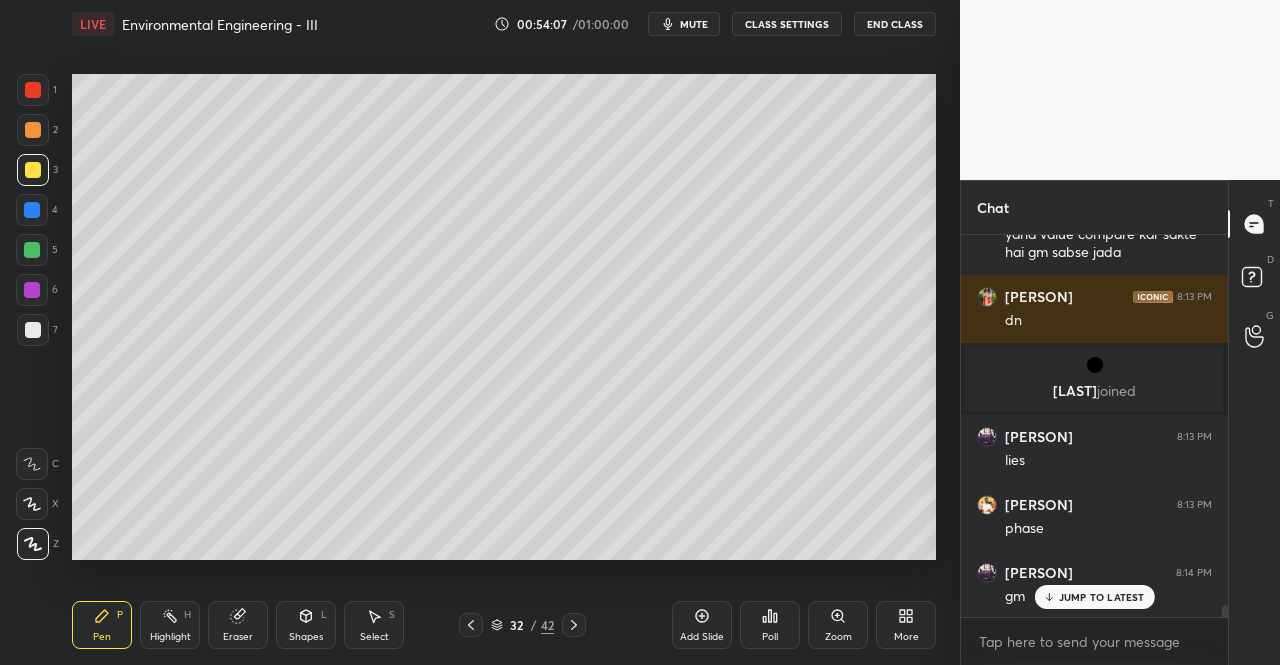 click on "JUMP TO LATEST" at bounding box center (1102, 597) 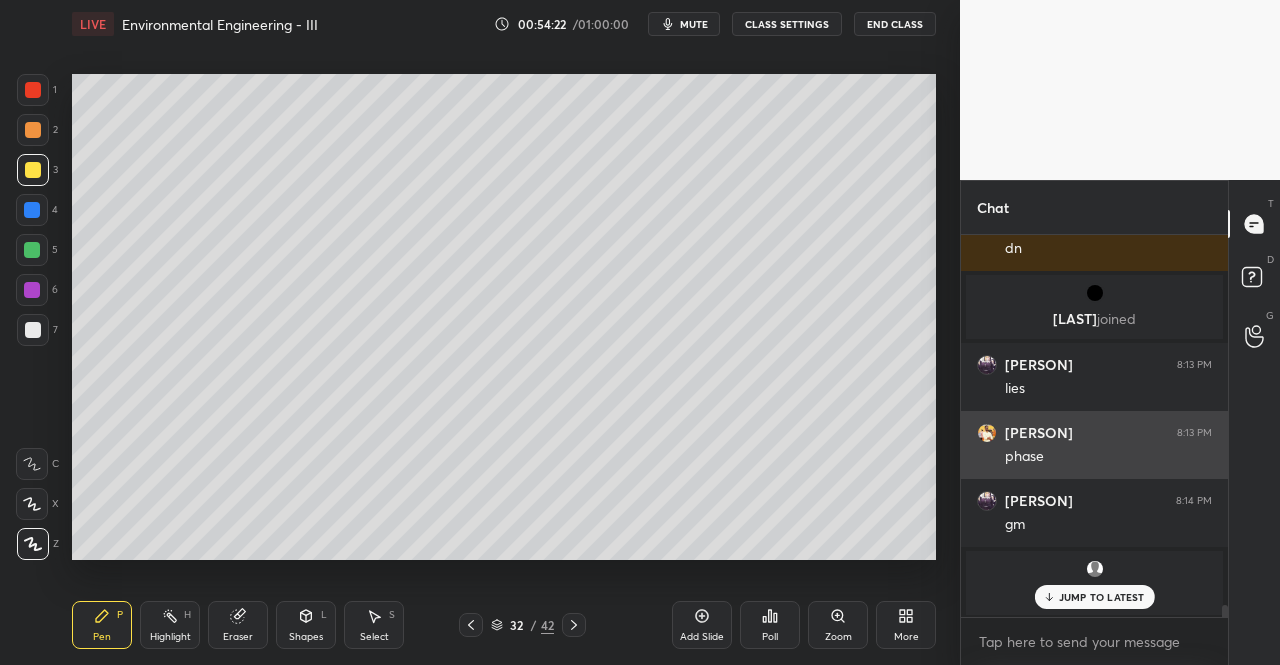 scroll, scrollTop: 12148, scrollLeft: 0, axis: vertical 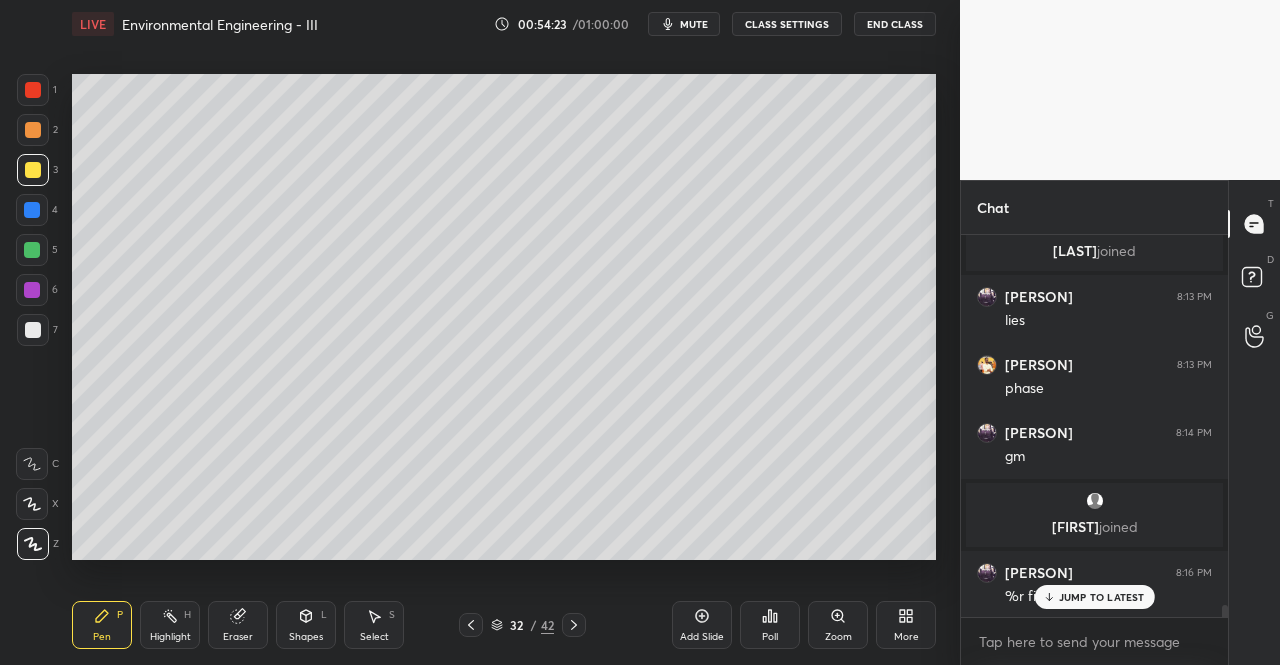 click on "JUMP TO LATEST" at bounding box center (1102, 597) 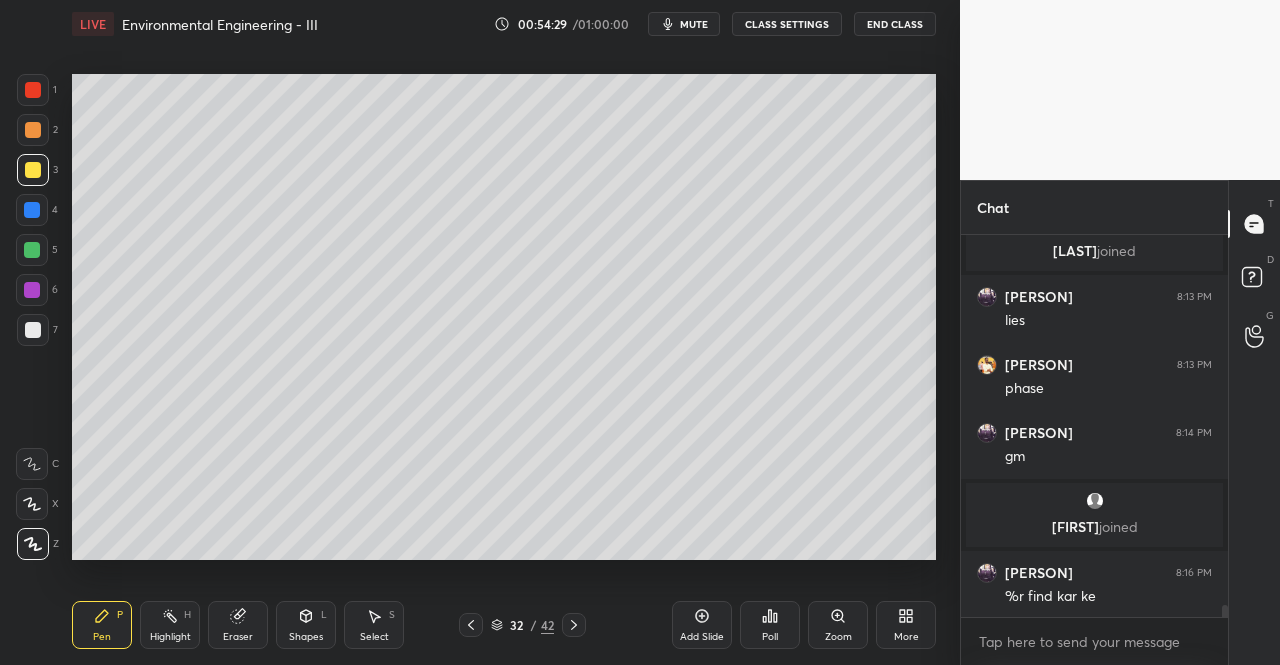click on "mute" at bounding box center [694, 24] 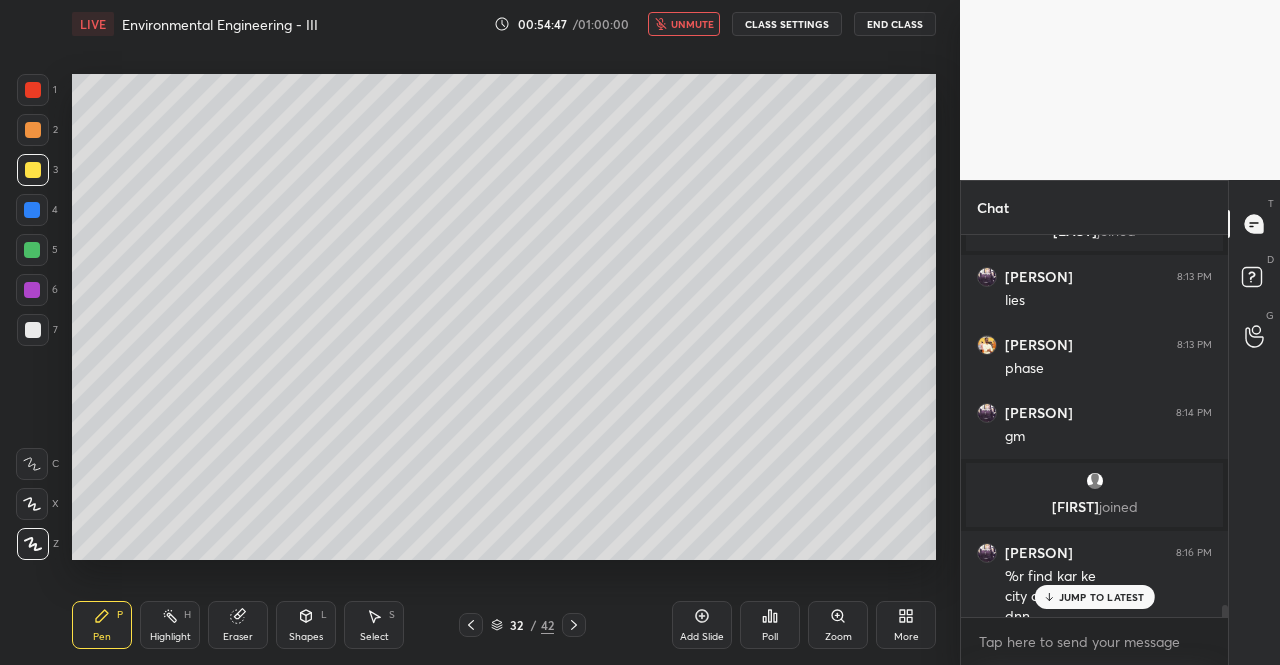 scroll, scrollTop: 12188, scrollLeft: 0, axis: vertical 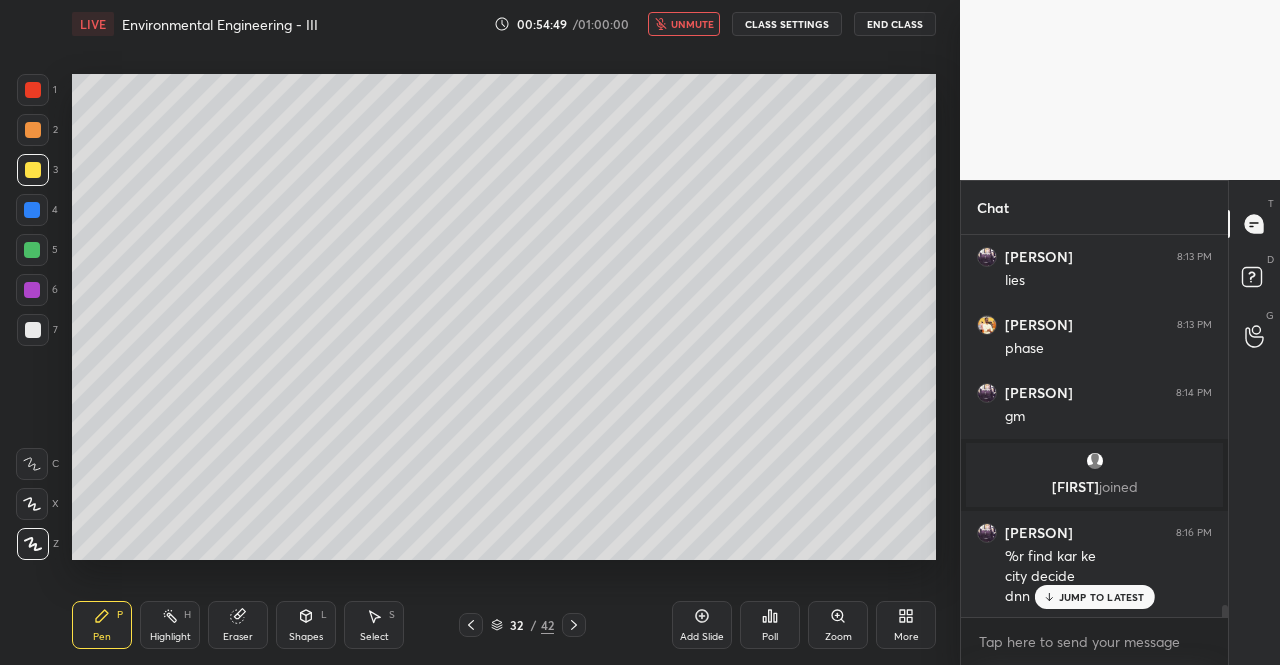 click on "JUMP TO LATEST" at bounding box center (1102, 597) 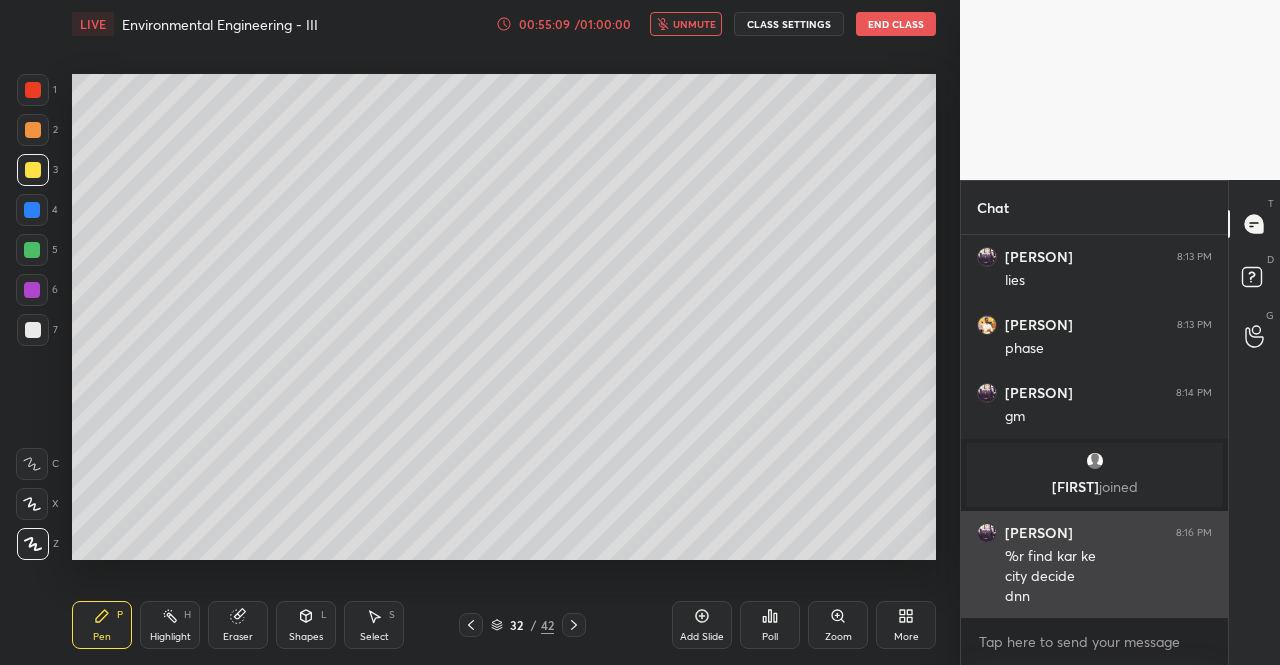 scroll, scrollTop: 335, scrollLeft: 261, axis: both 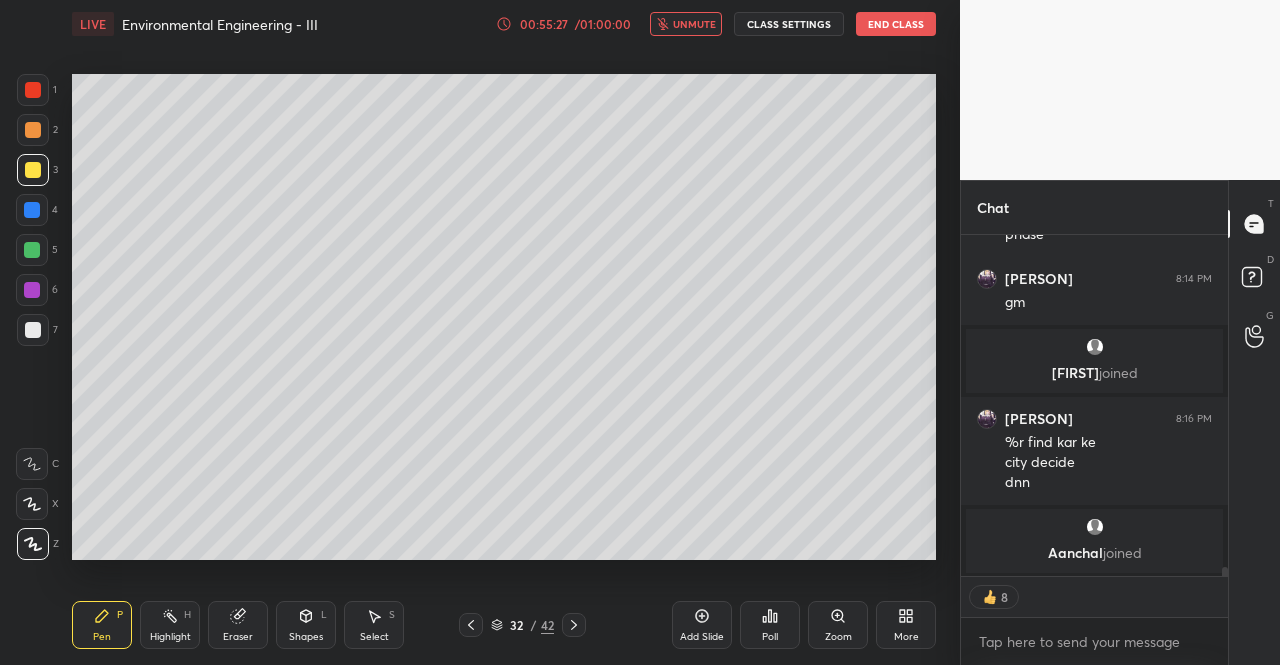 click on "unmute" at bounding box center [694, 24] 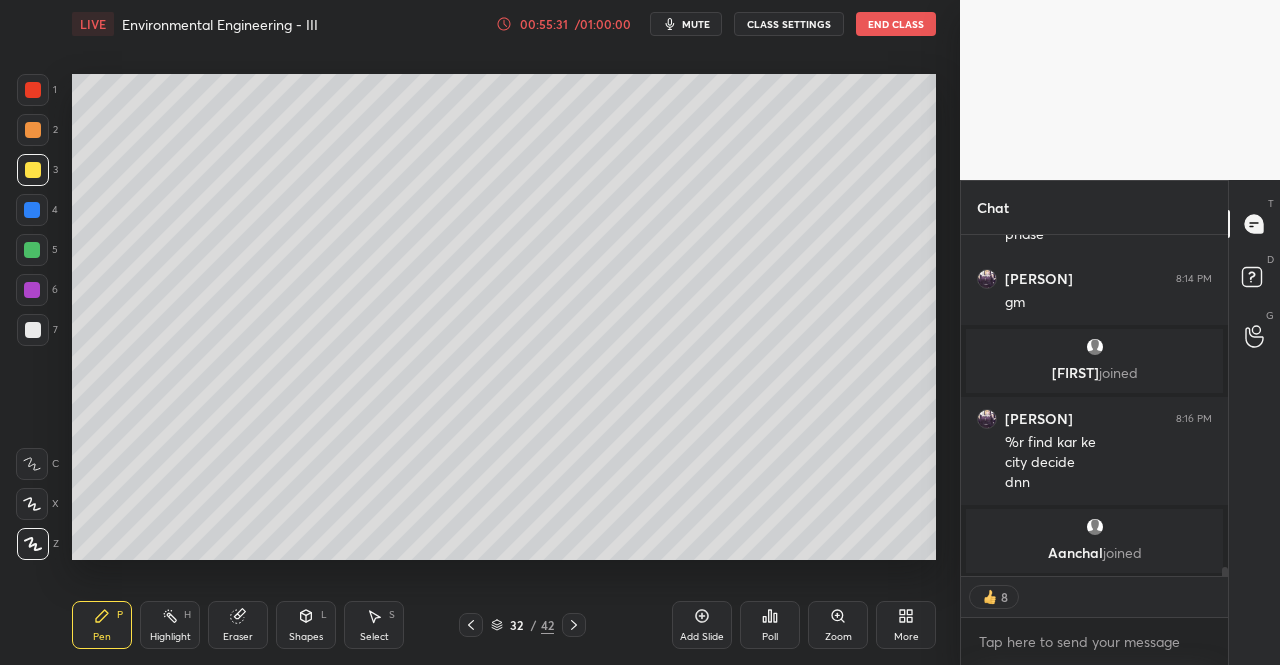 click 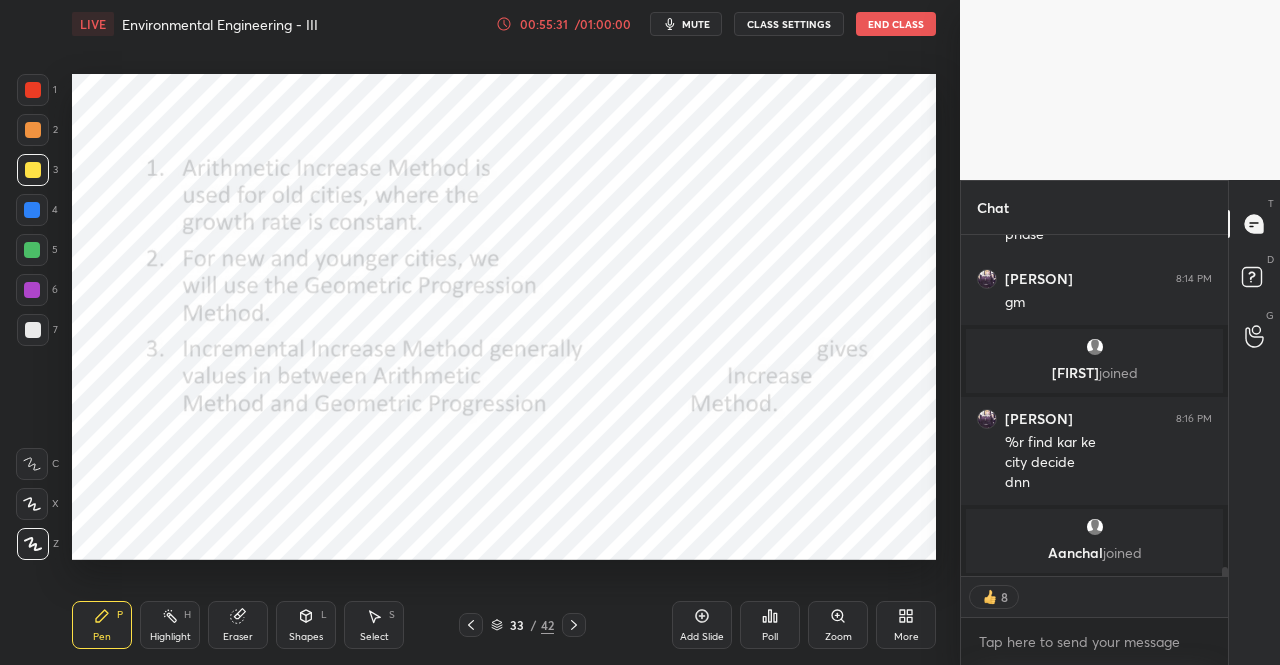 scroll, scrollTop: 7, scrollLeft: 6, axis: both 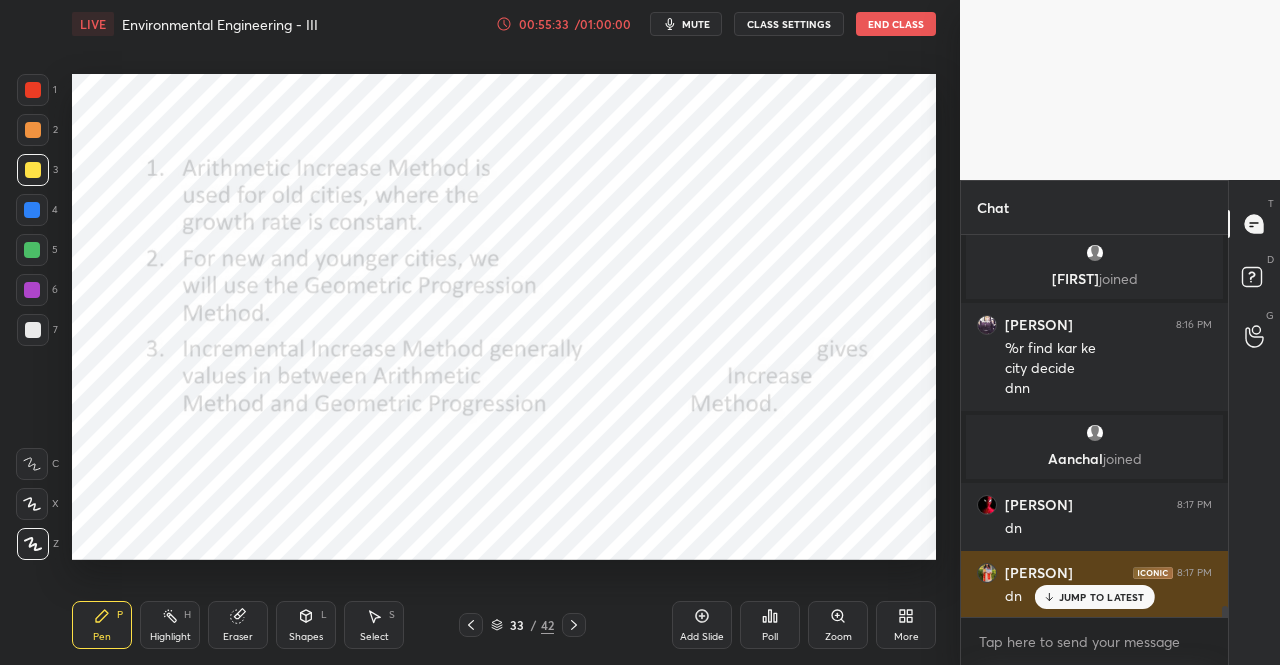 click on "JUMP TO LATEST" at bounding box center [1102, 597] 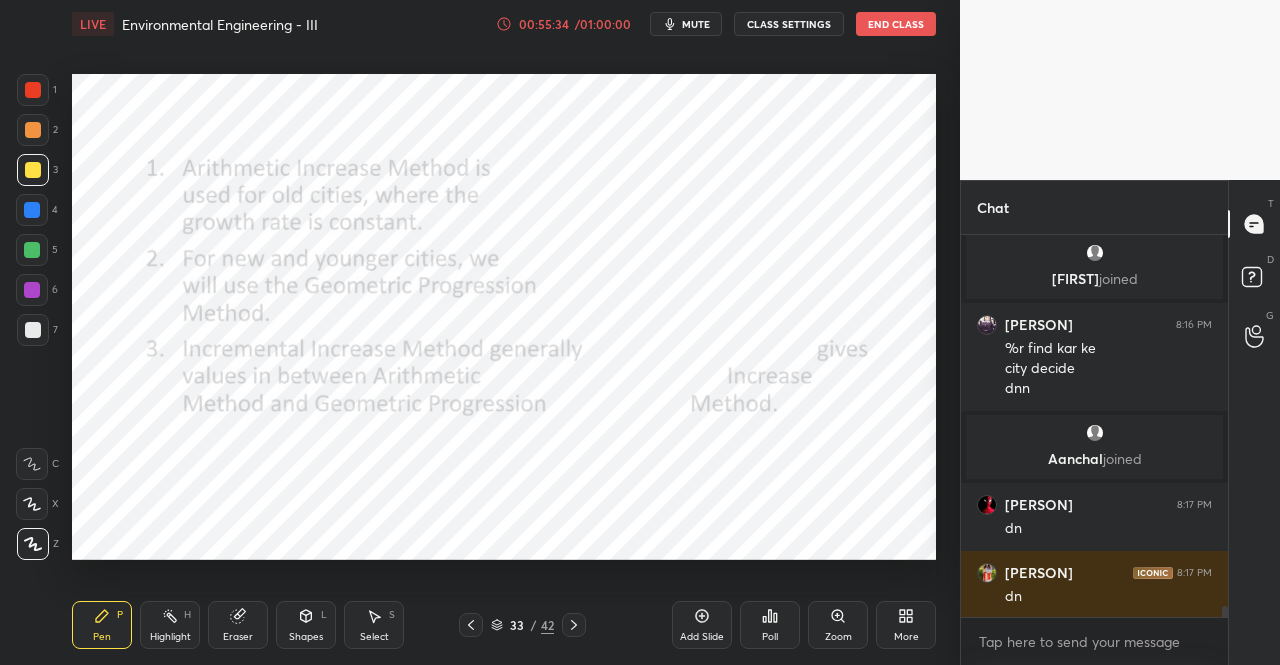 click 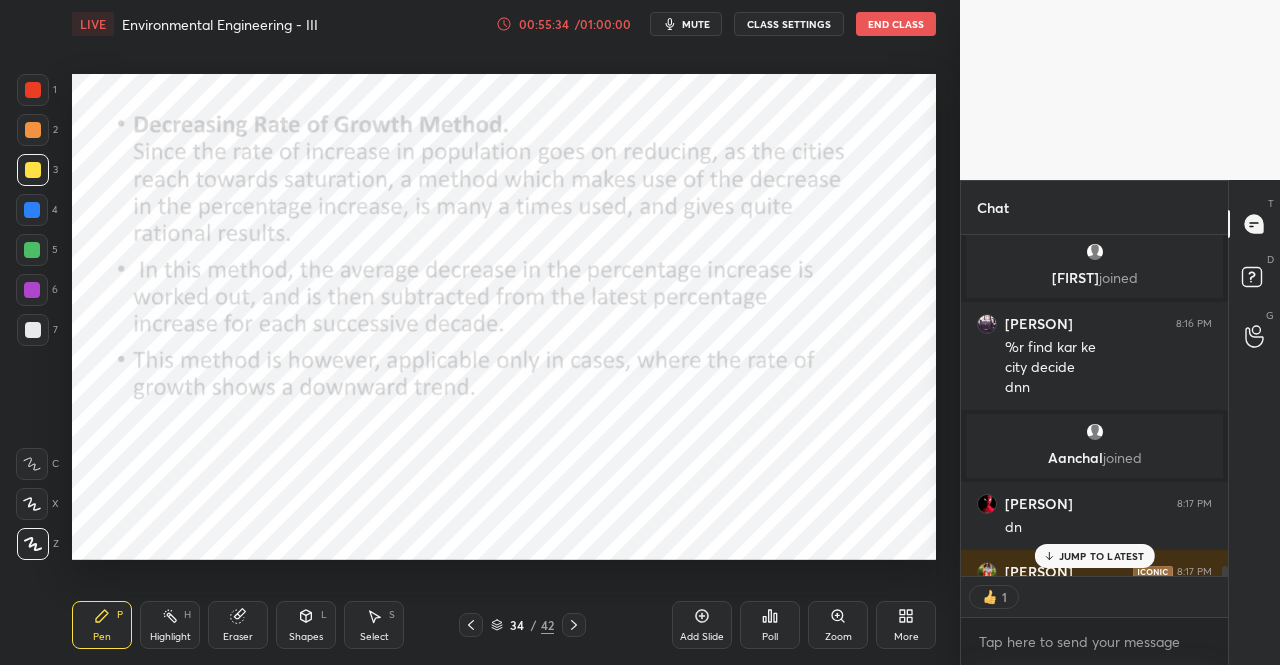 scroll, scrollTop: 335, scrollLeft: 261, axis: both 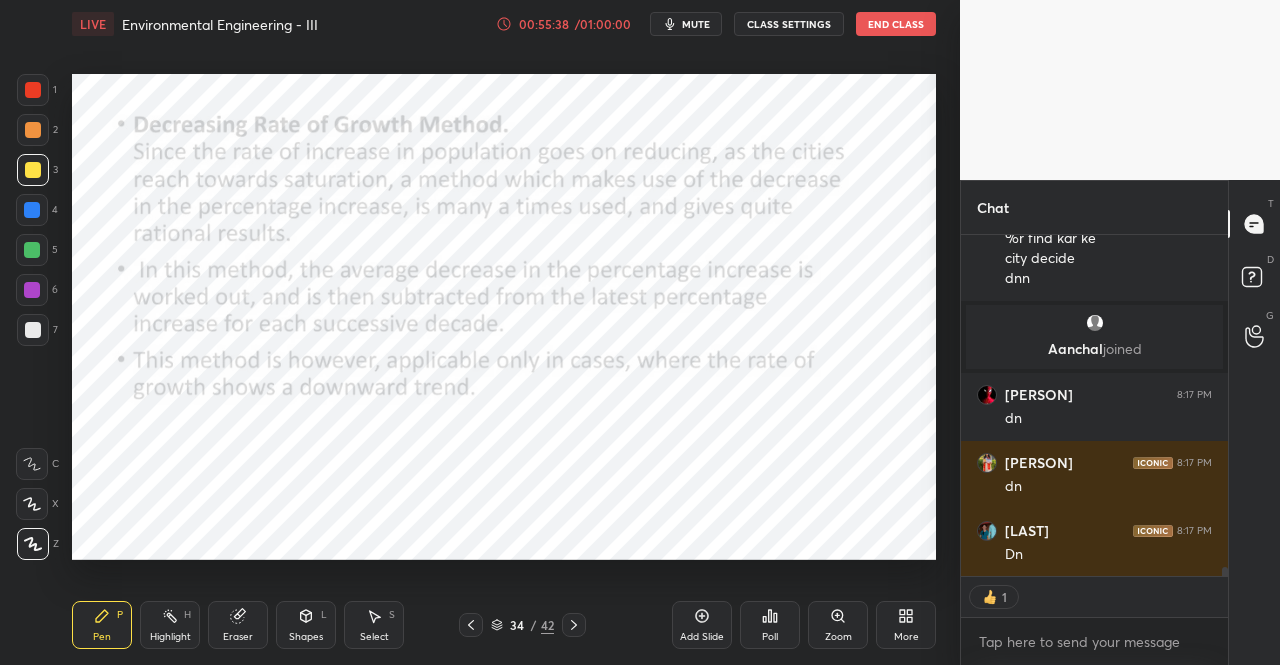click on "Pen P" at bounding box center (102, 625) 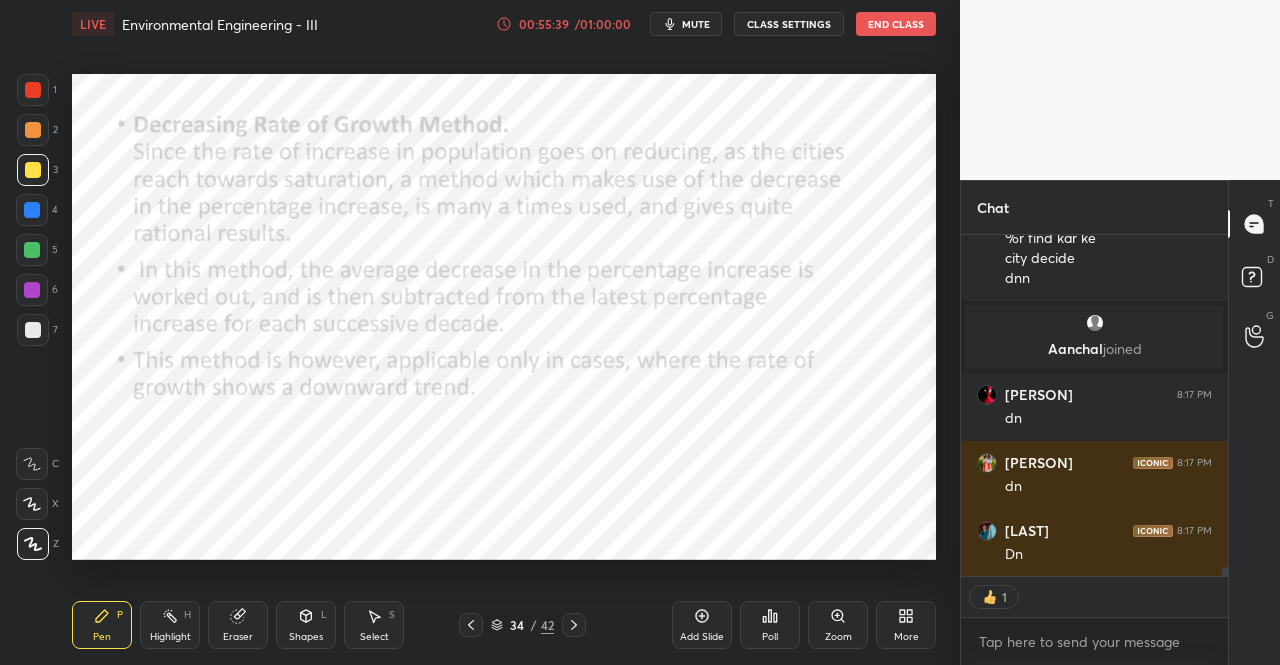 click 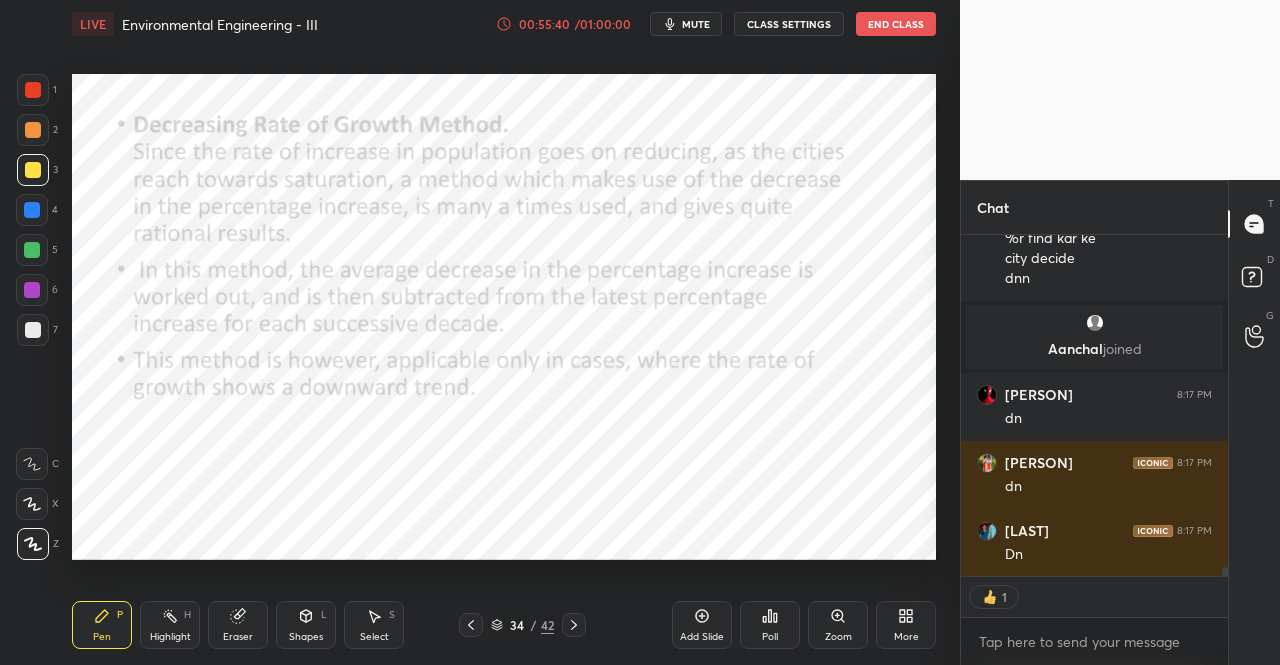 click 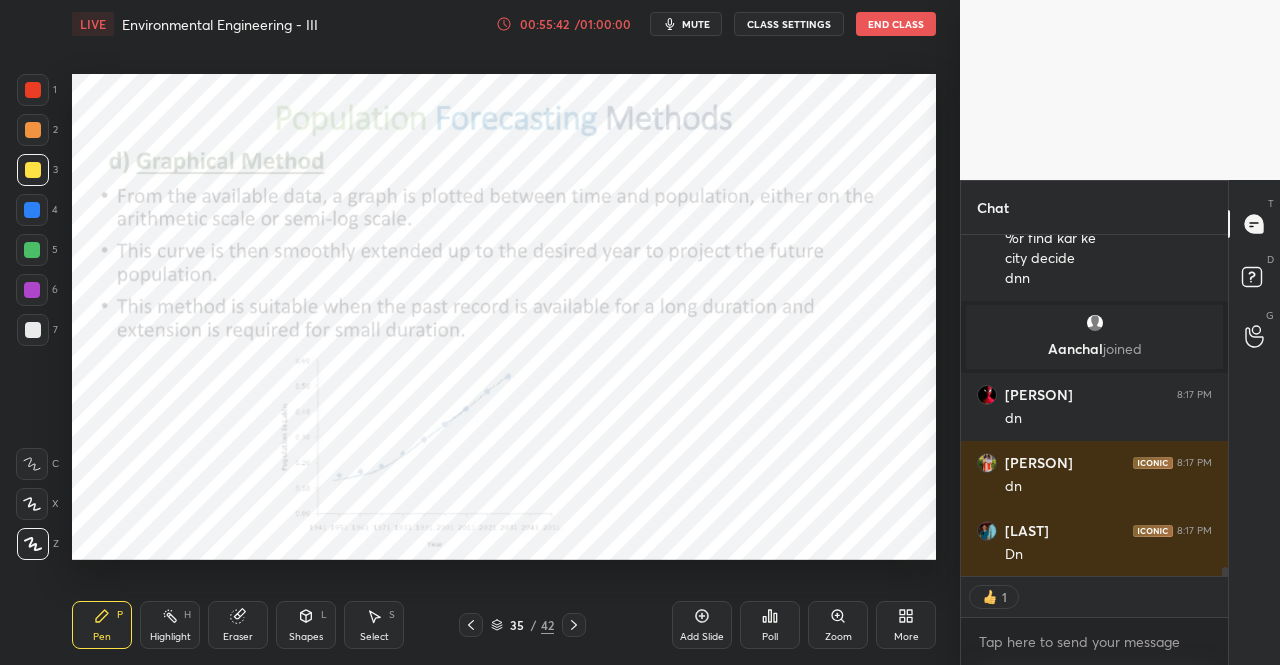 click on "Pen" at bounding box center (102, 637) 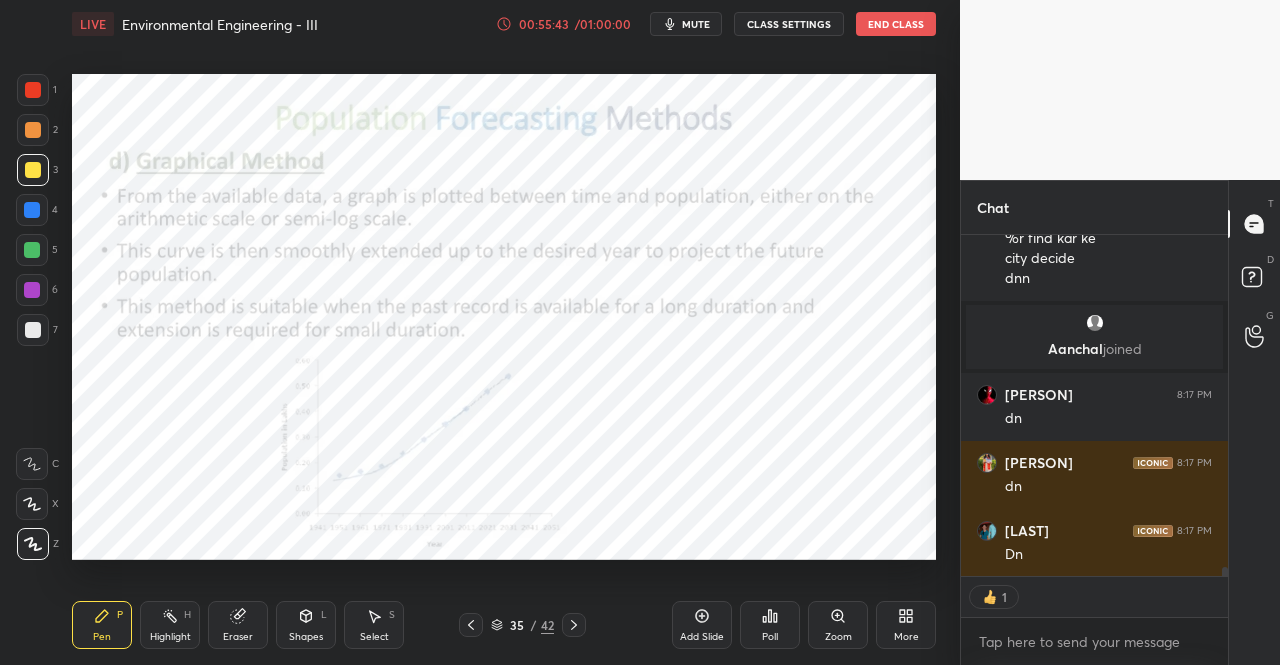 click at bounding box center [33, 90] 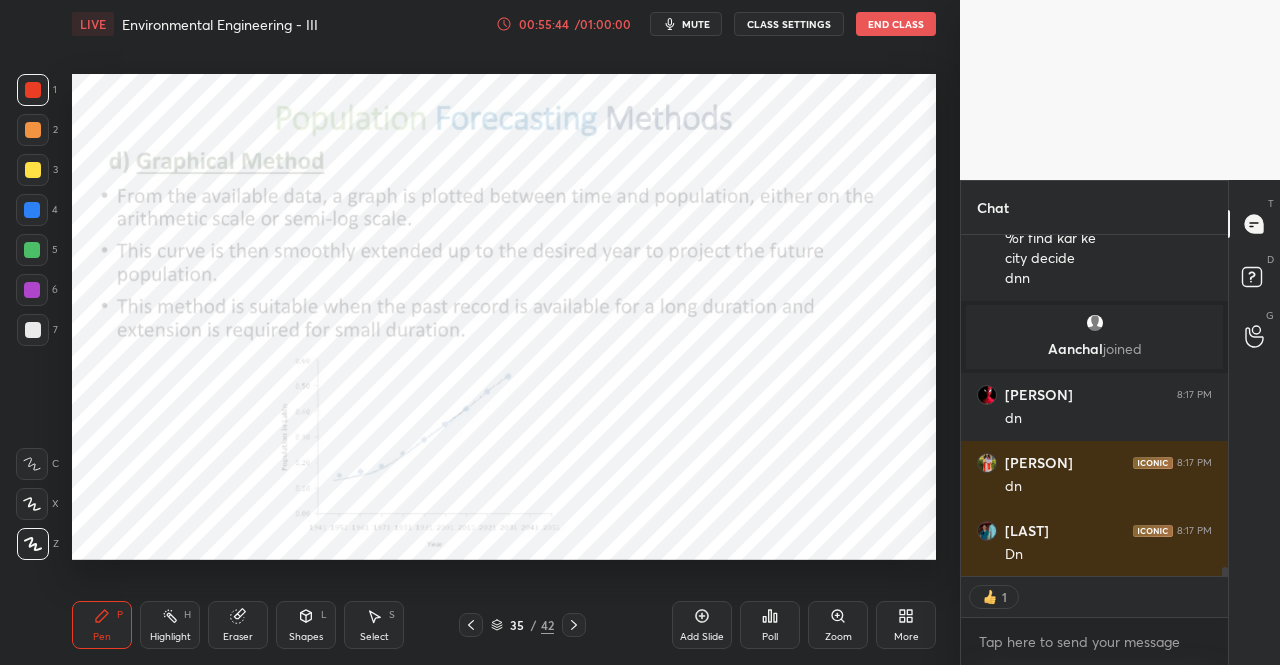 scroll, scrollTop: 7, scrollLeft: 6, axis: both 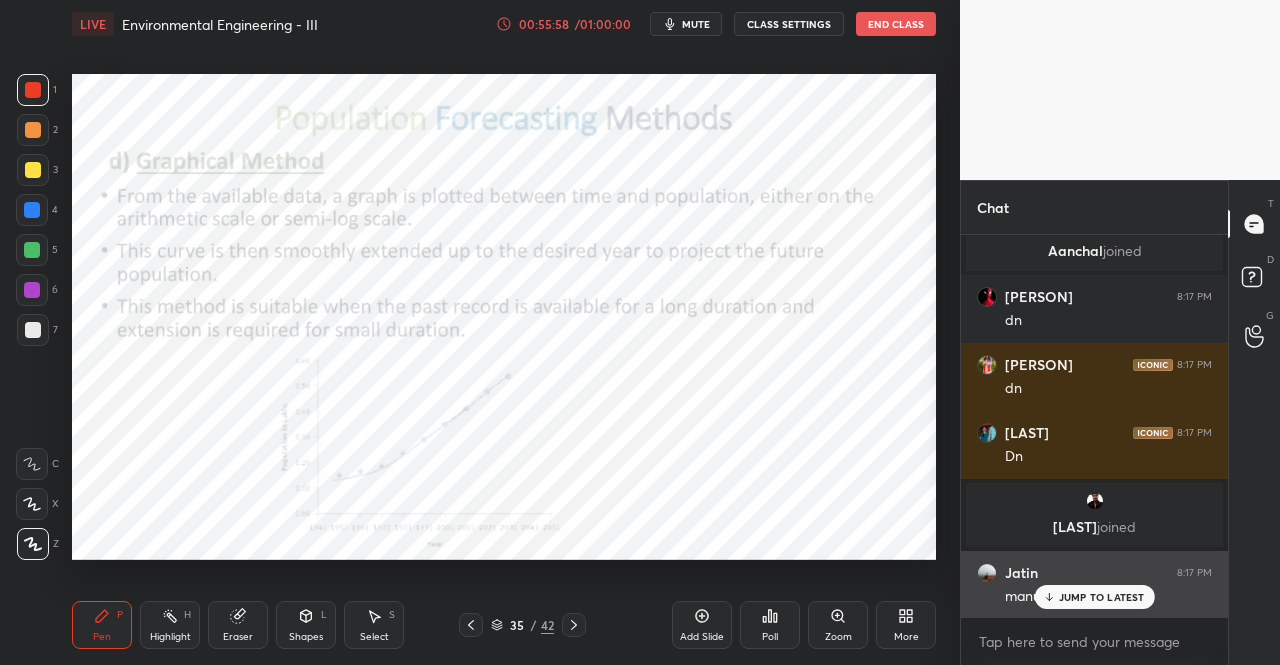 click on "JUMP TO LATEST" at bounding box center [1102, 597] 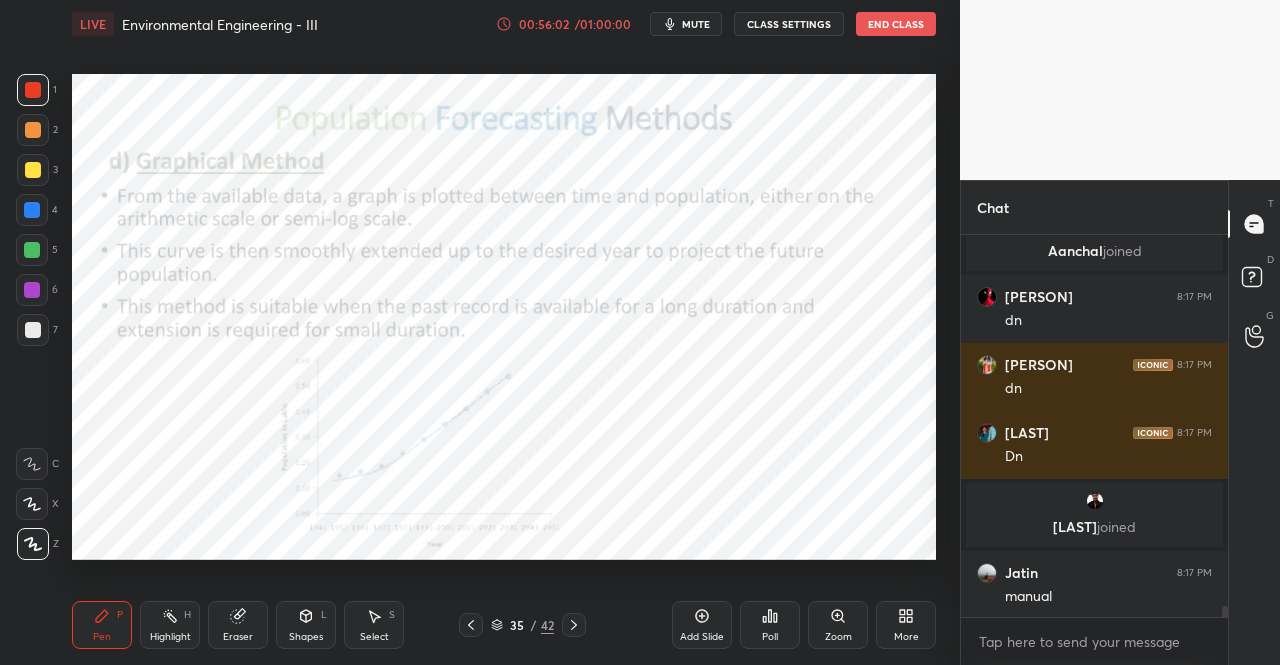 click at bounding box center (471, 625) 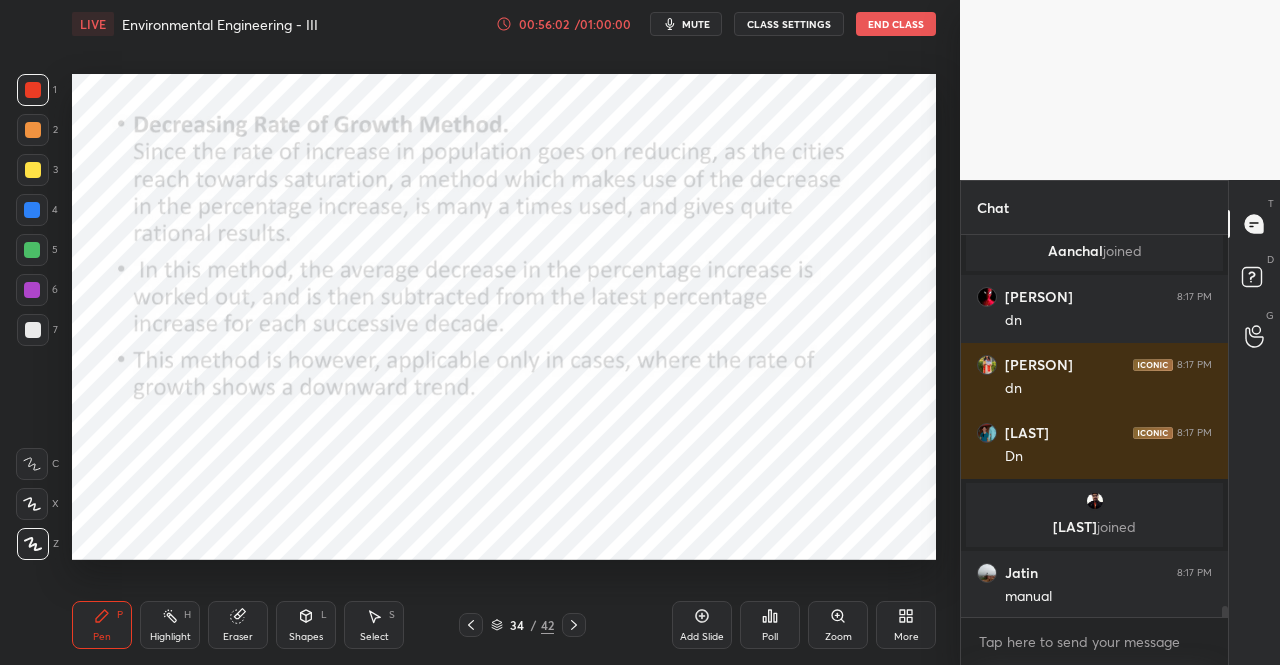 click 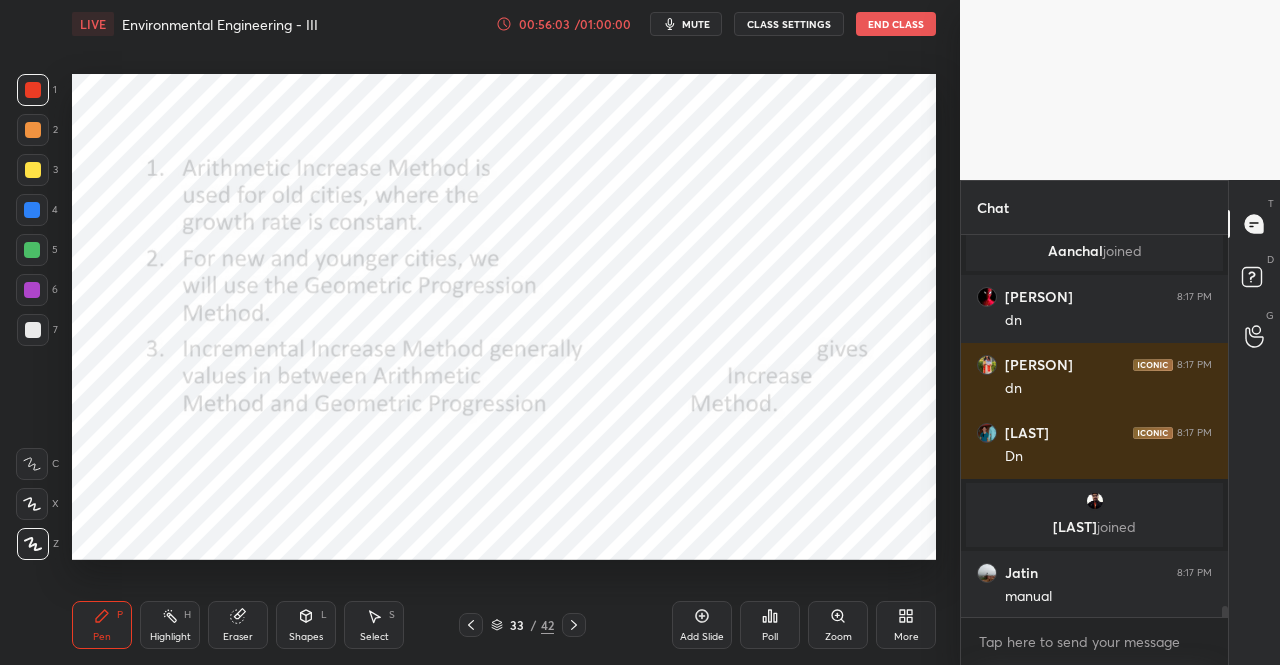 click 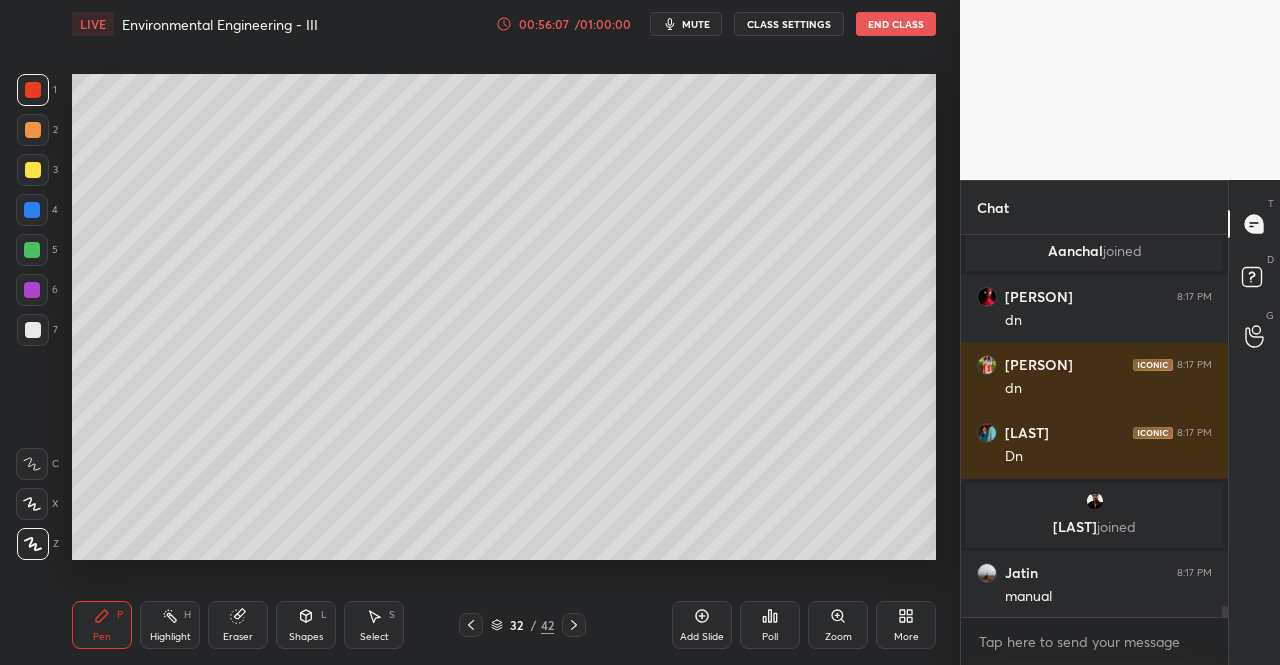 click 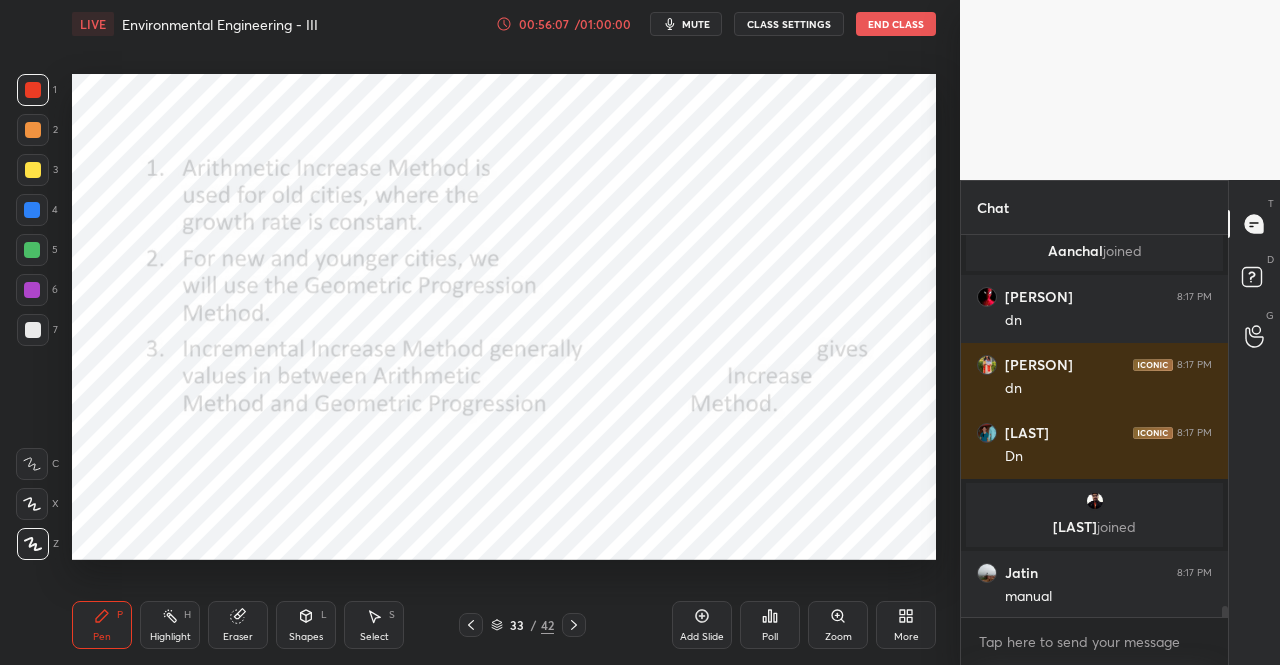 click 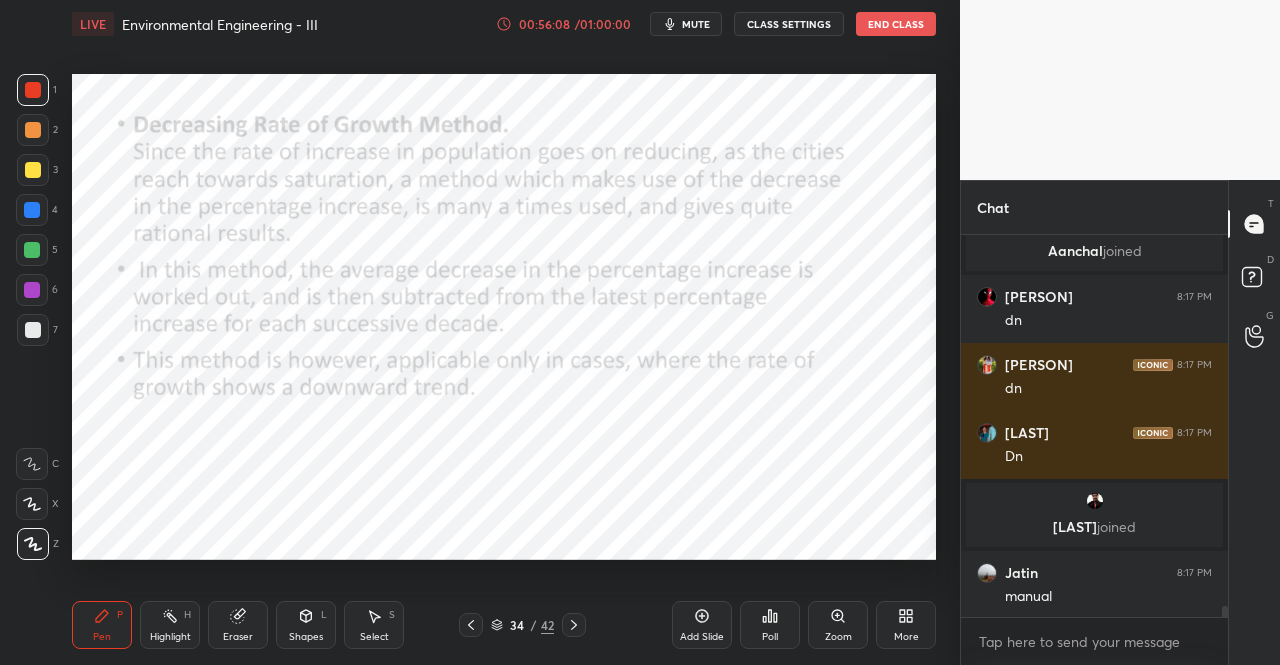 click 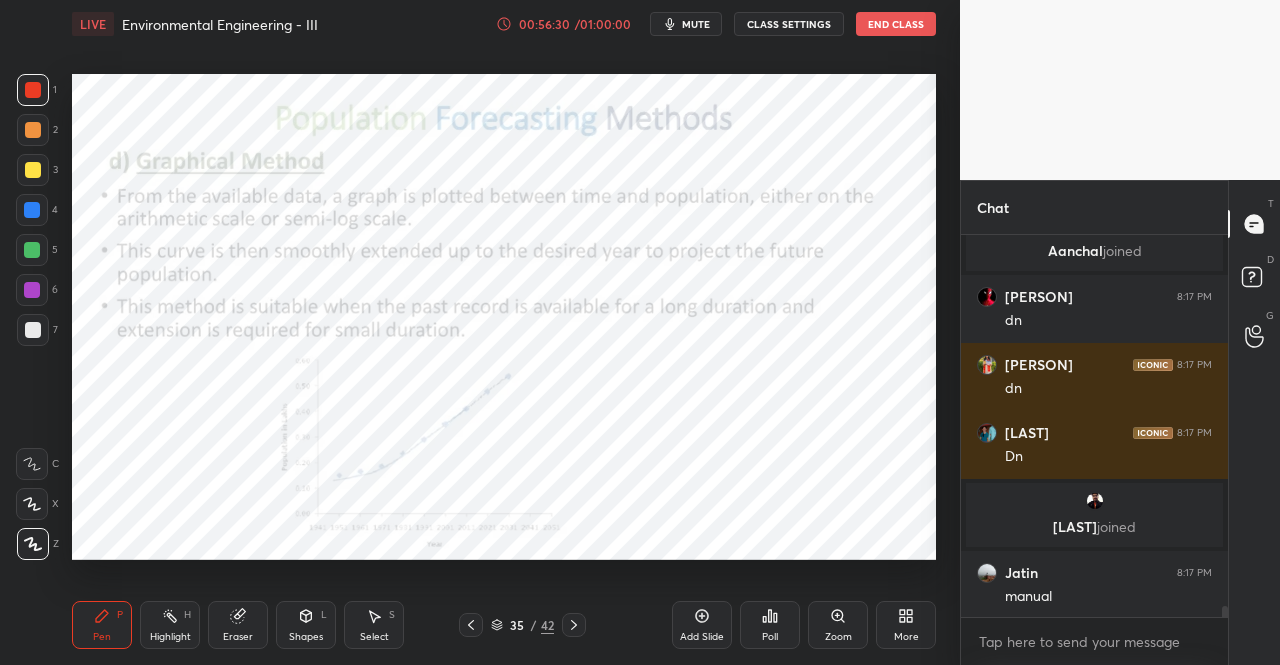 click at bounding box center (33, 90) 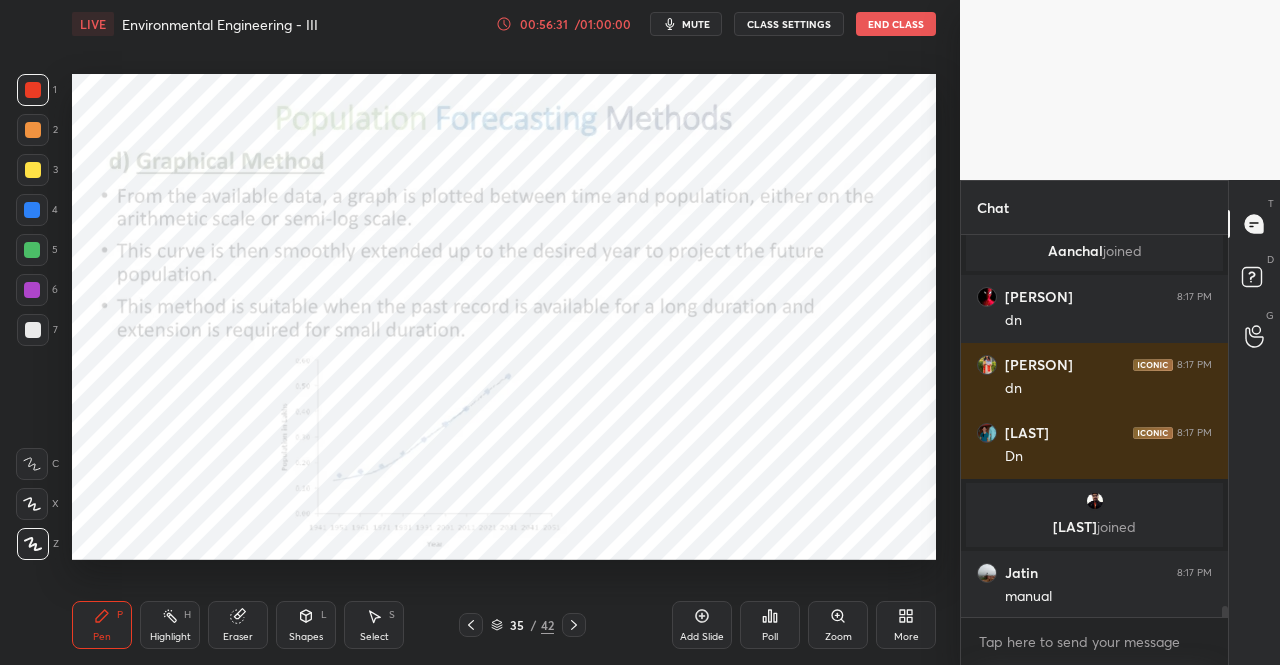 click on "LIVE Environmental Engineering - III 00:56:31 /  01:00:00 mute CLASS SETTINGS End Class Setting up your live class Poll for   secs No correct answer Start poll Back Environmental Engineering - III • L3 of Complete Course on Environmental Engineering Dr. [PERSON] Pen P Highlight H Eraser Shapes L Select S 35 / 42 Add Slide Poll Zoom More" at bounding box center [504, 332] 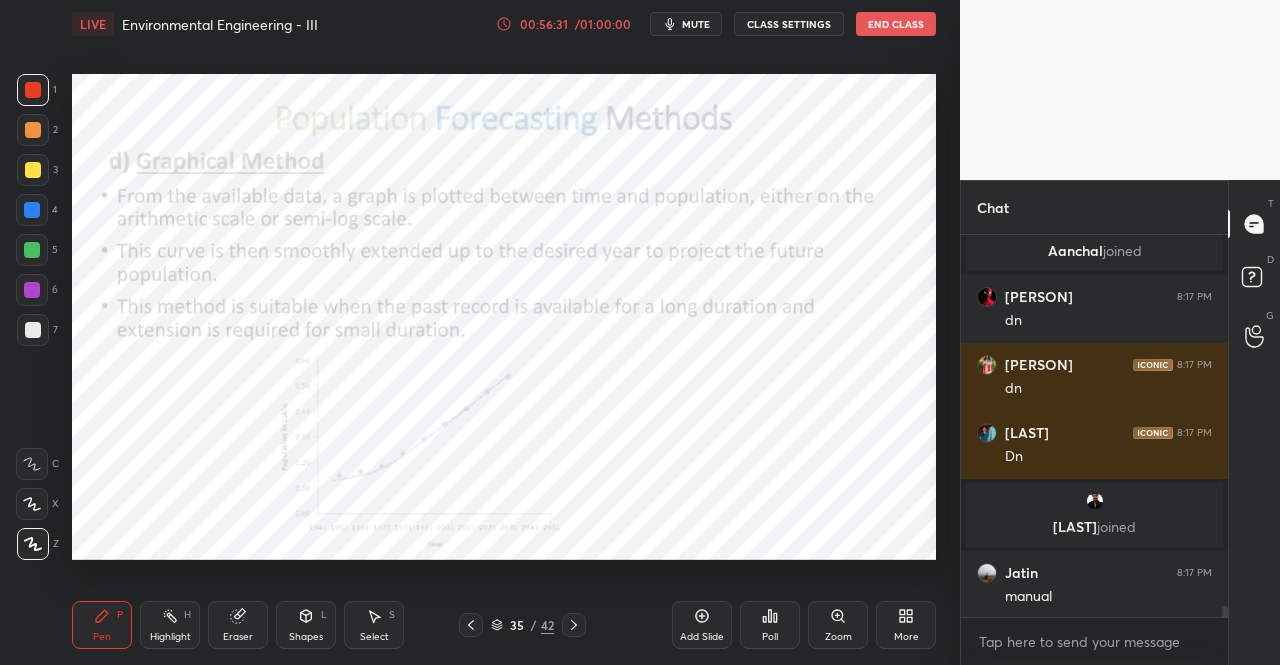 click on "Pen P" at bounding box center [102, 625] 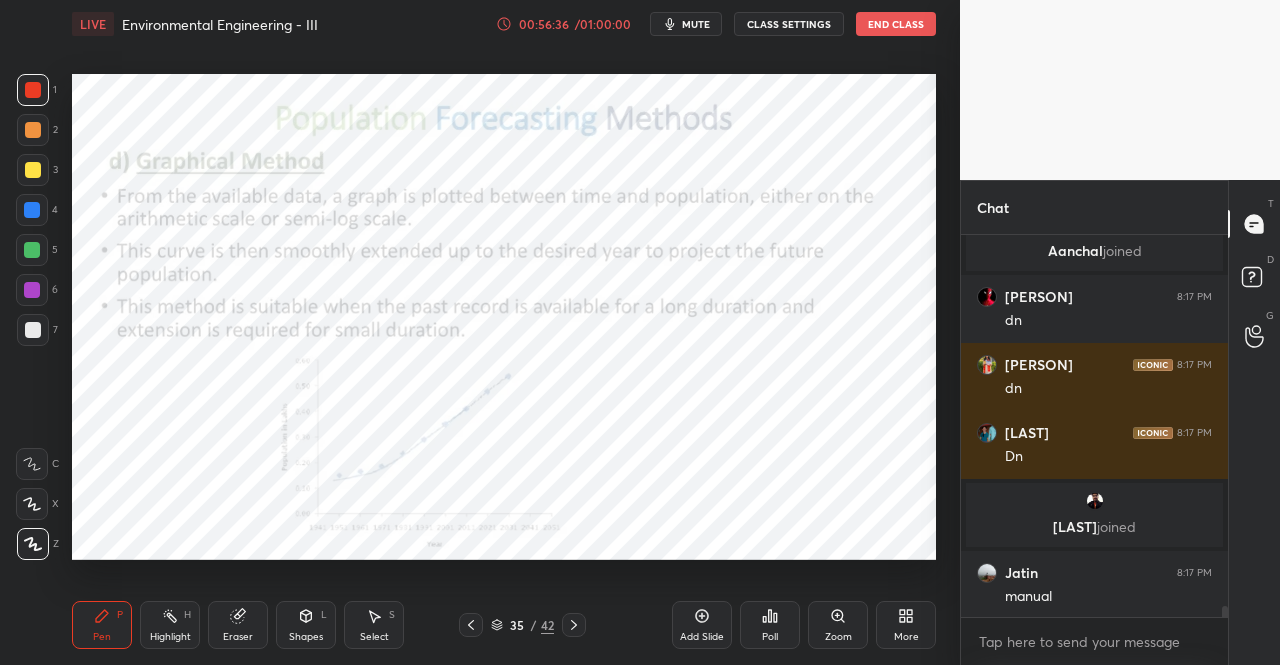 click at bounding box center (32, 290) 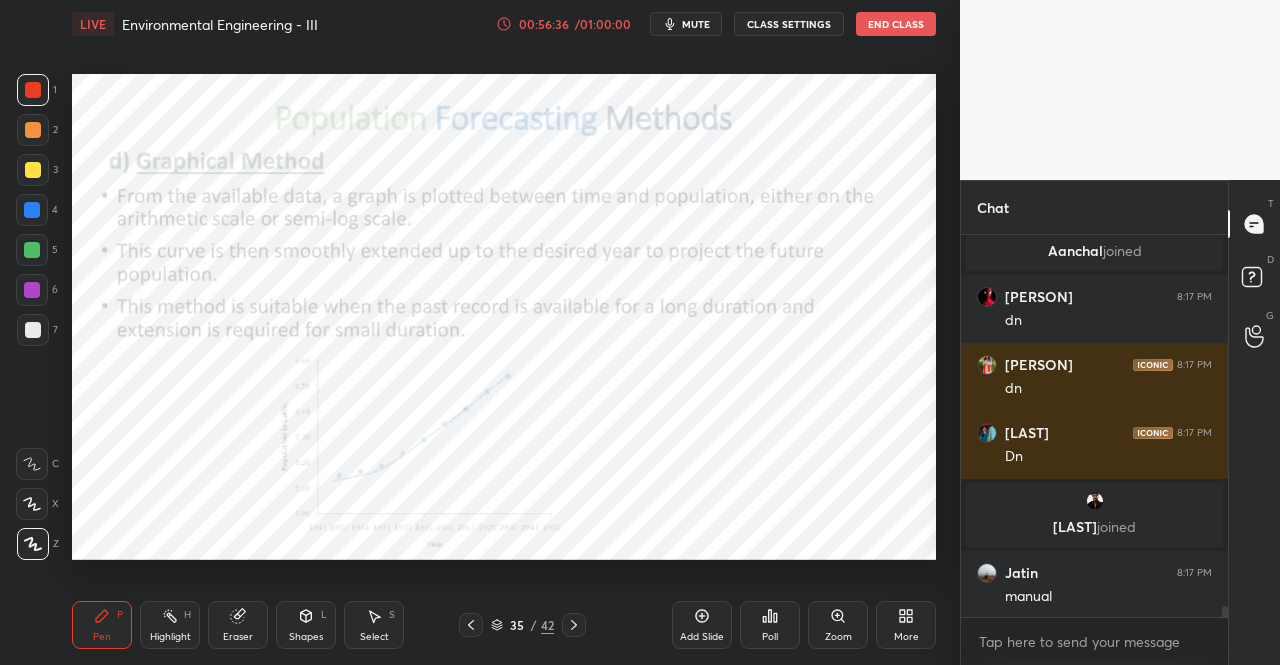 click on "6" at bounding box center (37, 290) 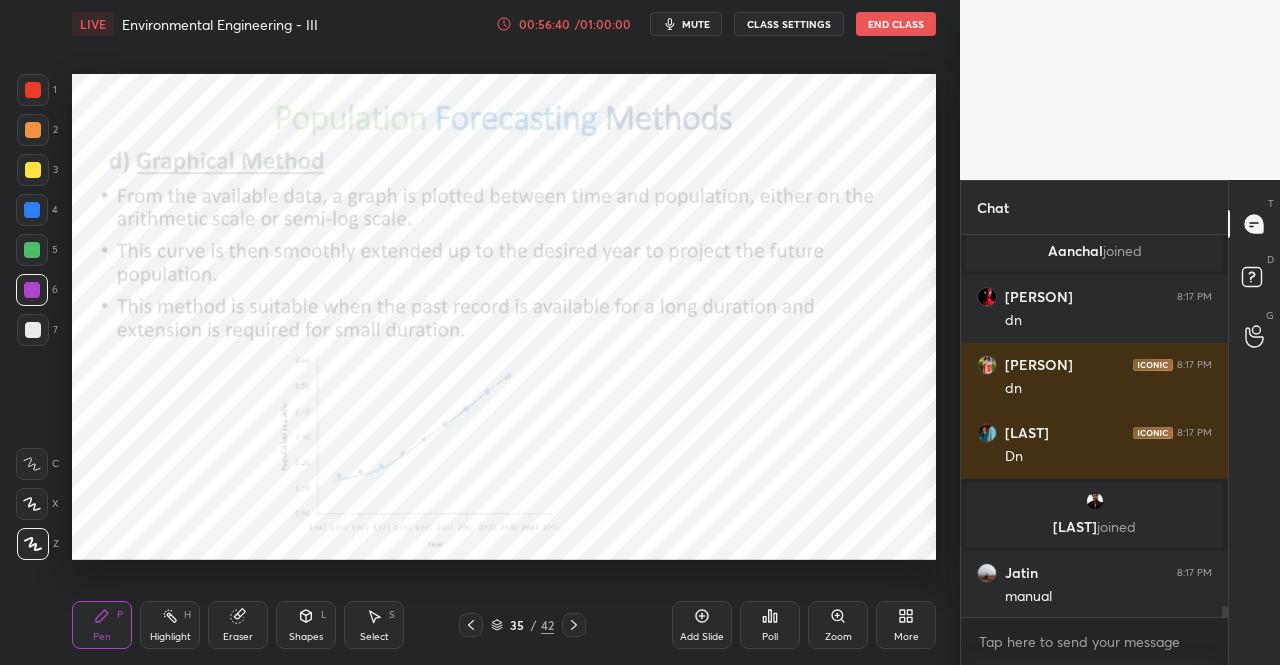 click at bounding box center [1222, 426] 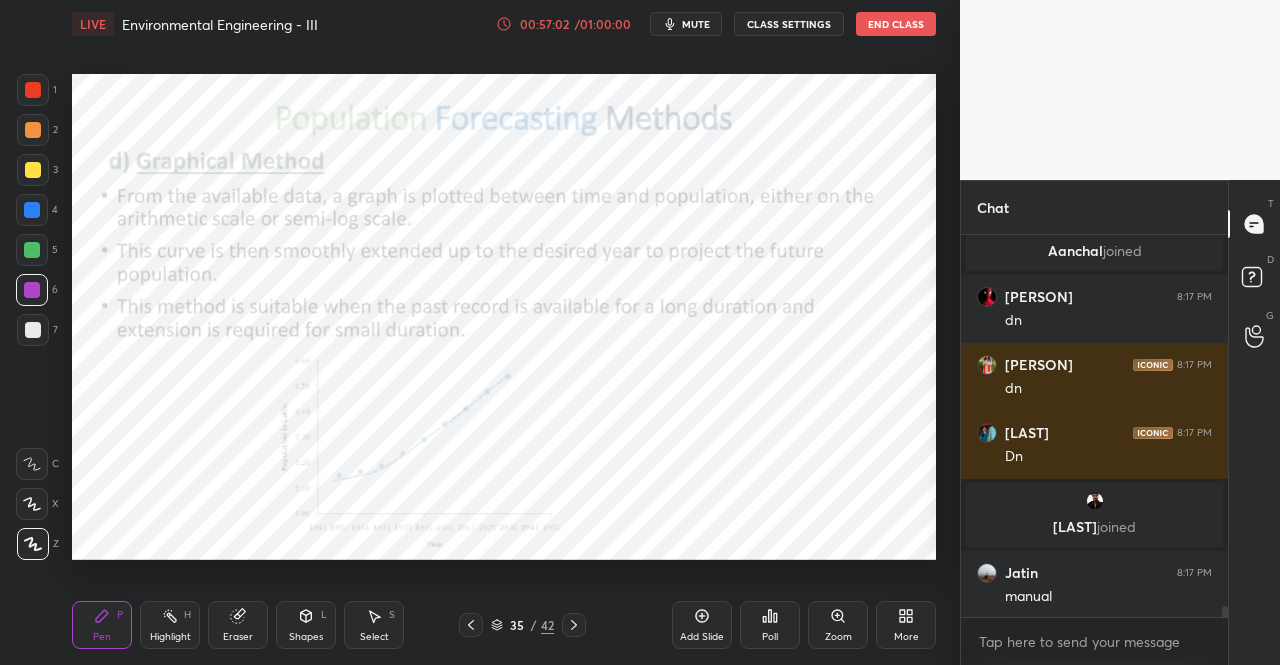 scroll, scrollTop: 12672, scrollLeft: 0, axis: vertical 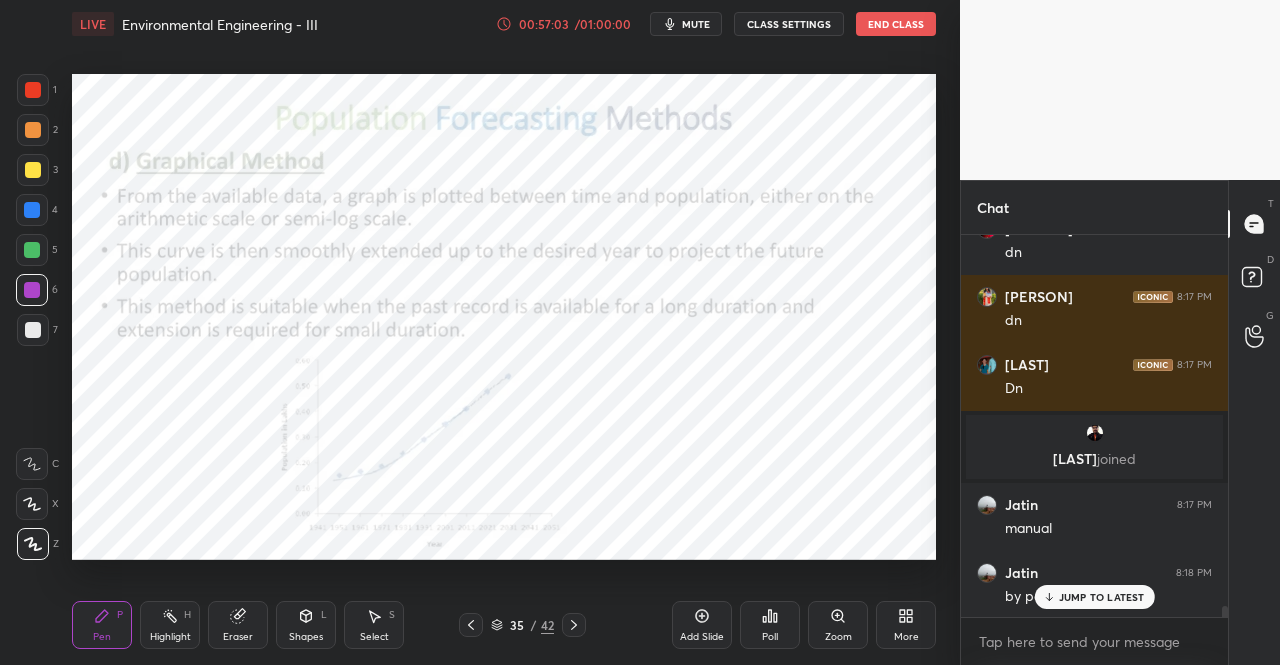 click on "[FIRST] 8:18 PM by past observation" at bounding box center (1094, 585) 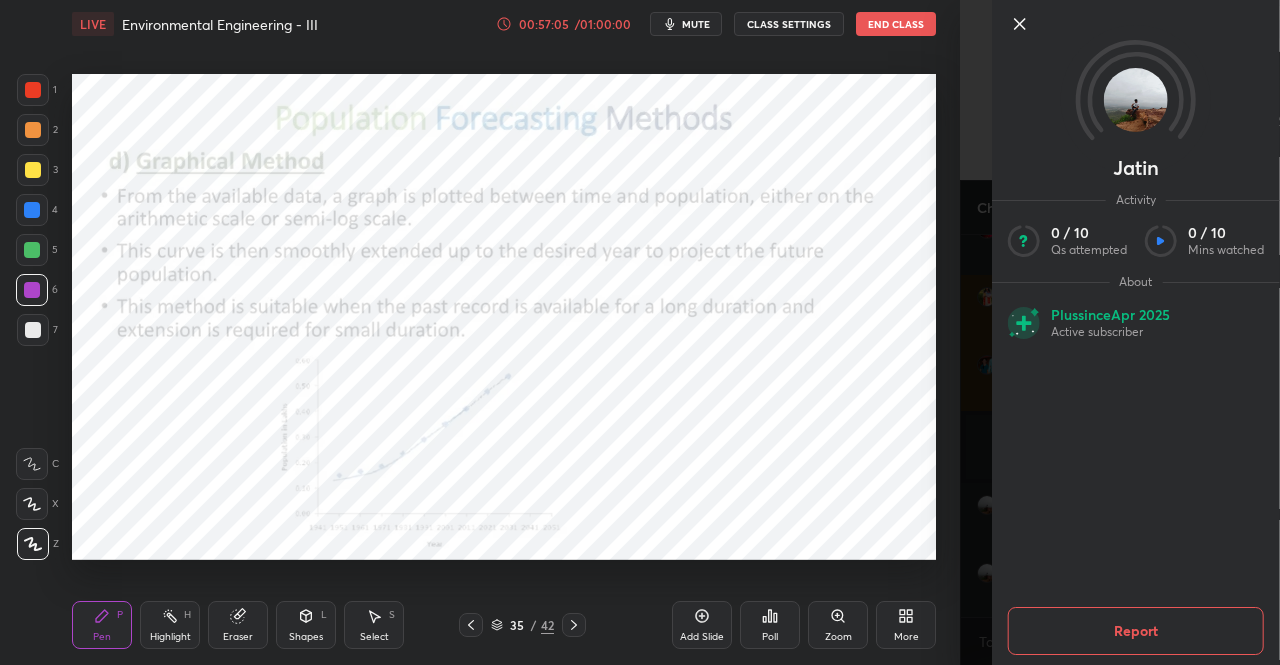 click on "Setting up your live class Poll for   secs No correct answer Start poll" at bounding box center (504, 316) 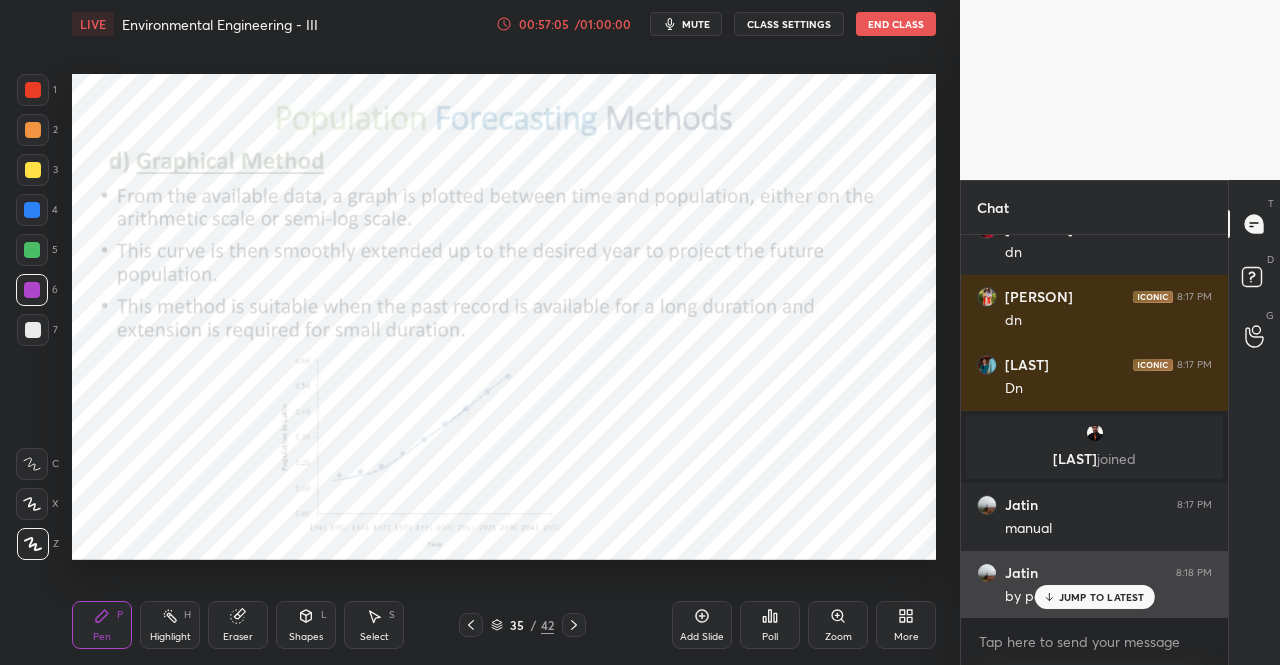 click on "JUMP TO LATEST" at bounding box center [1102, 597] 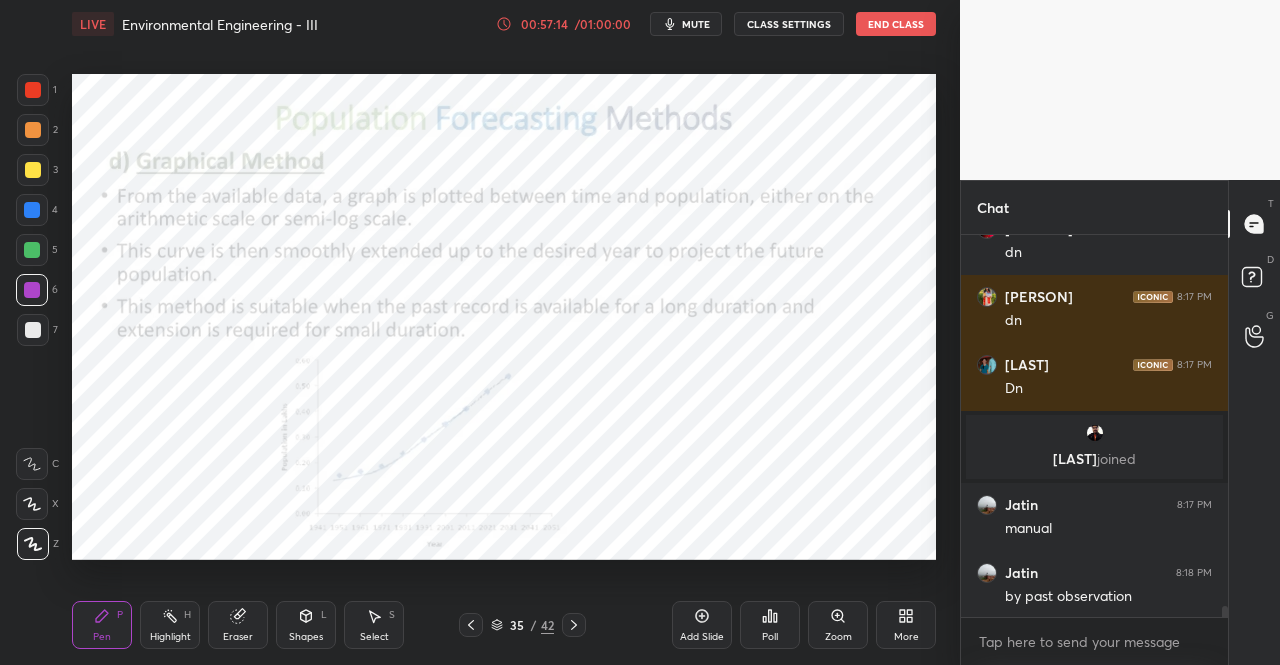 click at bounding box center [32, 250] 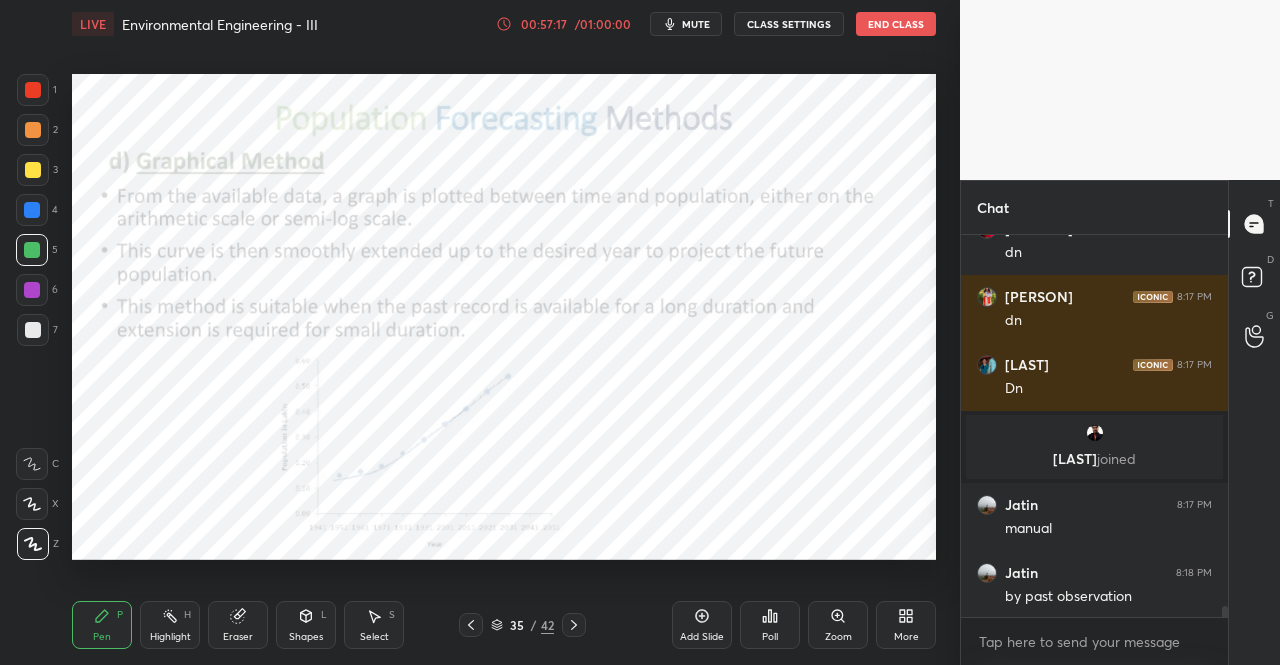 click at bounding box center (32, 210) 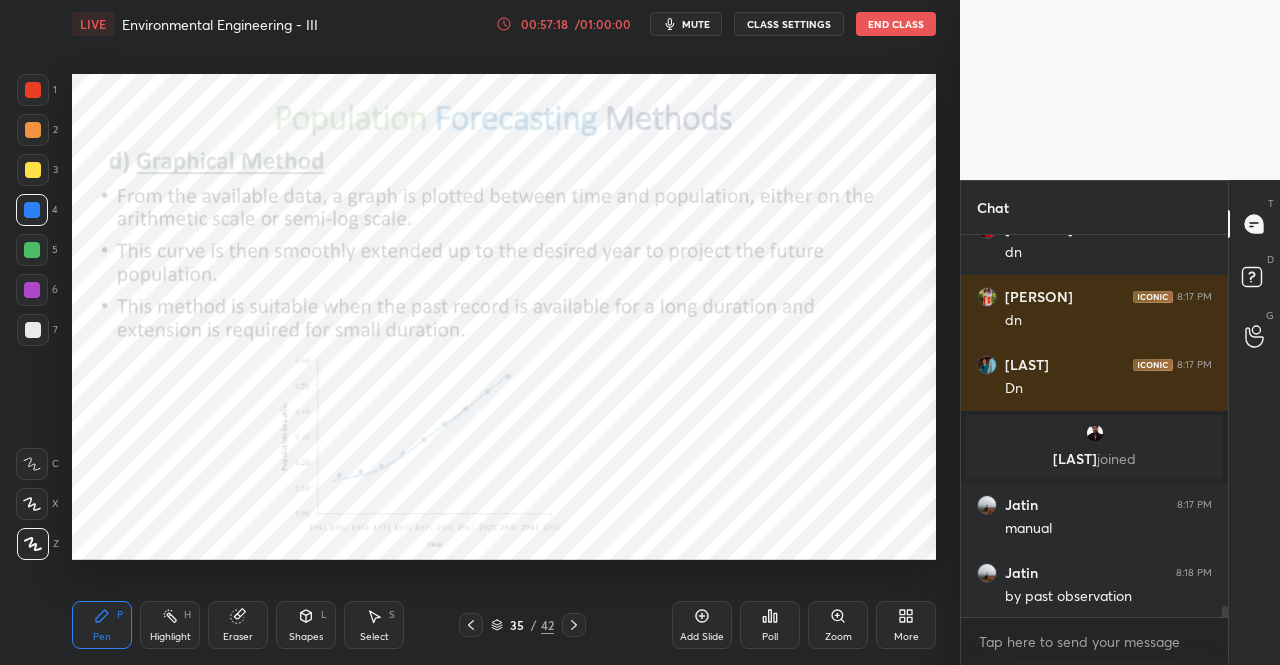 click at bounding box center (32, 210) 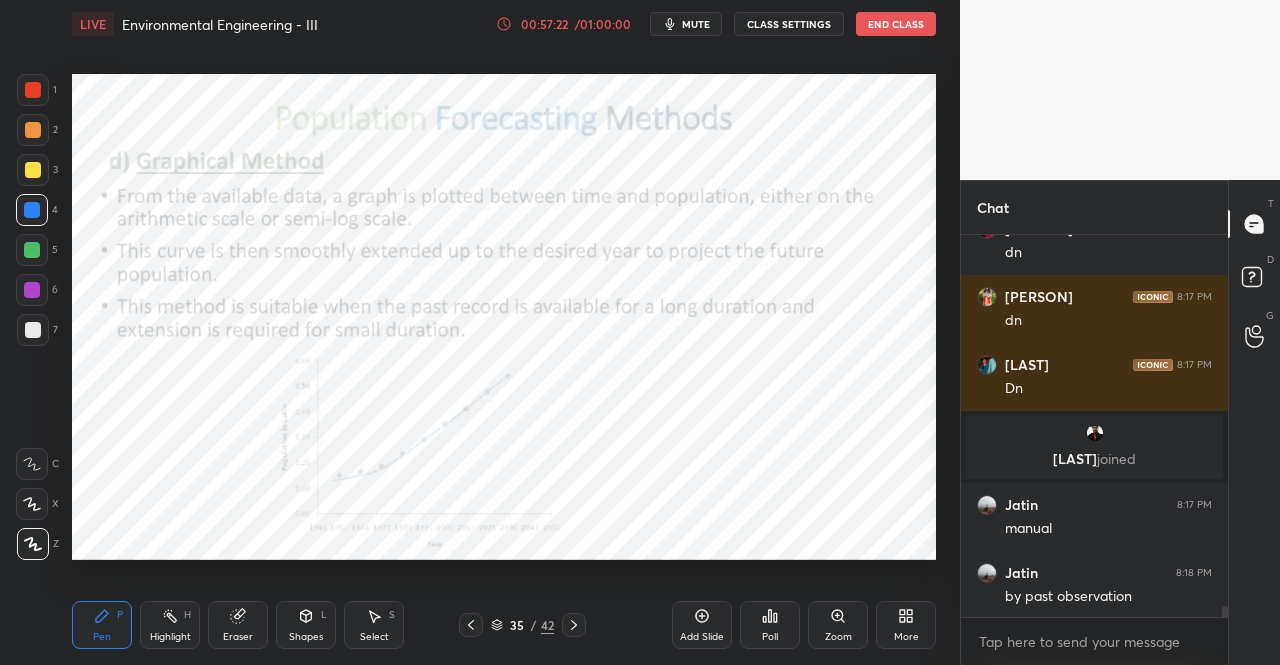click at bounding box center [1225, 614] 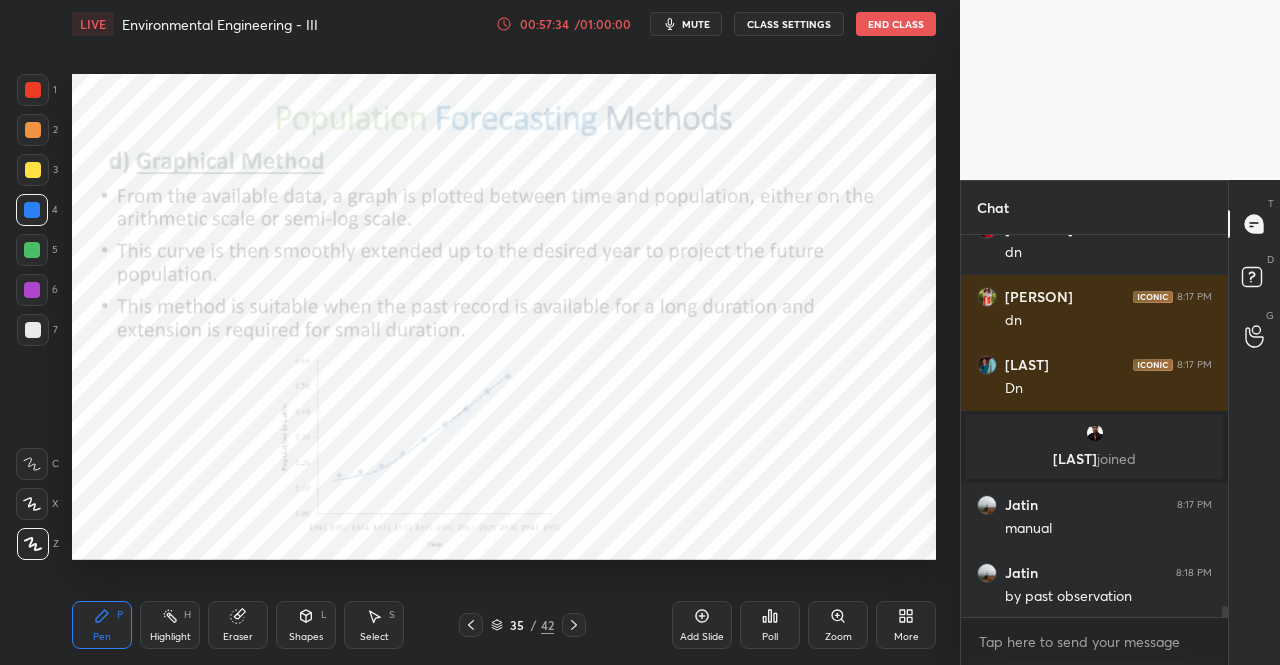 scroll, scrollTop: 12740, scrollLeft: 0, axis: vertical 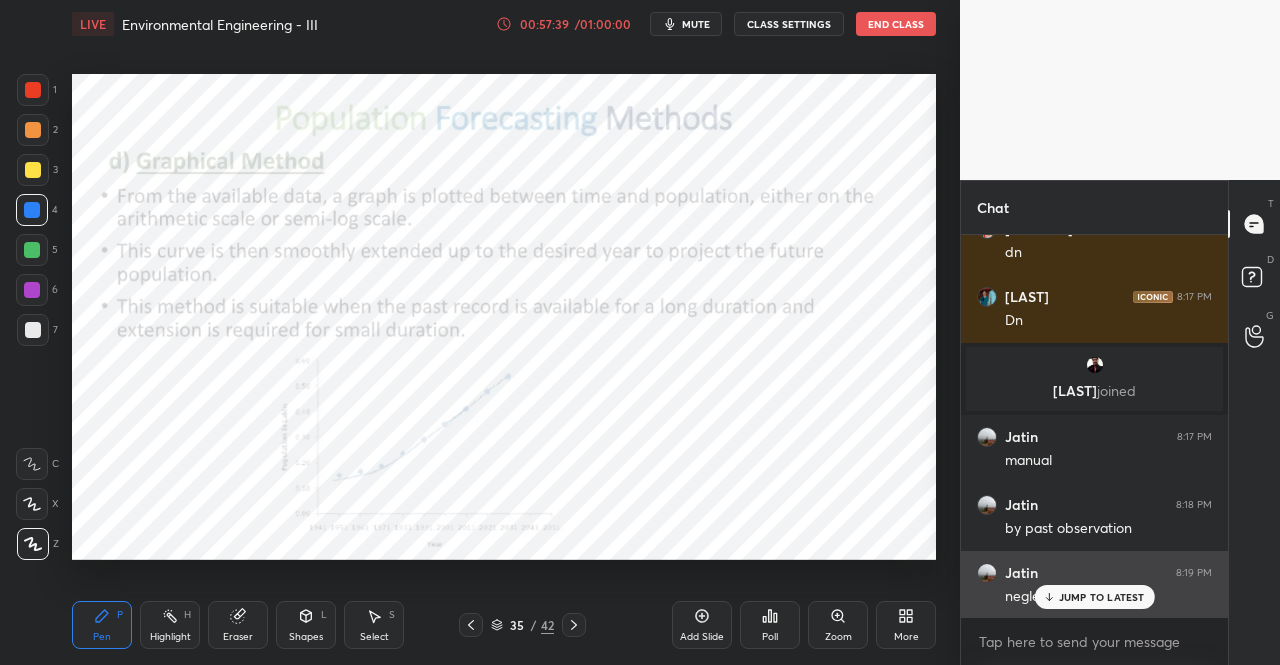 click on "JUMP TO LATEST" at bounding box center (1102, 597) 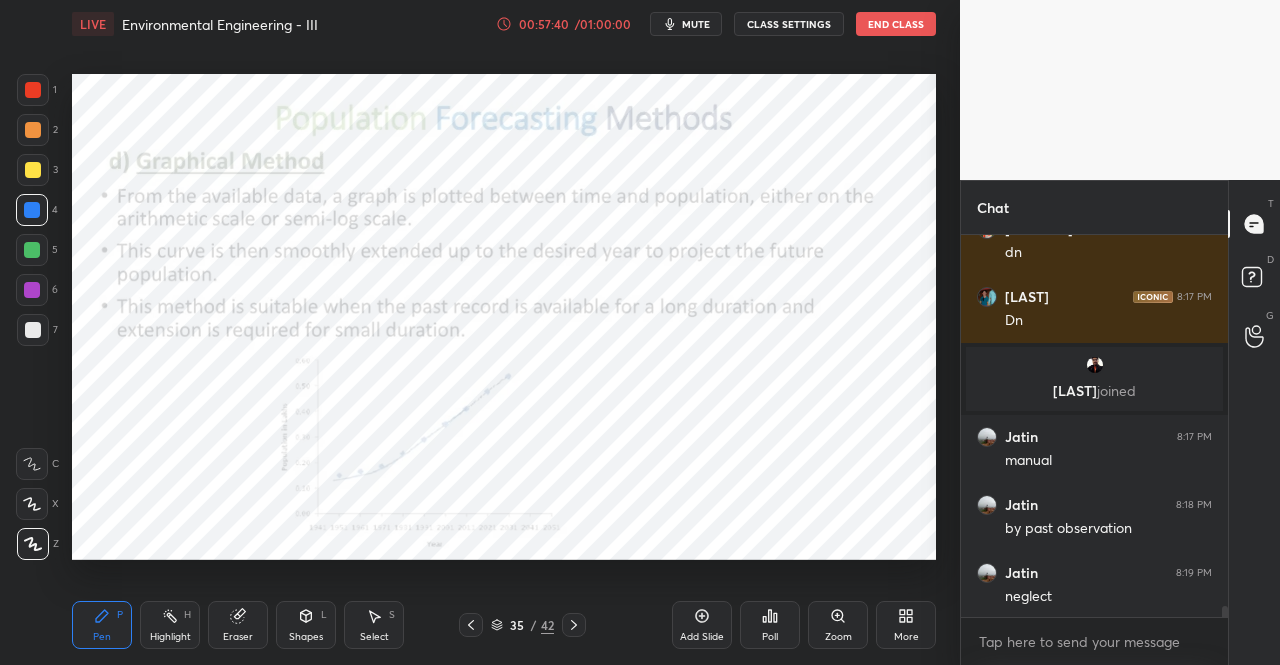 click 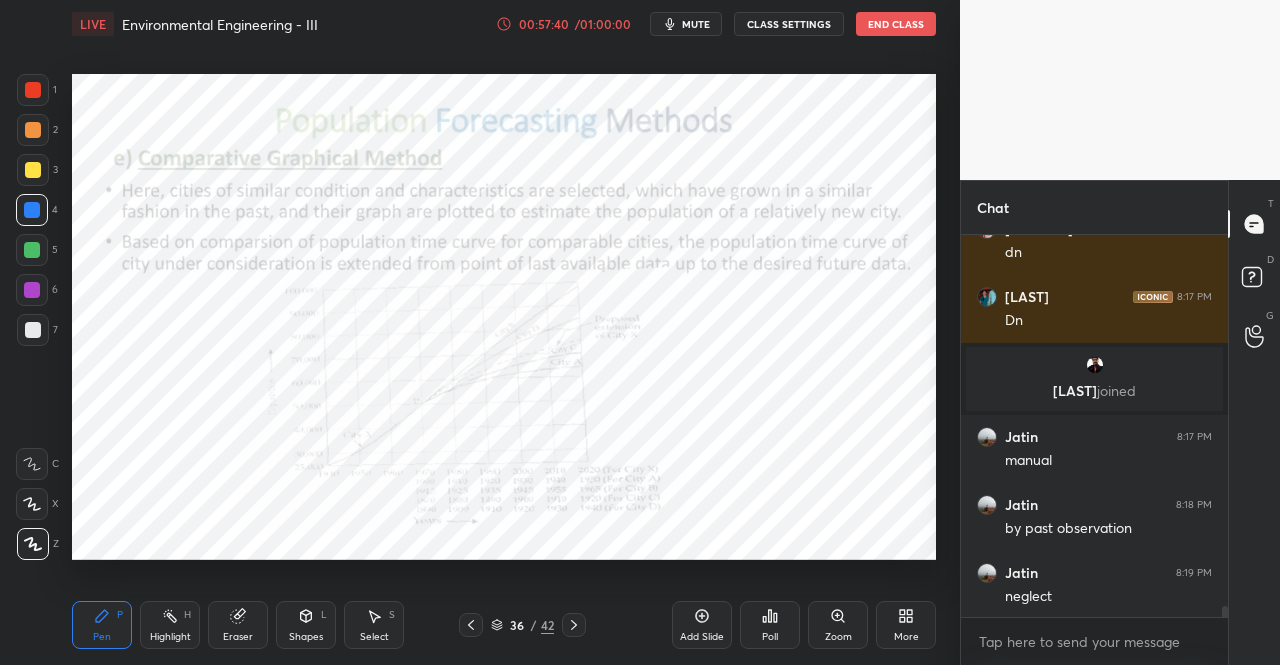 click 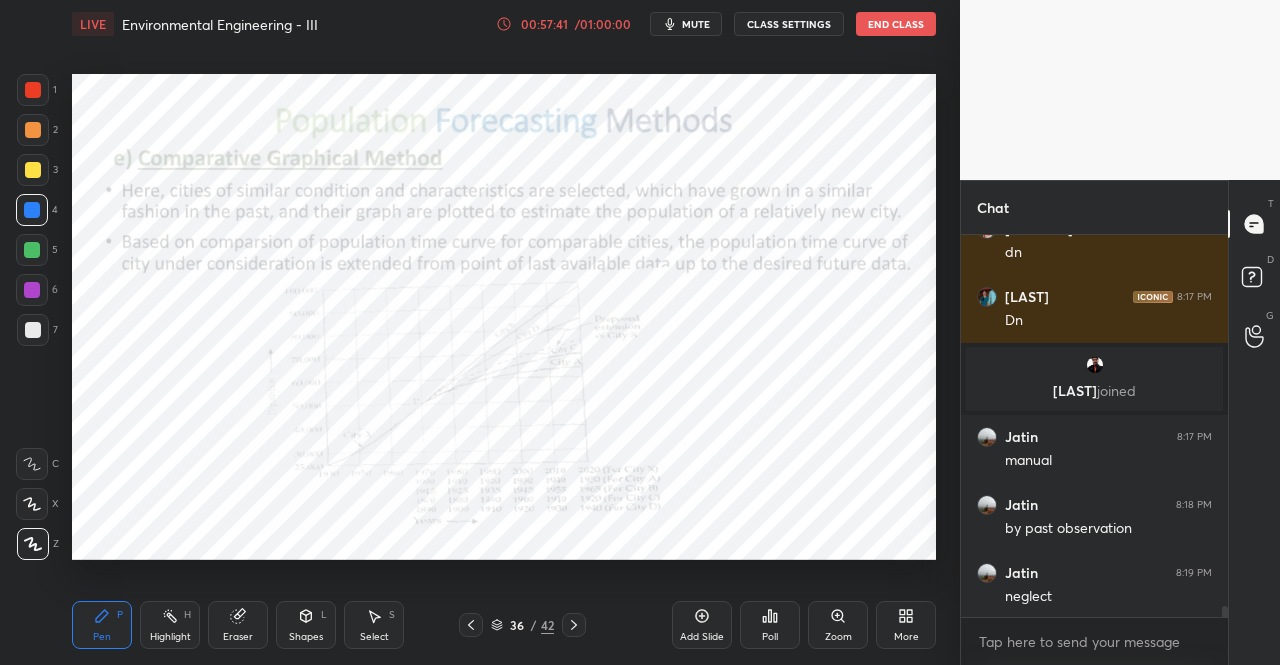 click on "Pen P" at bounding box center (102, 625) 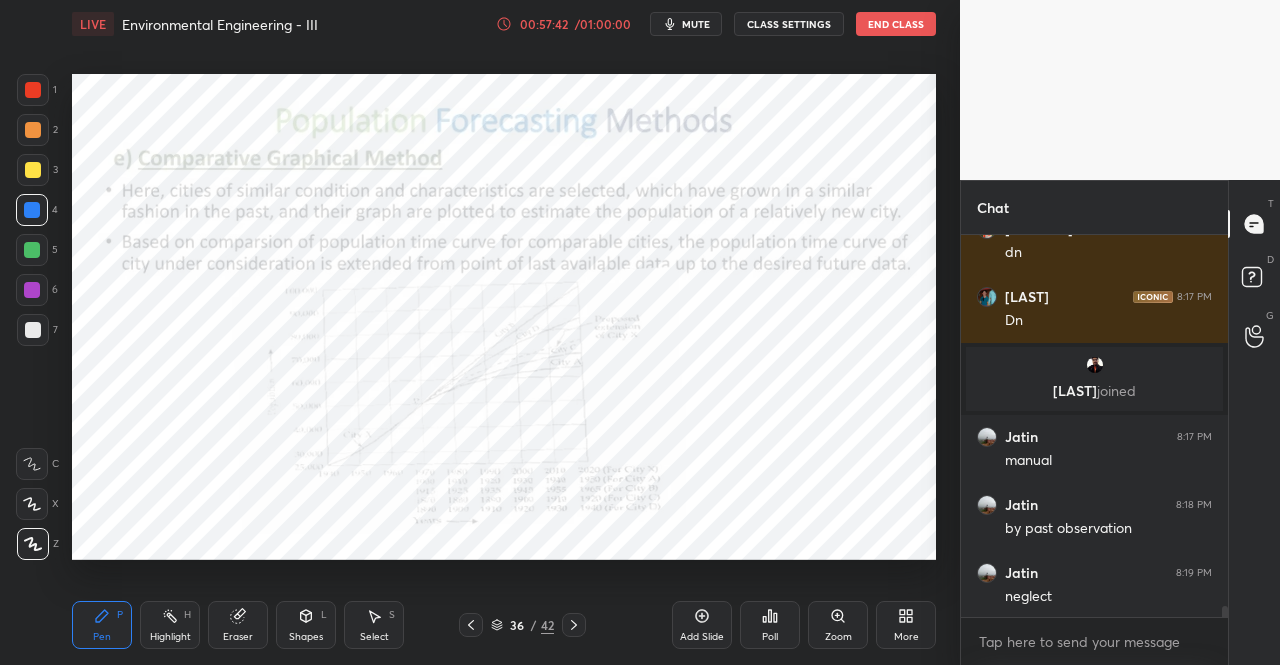 click 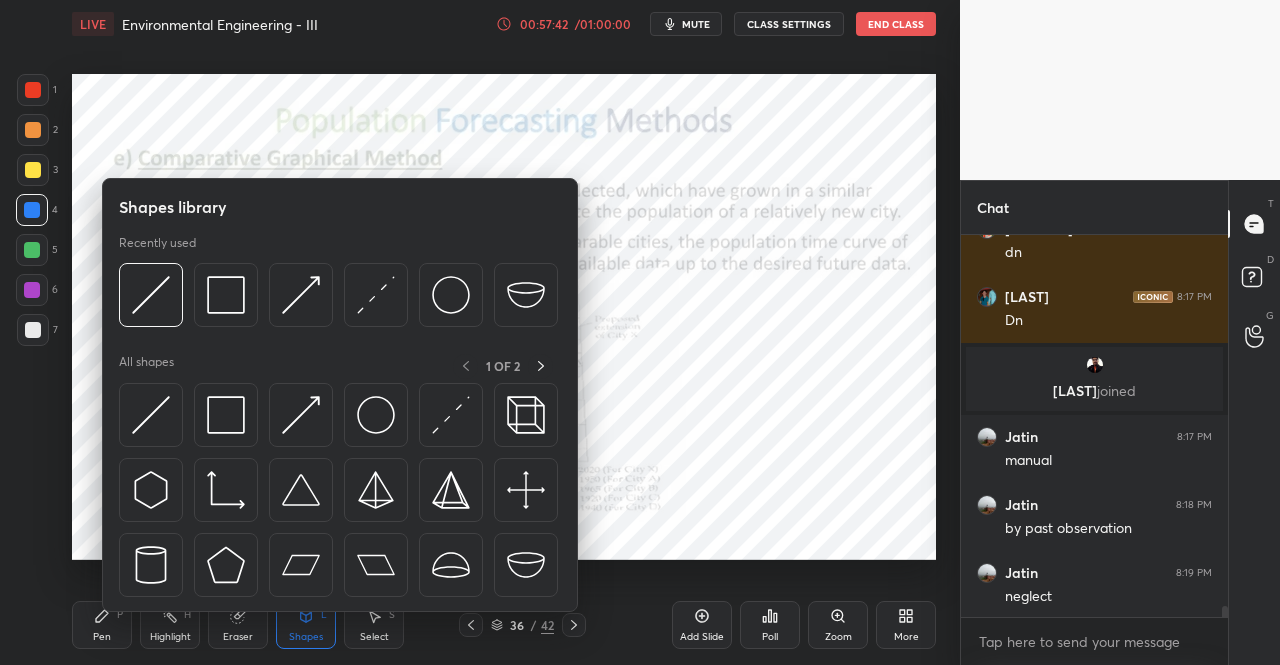 click at bounding box center (226, 415) 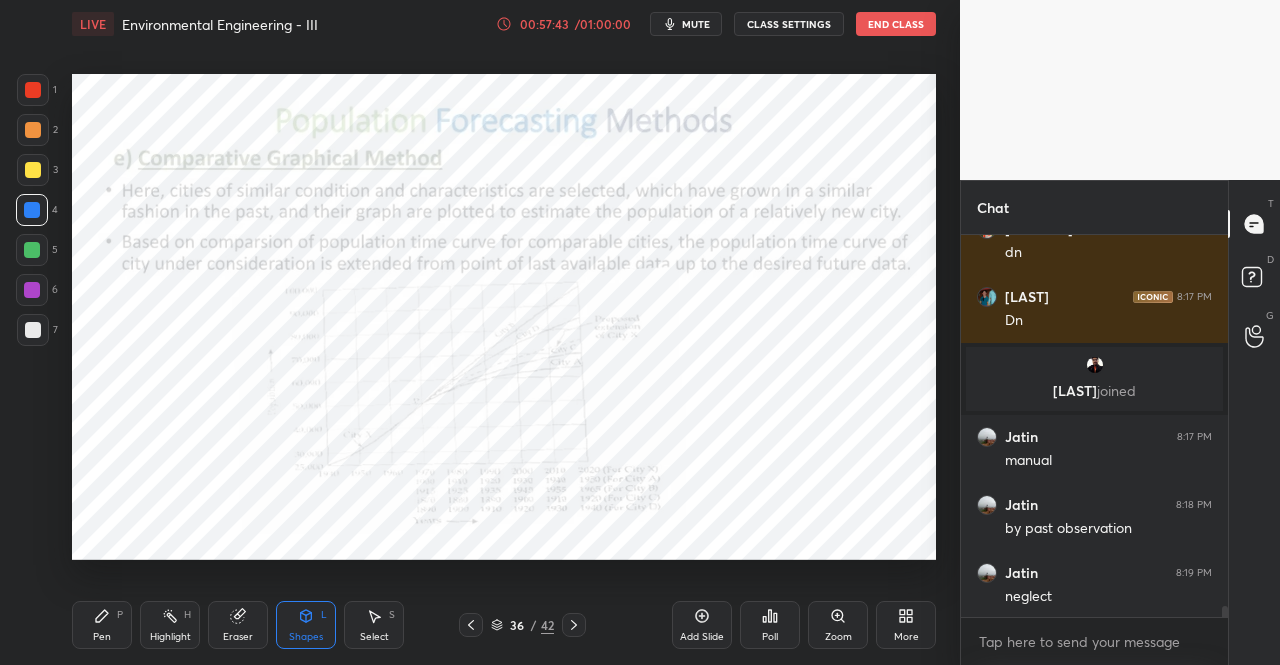 click at bounding box center [33, 90] 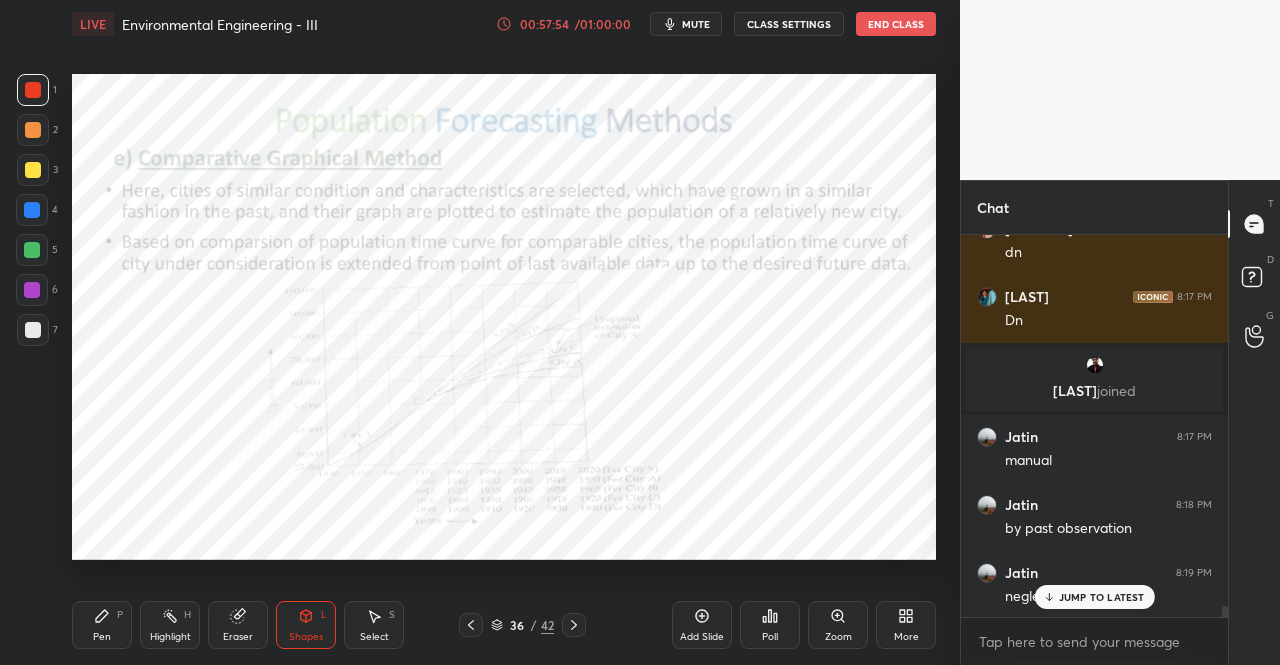 scroll, scrollTop: 12808, scrollLeft: 0, axis: vertical 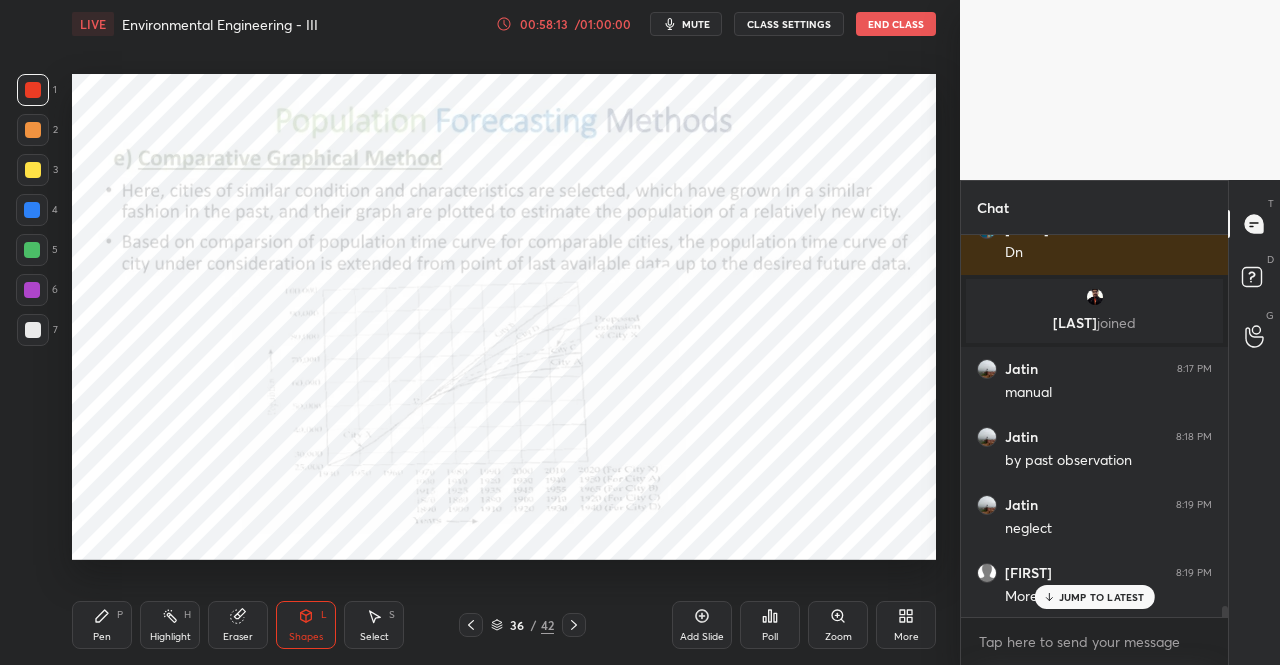 click on "Pen P" at bounding box center (102, 625) 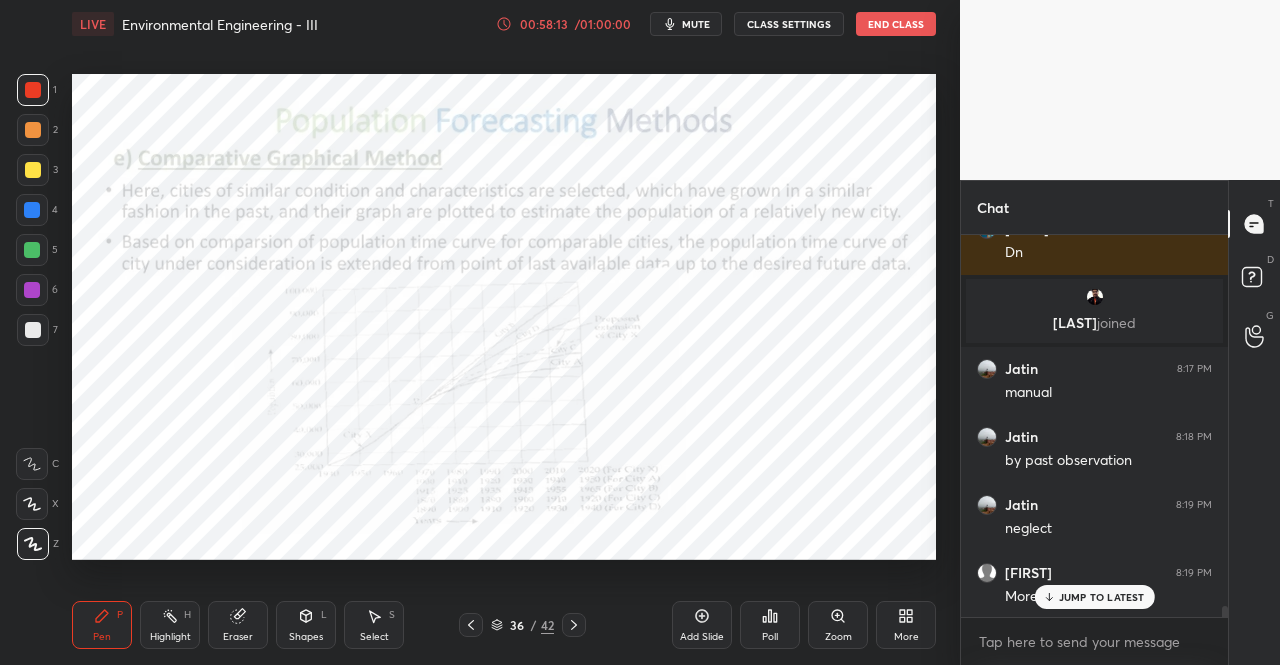 click 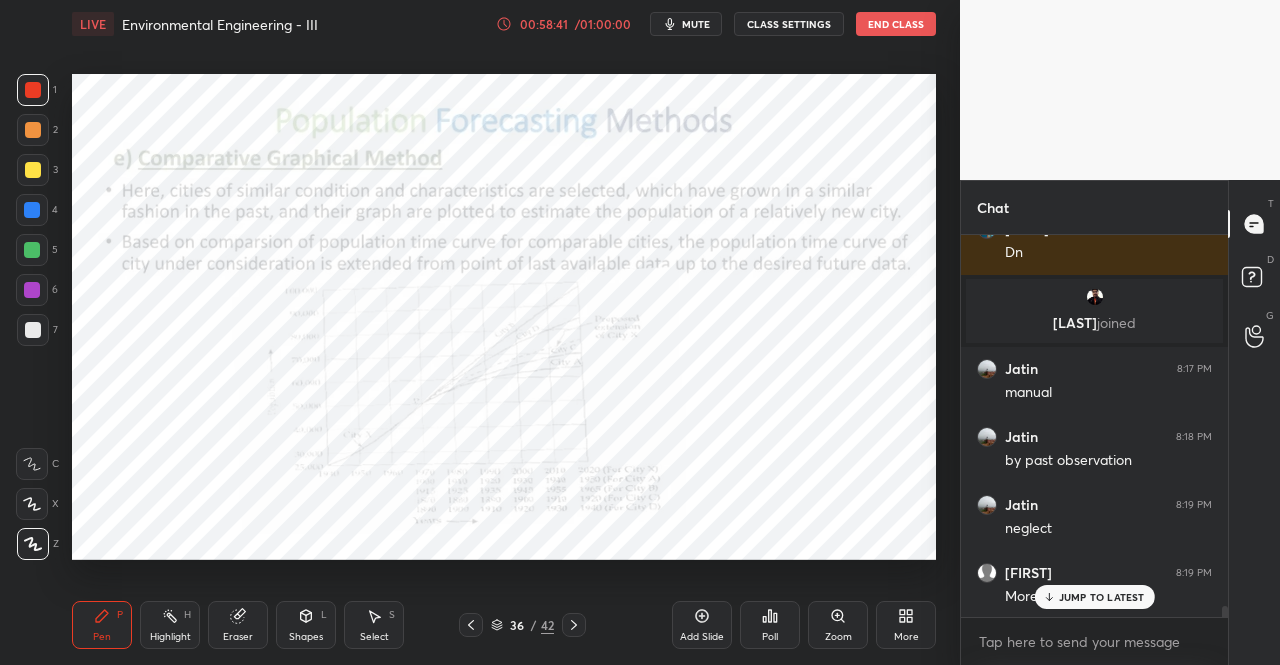 click on "T Messages (T) D Doubts (D) G Raise Hand (G)" at bounding box center [1254, 422] 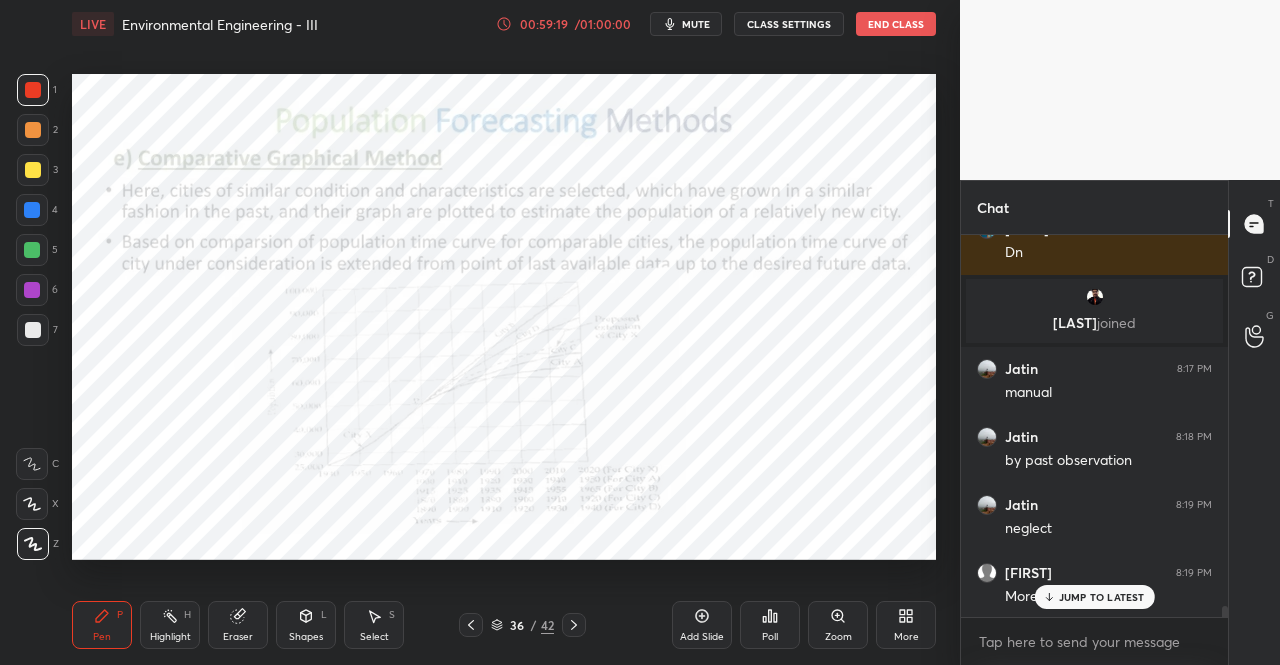 click at bounding box center [32, 290] 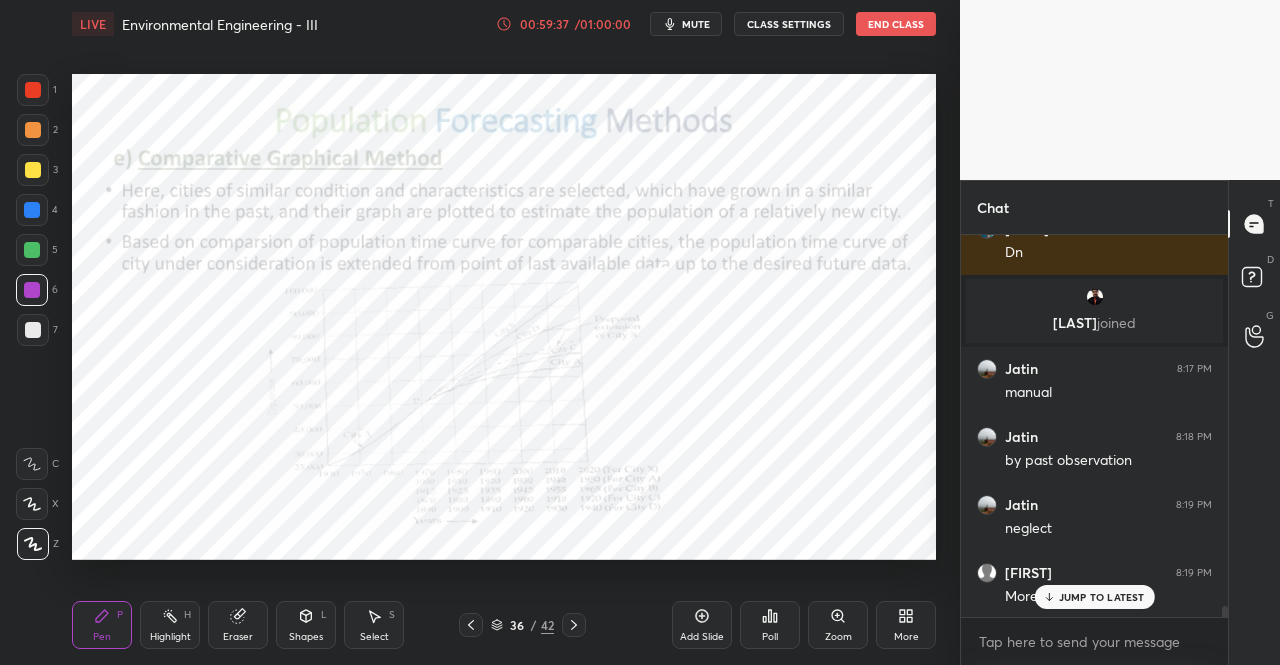 click at bounding box center (32, 250) 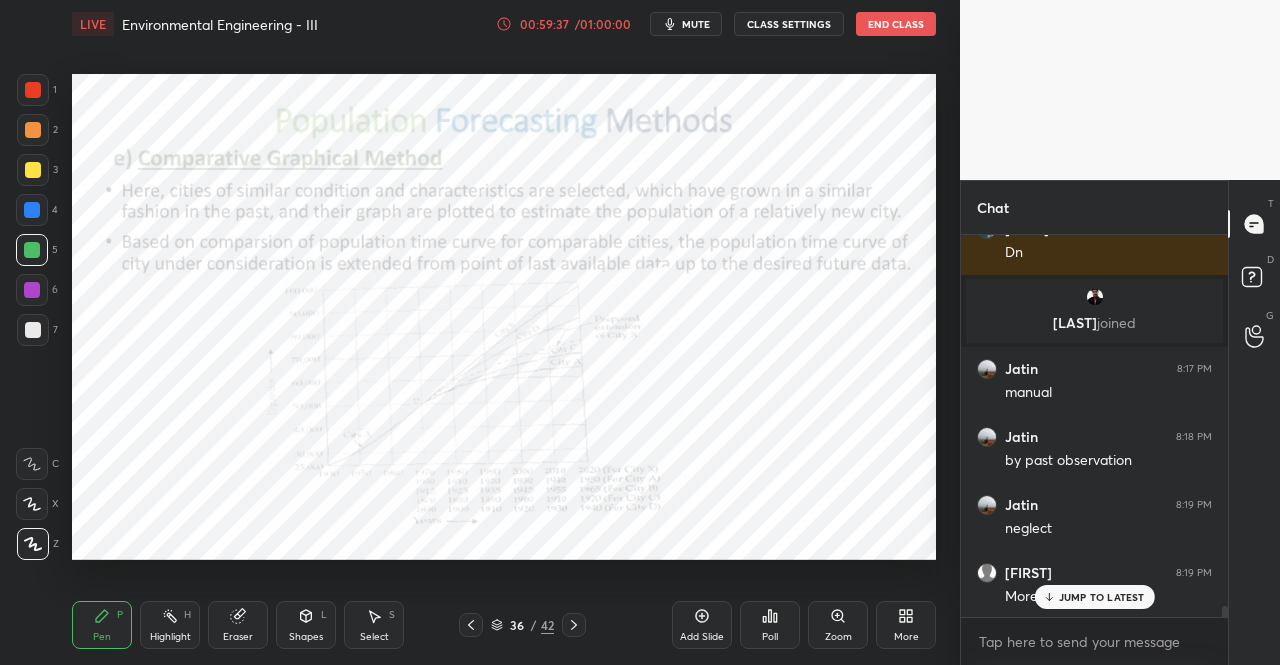 click at bounding box center [32, 250] 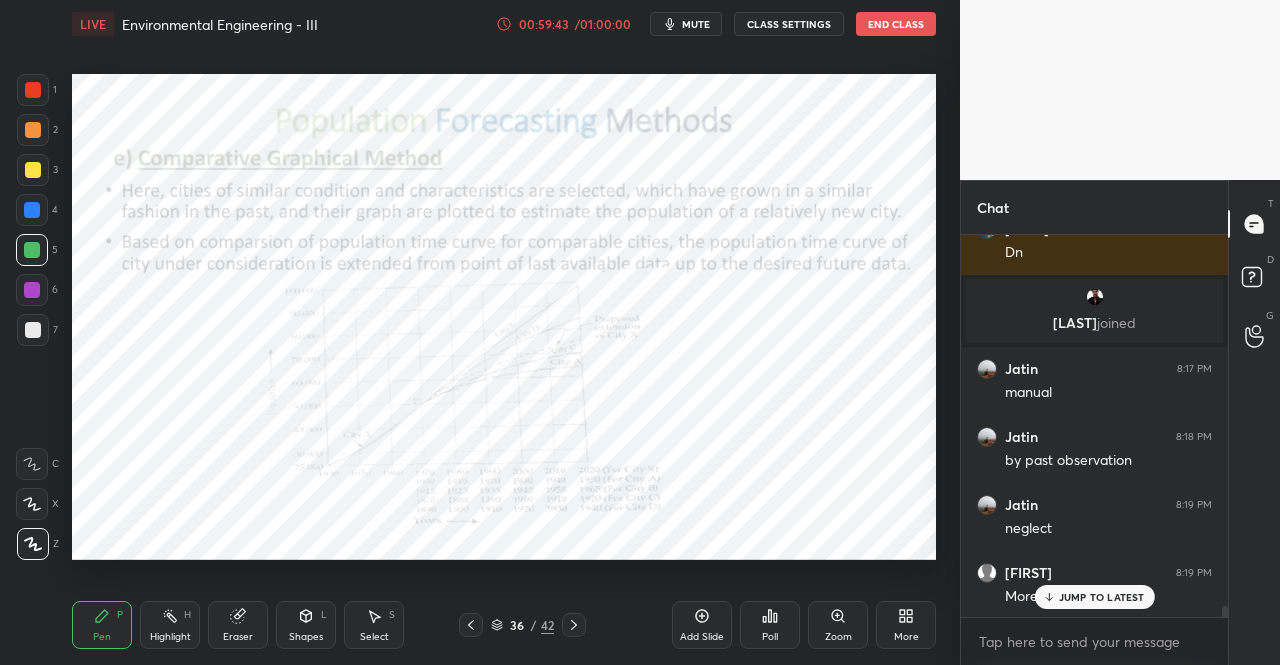 click at bounding box center [32, 210] 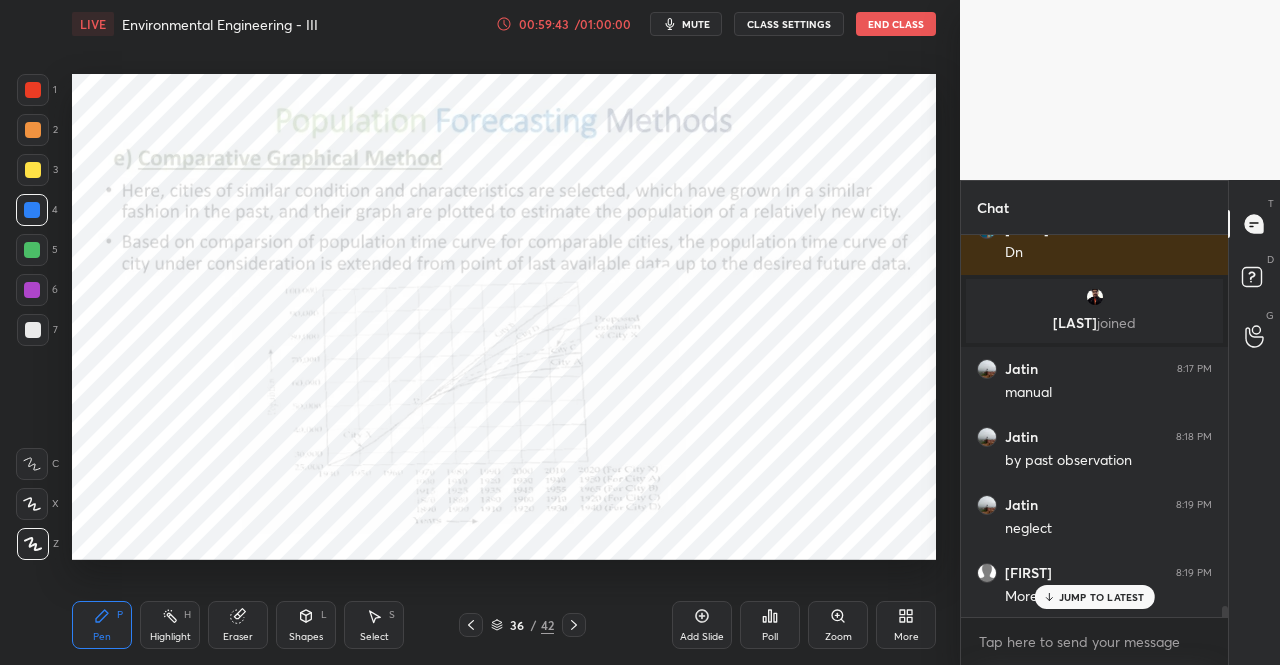 click at bounding box center (32, 210) 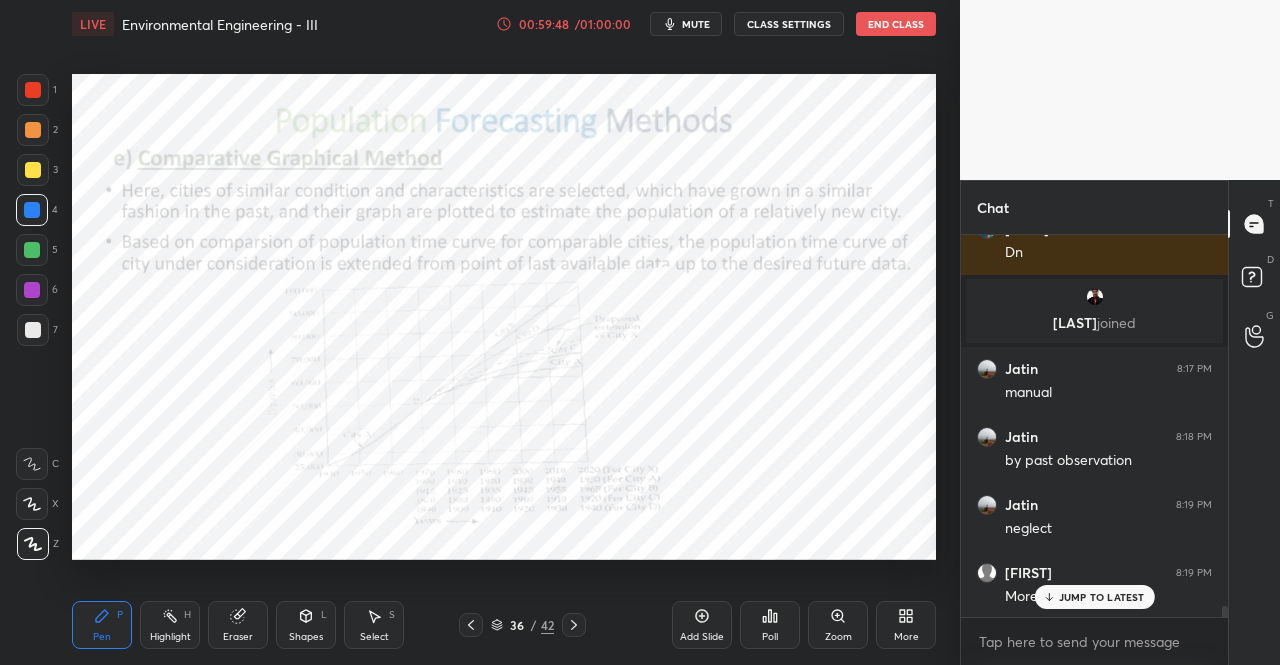 click at bounding box center (33, 170) 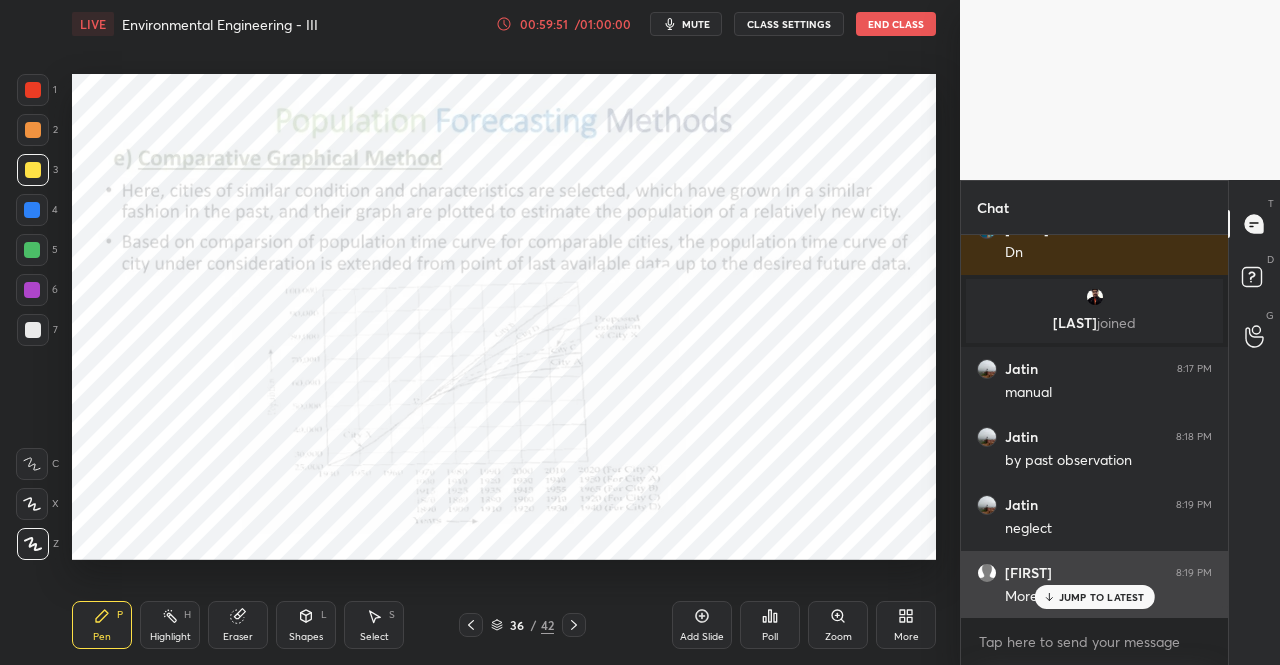 click on "JUMP TO LATEST" at bounding box center [1102, 597] 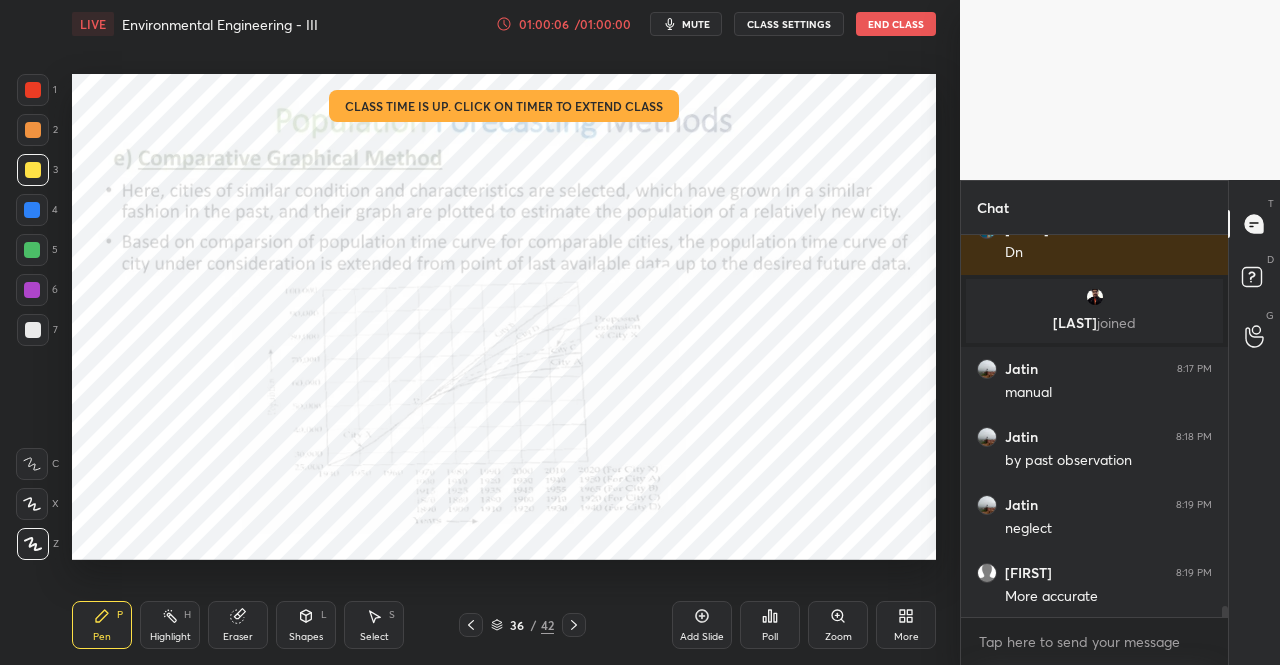 click at bounding box center (33, 90) 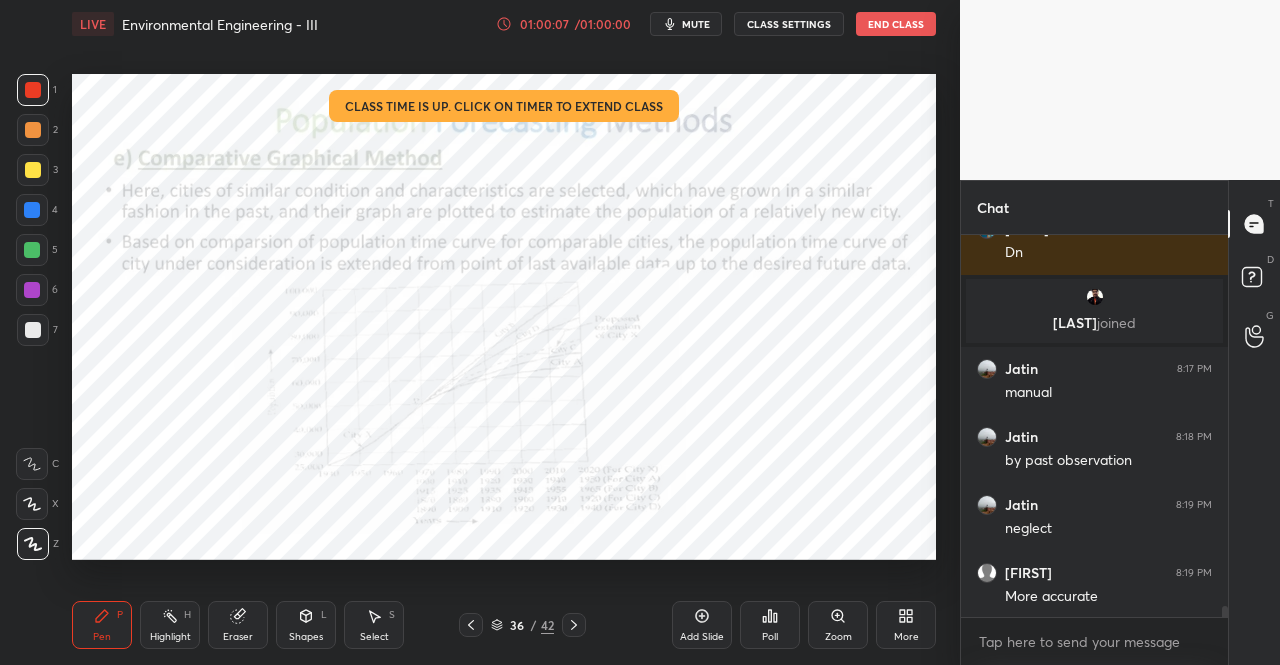 click at bounding box center [33, 90] 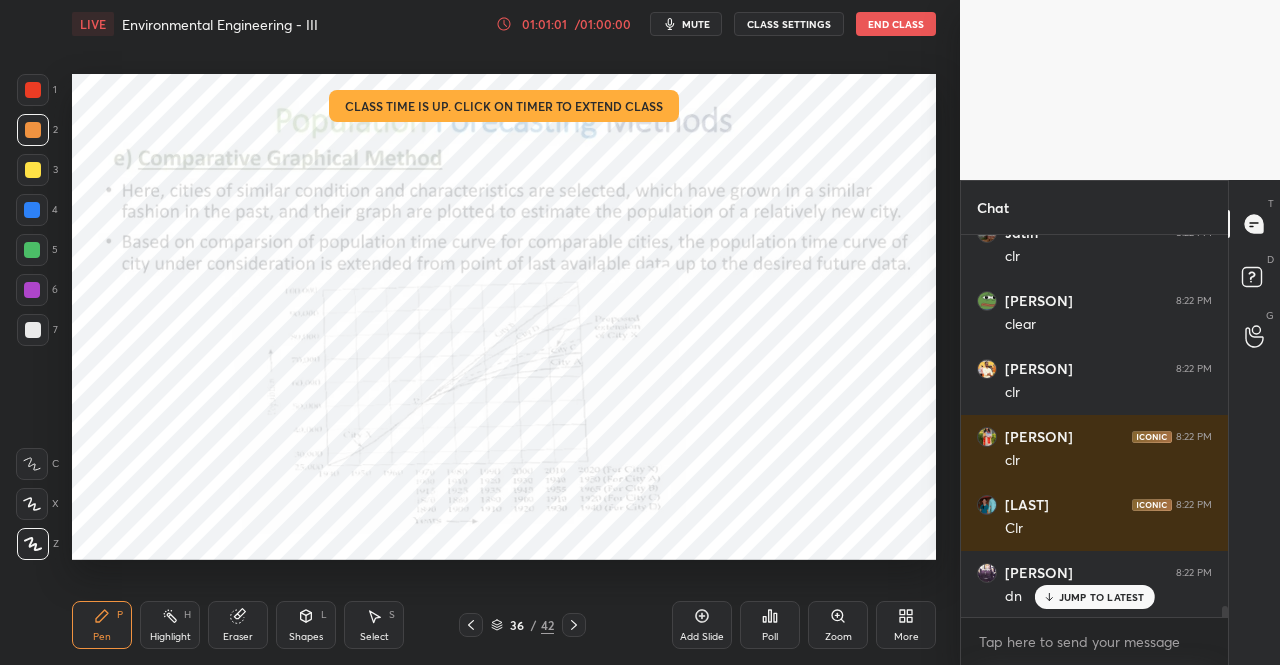 scroll, scrollTop: 13420, scrollLeft: 0, axis: vertical 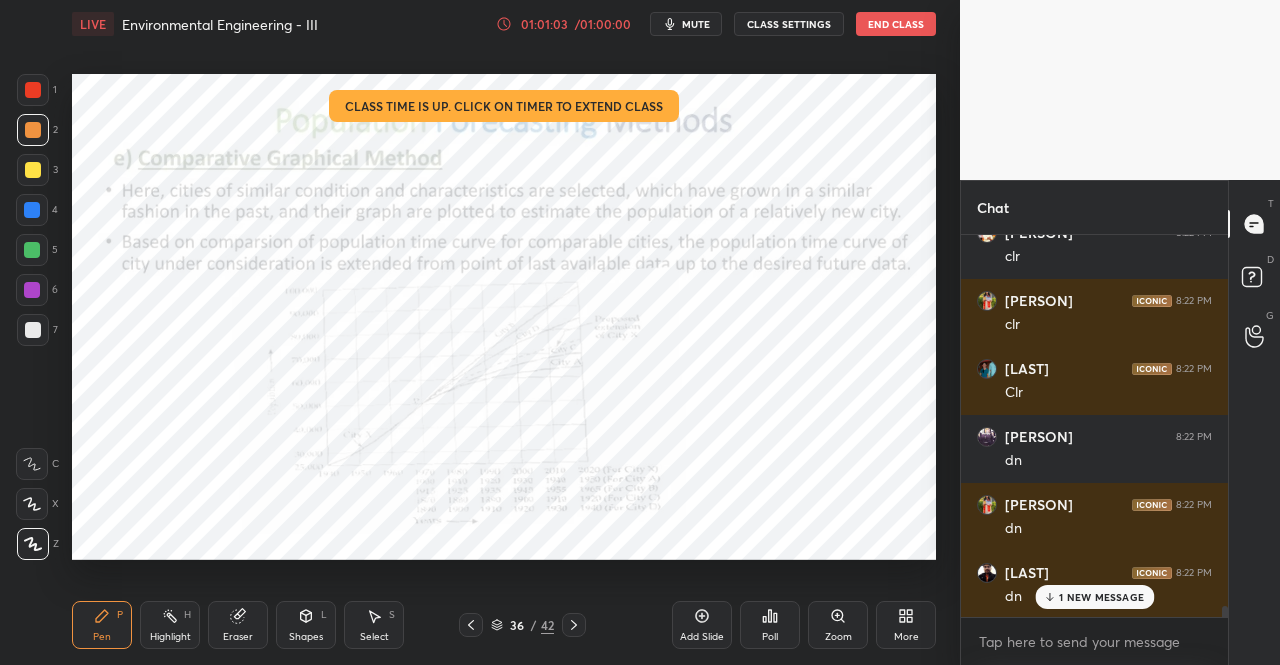 click on "1 NEW MESSAGE" at bounding box center (1101, 597) 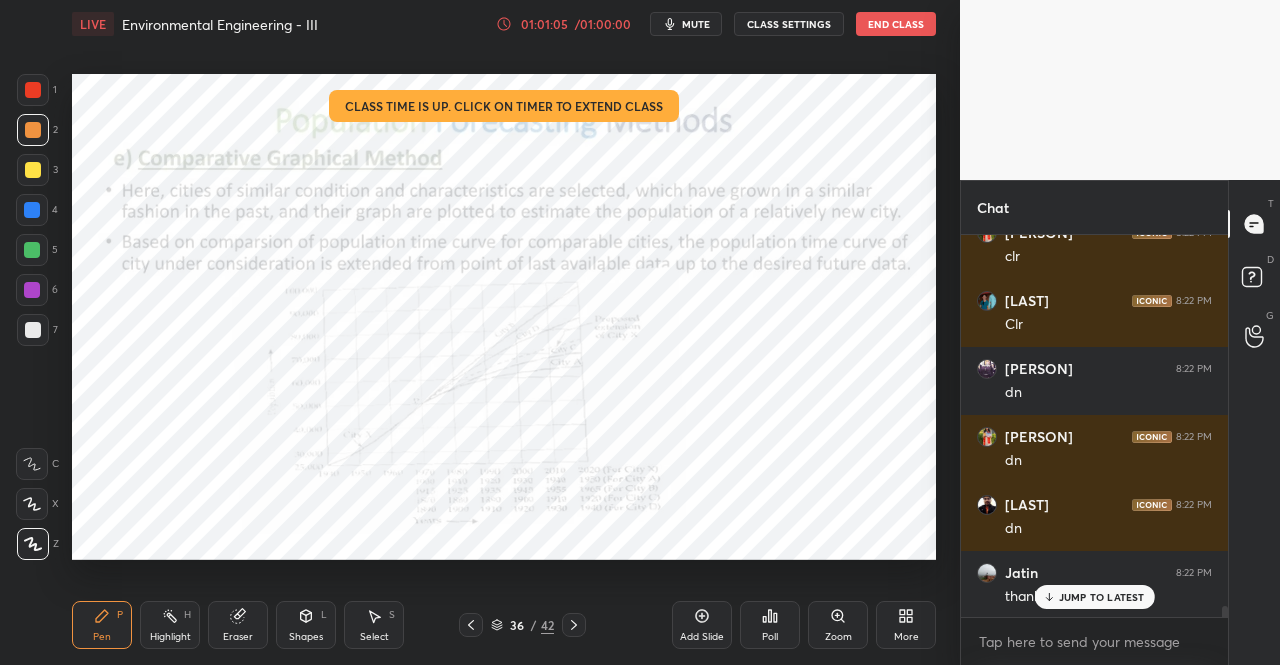 scroll, scrollTop: 13624, scrollLeft: 0, axis: vertical 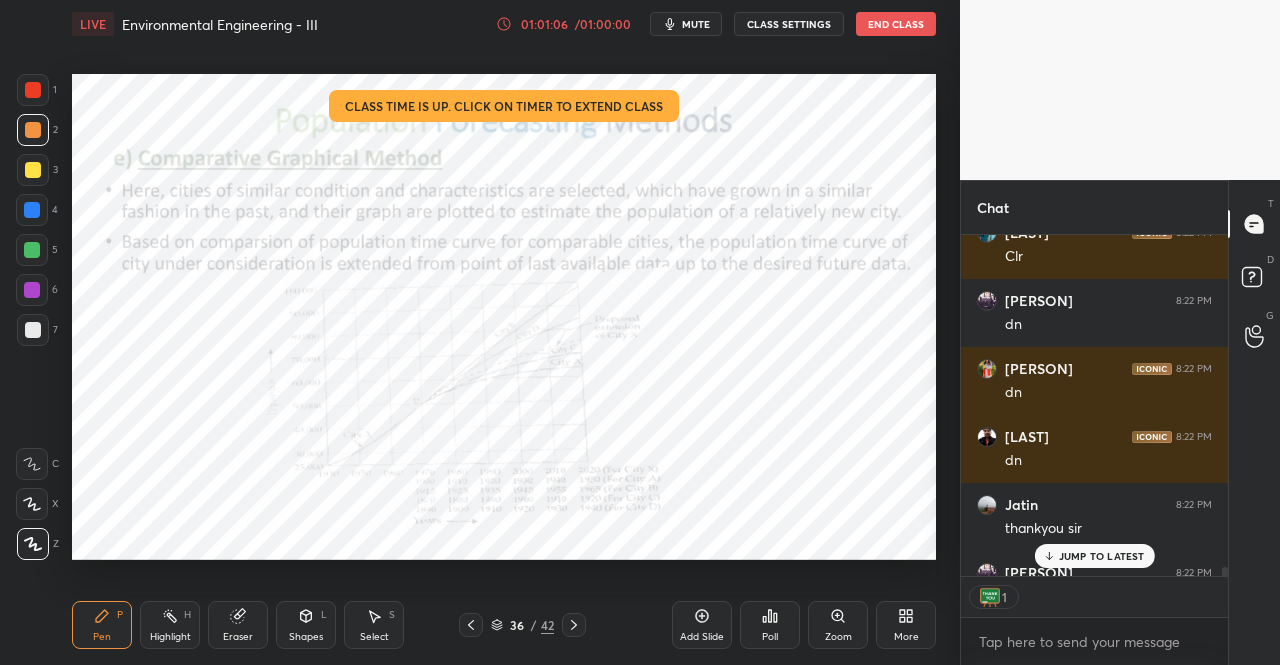 click on "Pen P" at bounding box center [102, 625] 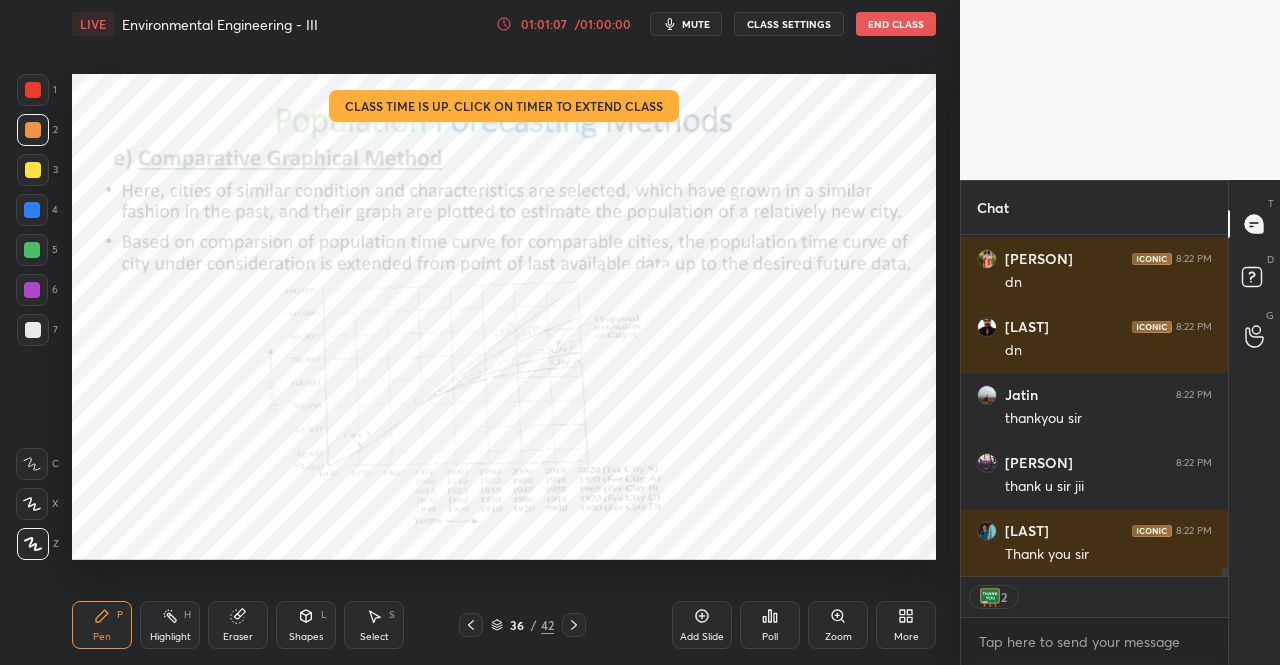 scroll, scrollTop: 13802, scrollLeft: 0, axis: vertical 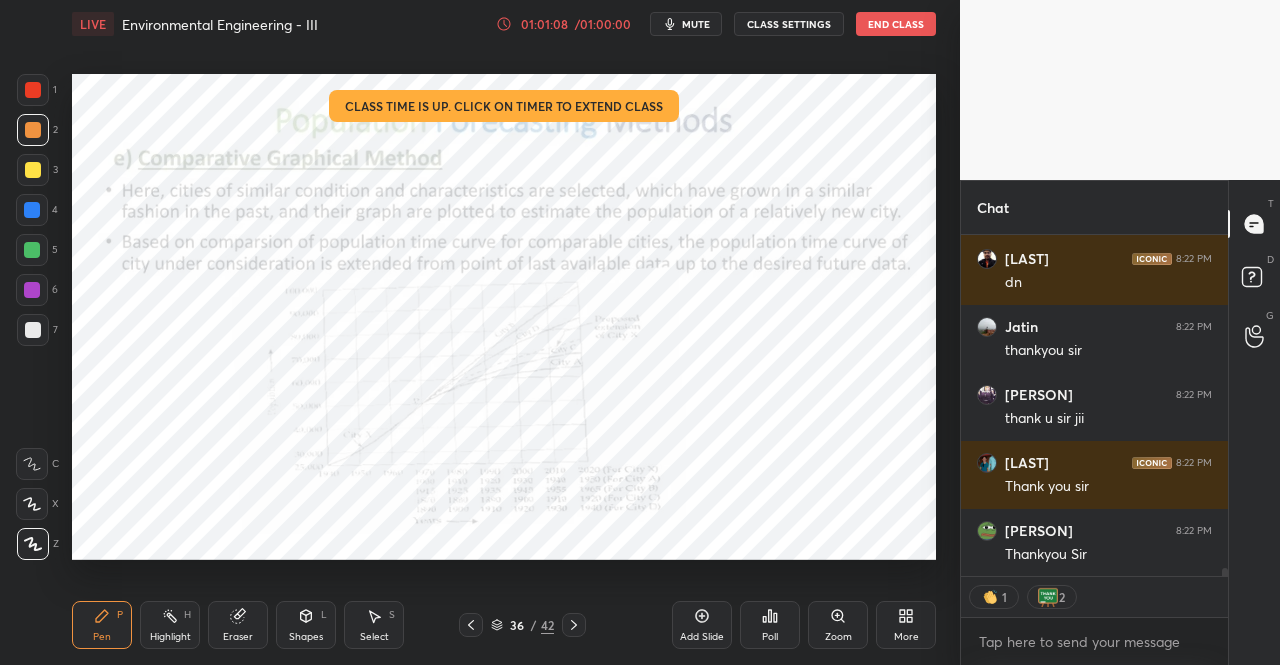 click on "mute" at bounding box center [696, 24] 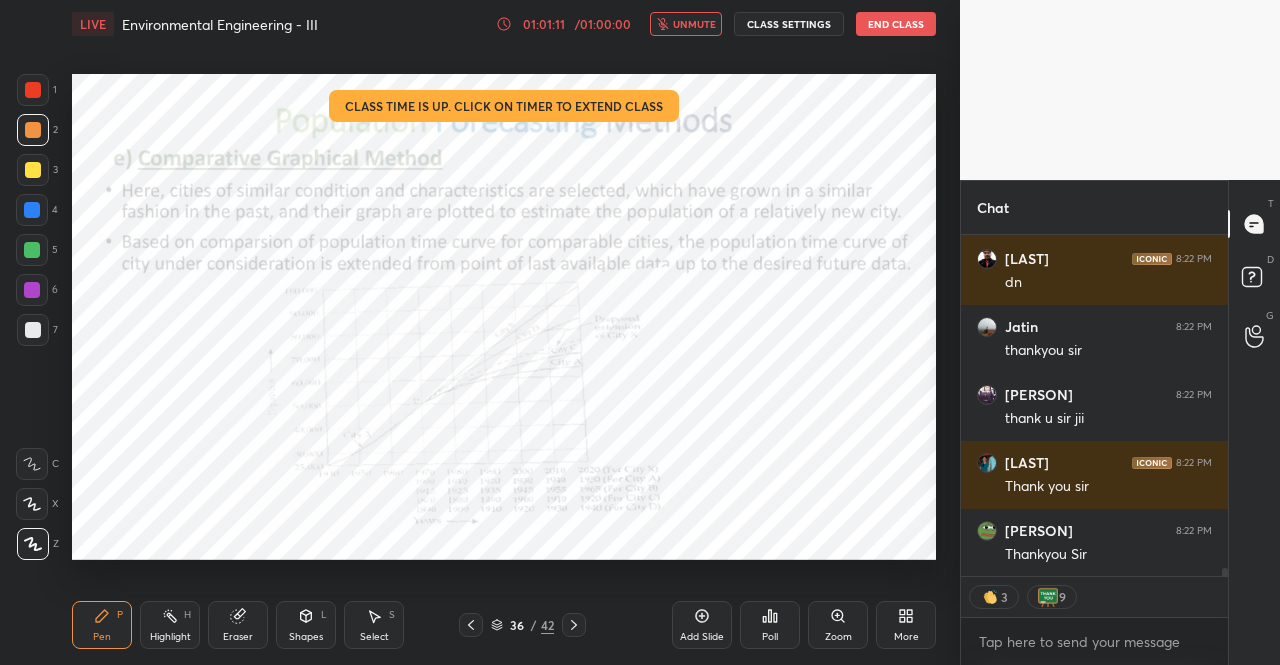 click on "End Class" at bounding box center (896, 24) 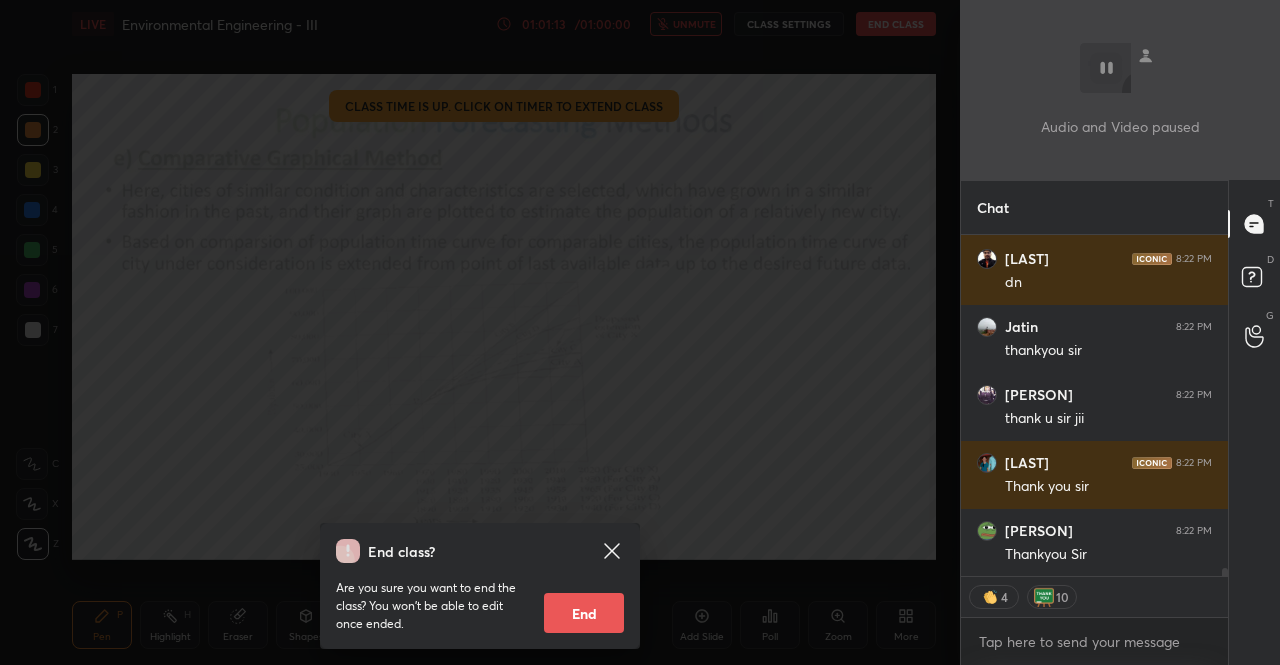 click on "End" at bounding box center (584, 613) 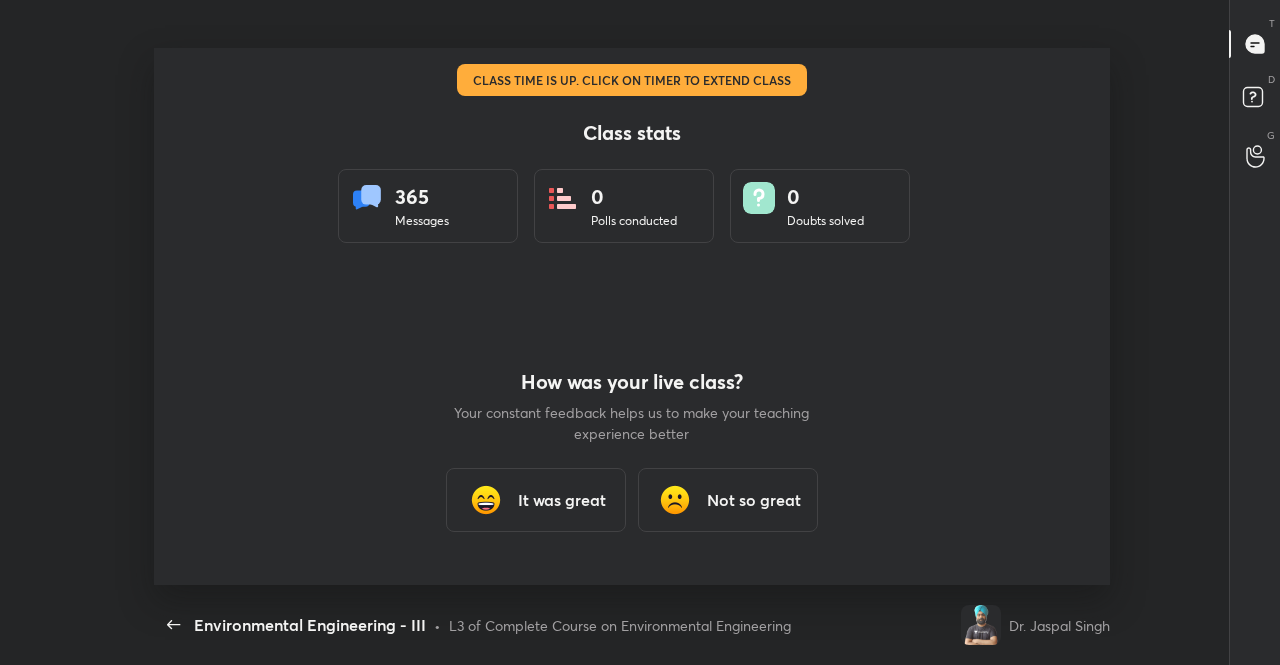 scroll, scrollTop: 99462, scrollLeft: 98877, axis: both 